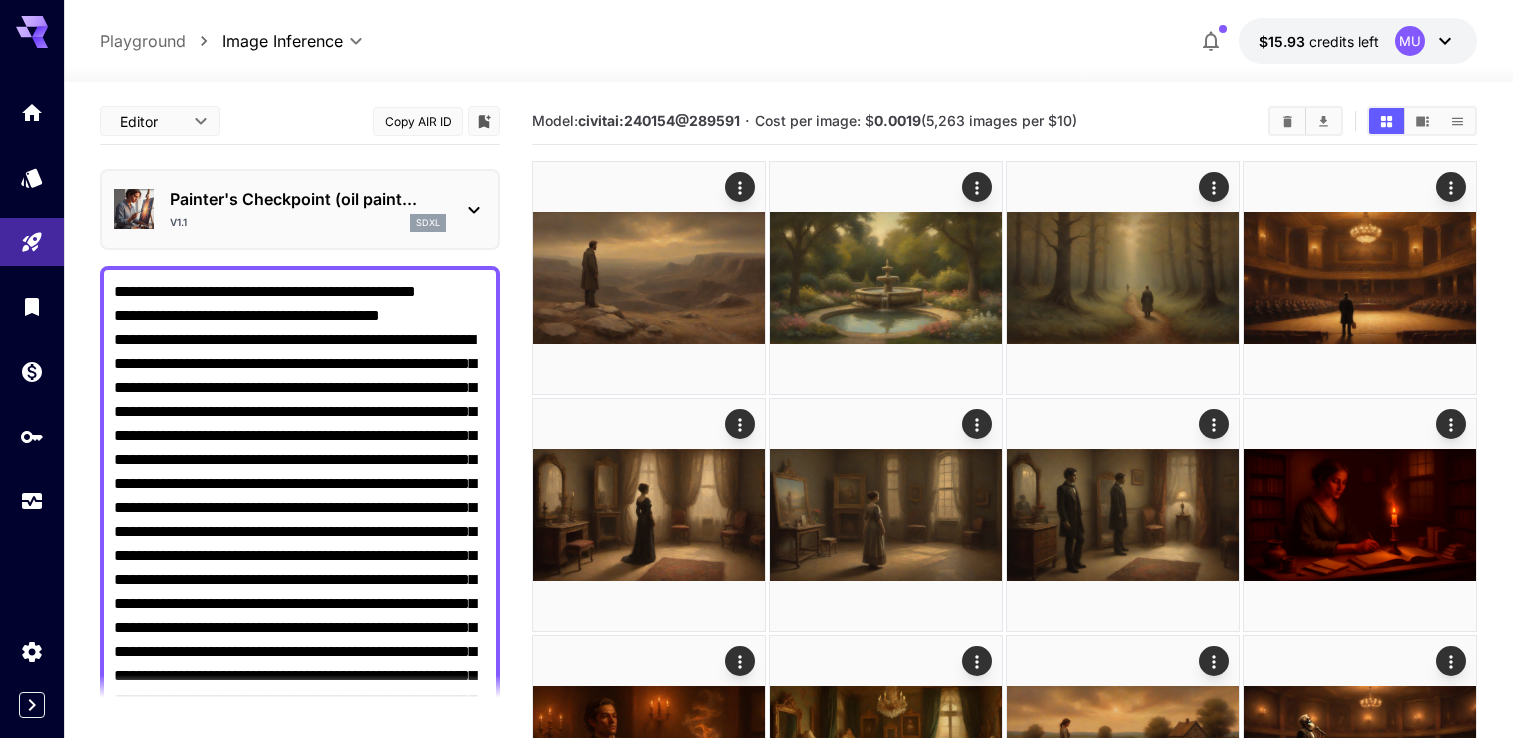 scroll, scrollTop: 900, scrollLeft: 0, axis: vertical 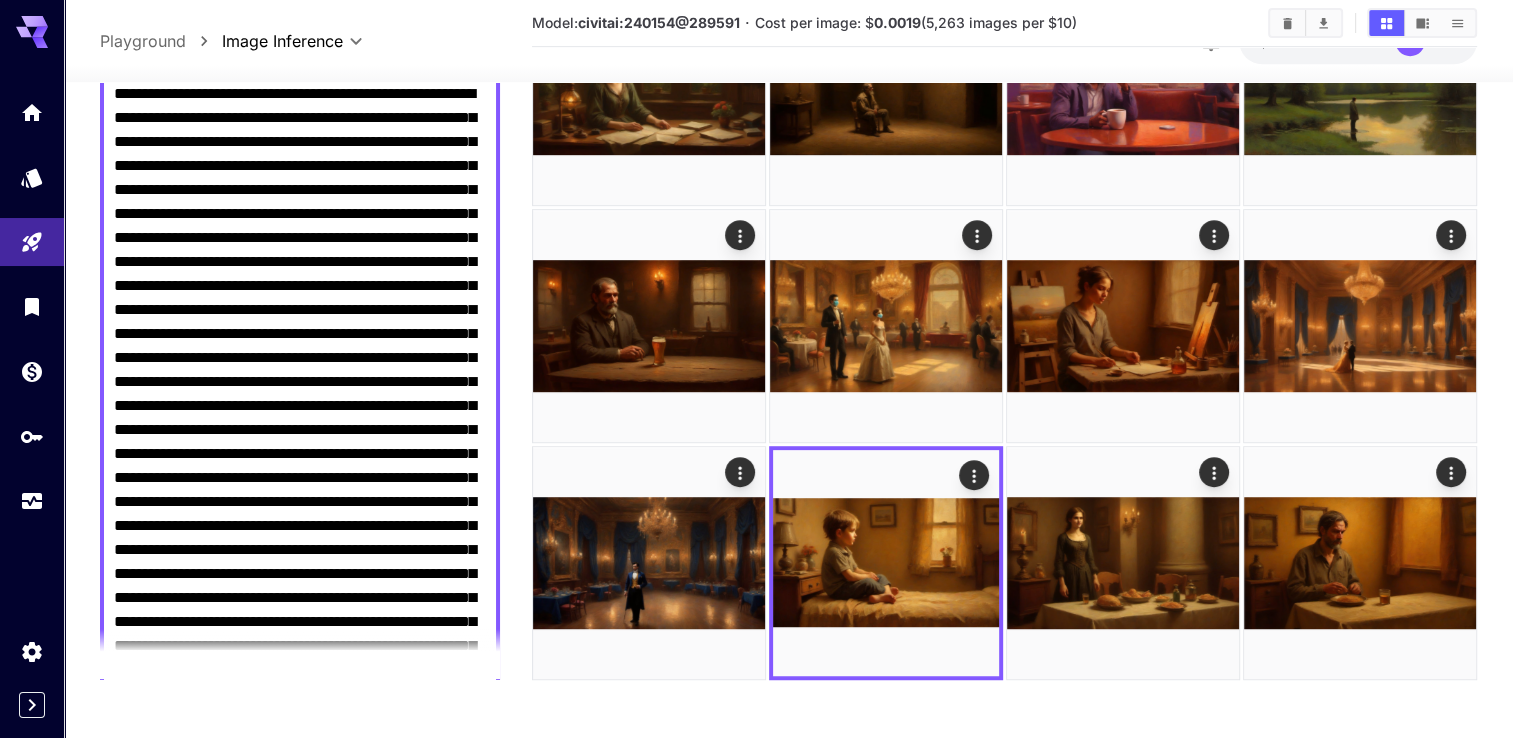 click on "Negative Prompt" at bounding box center (300, 442) 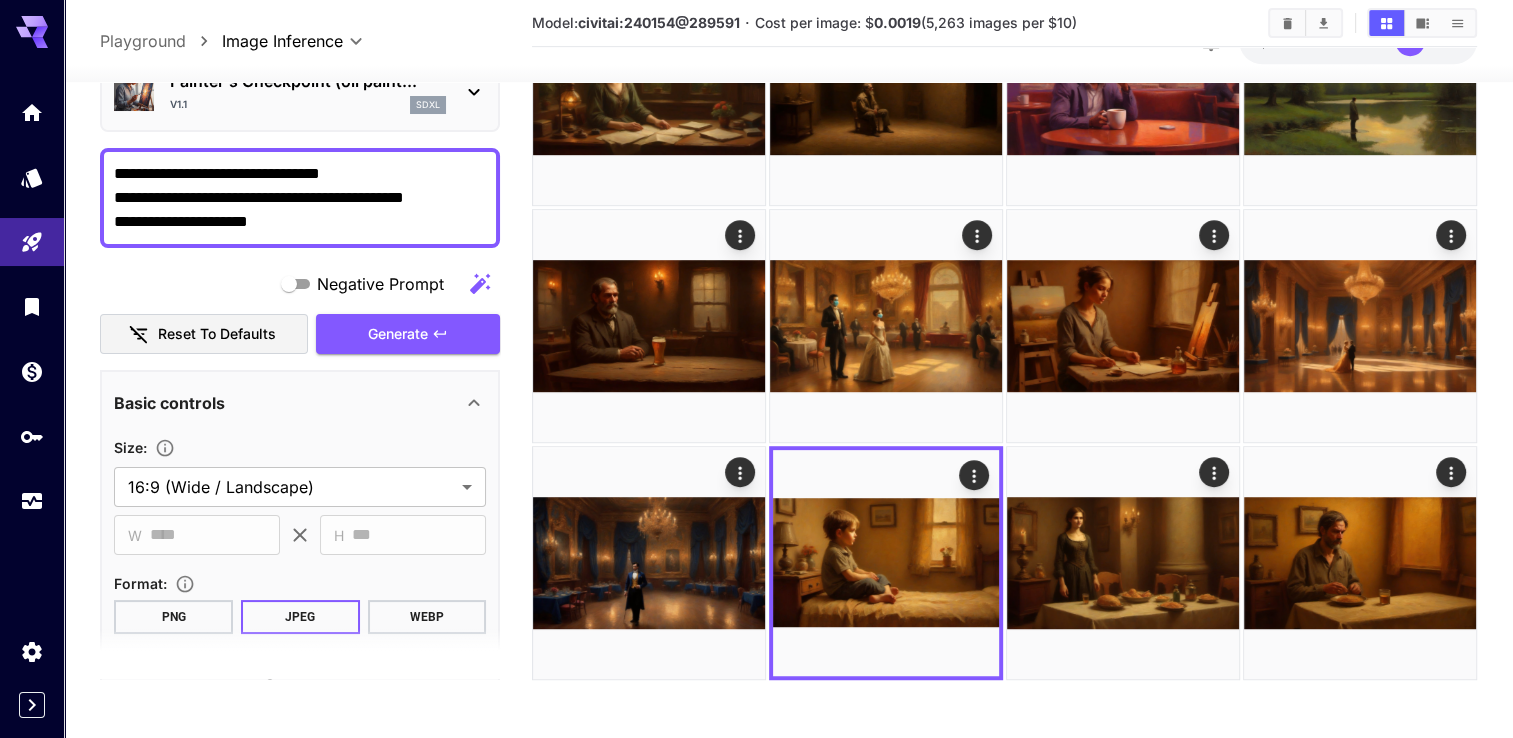 scroll, scrollTop: 0, scrollLeft: 0, axis: both 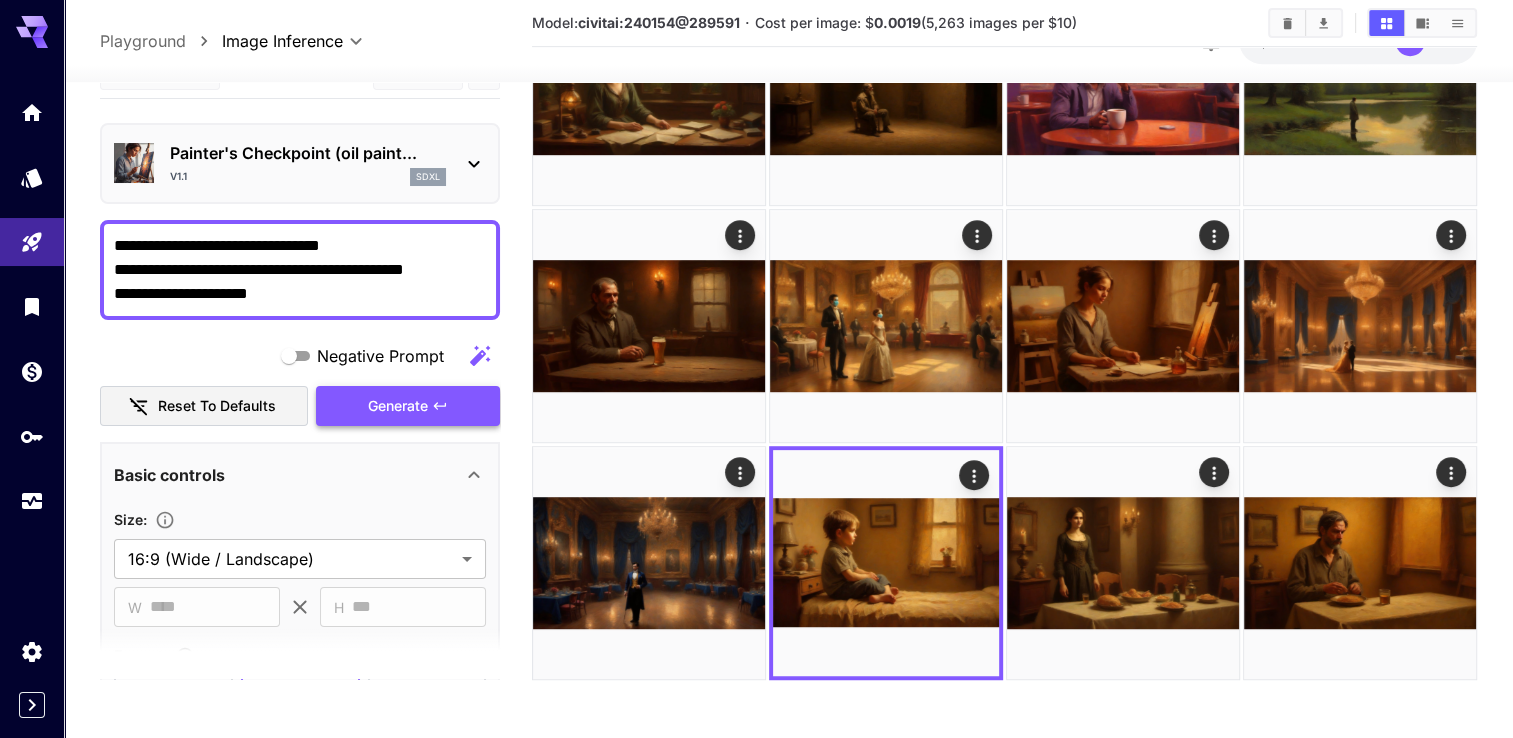 click on "Negative Prompt Reset to defaults Generate" at bounding box center (300, 381) 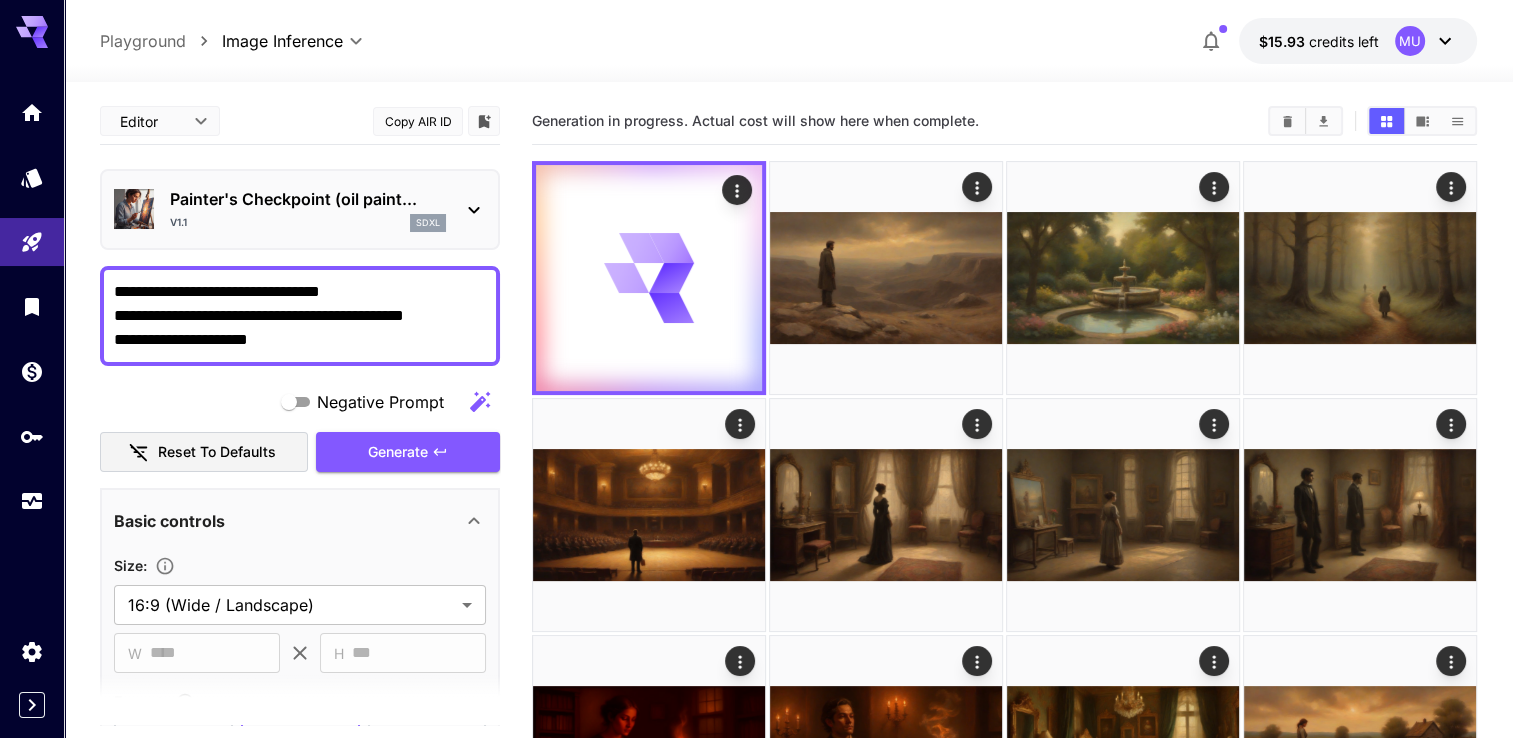 scroll, scrollTop: 0, scrollLeft: 0, axis: both 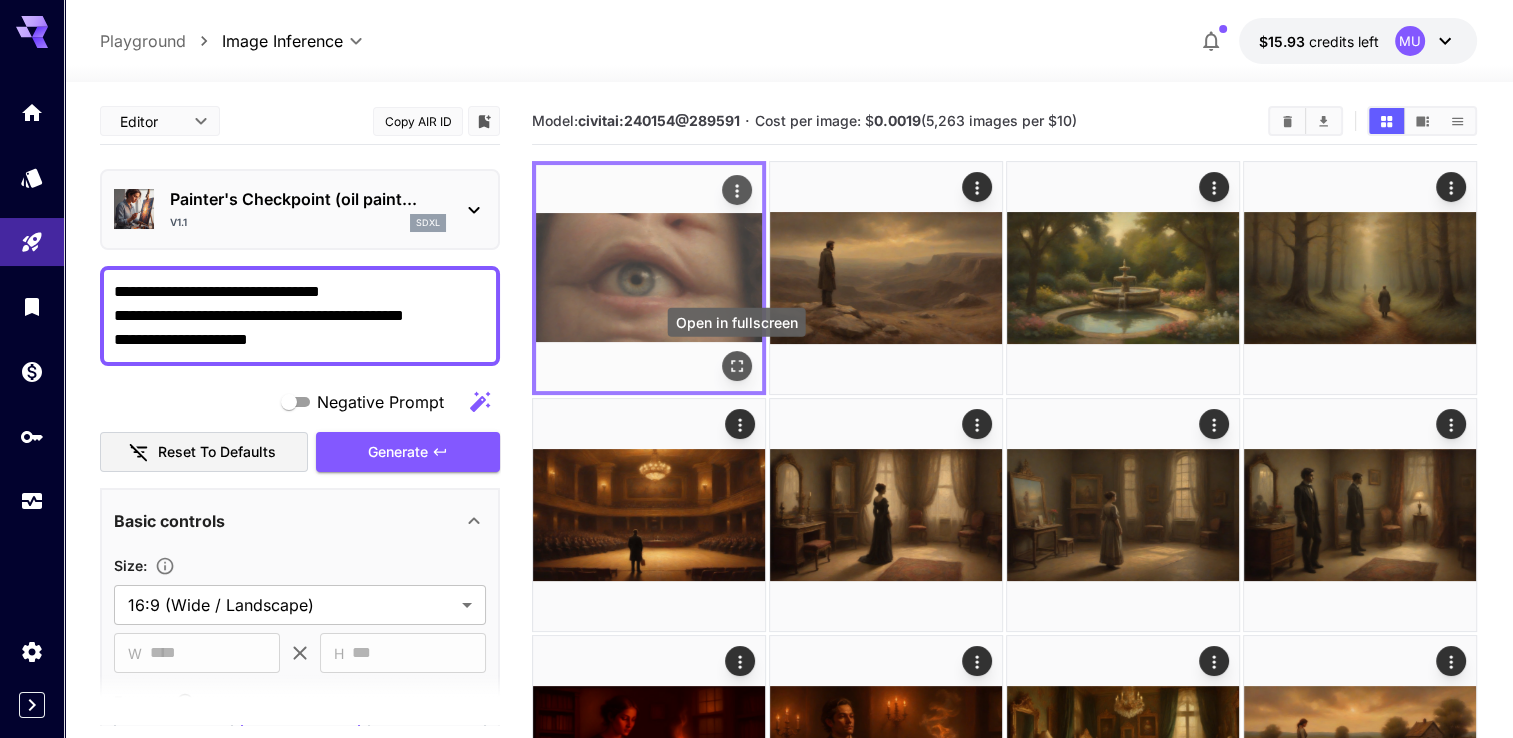 click 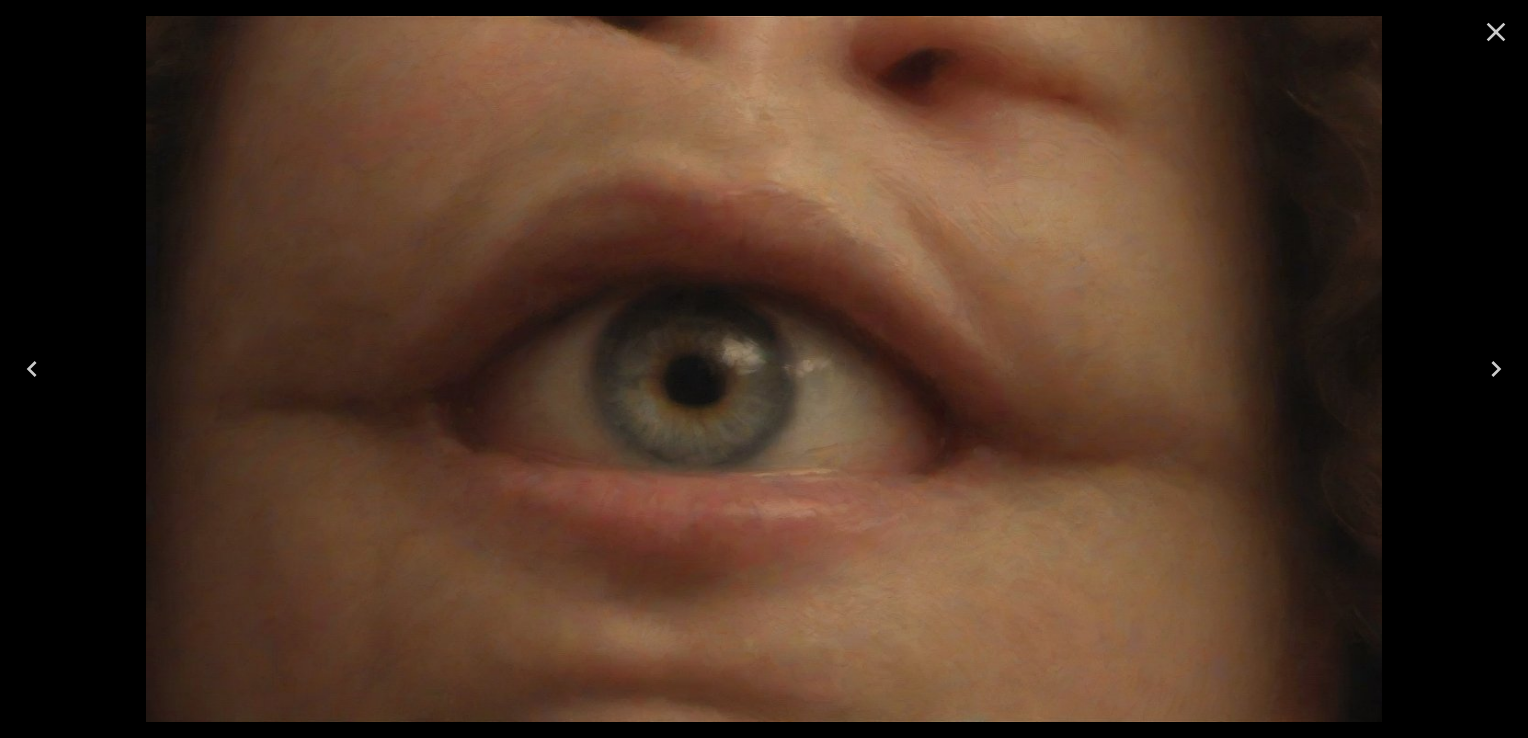 click 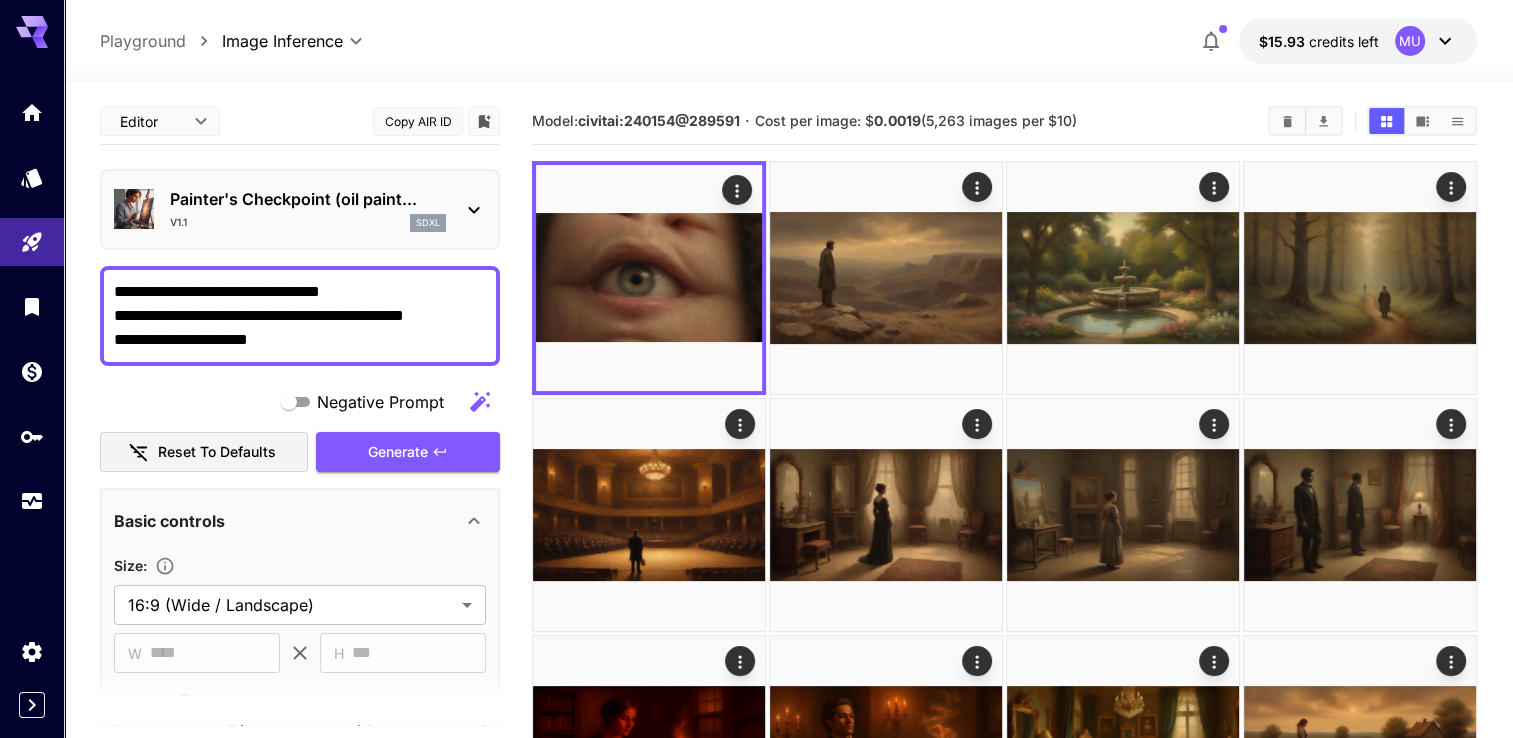 click on "**********" at bounding box center (300, 316) 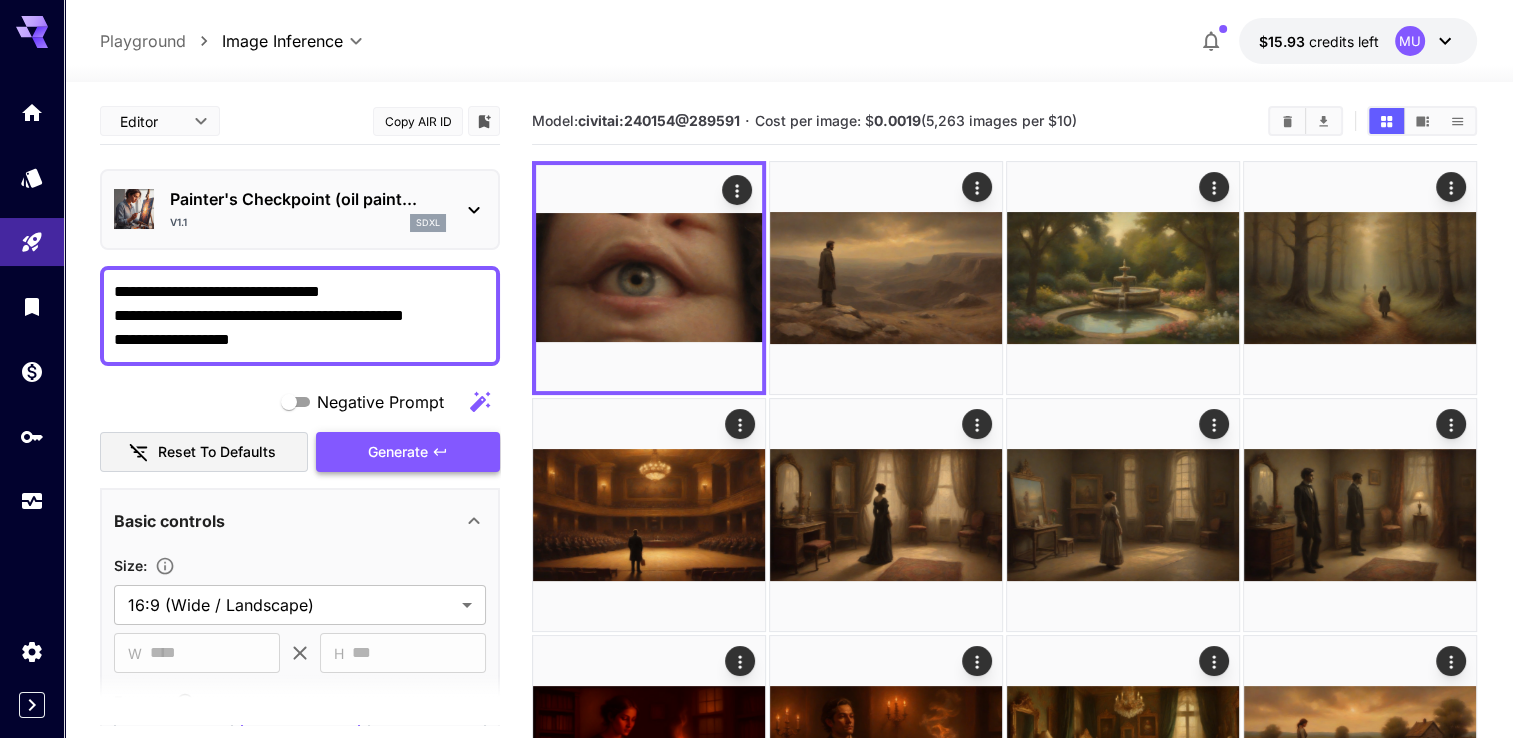 click on "Generate" at bounding box center [398, 452] 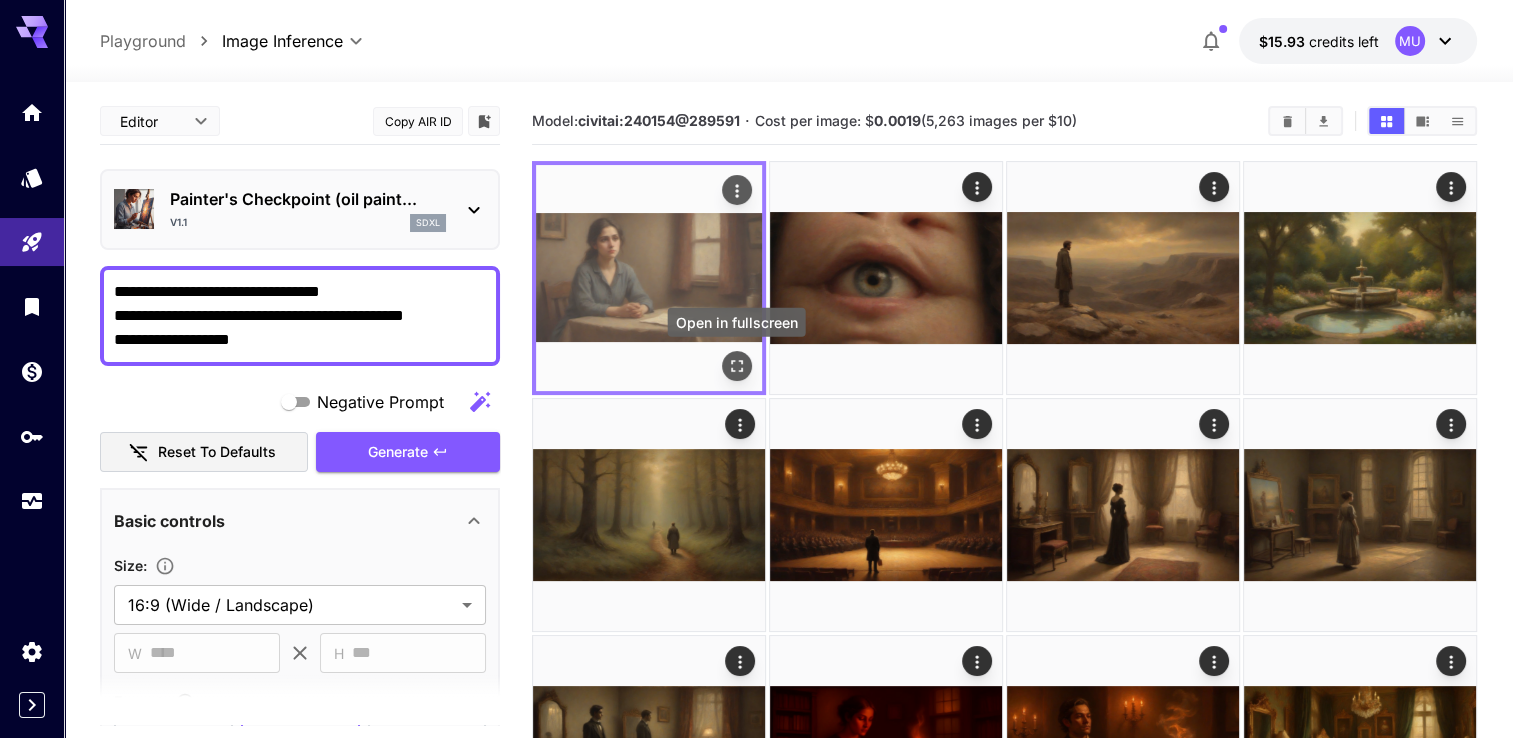 click 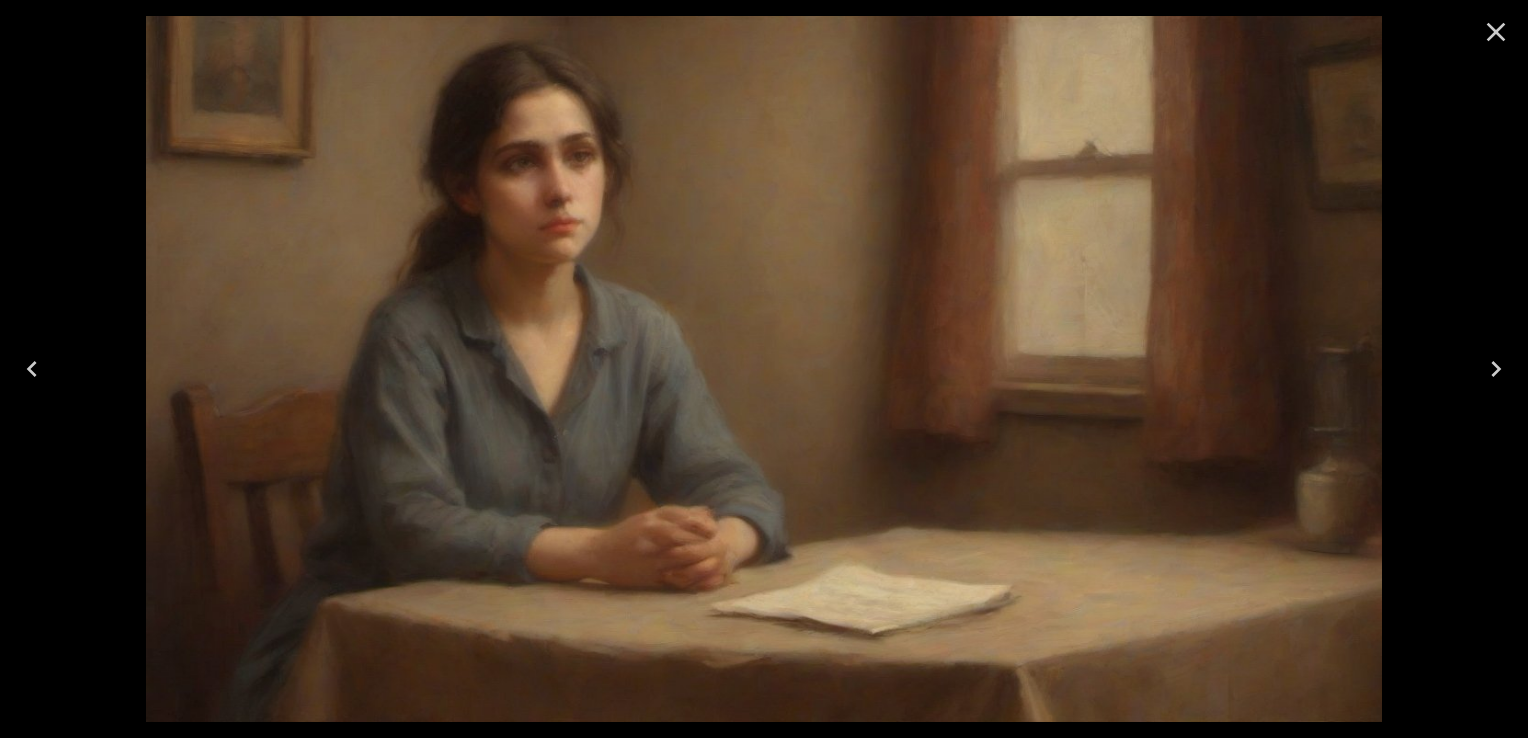 click 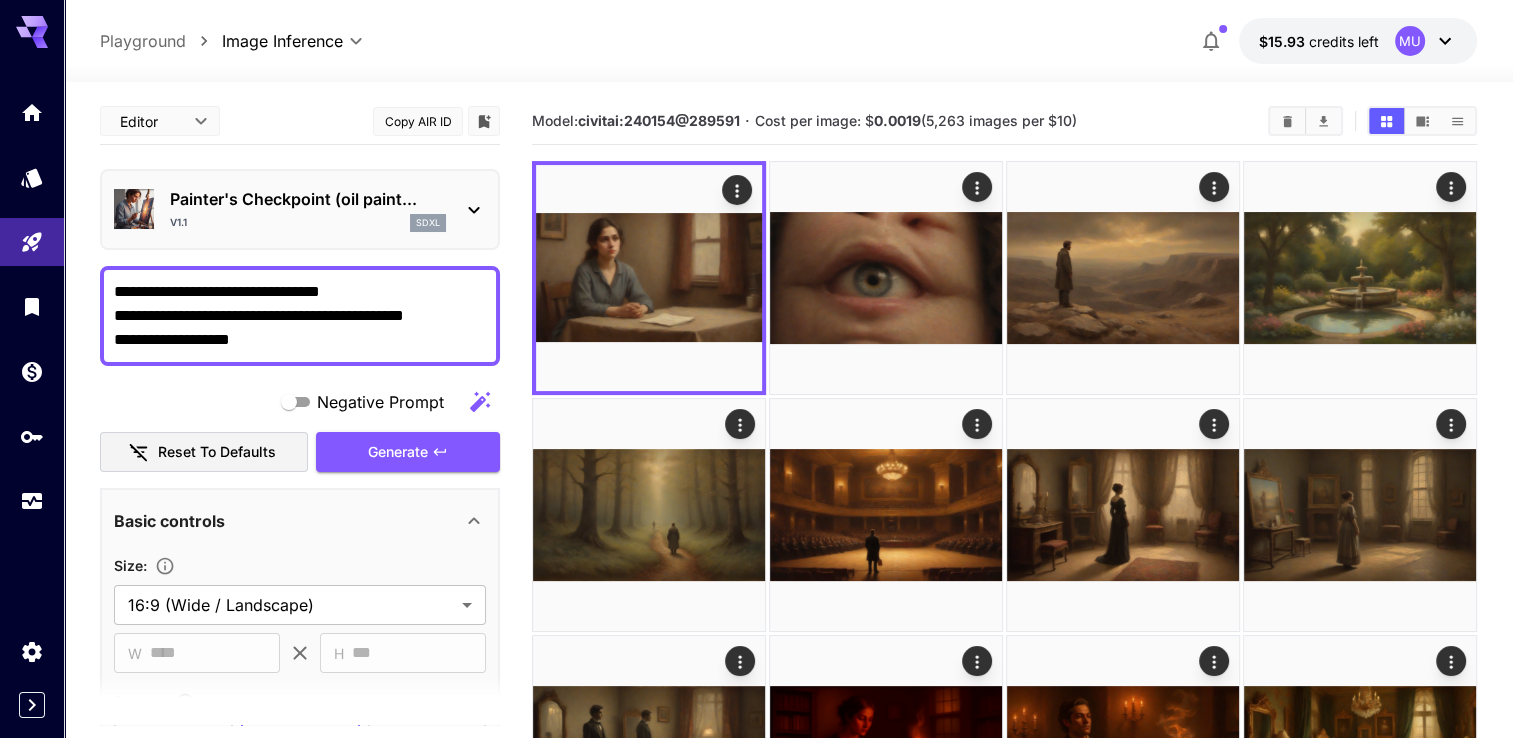 click on "**********" at bounding box center [300, 316] 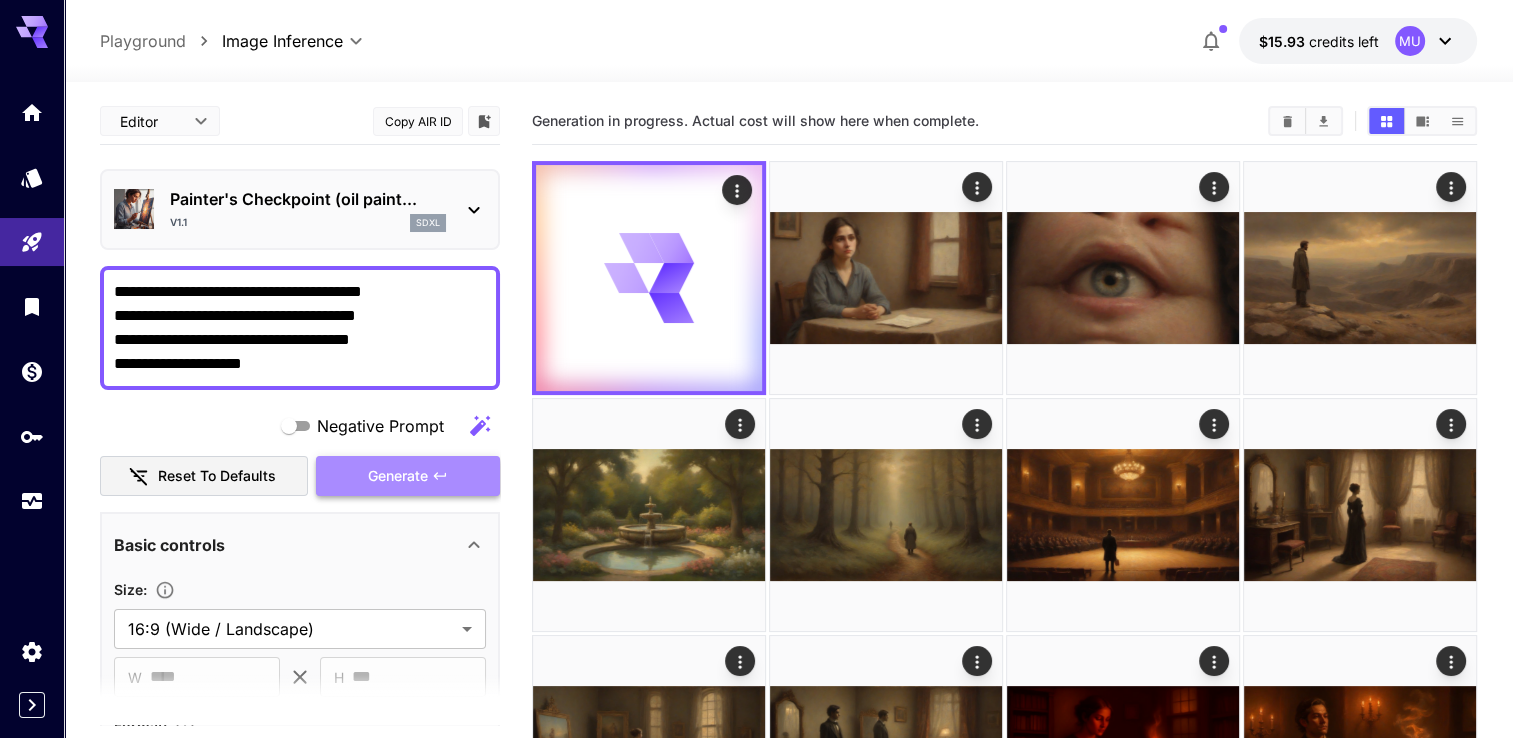 click on "Generate" at bounding box center [398, 476] 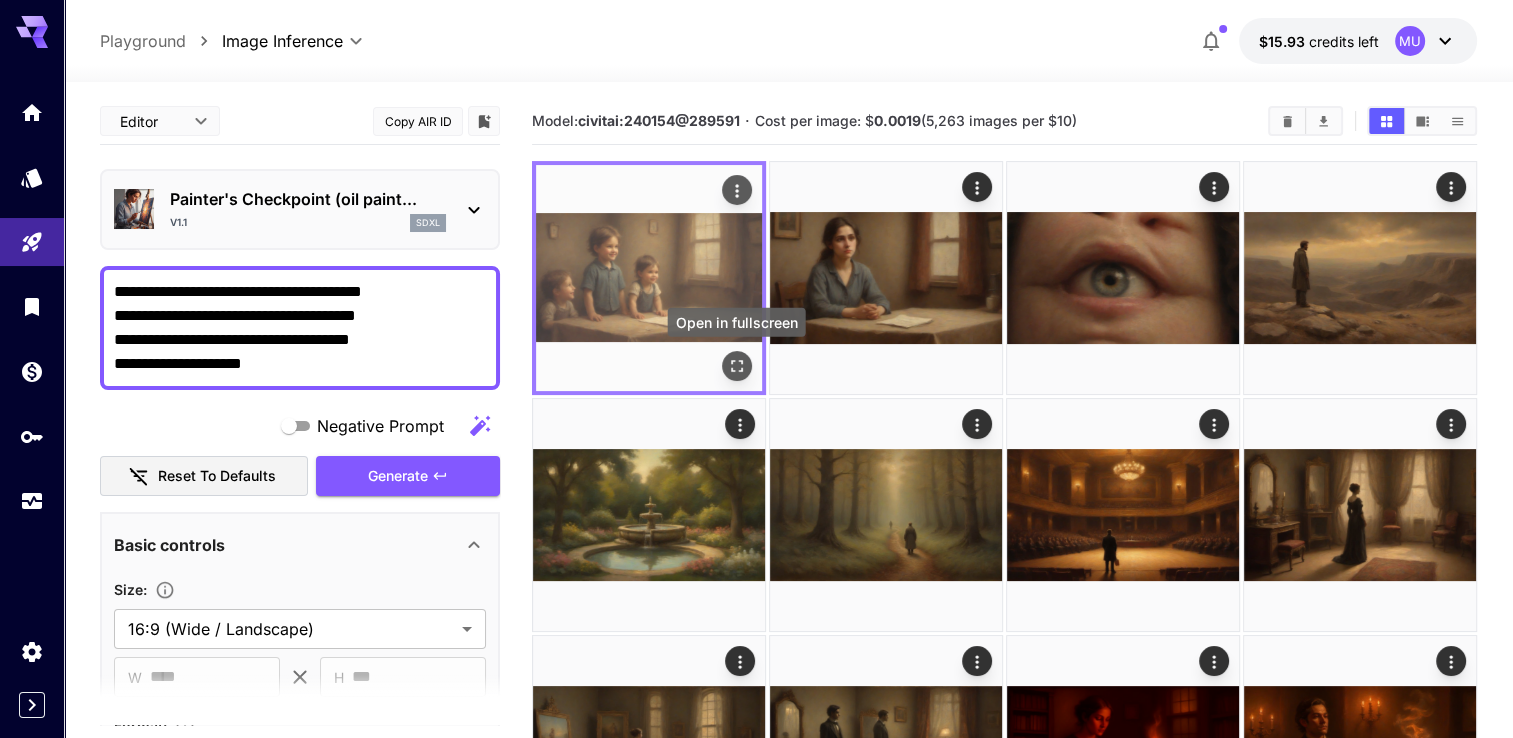 click 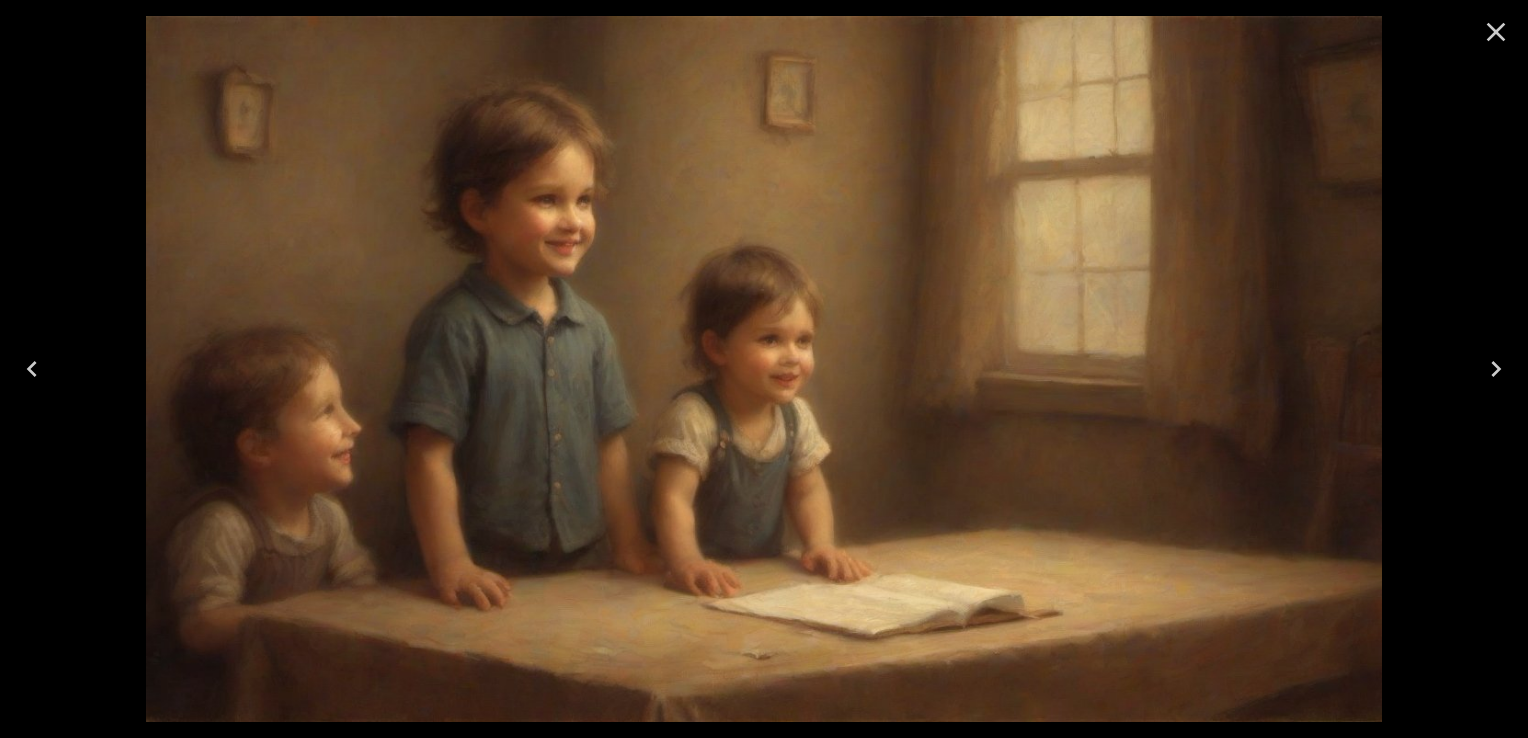 click 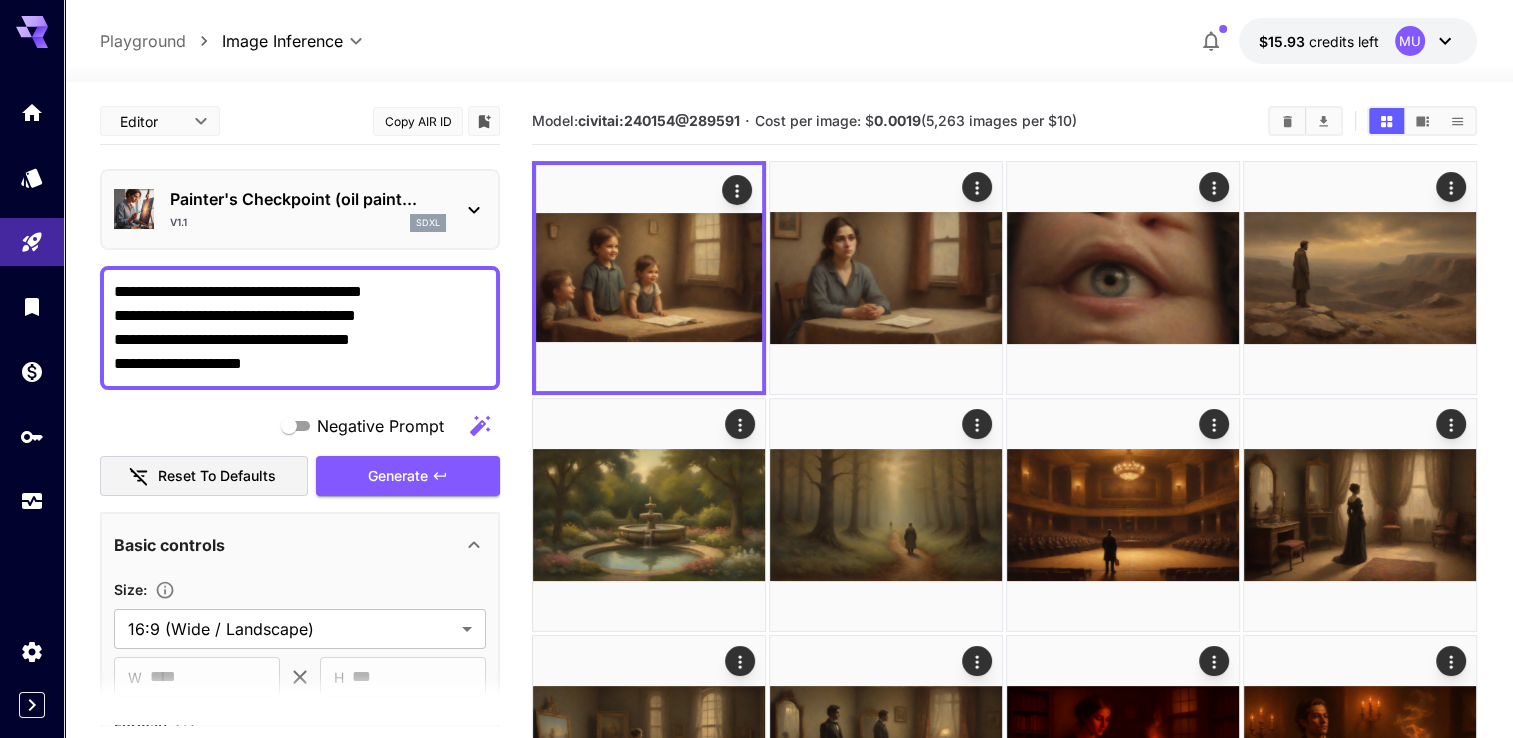 click on "**********" at bounding box center (300, 328) 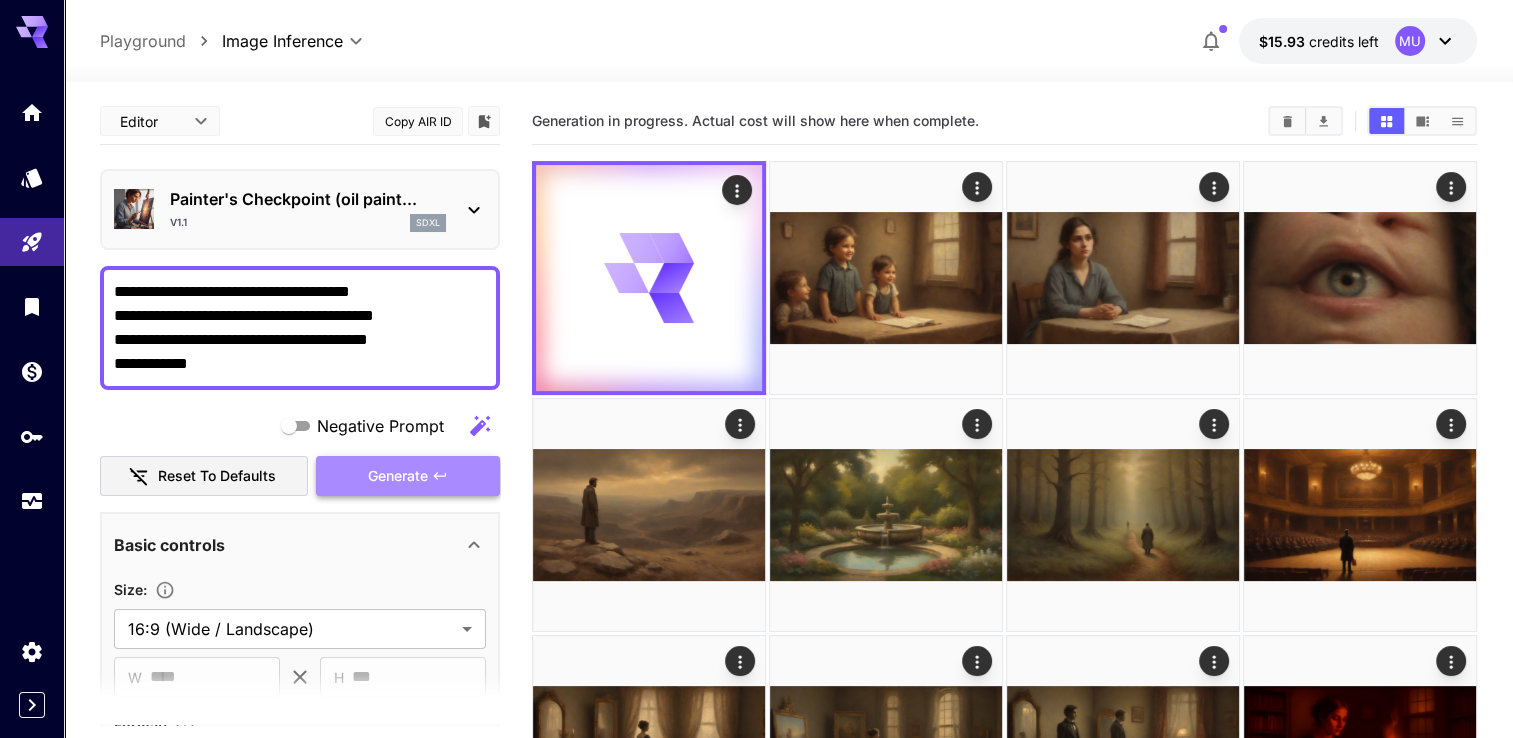click on "Generate" at bounding box center (408, 476) 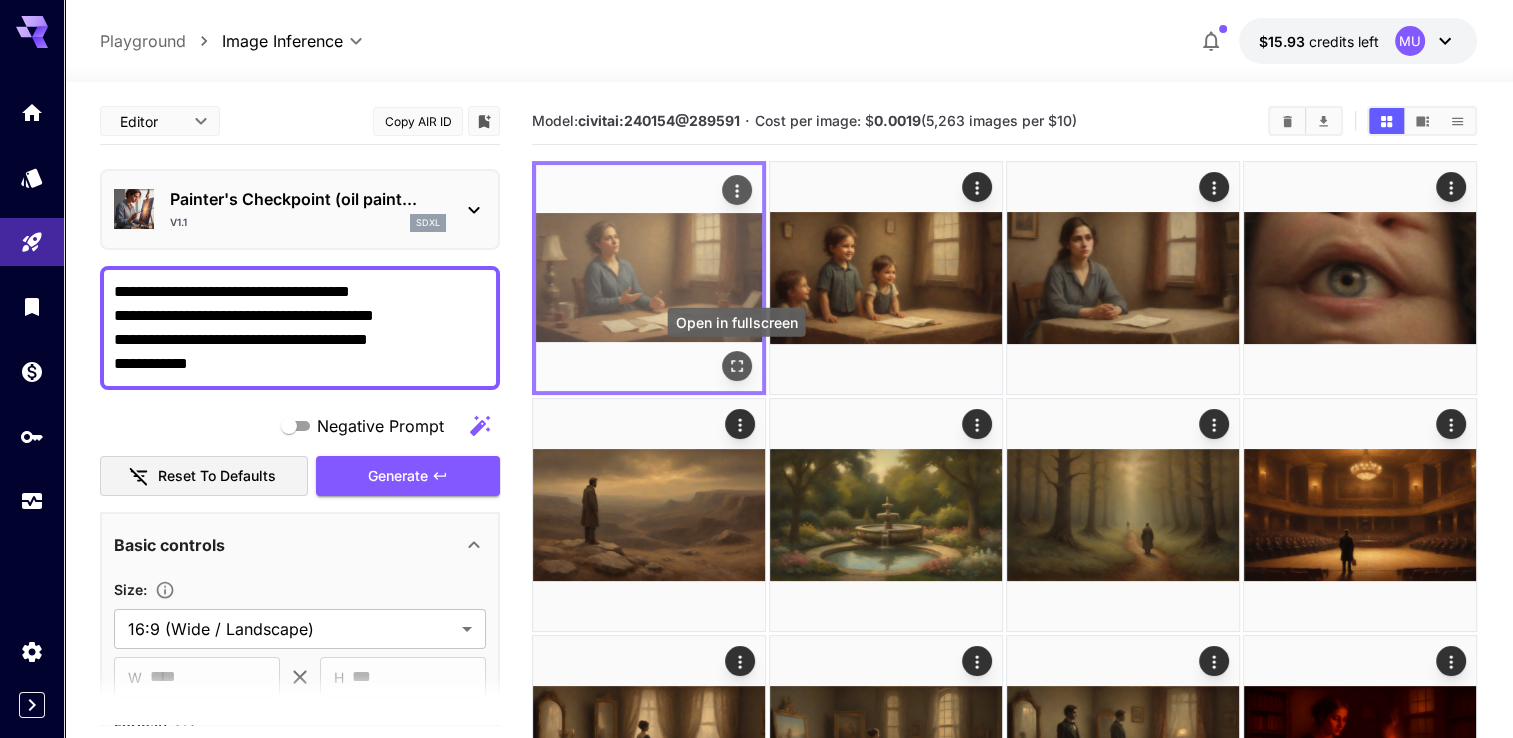 click 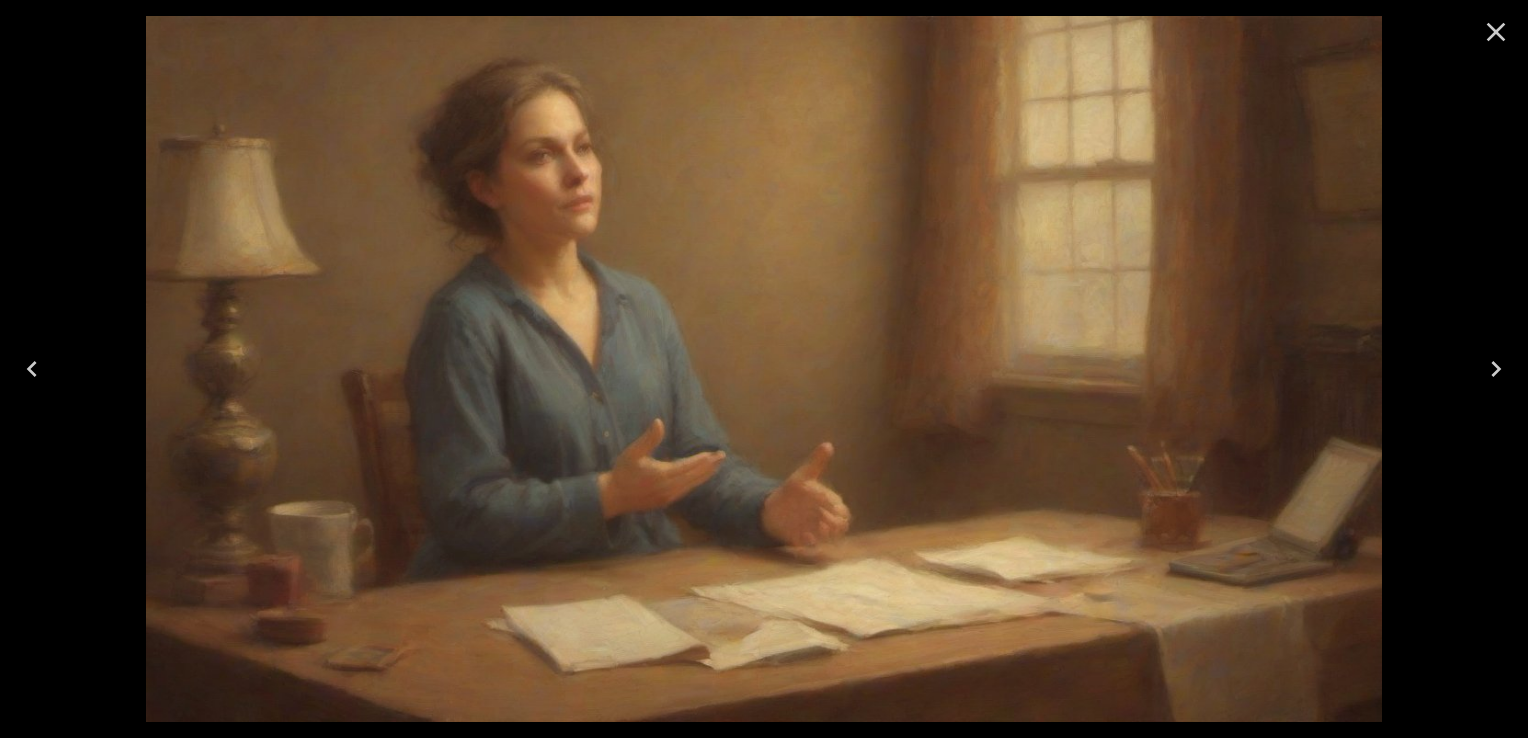 click 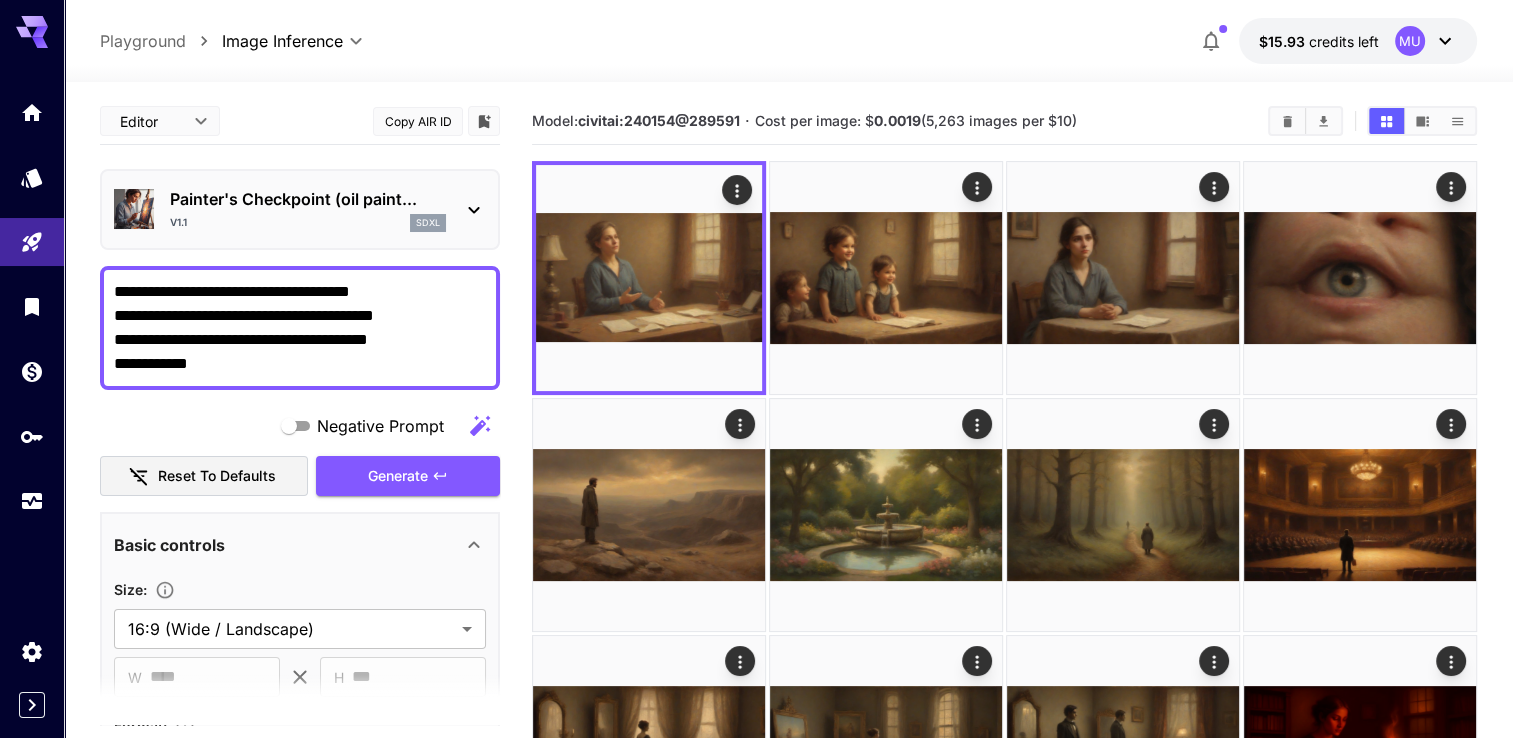 click on "**********" at bounding box center [300, 328] 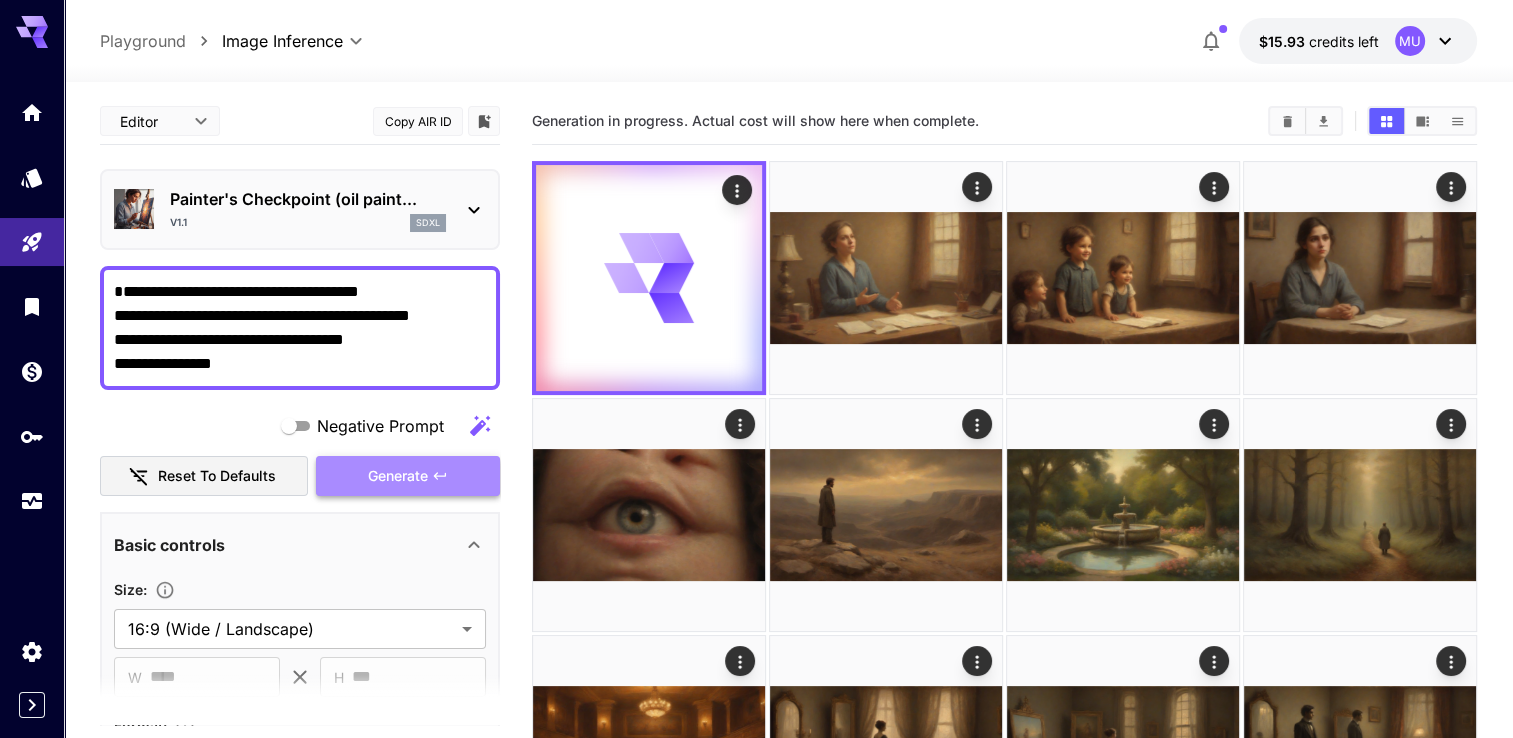 click on "Generate" at bounding box center (398, 476) 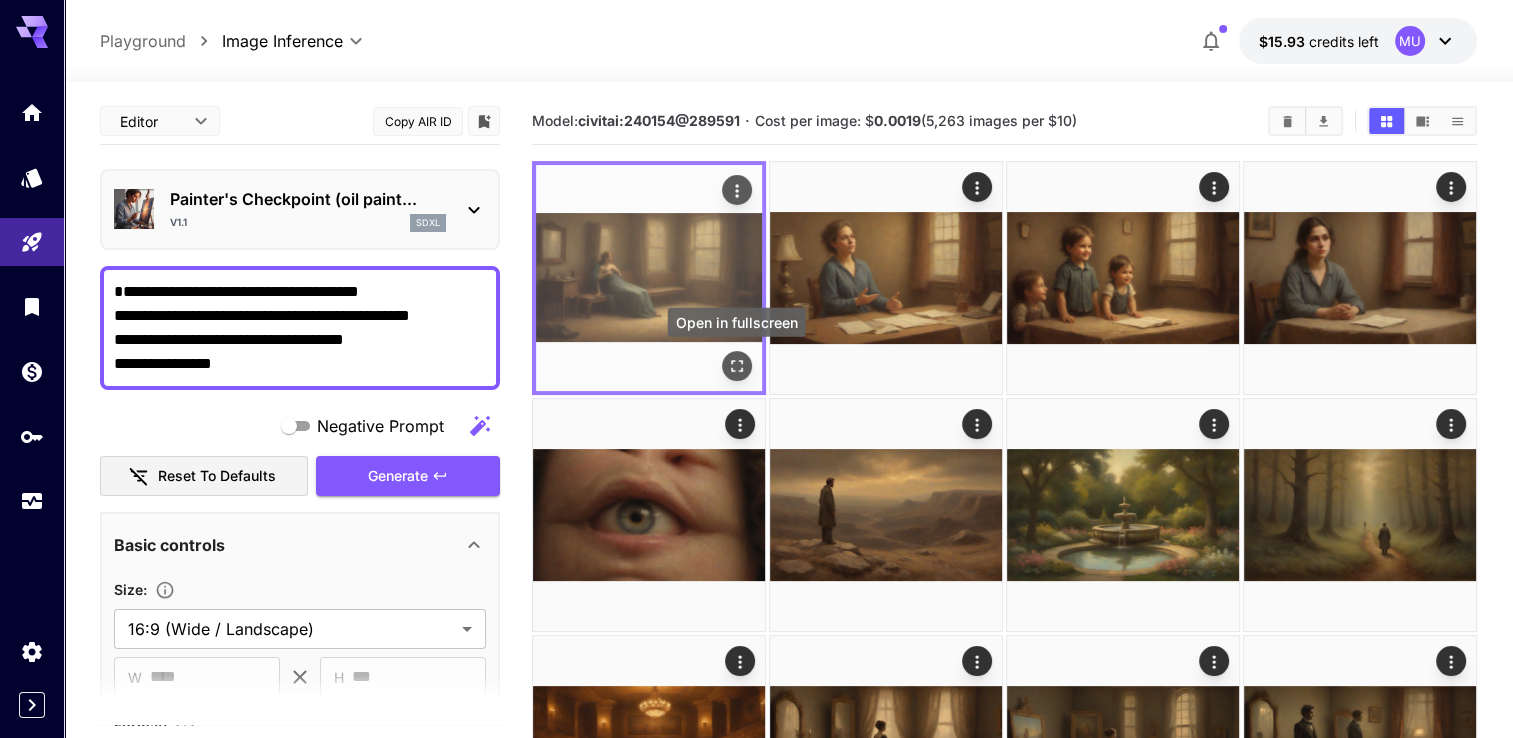 click 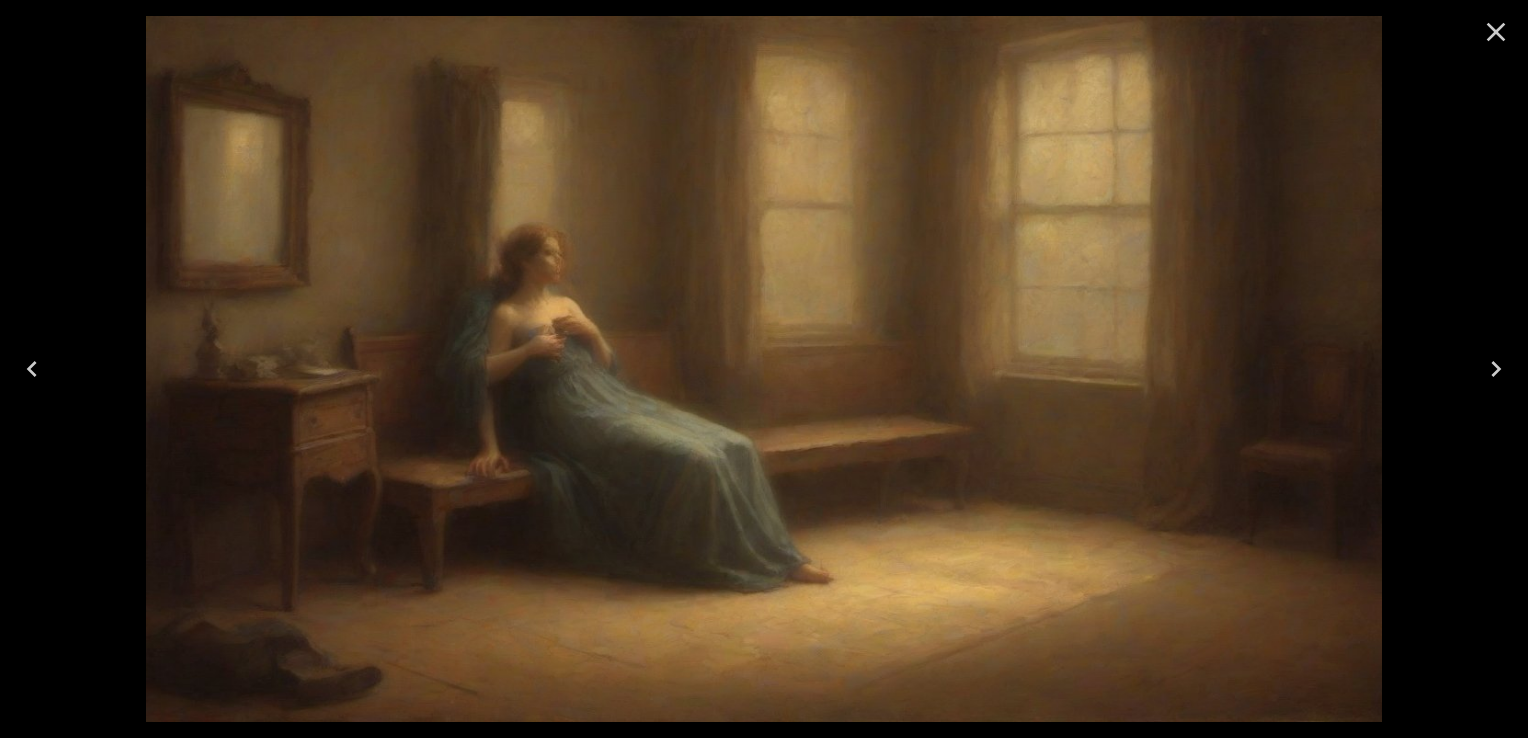 click 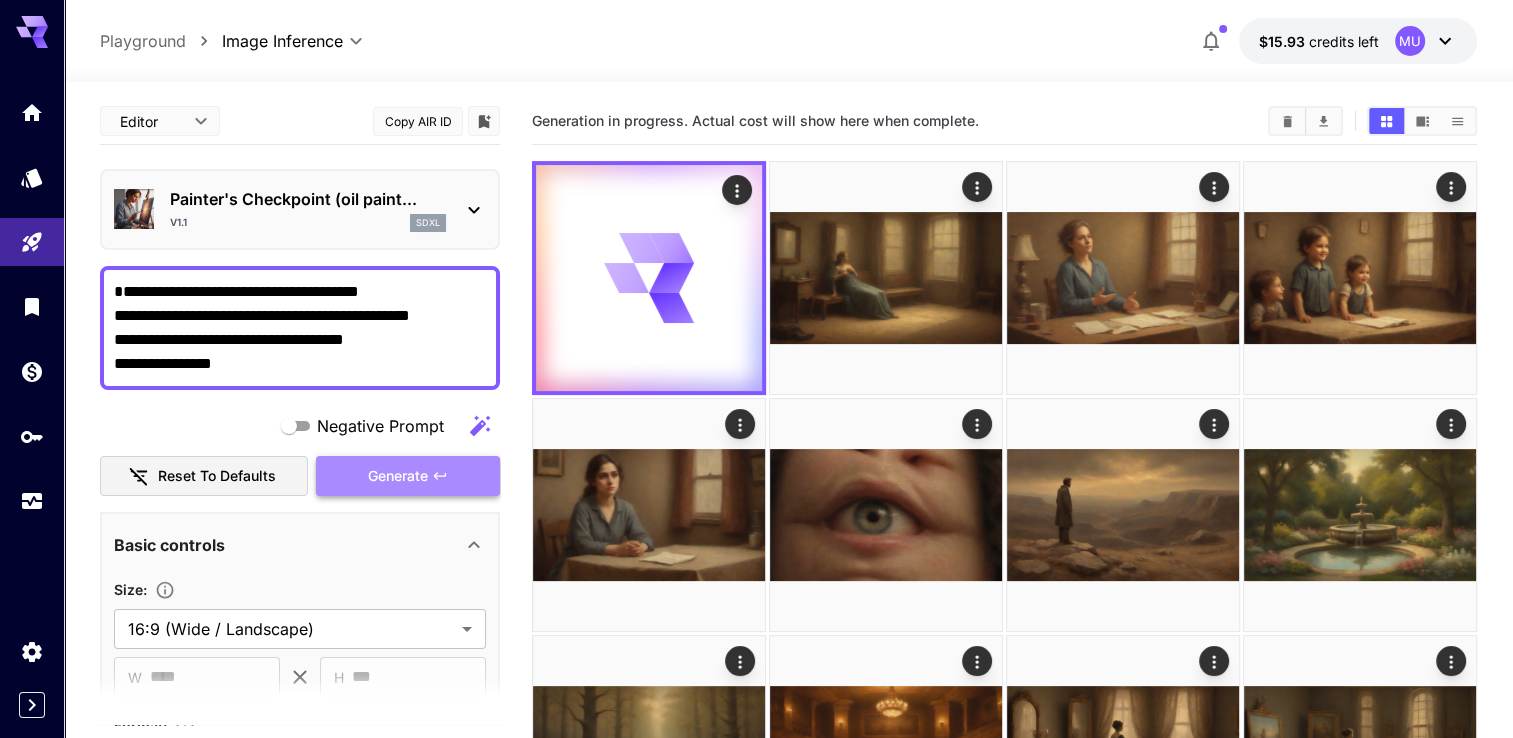 click on "Generate" at bounding box center [398, 476] 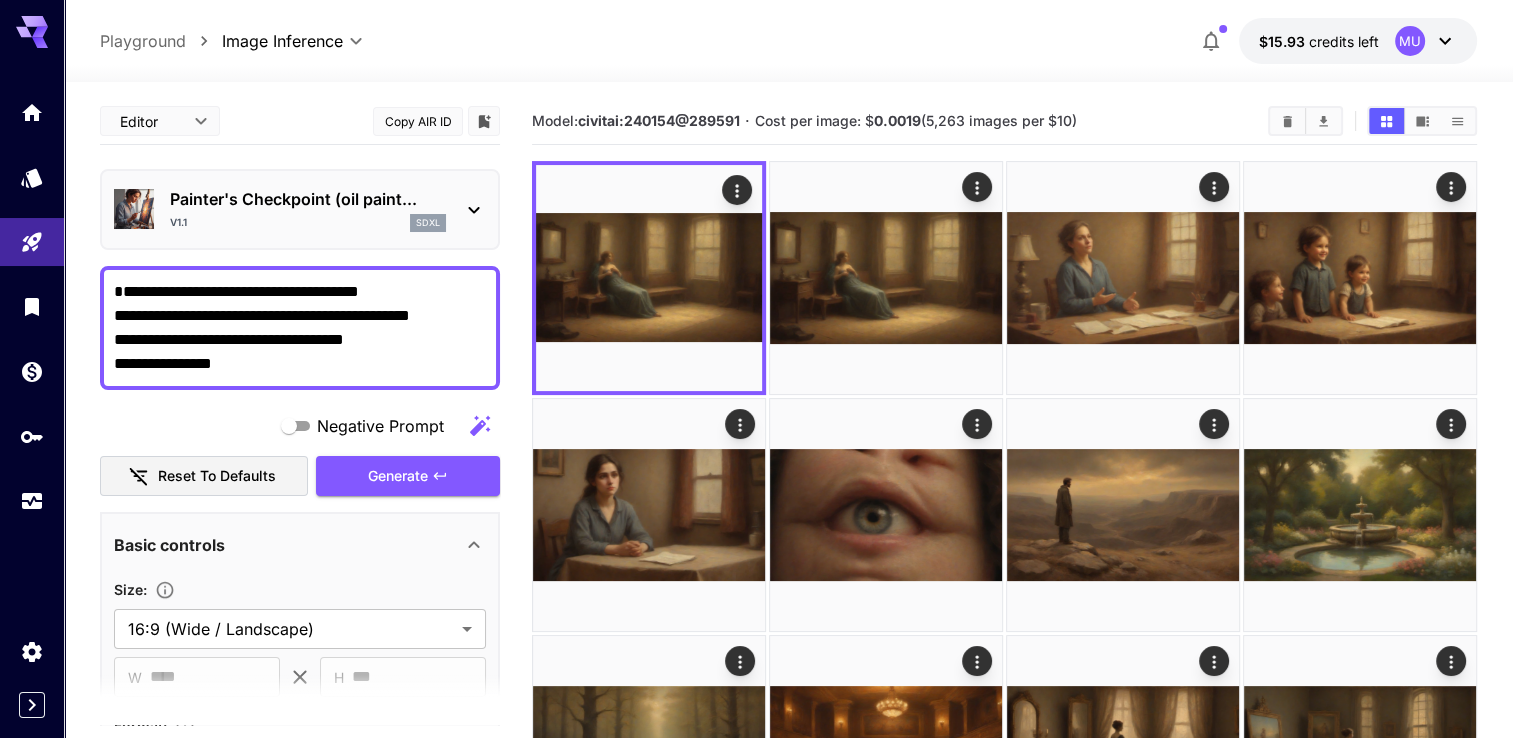 click on "**********" at bounding box center [300, 328] 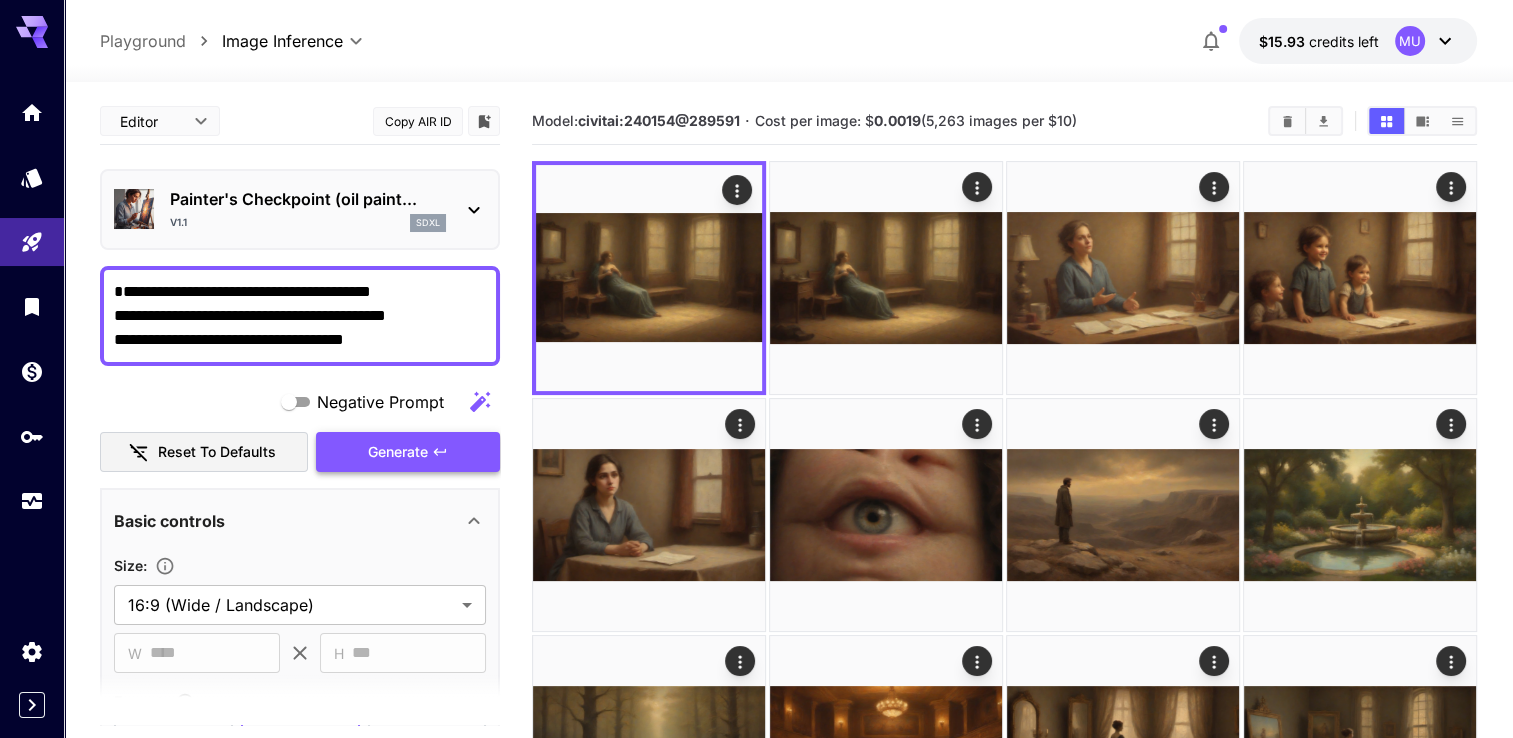 type on "**********" 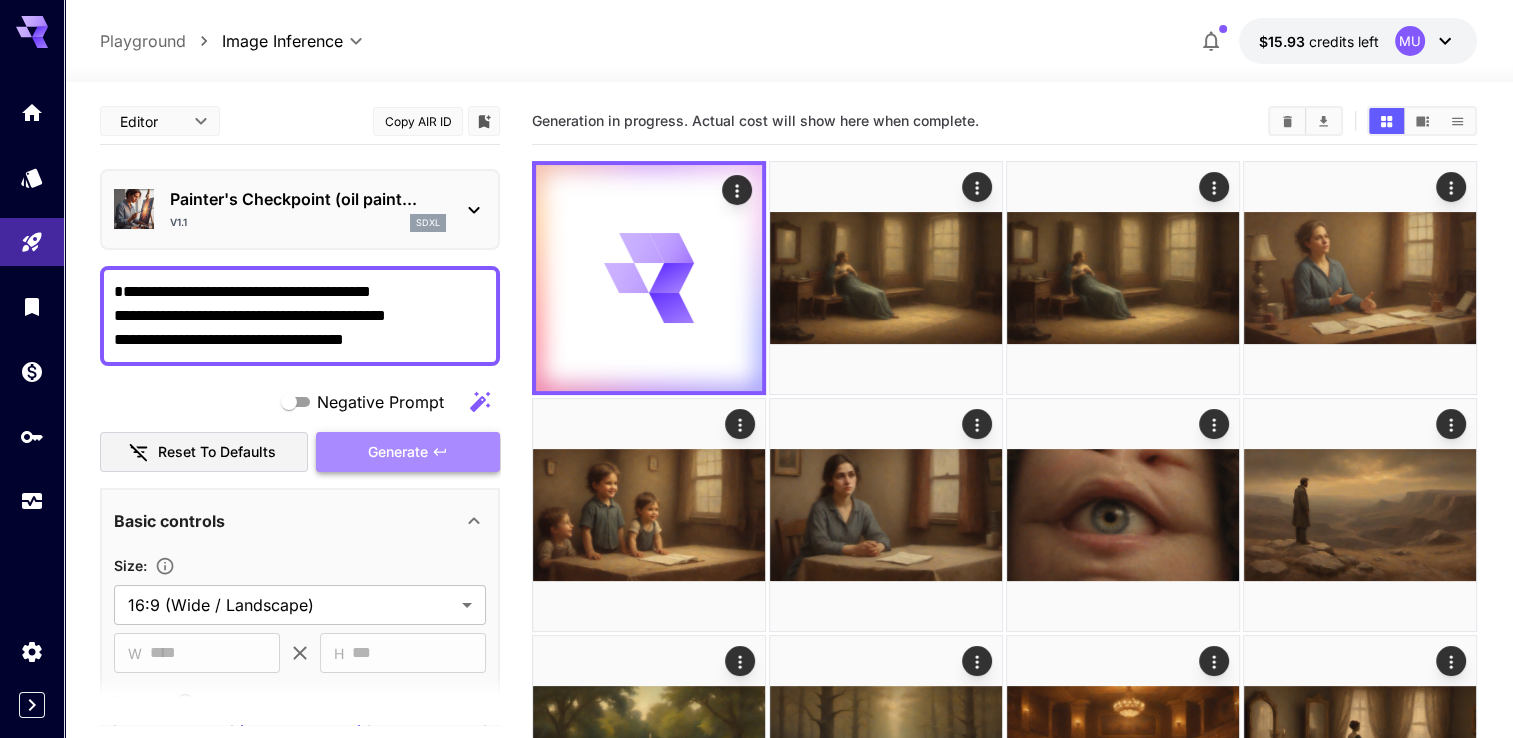 click on "Generate" at bounding box center [398, 452] 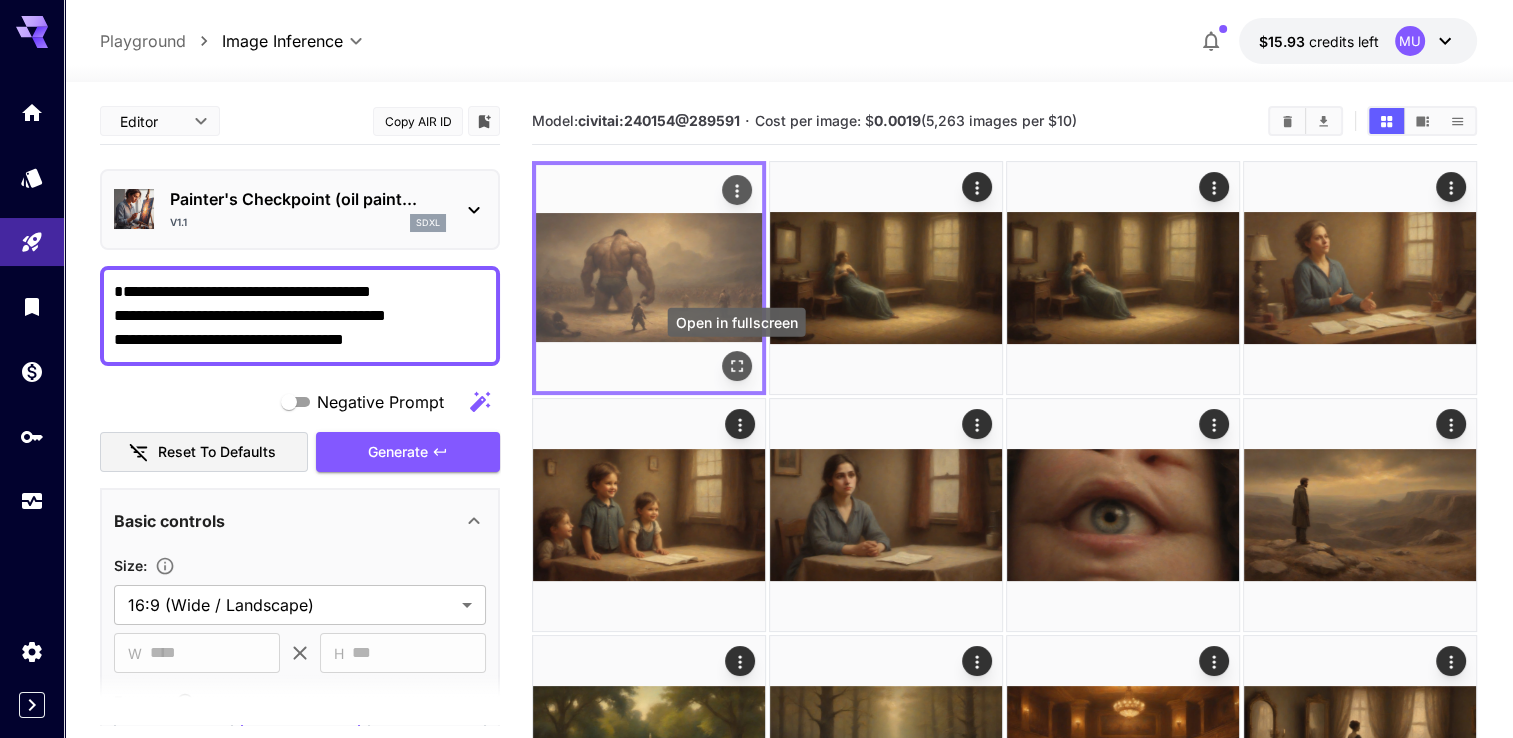 click 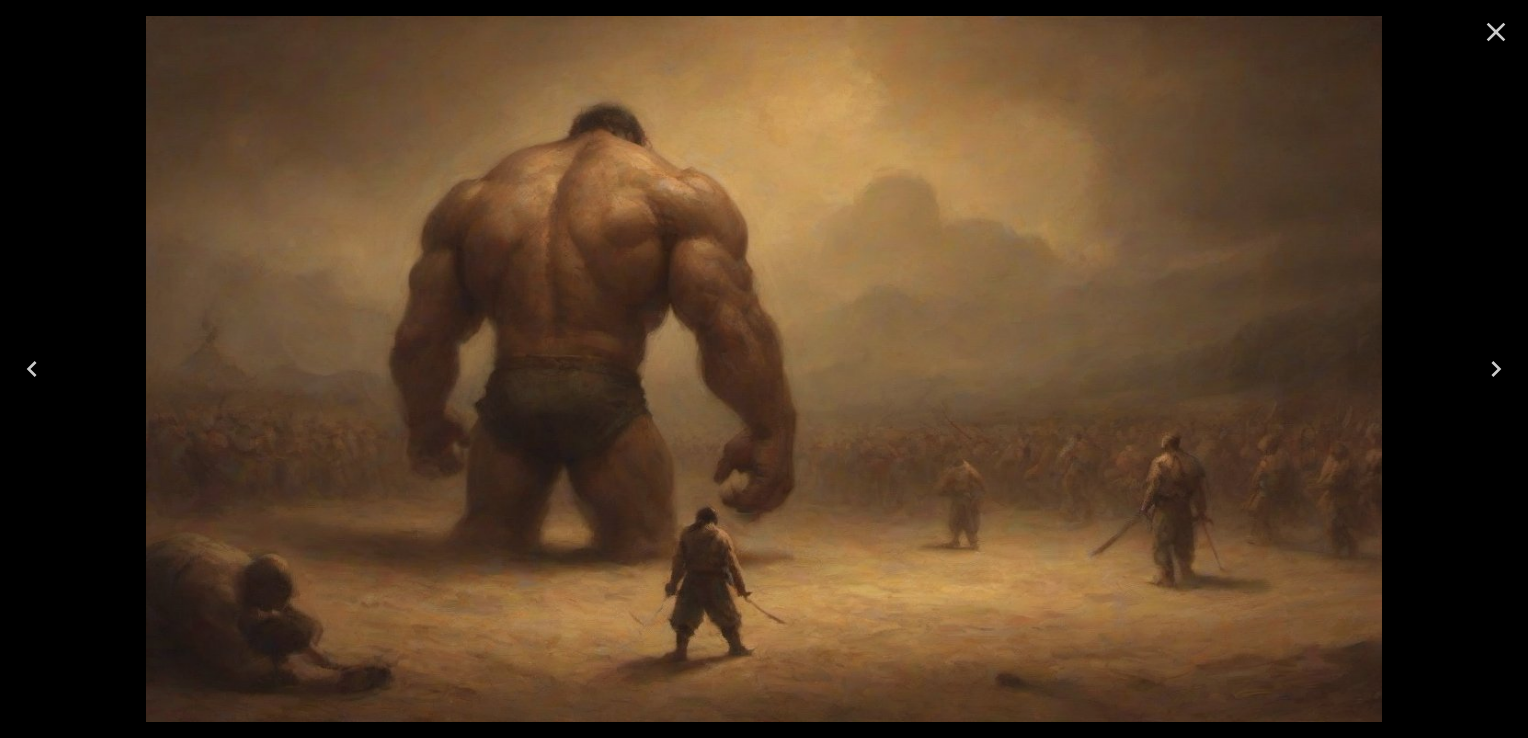 click 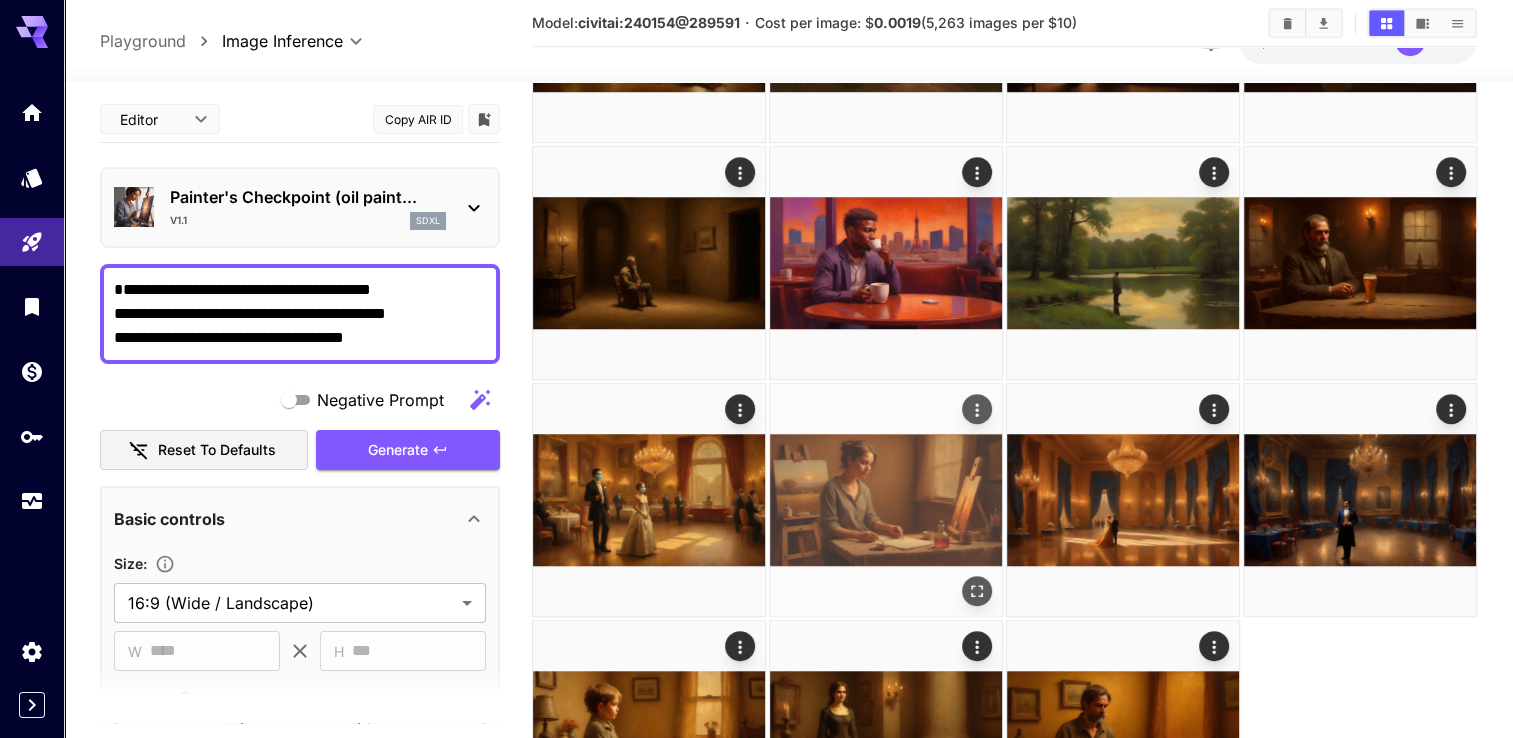 scroll, scrollTop: 1374, scrollLeft: 0, axis: vertical 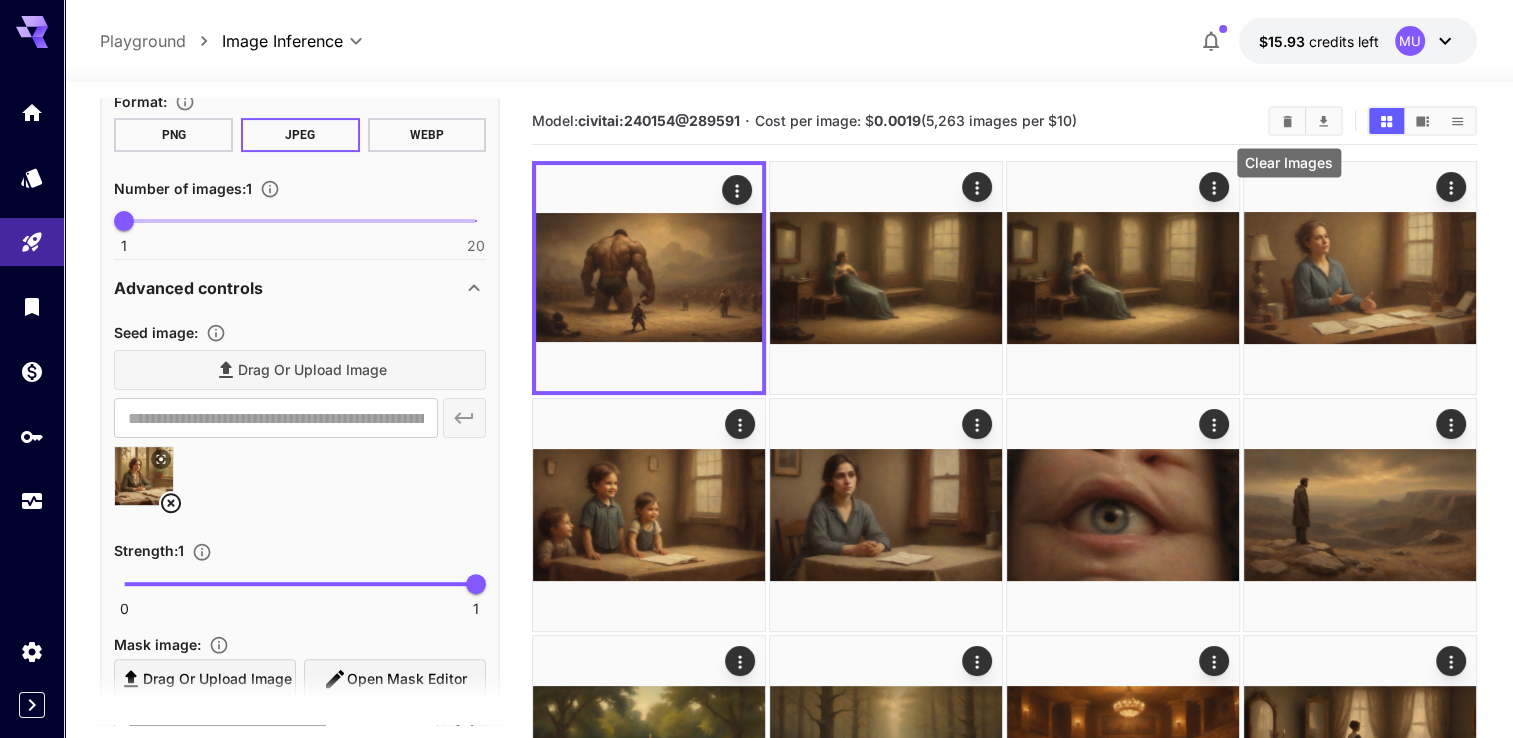 click 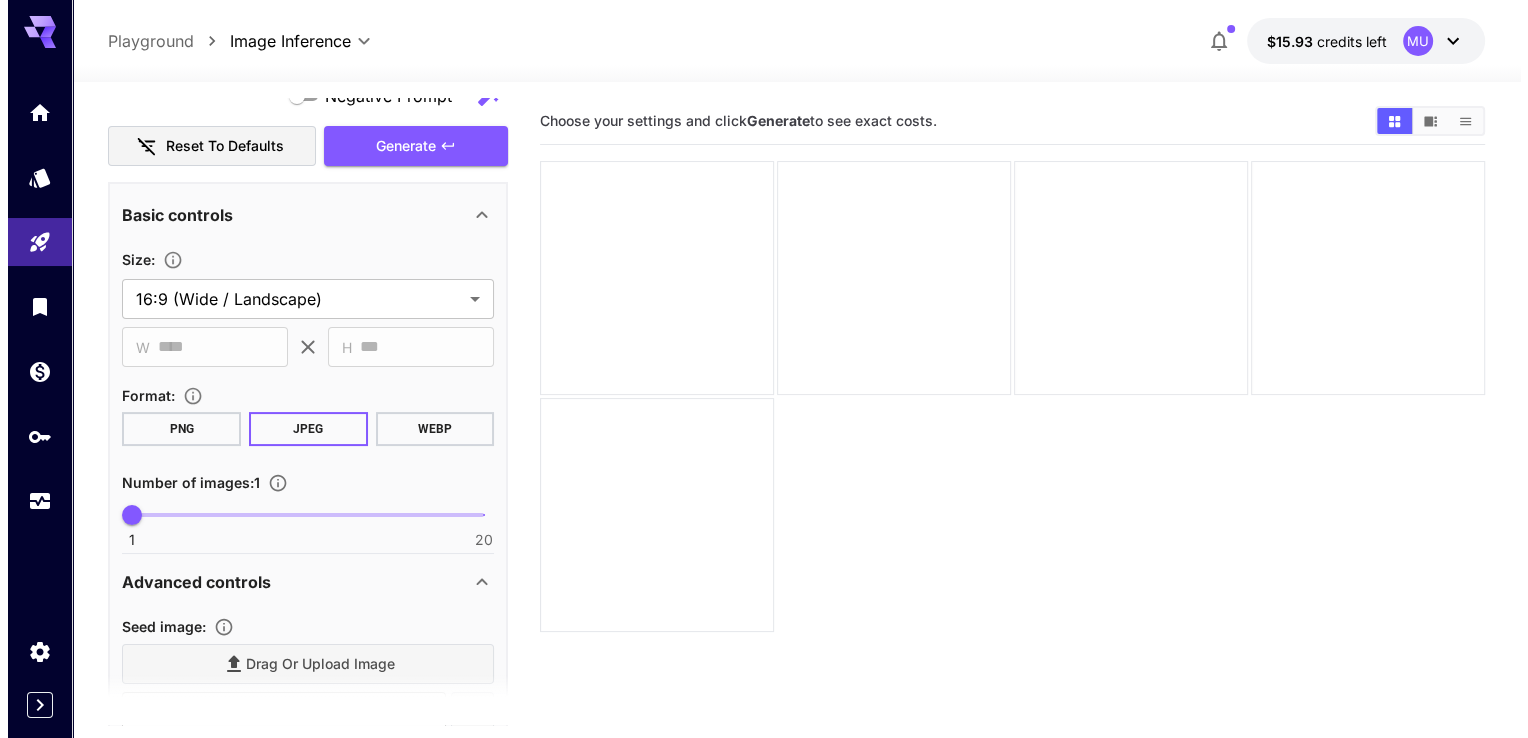 scroll, scrollTop: 0, scrollLeft: 0, axis: both 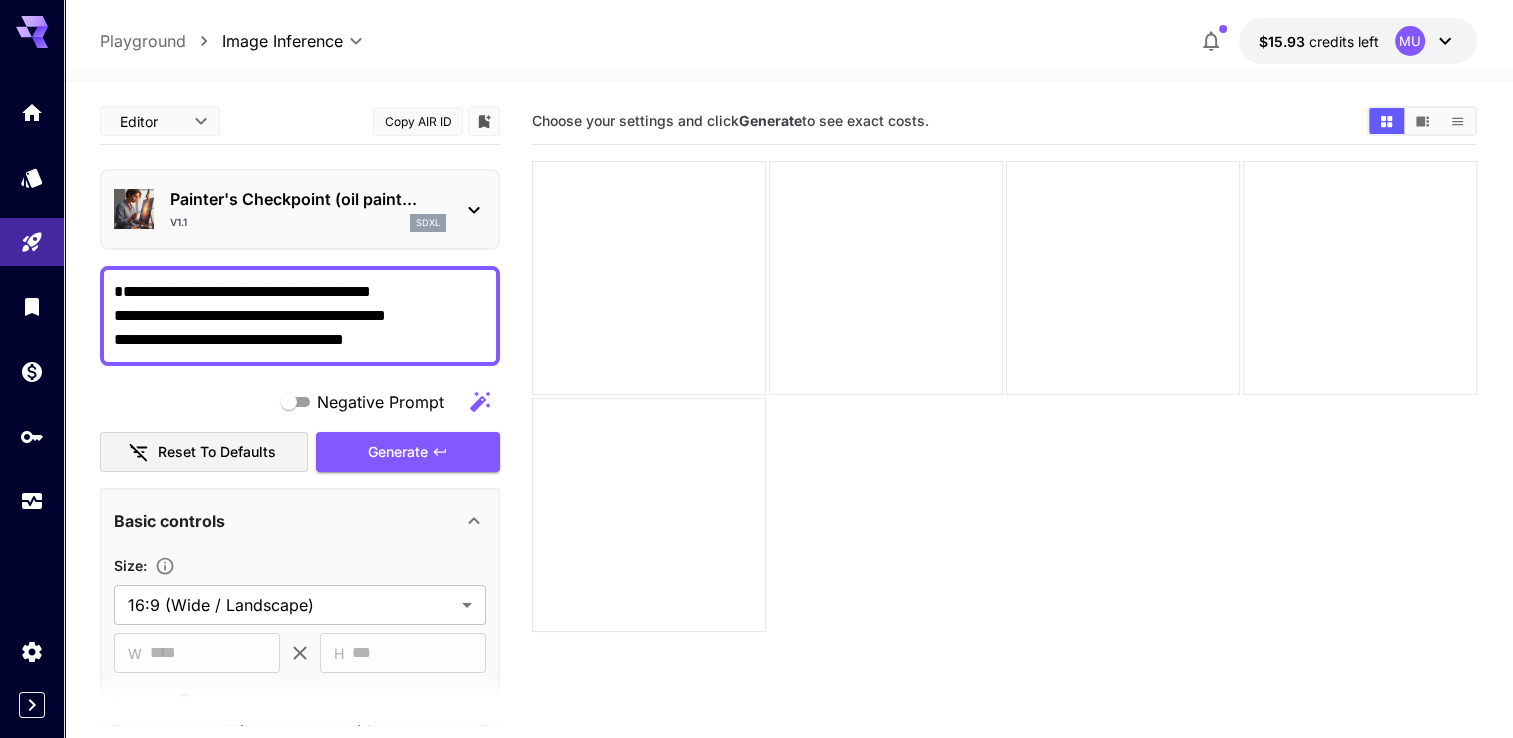 click on "Painter's Checkpoint (oil paint... v1.1 sdxl" at bounding box center (300, 209) 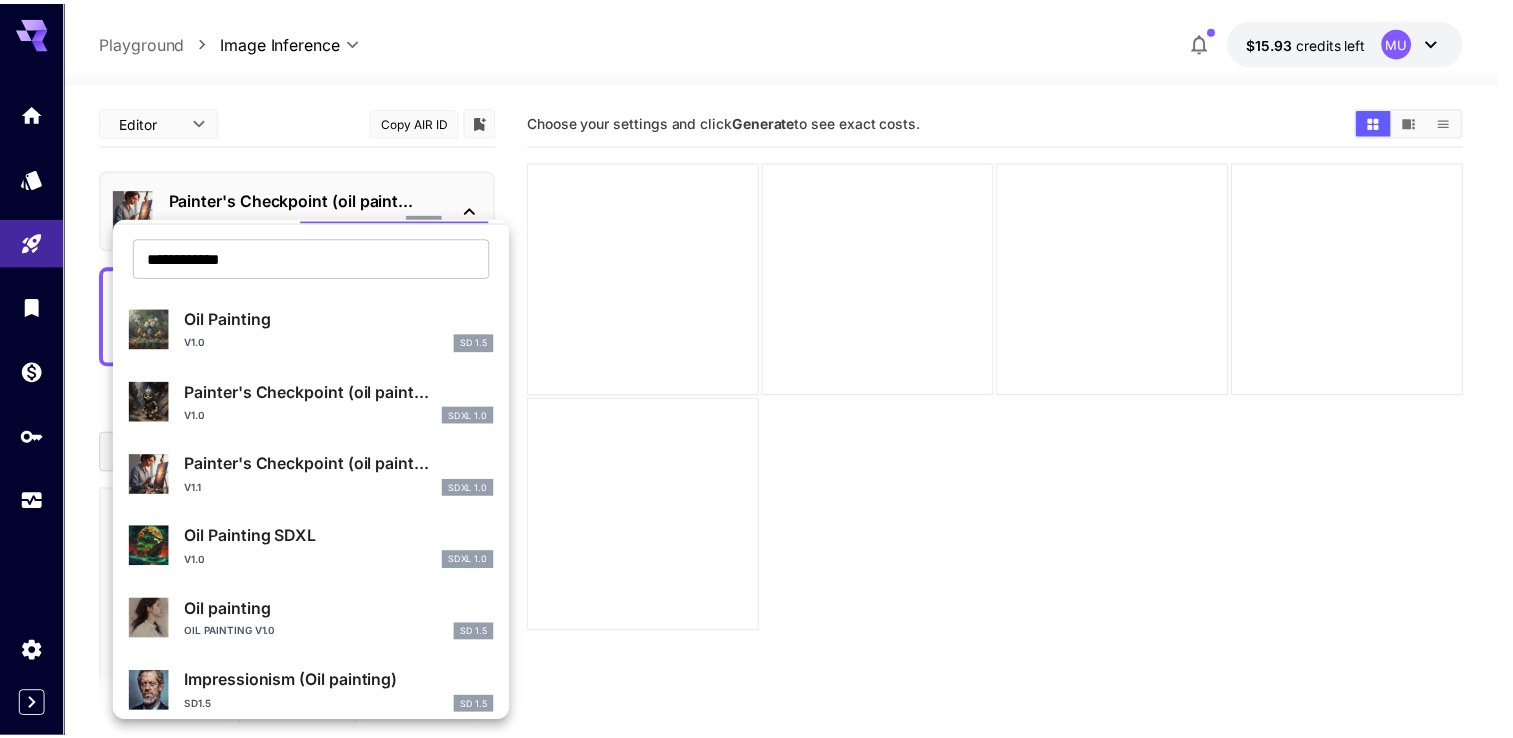 scroll, scrollTop: 100, scrollLeft: 0, axis: vertical 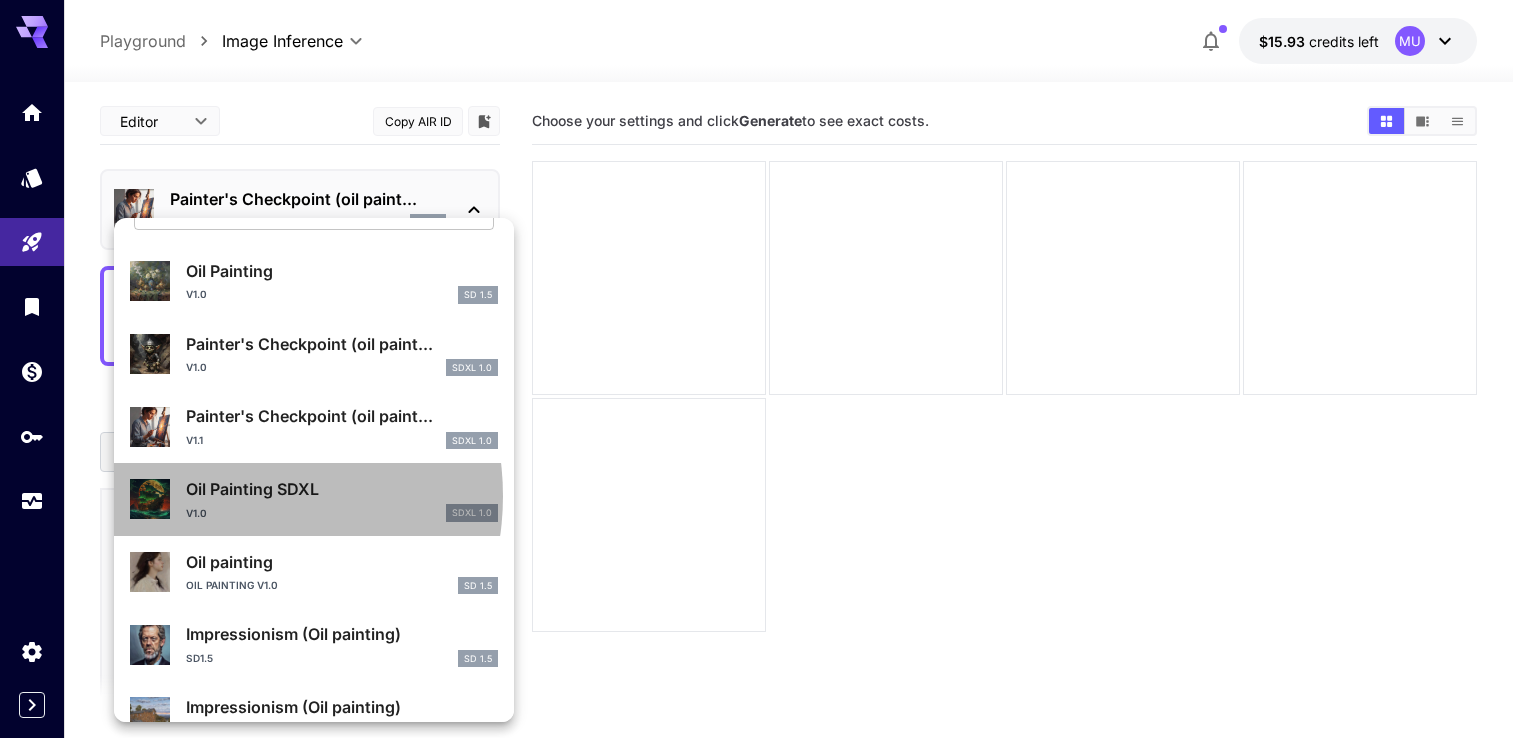 click on "Oil Painting SDXL" at bounding box center (342, 489) 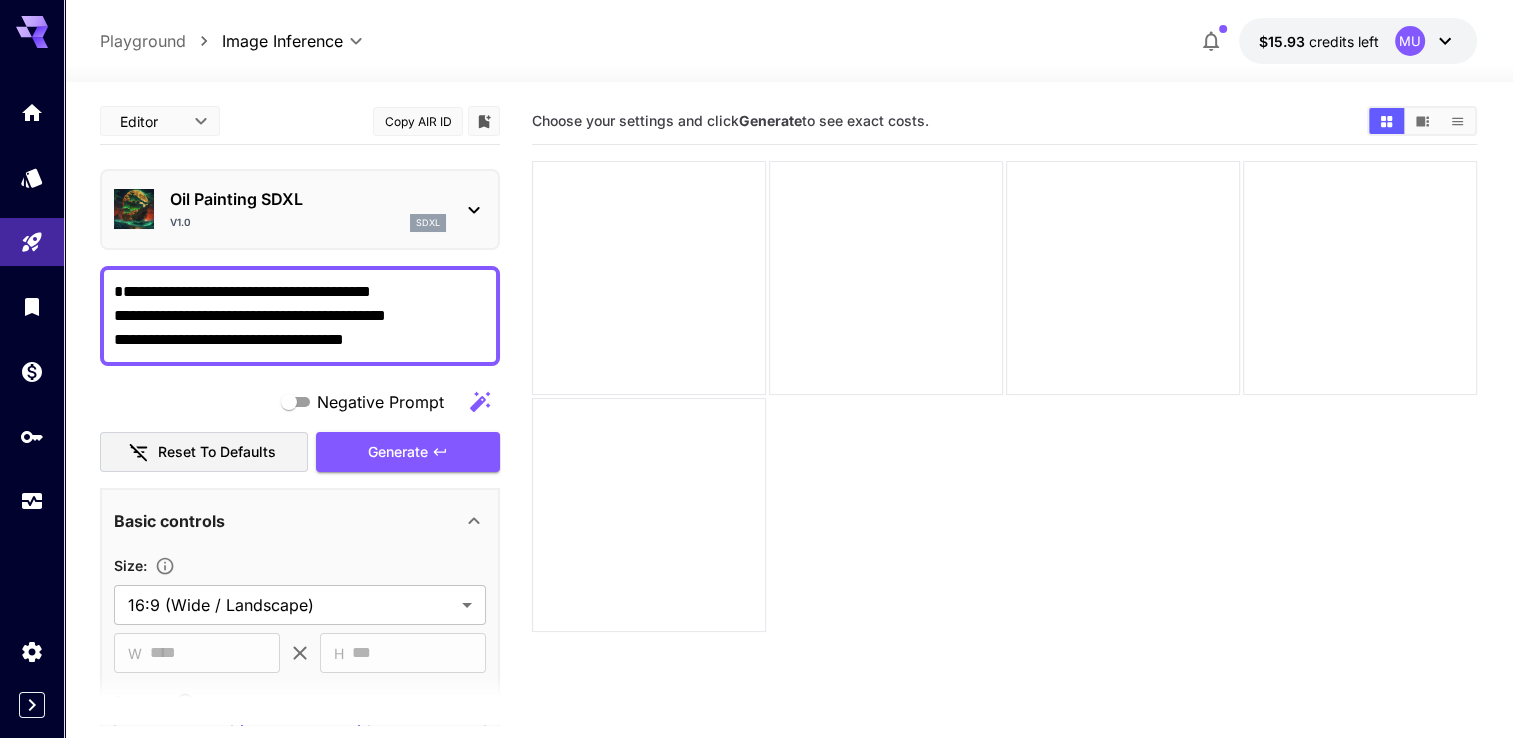 click on "**********" at bounding box center (300, 316) 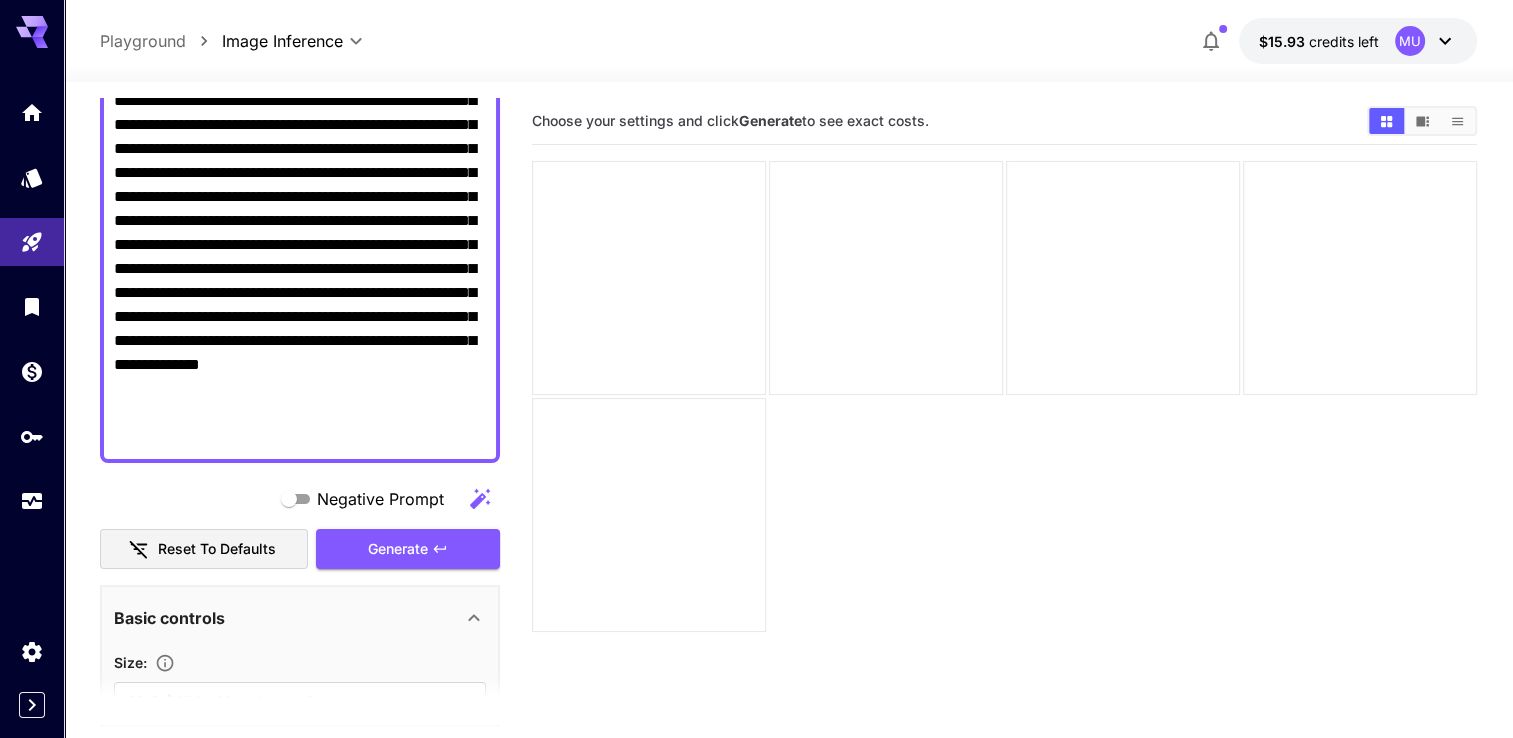 scroll, scrollTop: 531, scrollLeft: 0, axis: vertical 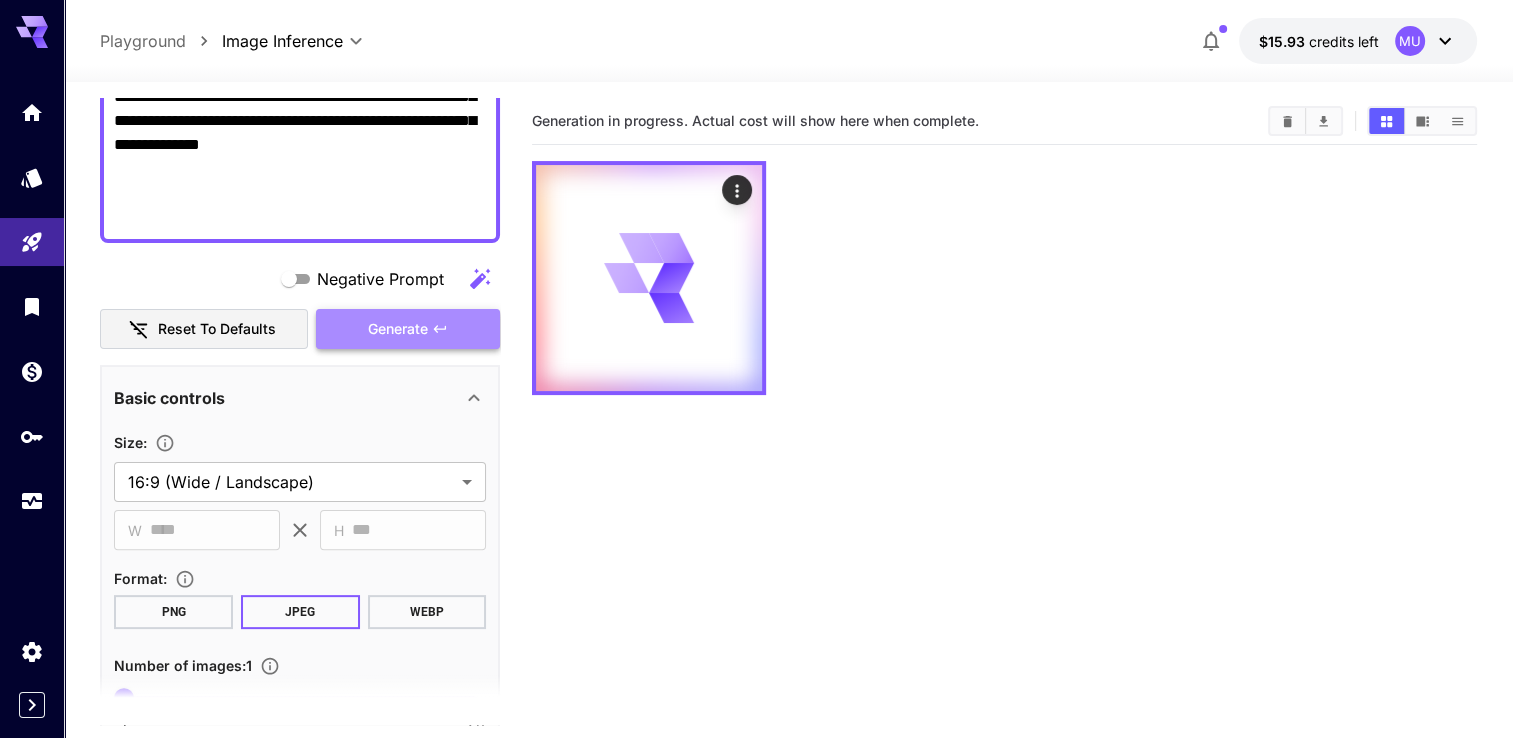 click 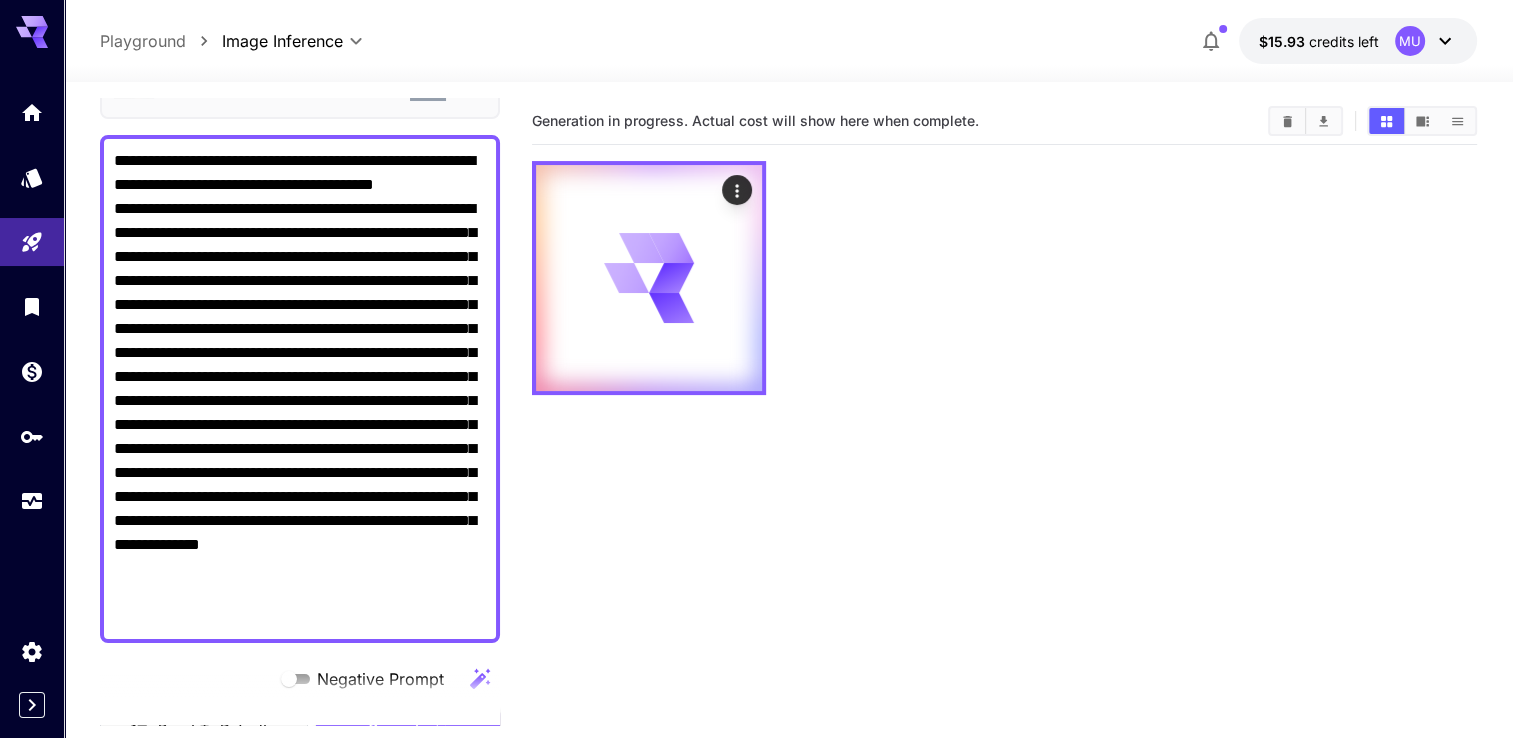 scroll, scrollTop: 0, scrollLeft: 0, axis: both 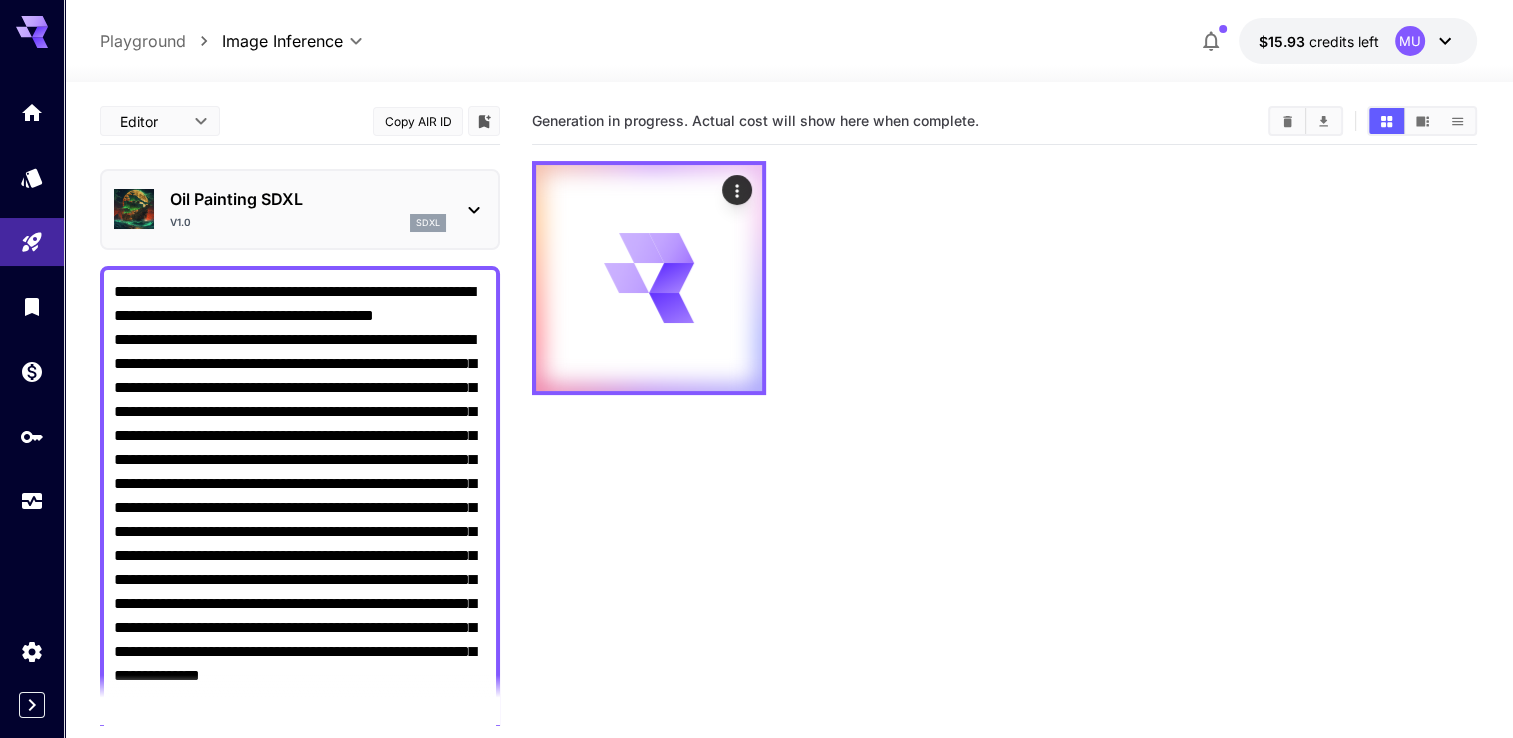 click 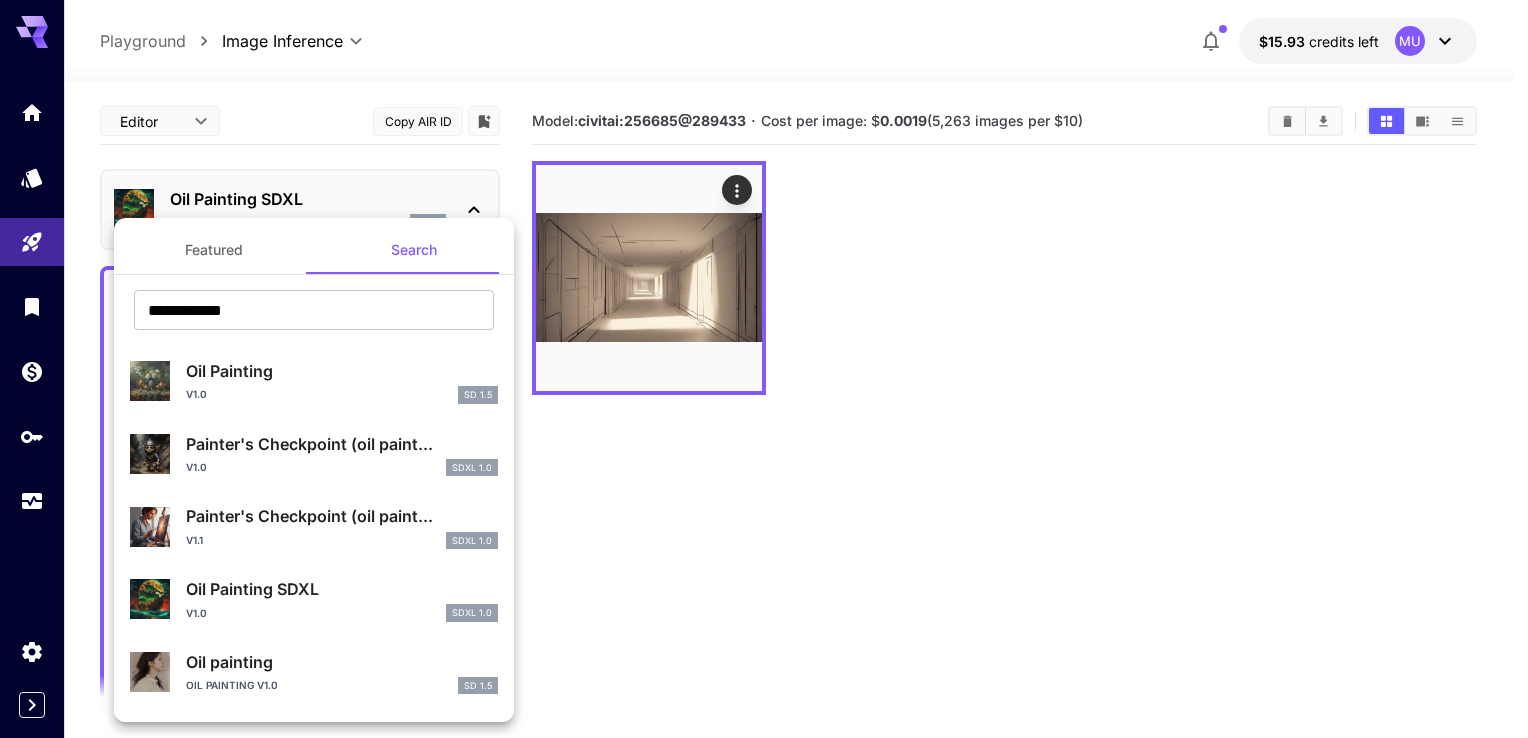 click at bounding box center [764, 369] 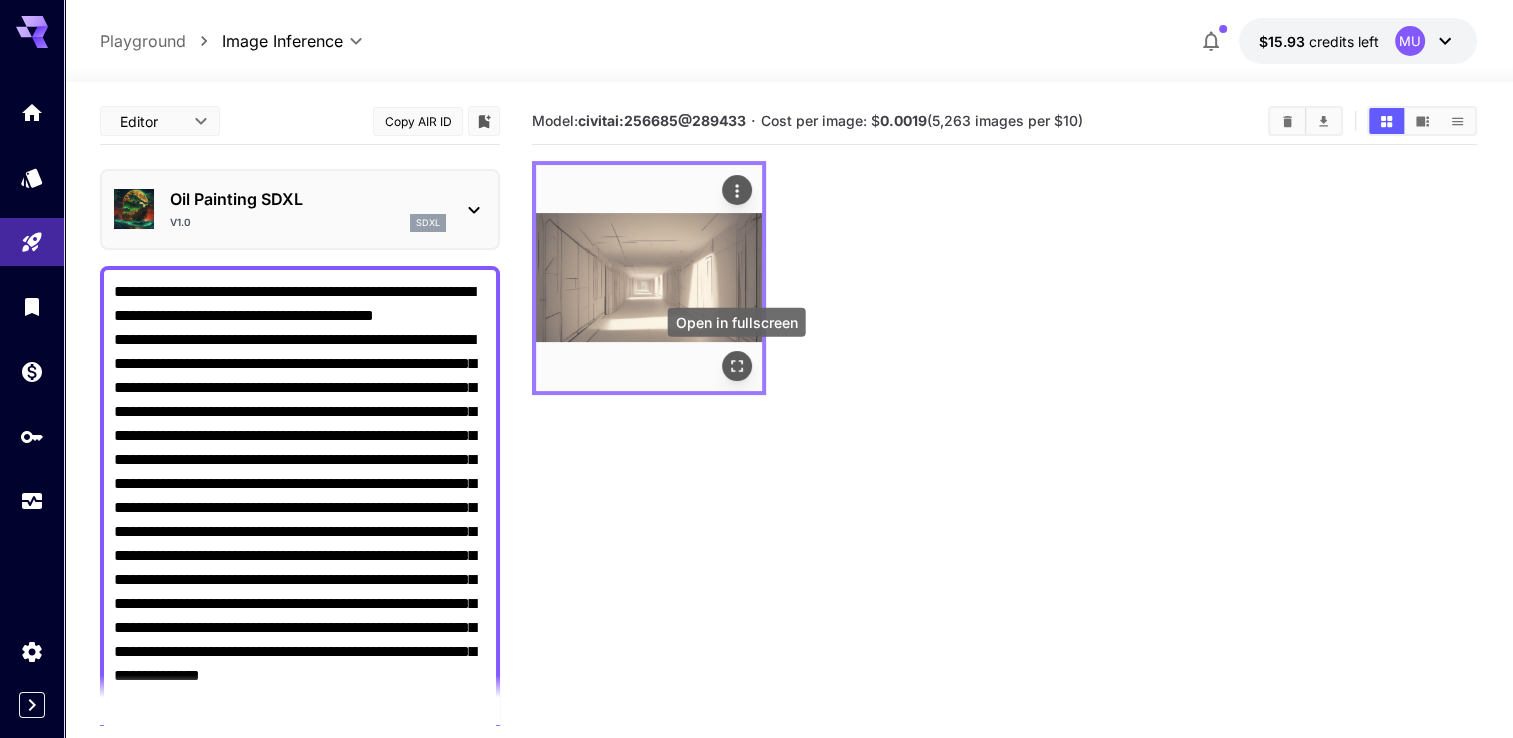 click 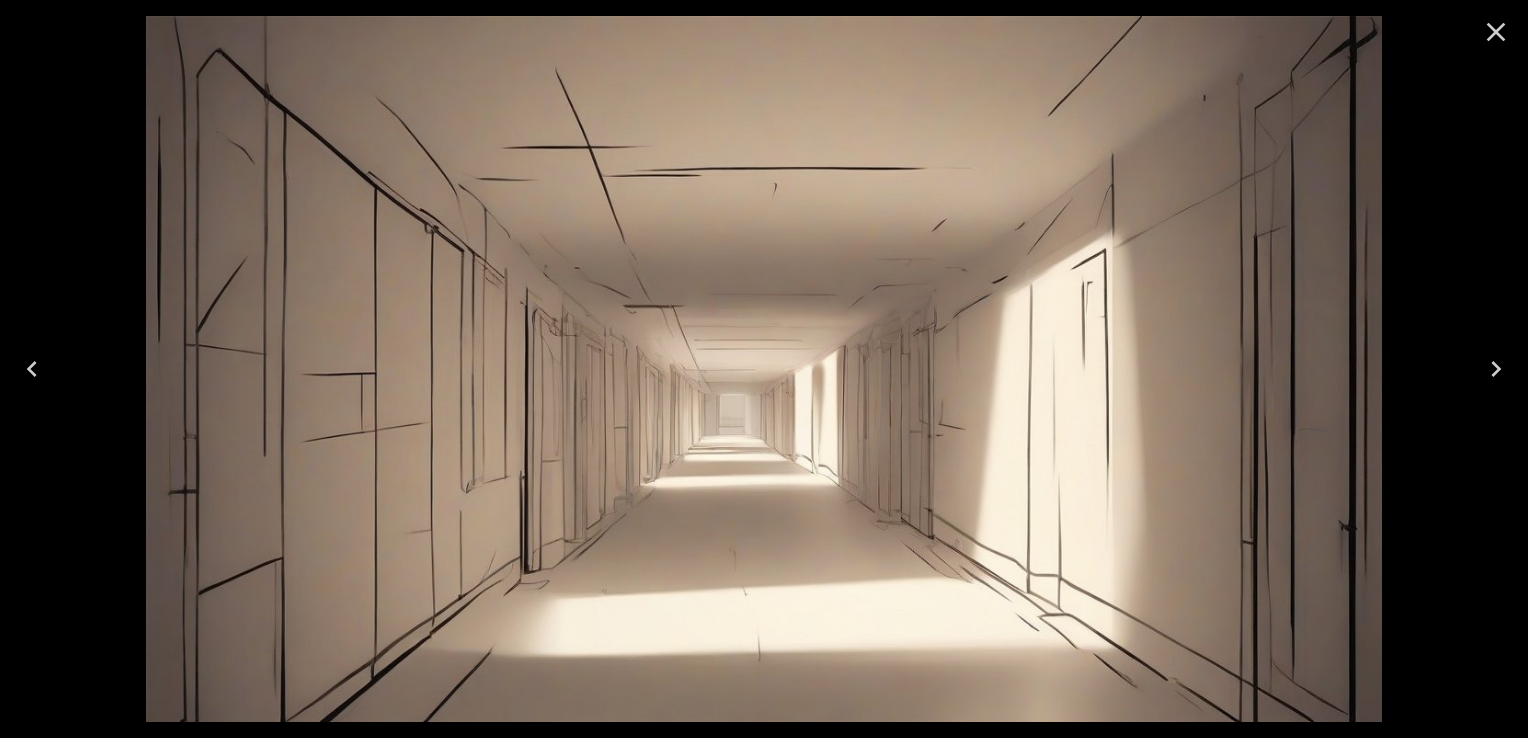 click 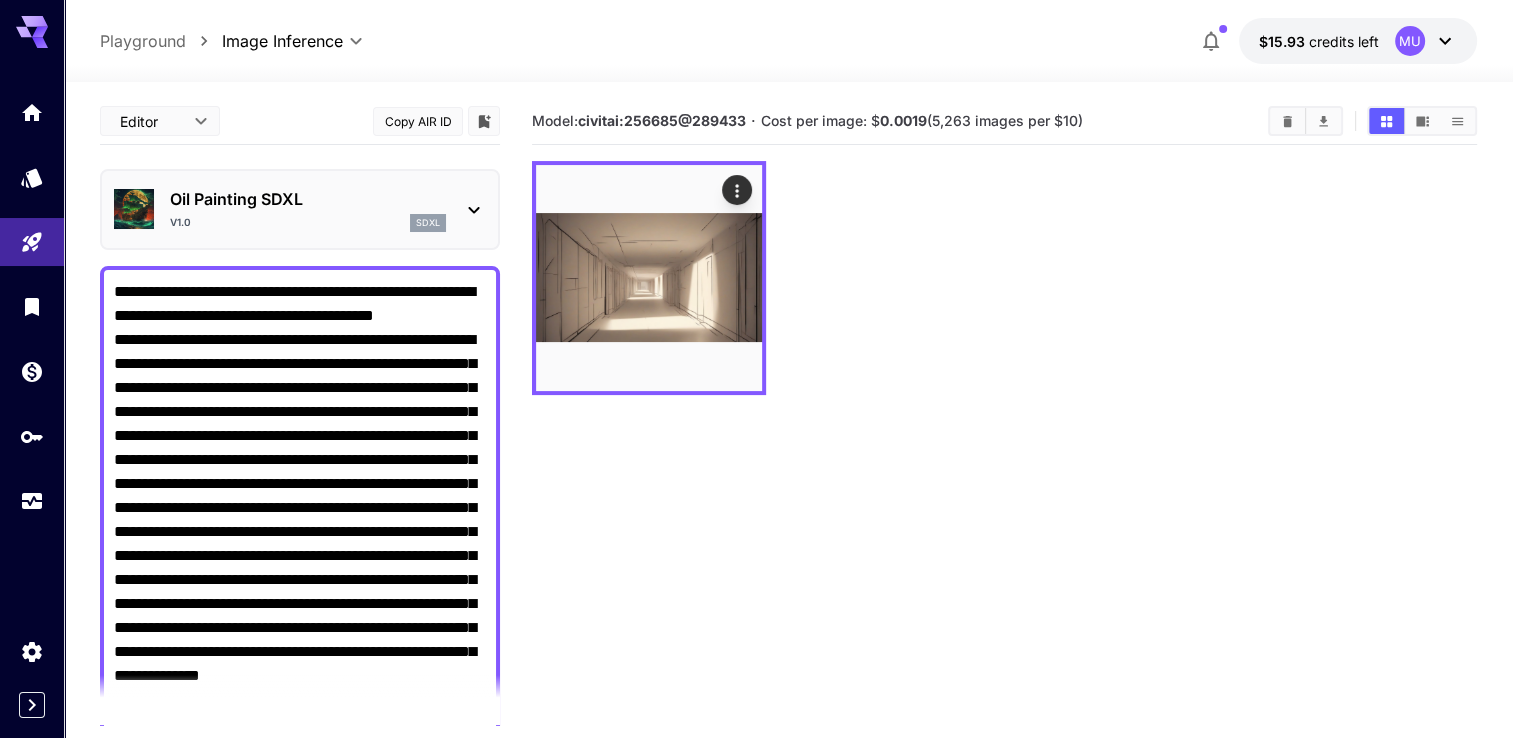click on "**********" at bounding box center [300, 520] 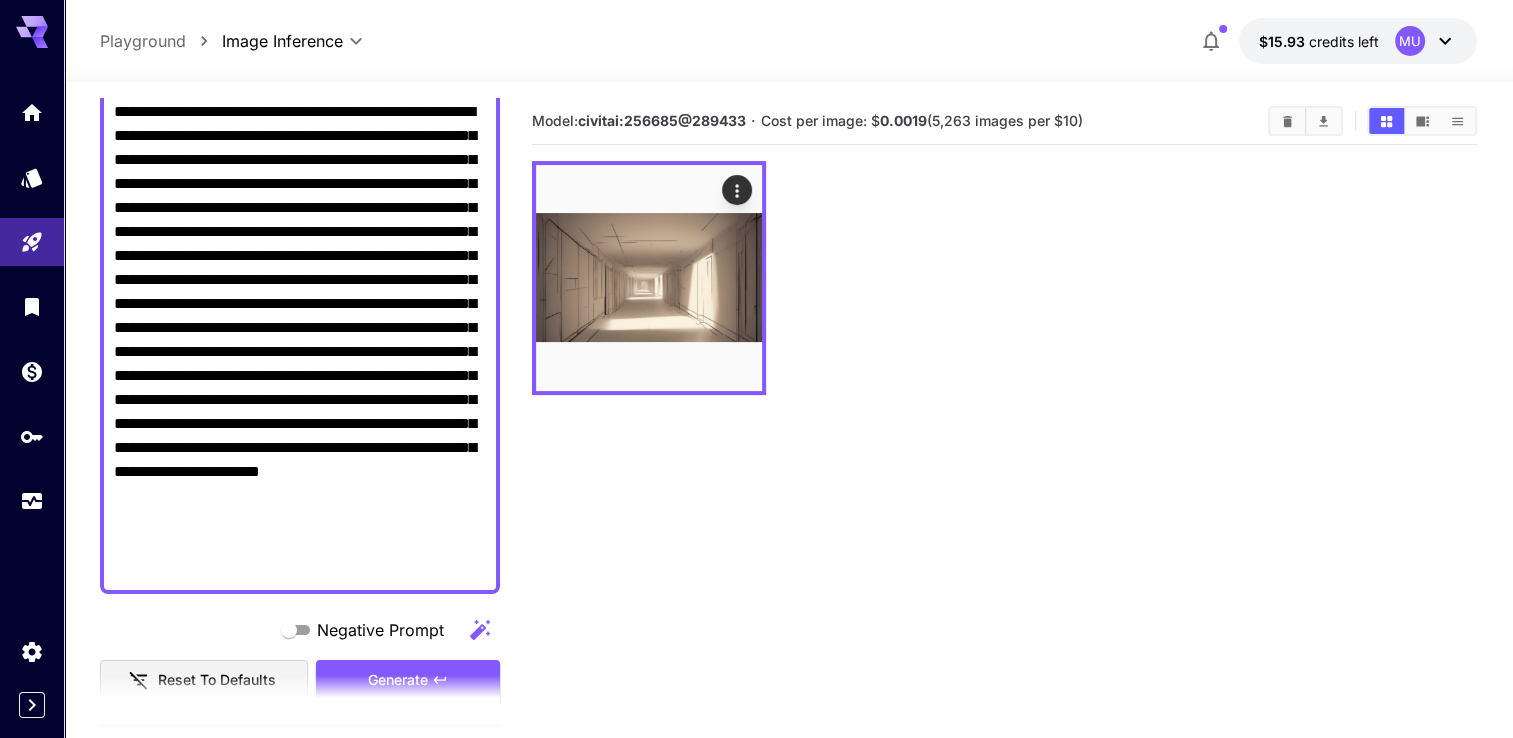scroll, scrollTop: 500, scrollLeft: 0, axis: vertical 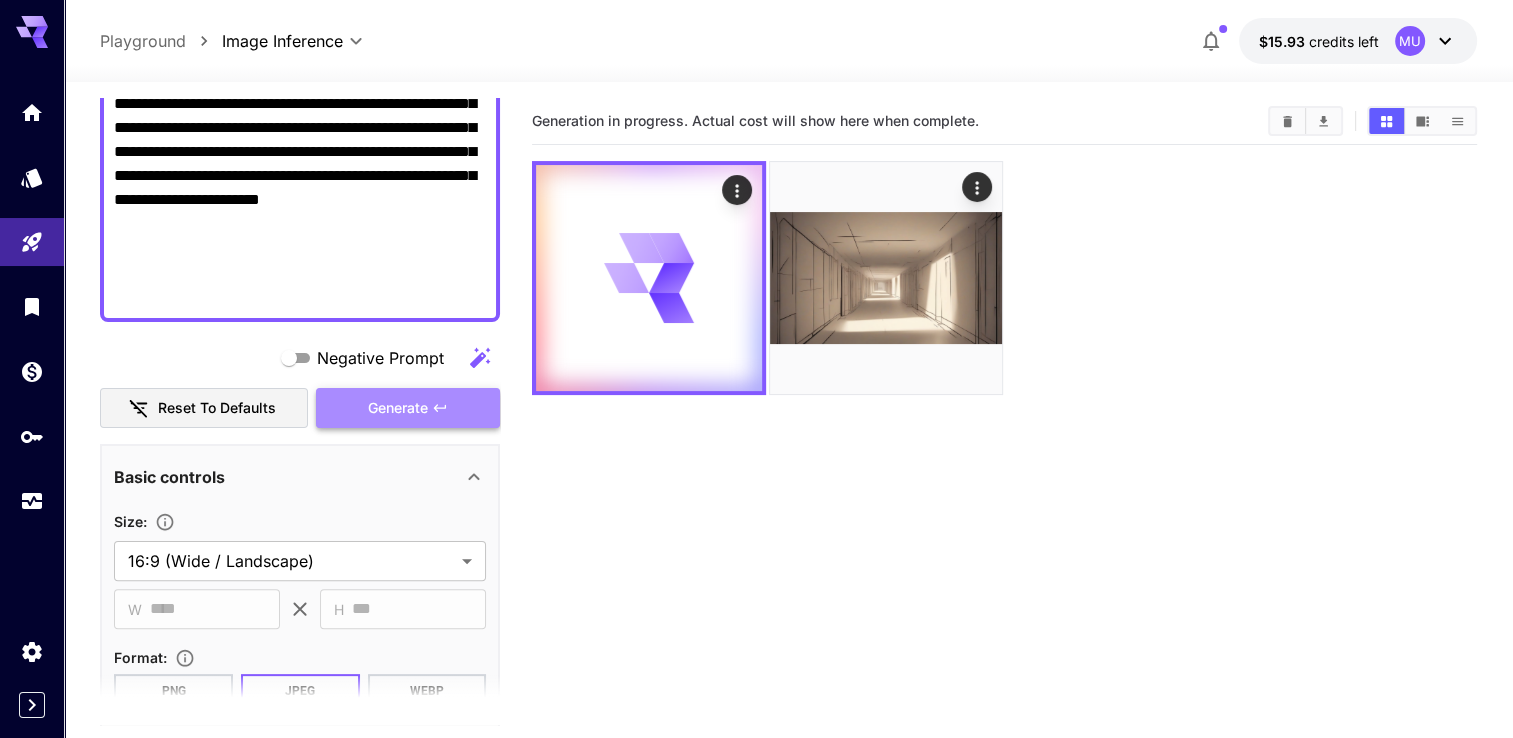 click on "Generate" at bounding box center [398, 408] 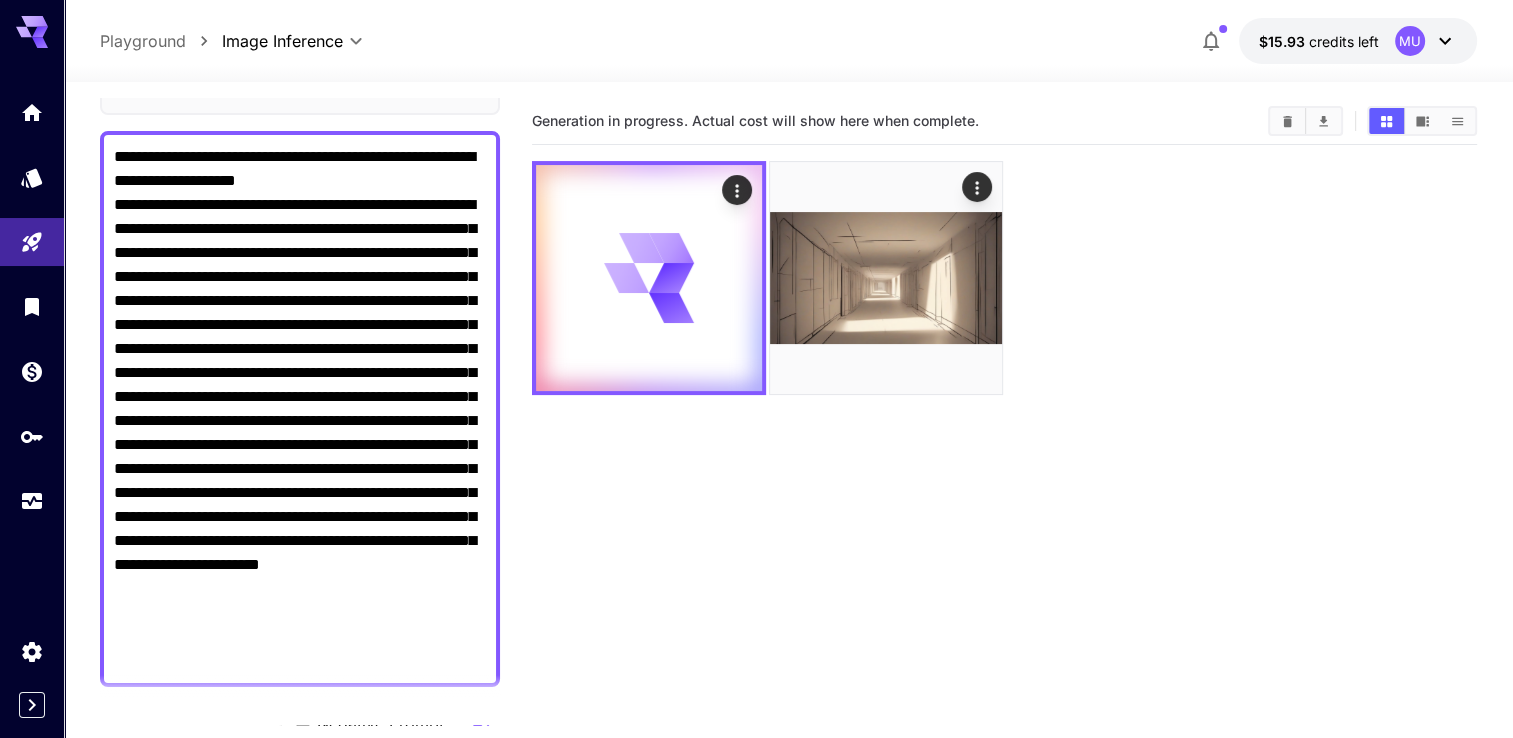 scroll, scrollTop: 100, scrollLeft: 0, axis: vertical 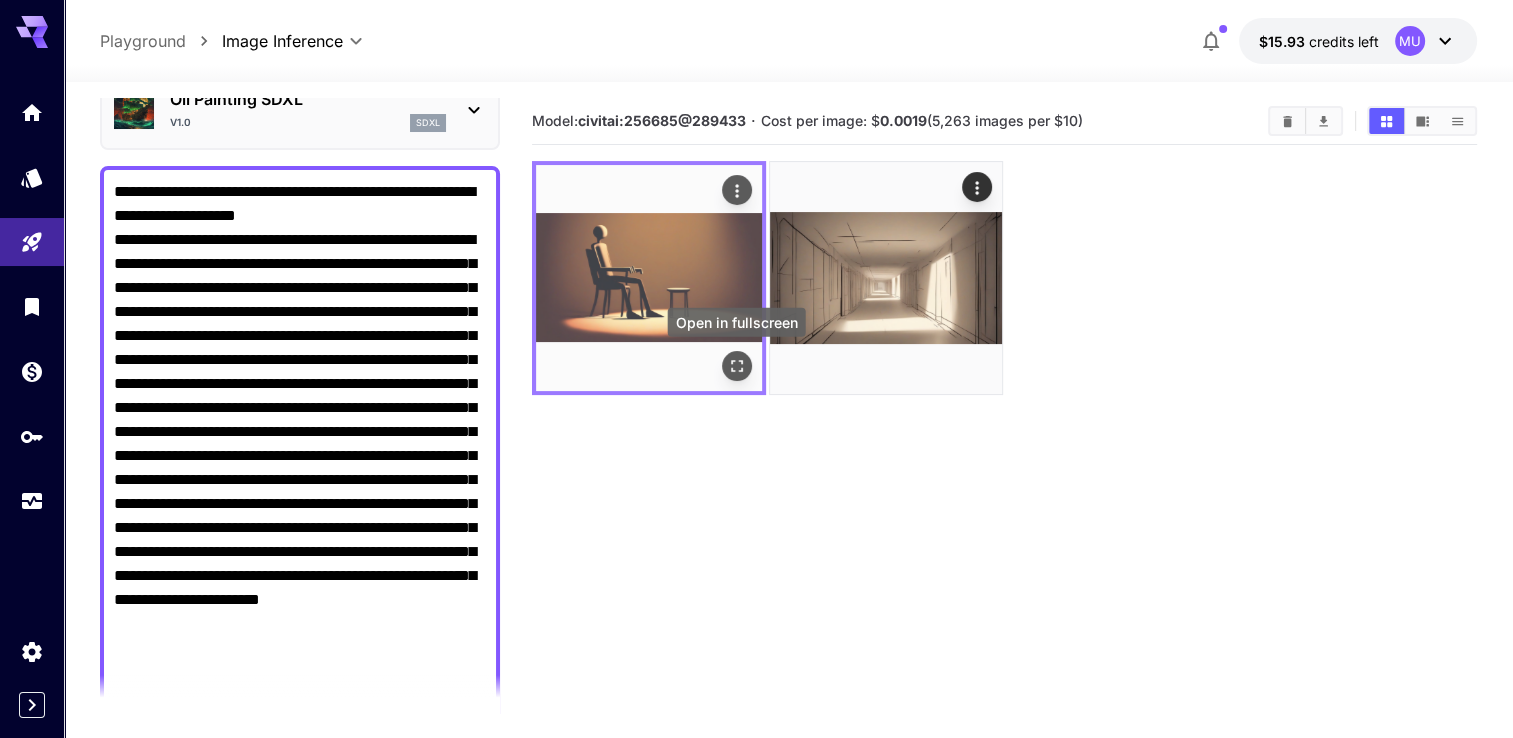 click at bounding box center [737, 366] 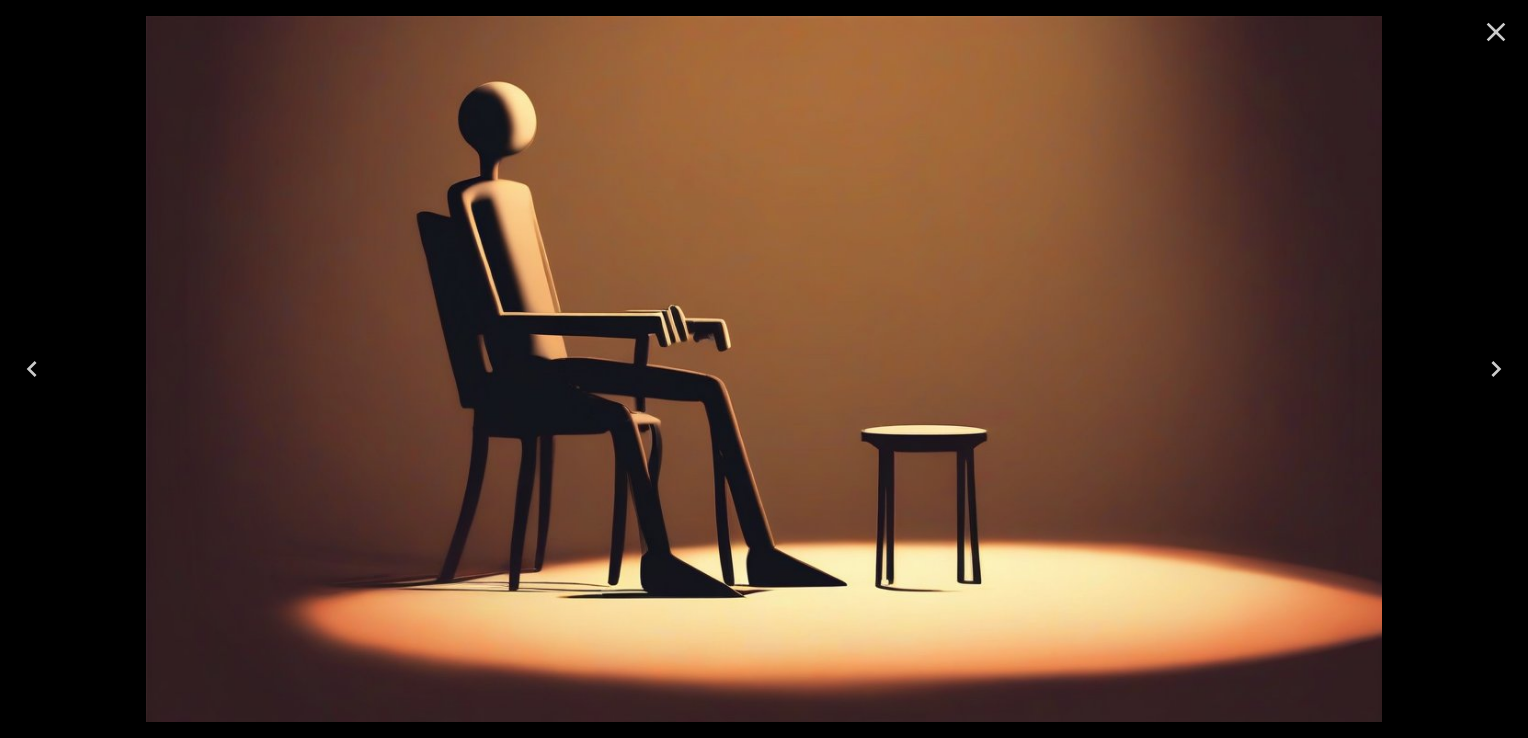 drag, startPoint x: 1500, startPoint y: 26, endPoint x: 1479, endPoint y: 42, distance: 26.400757 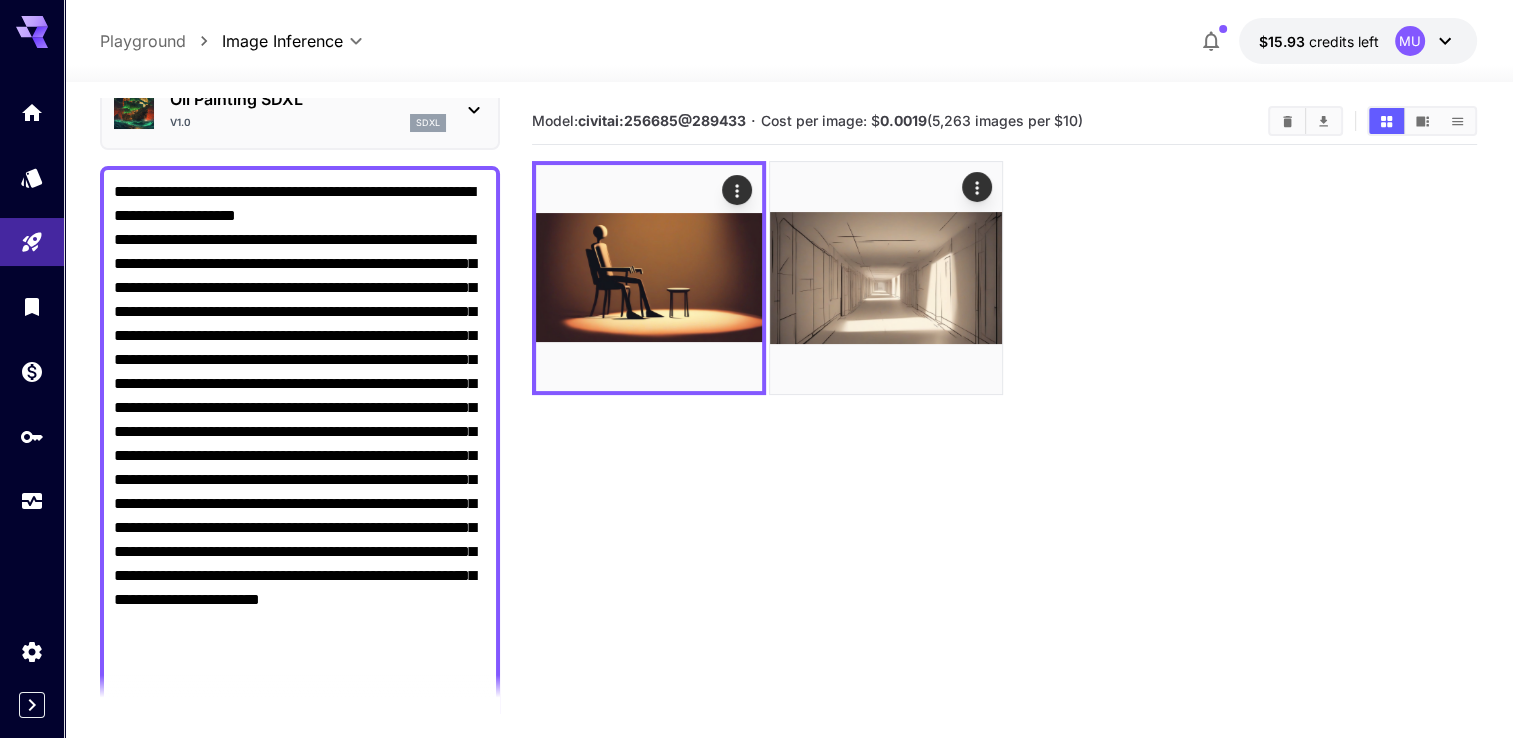 click on "**********" at bounding box center [300, 444] 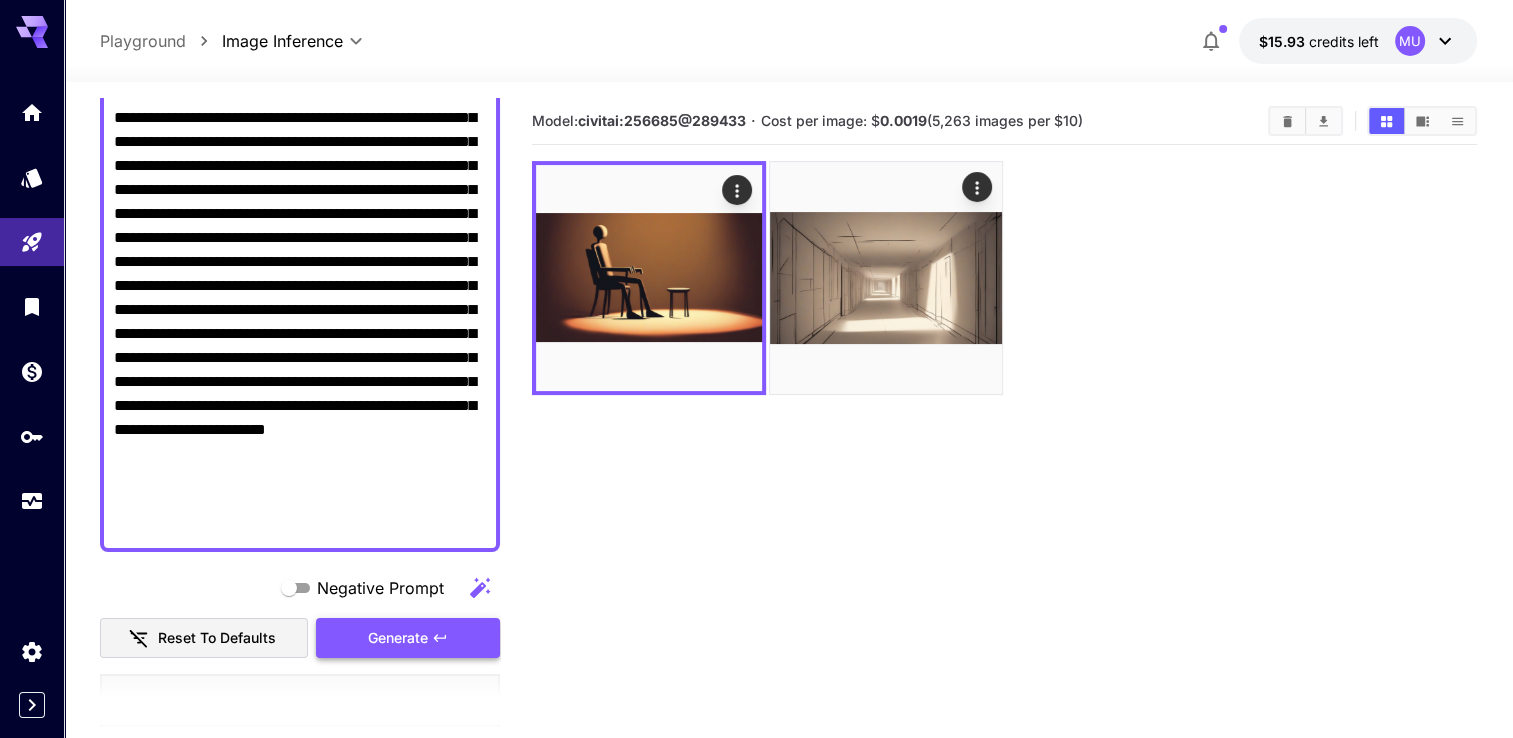 scroll, scrollTop: 500, scrollLeft: 0, axis: vertical 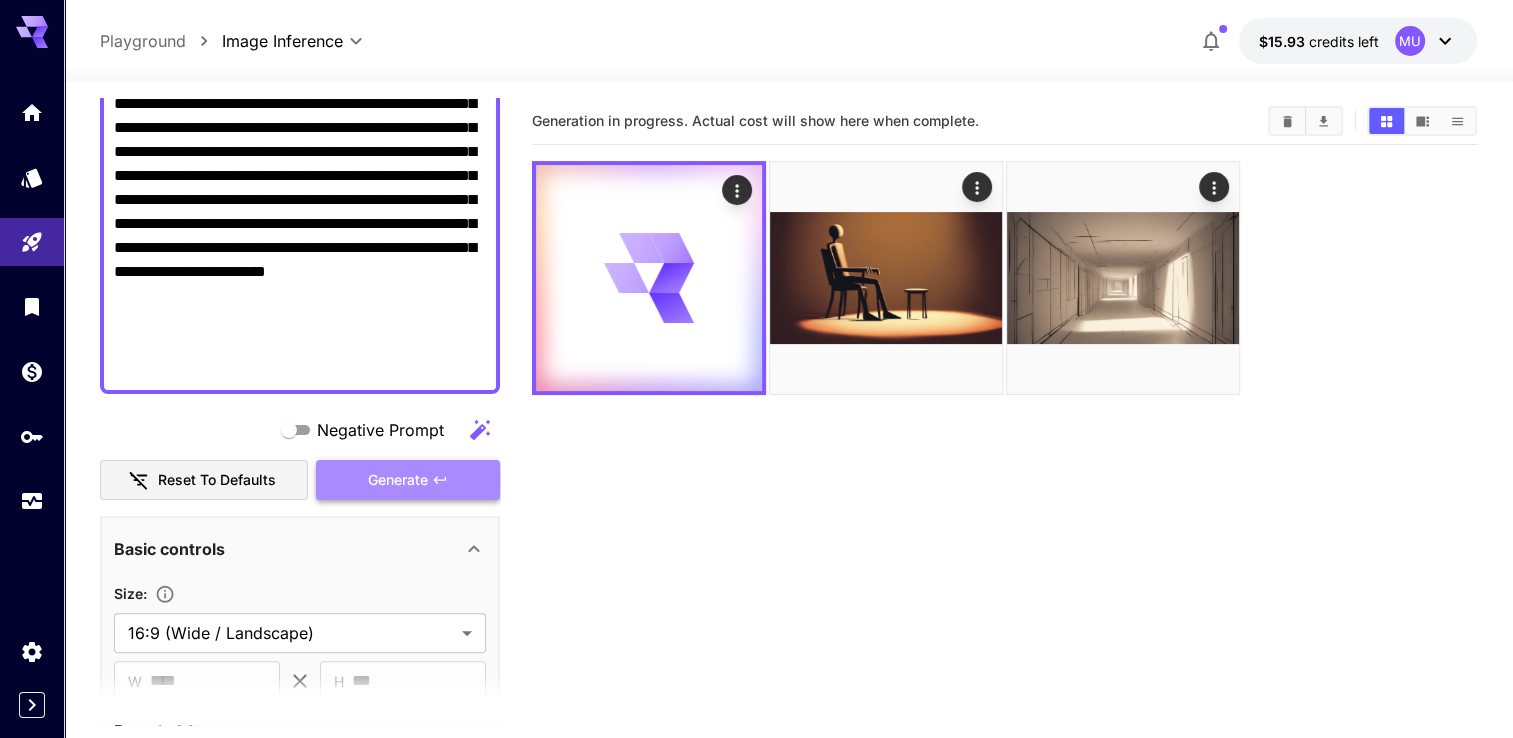 click on "Generate" at bounding box center [398, 480] 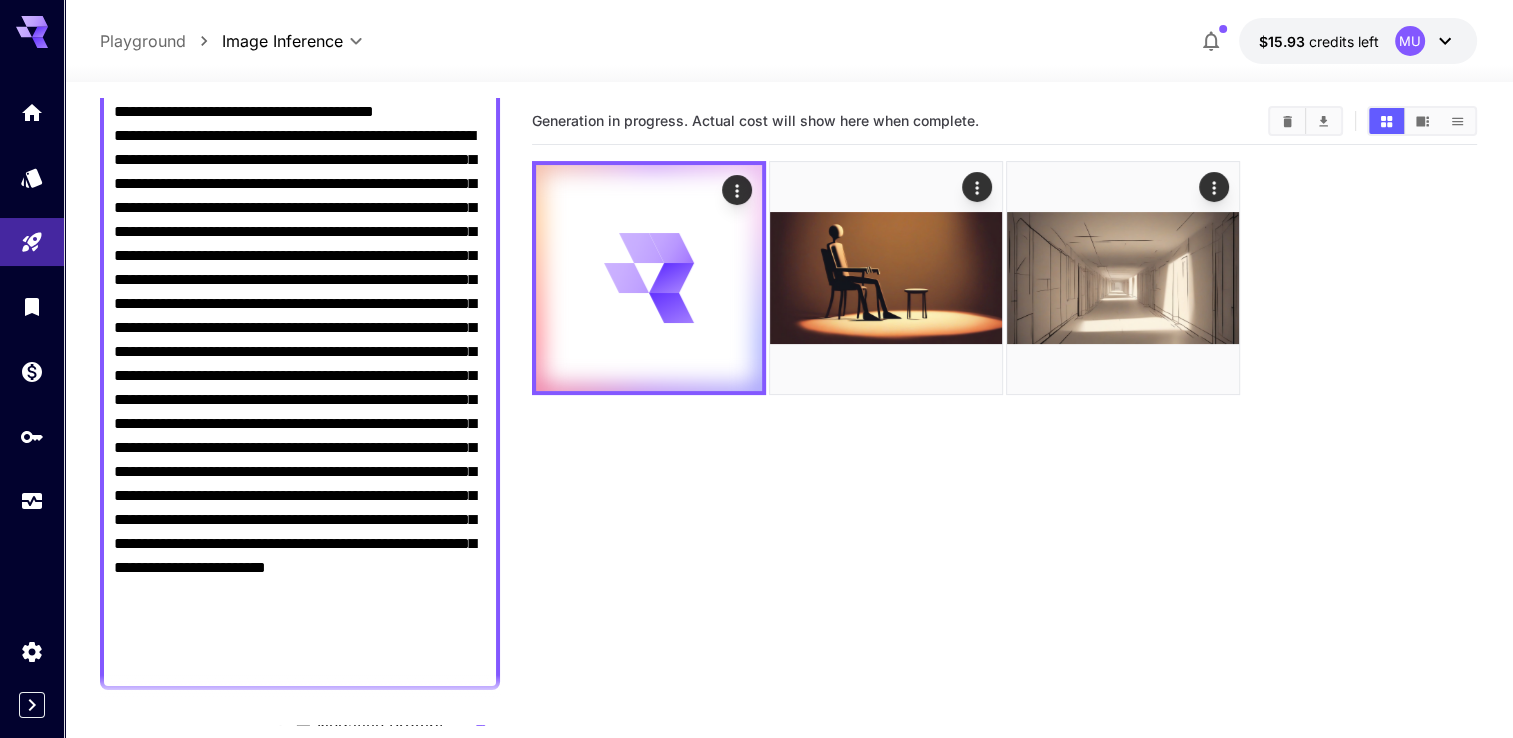 scroll, scrollTop: 200, scrollLeft: 0, axis: vertical 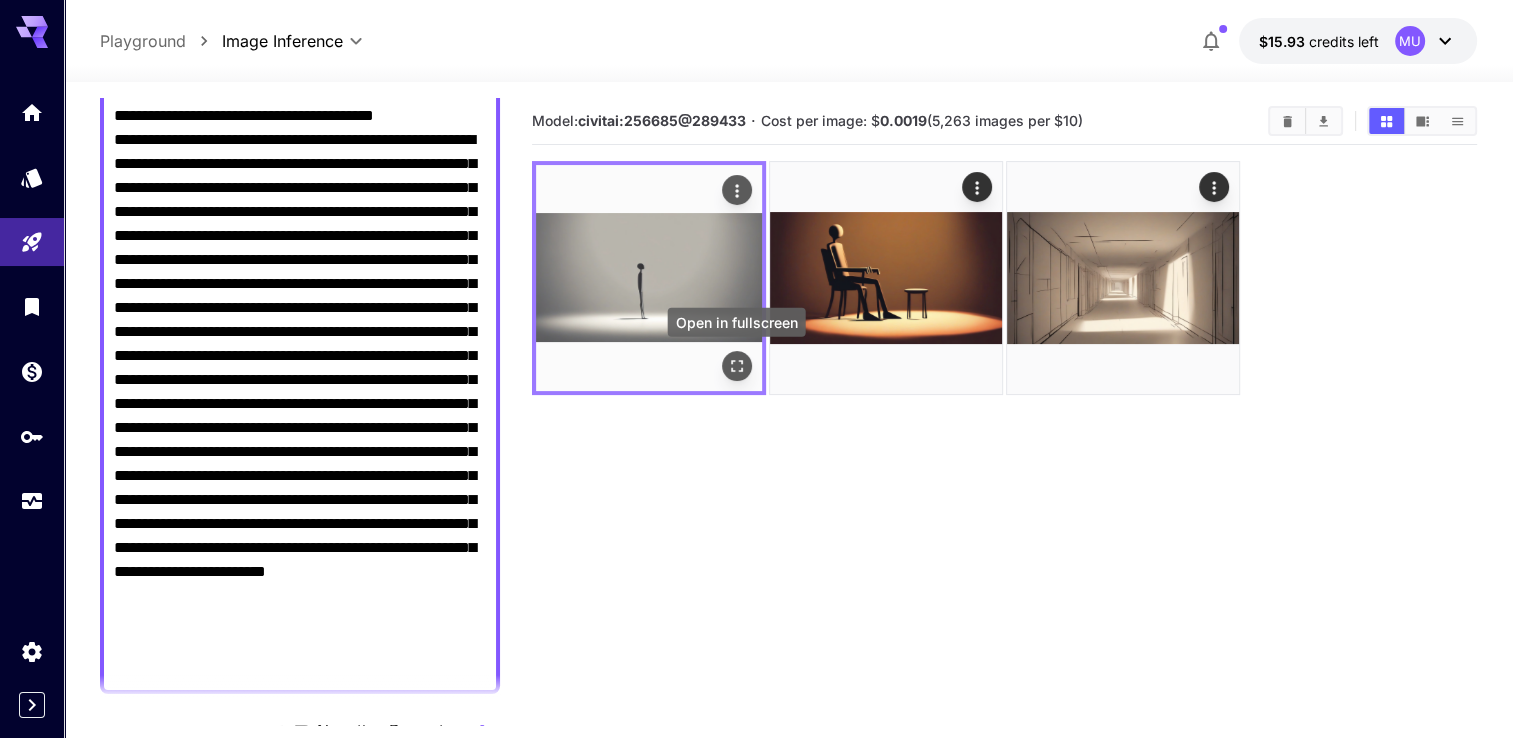 click at bounding box center (737, 366) 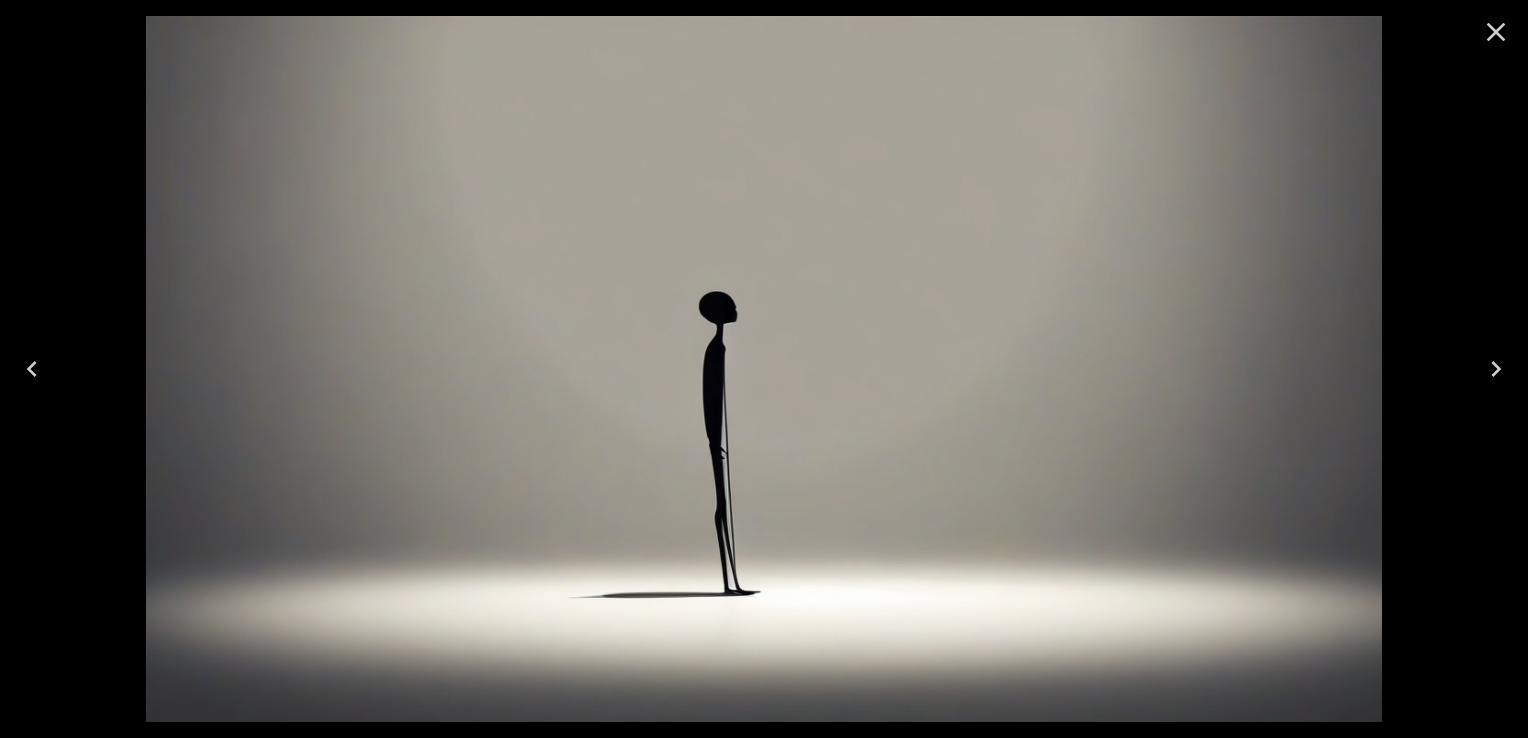 click 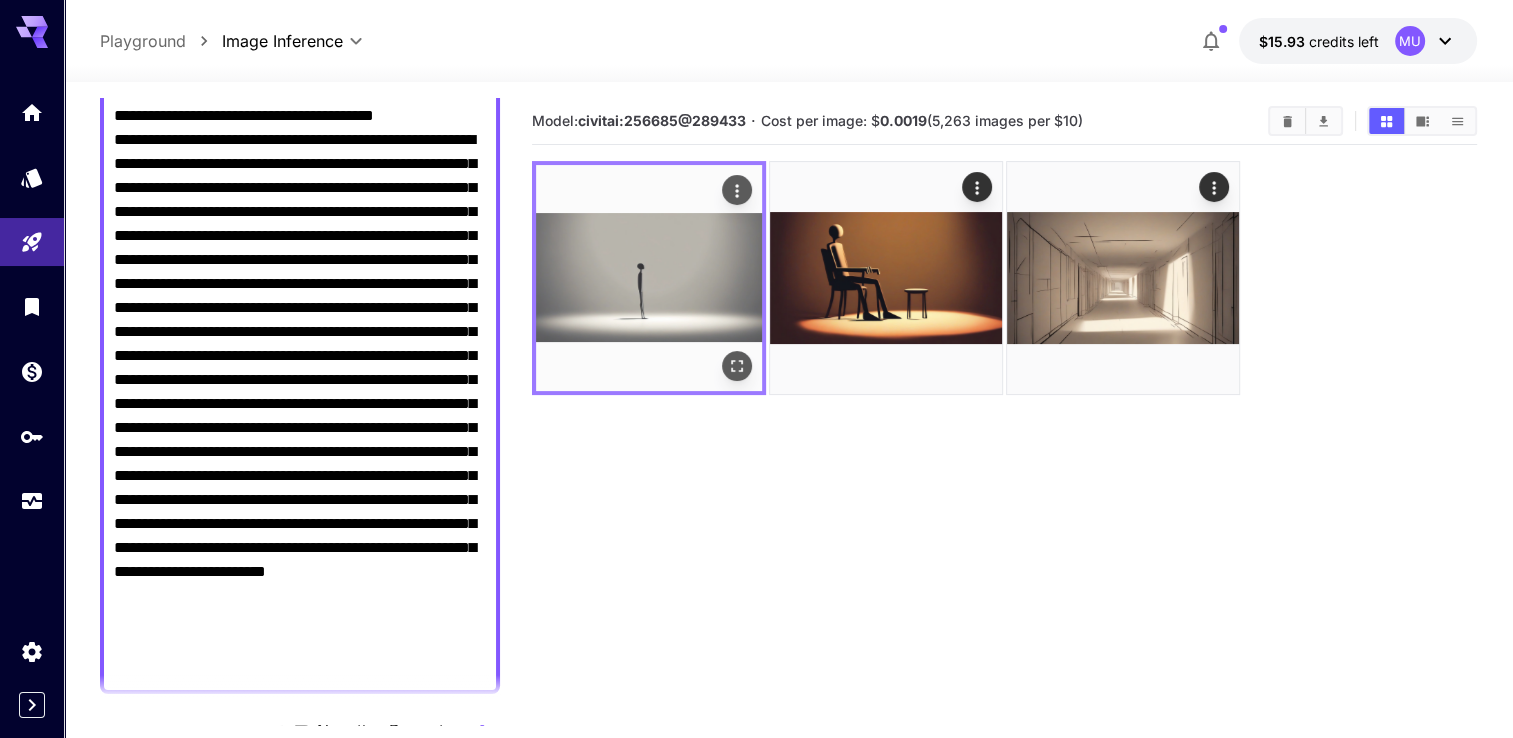 click at bounding box center (649, 278) 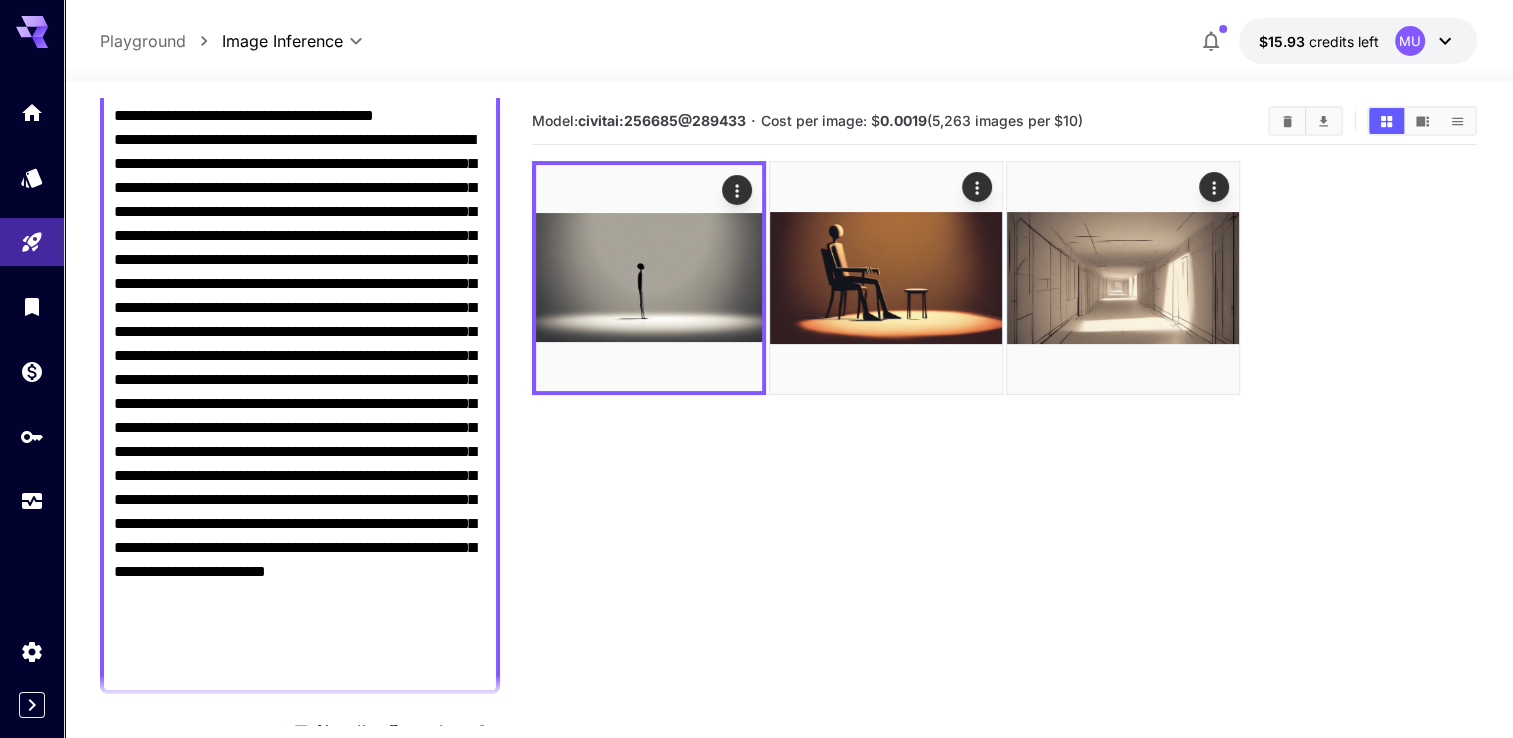 click on "Negative Prompt" at bounding box center (300, 380) 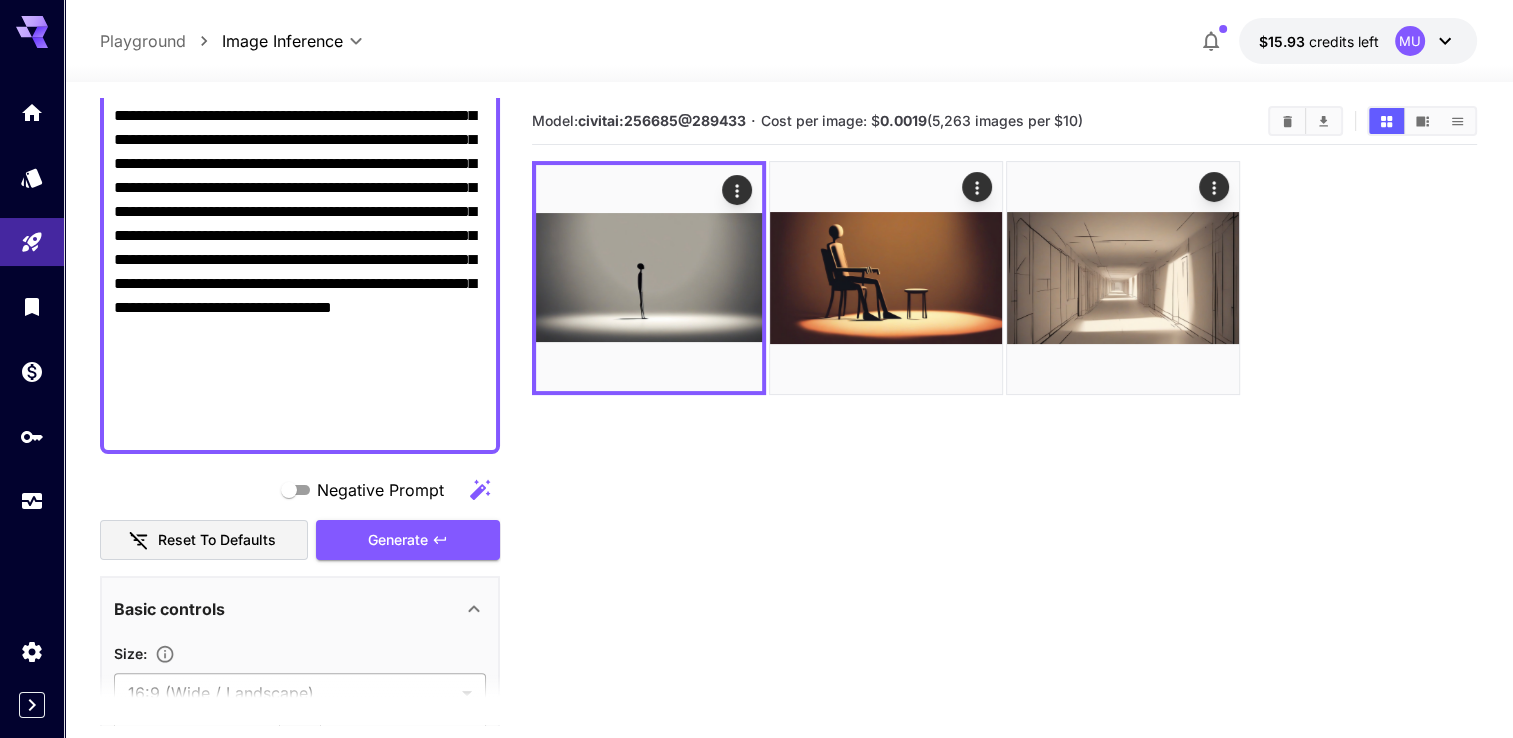 scroll, scrollTop: 600, scrollLeft: 0, axis: vertical 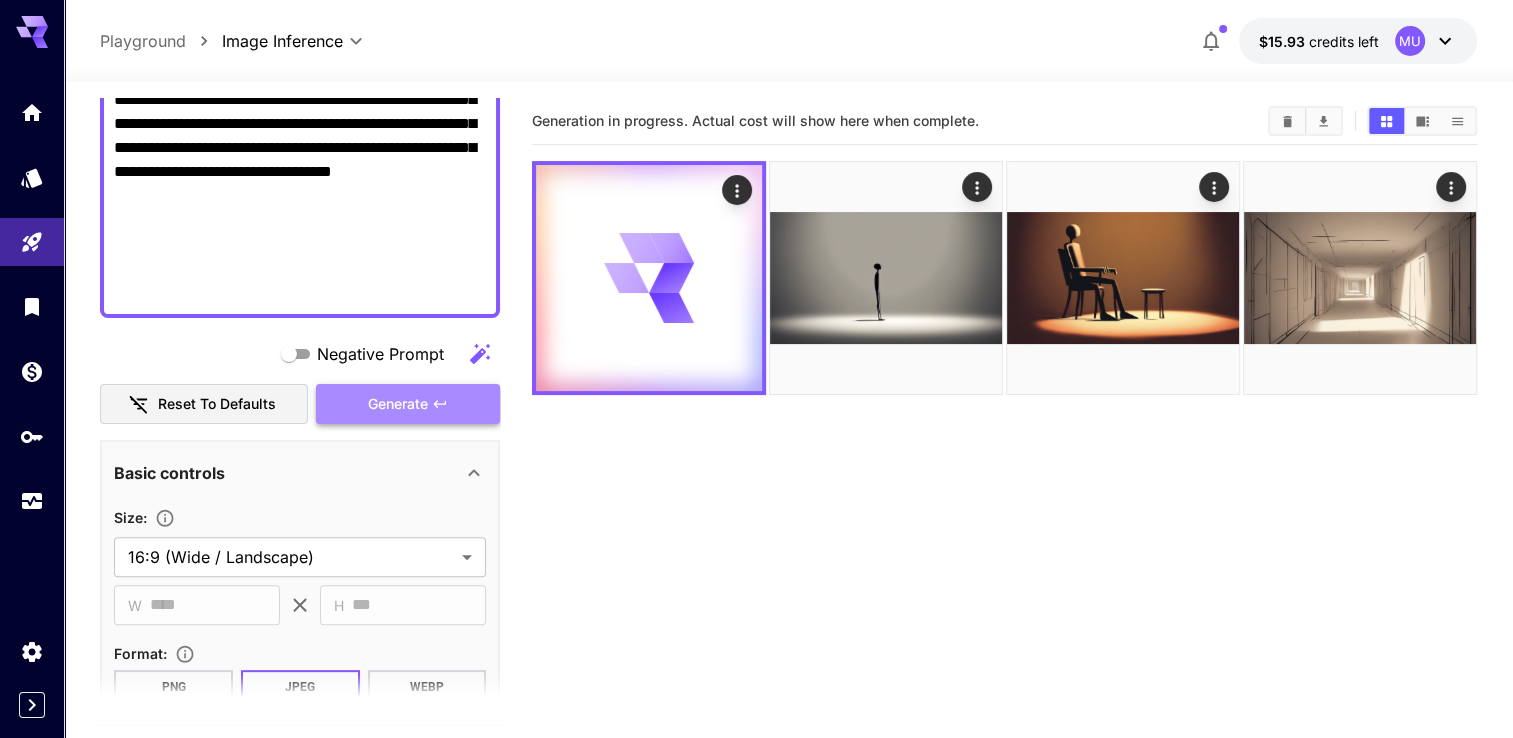 click on "Generate" at bounding box center (408, 404) 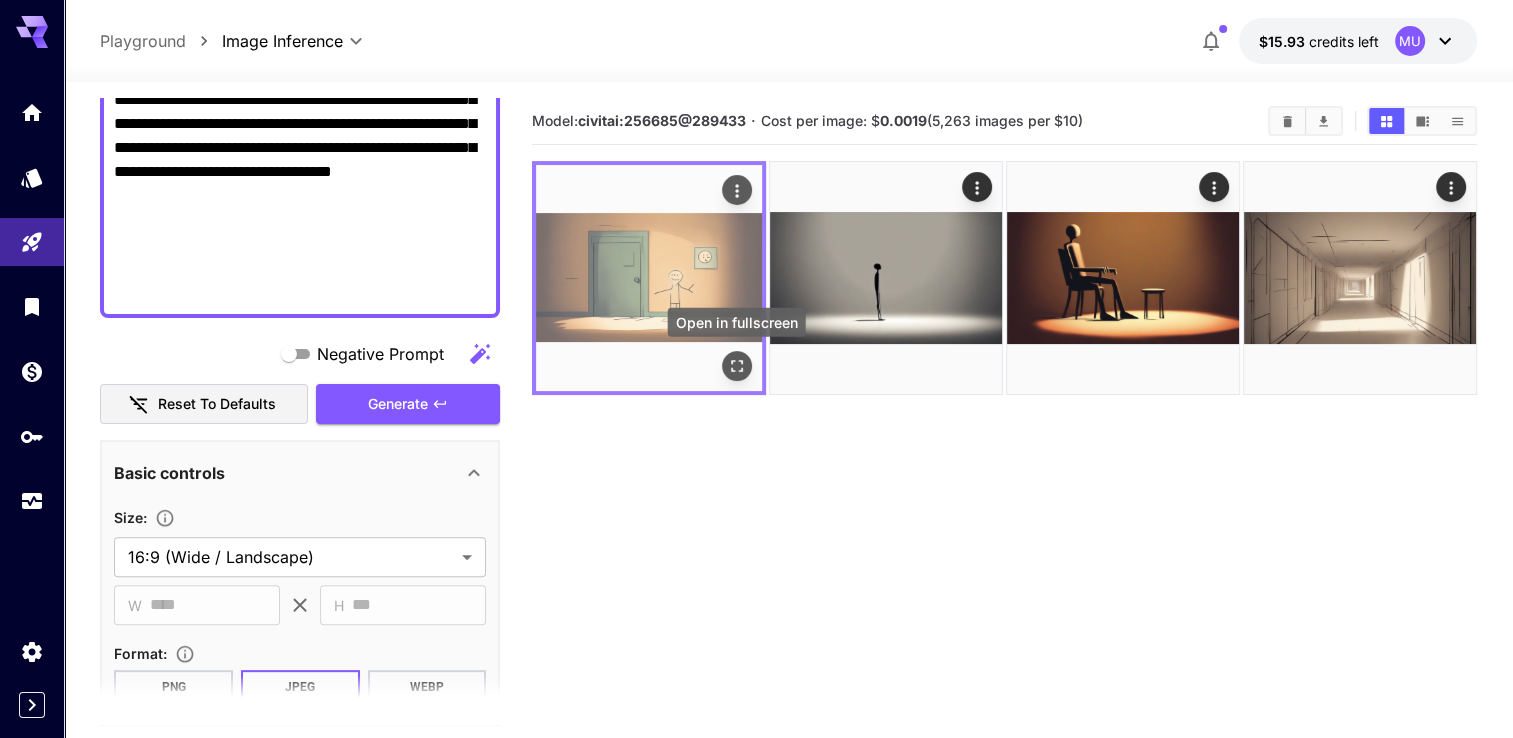 click at bounding box center (737, 366) 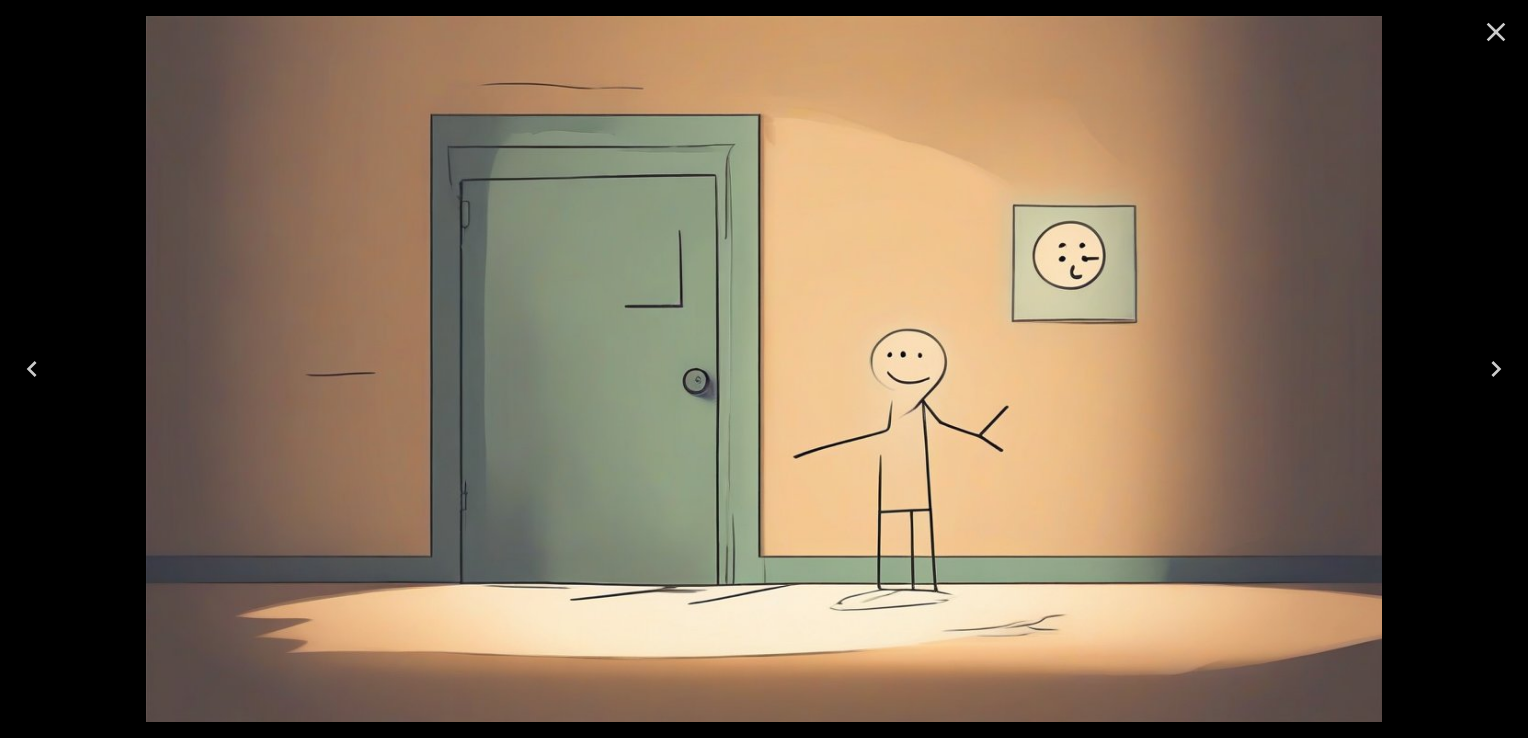 click 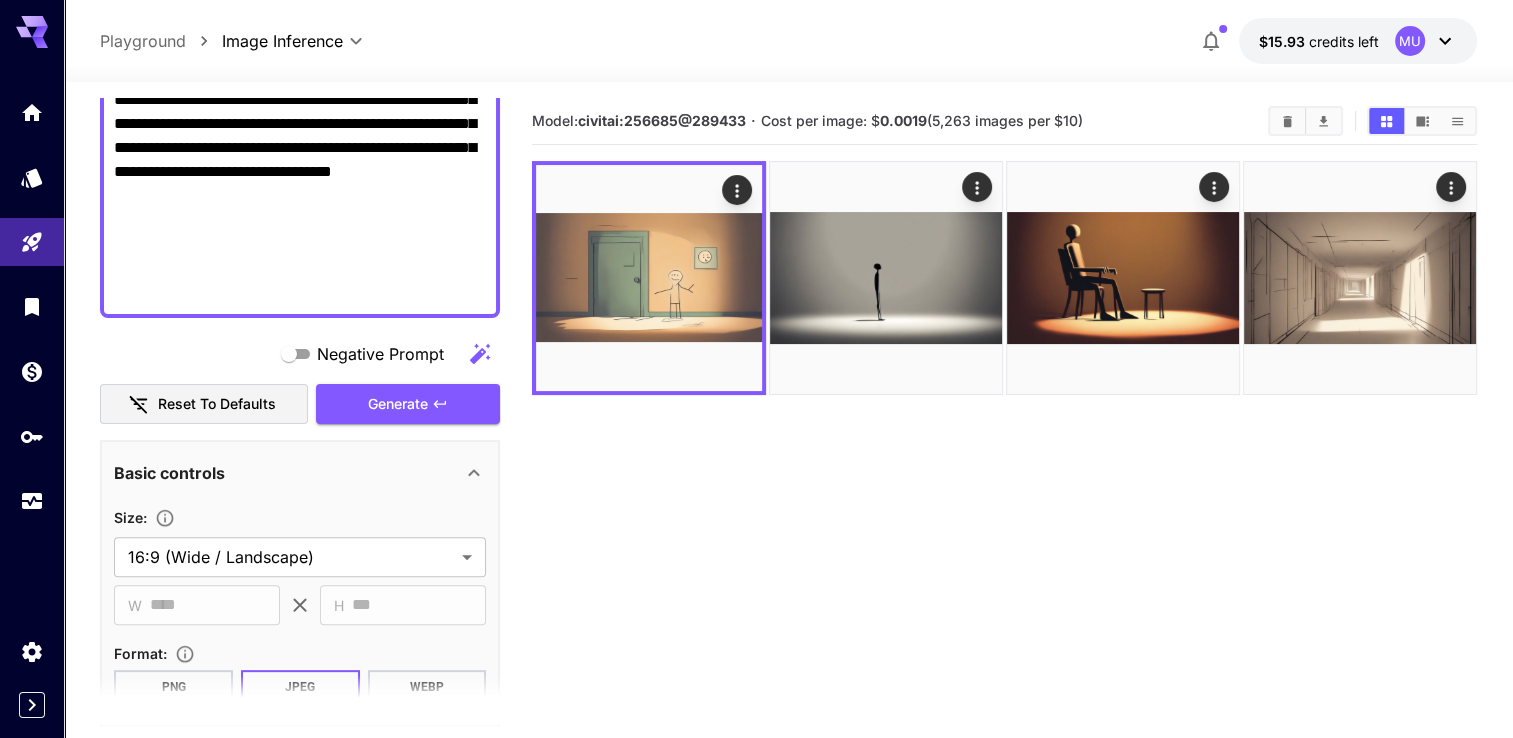 click on "Model:  civitai:256685@289433 · Cost per image: $ 0.0019  (5,263 images per $10)" at bounding box center (1004, 467) 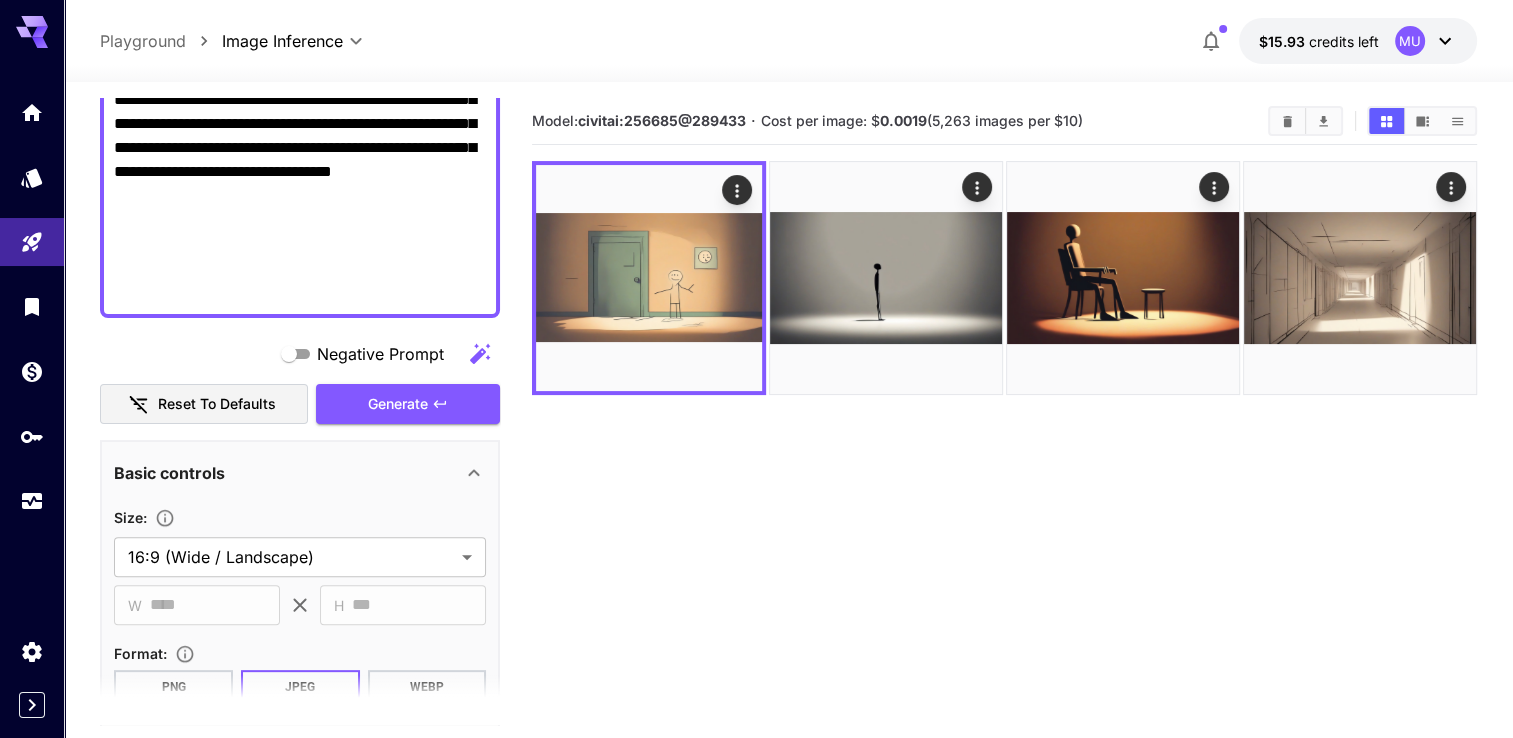 click on "Negative Prompt" at bounding box center [300, -8] 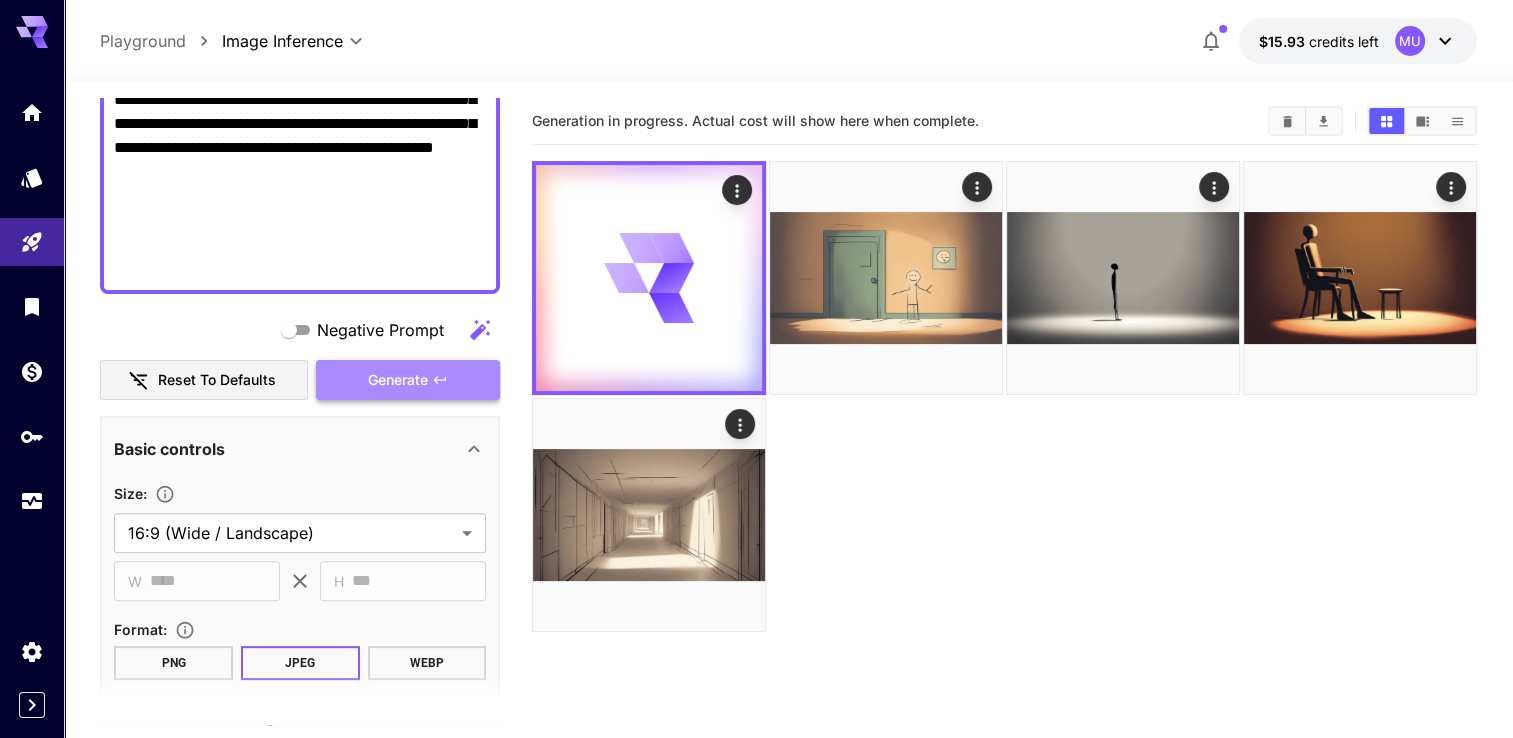 click on "Generate" at bounding box center (398, 380) 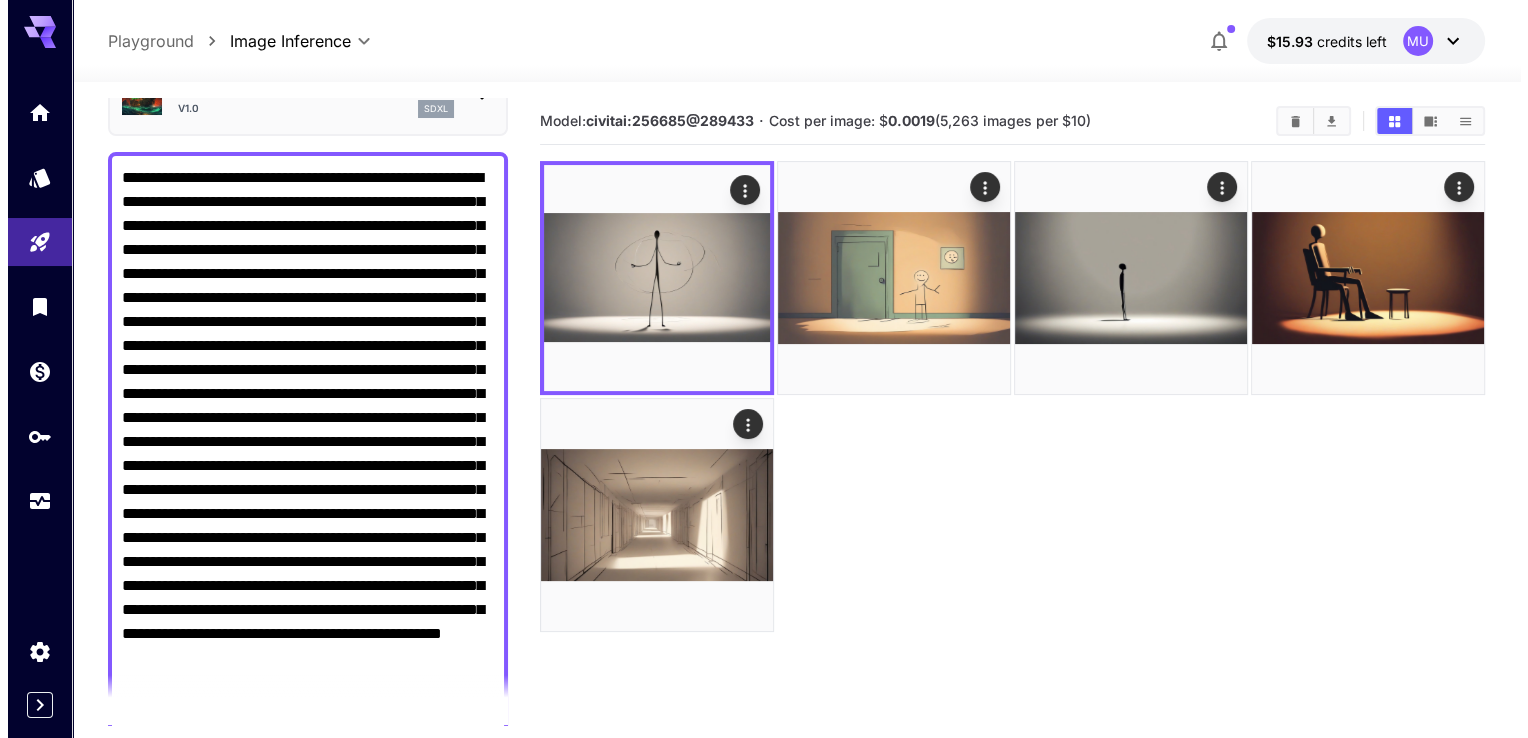 scroll, scrollTop: 0, scrollLeft: 0, axis: both 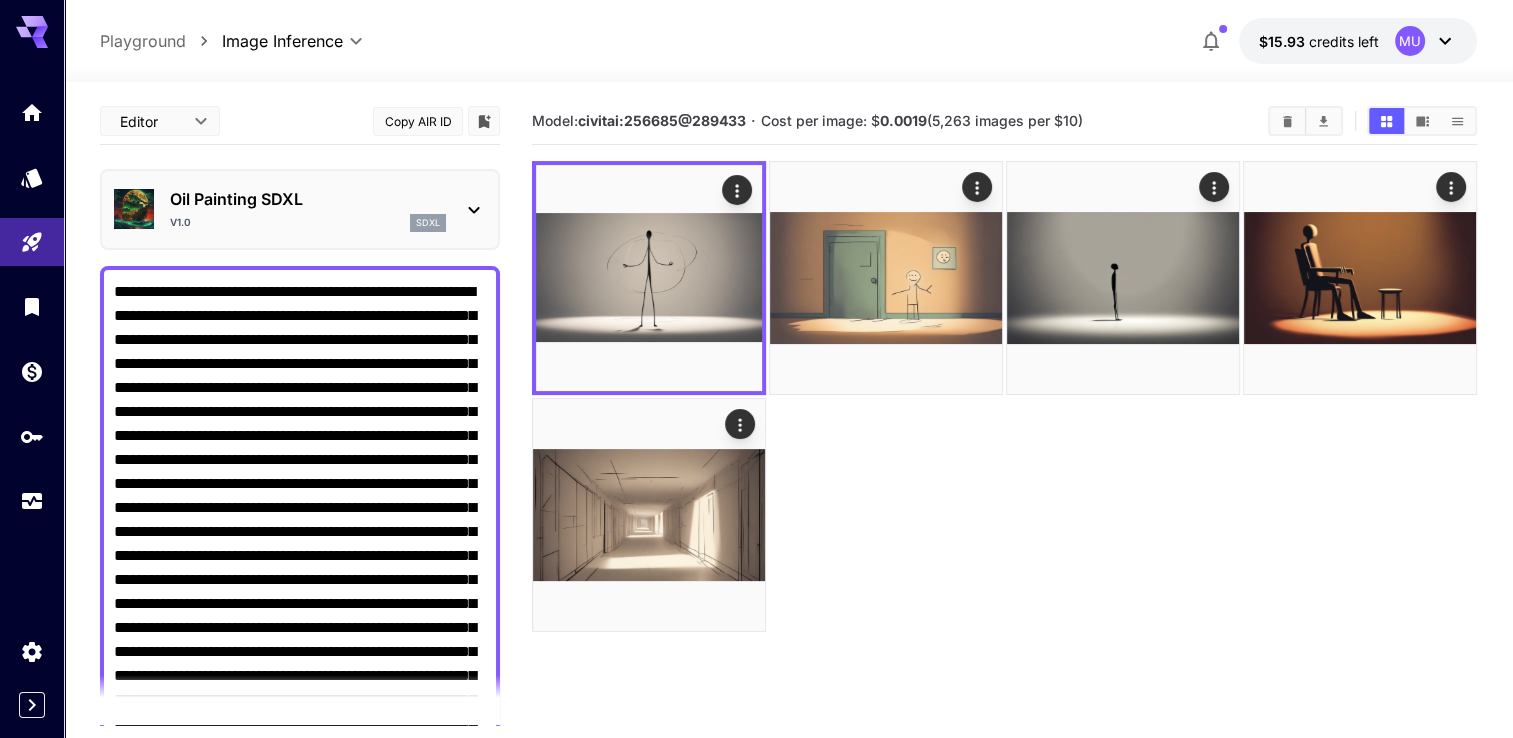 click 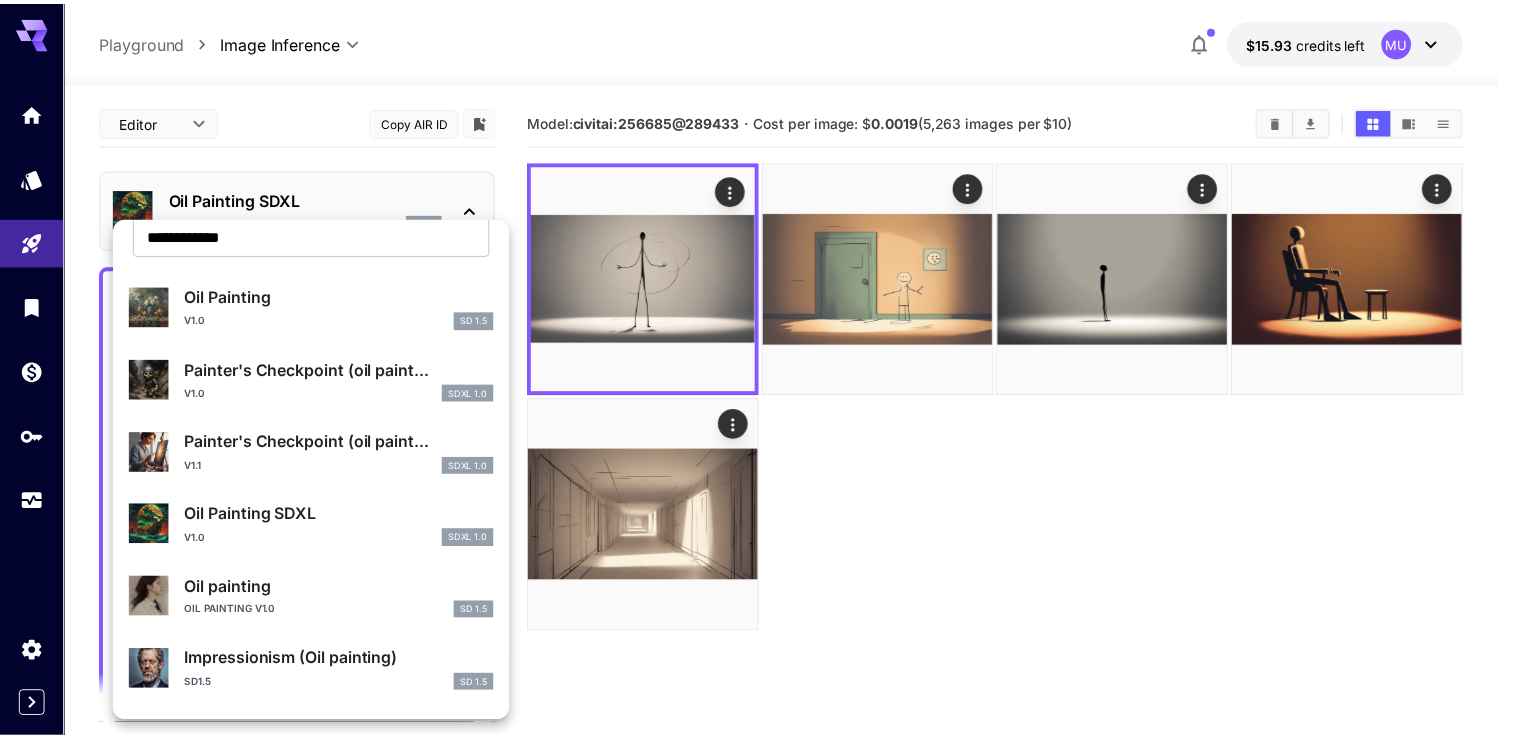 scroll, scrollTop: 0, scrollLeft: 0, axis: both 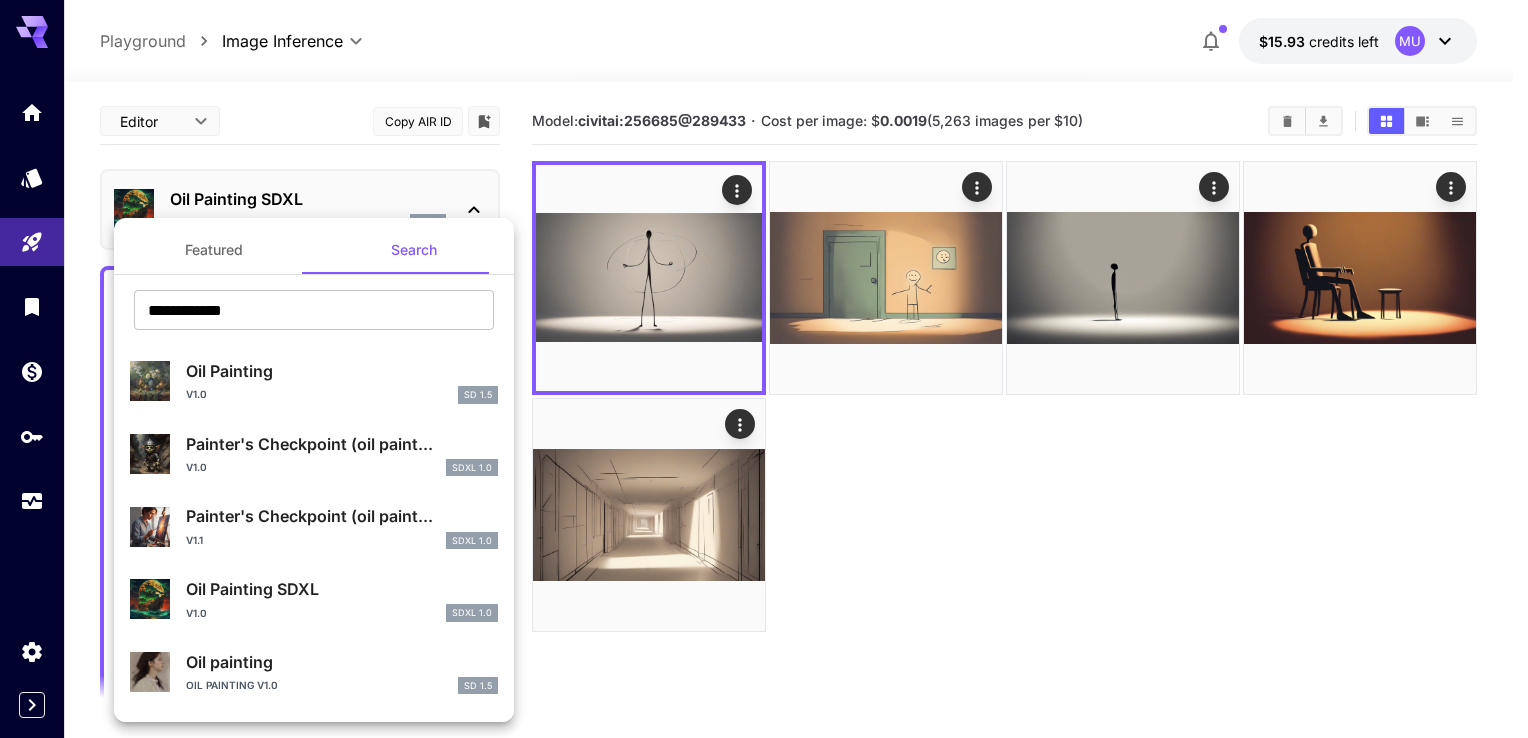 click at bounding box center (764, 369) 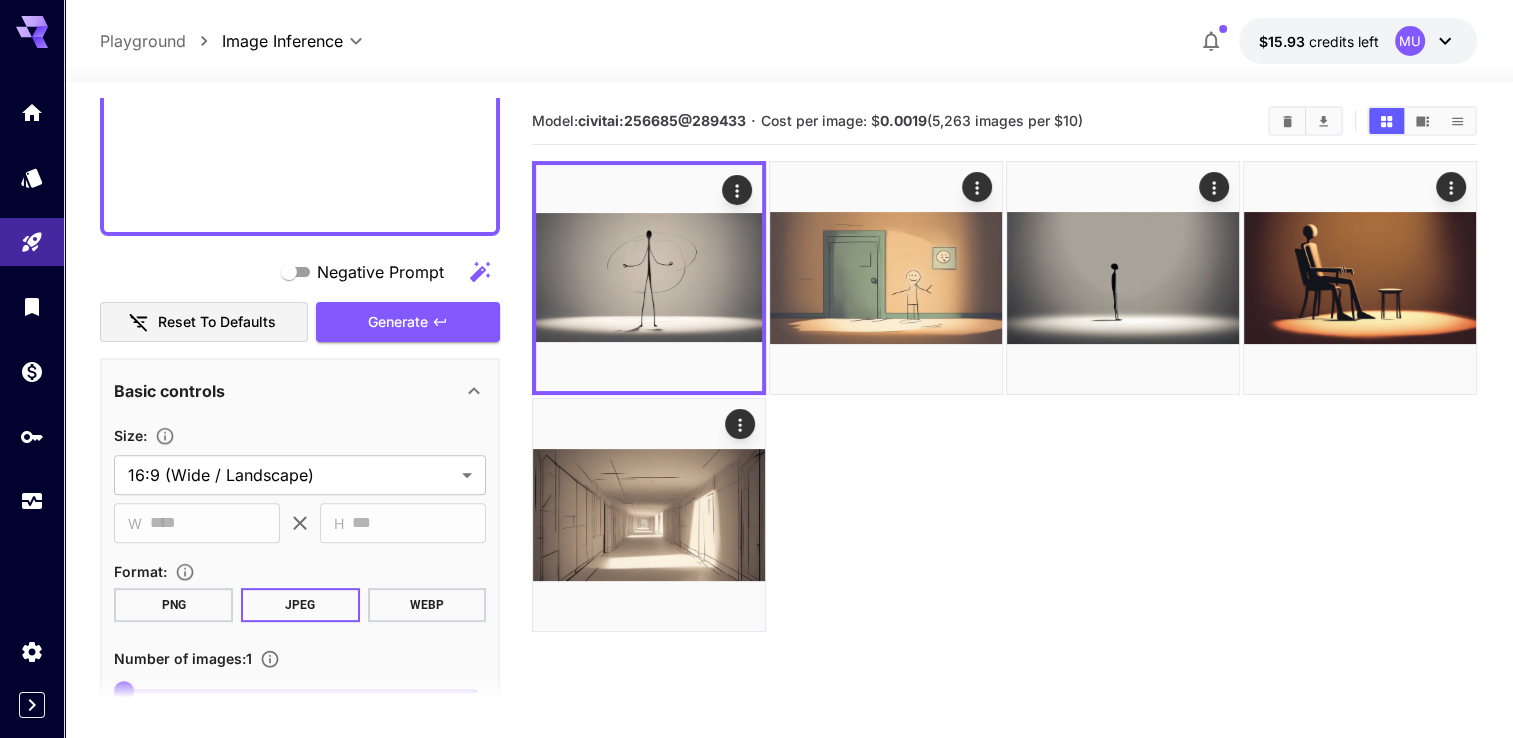 scroll, scrollTop: 500, scrollLeft: 0, axis: vertical 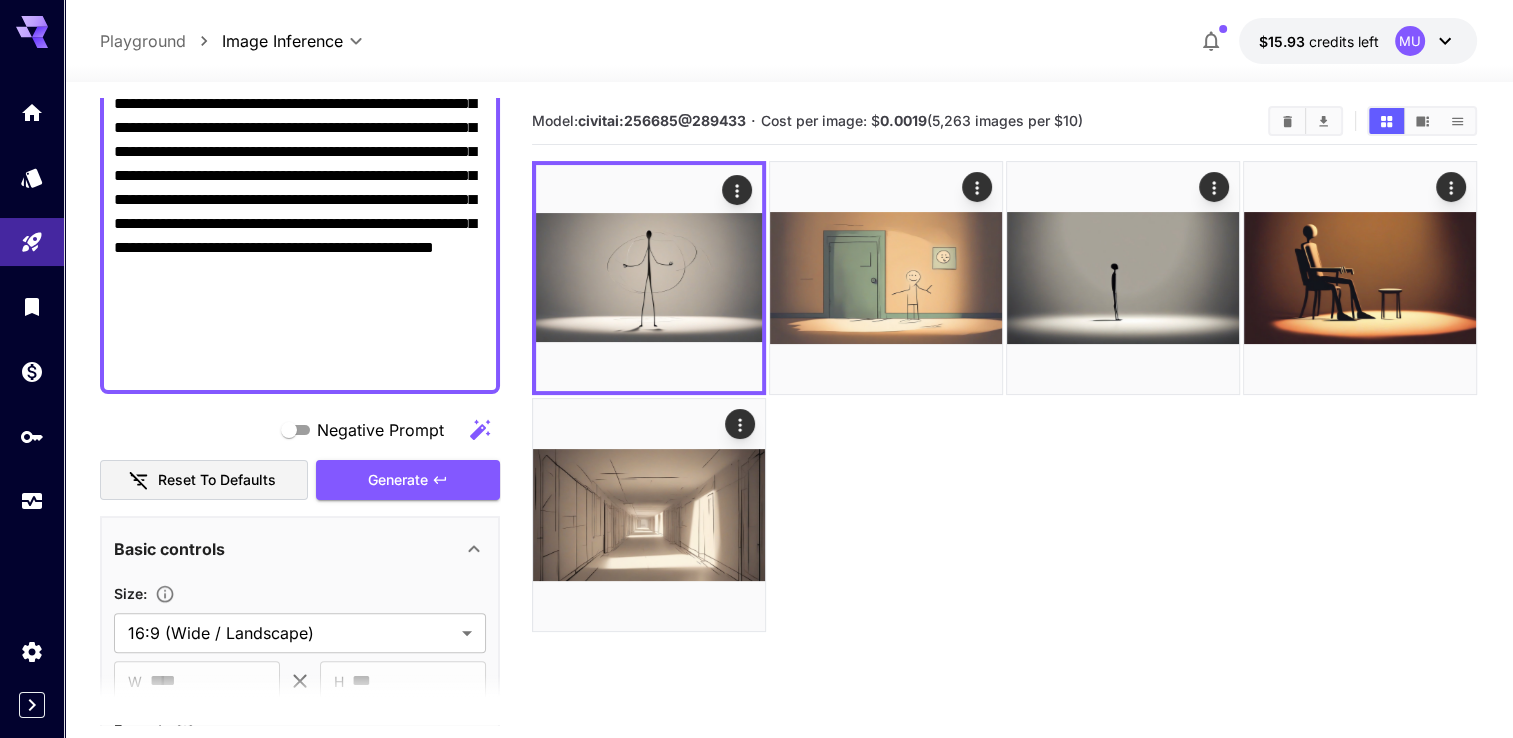 click on "Negative Prompt" at bounding box center (300, 80) 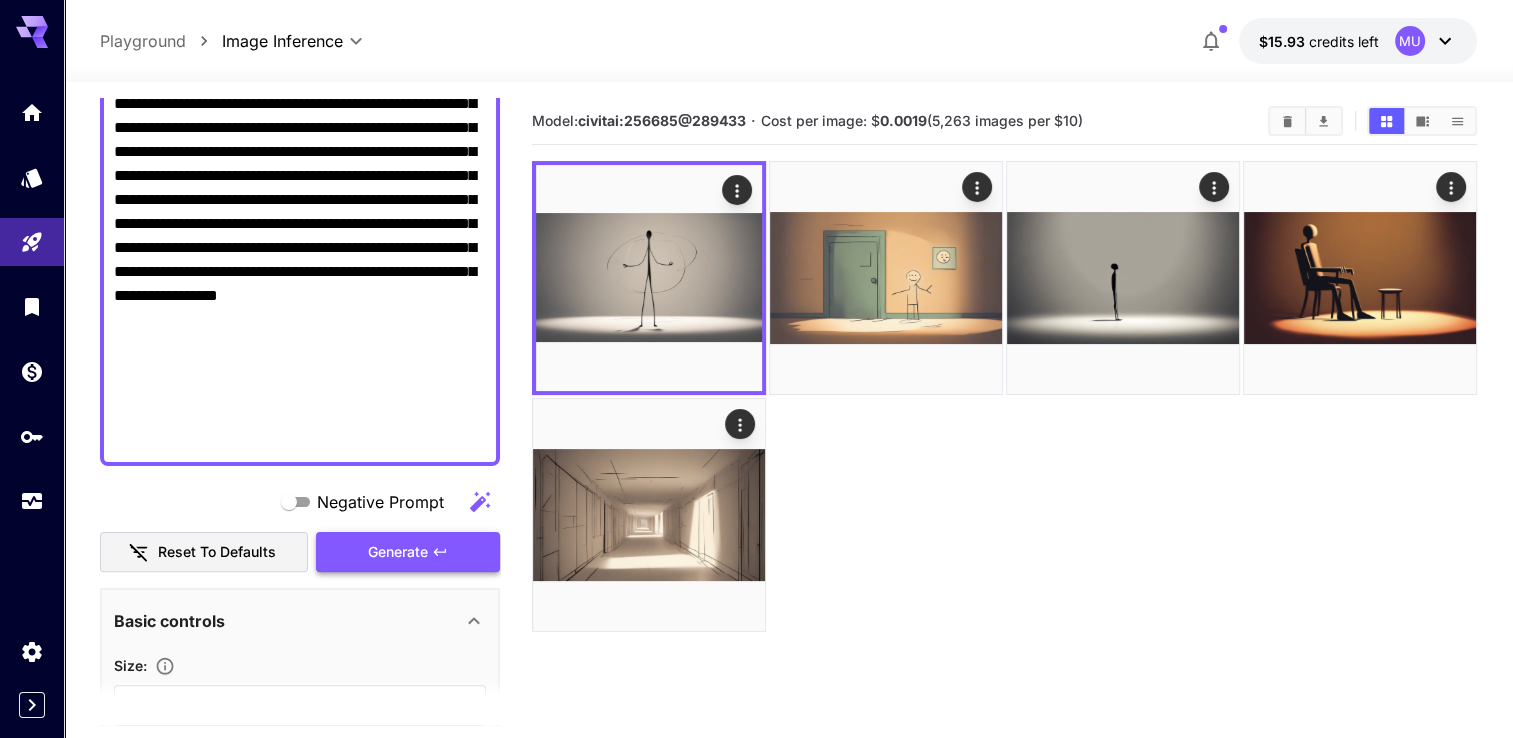 type on "**********" 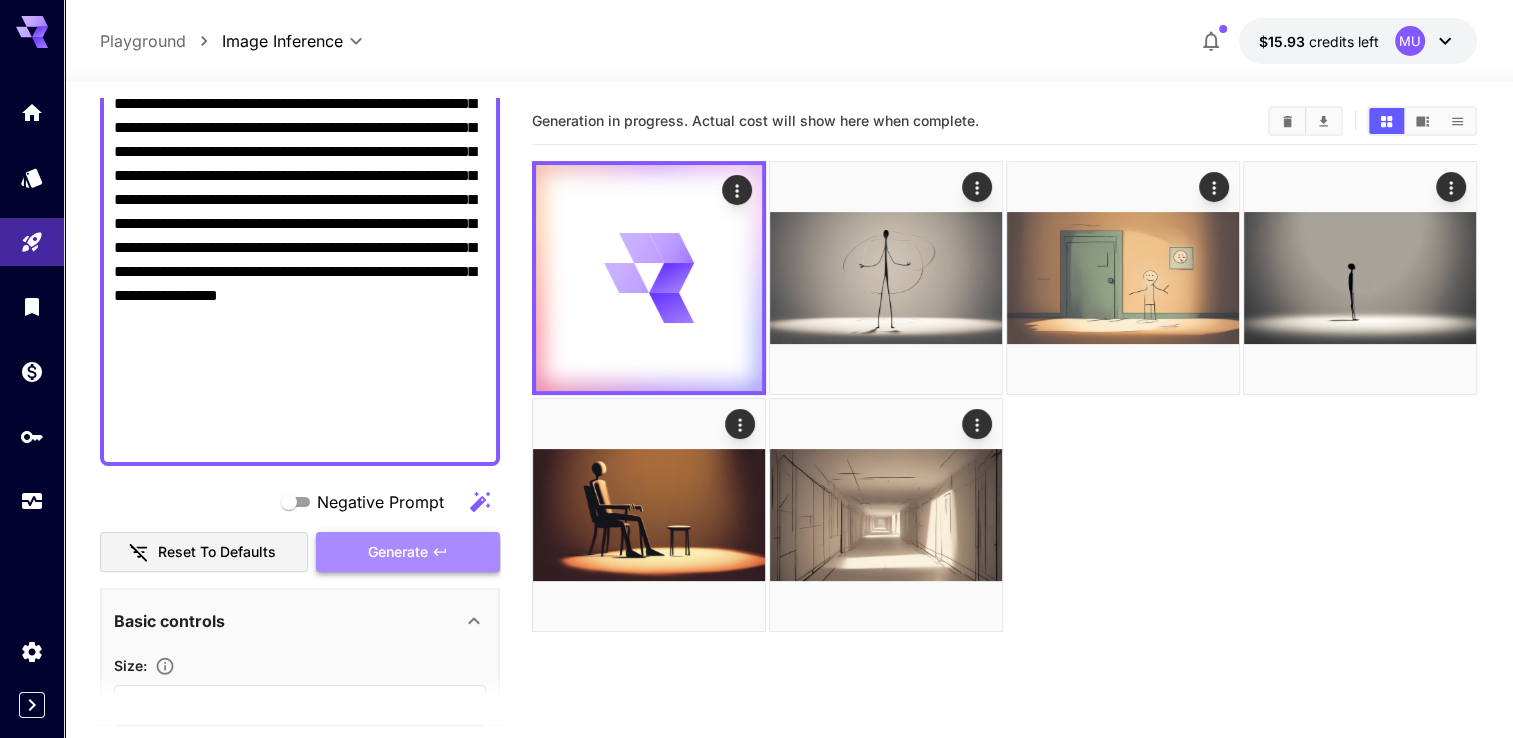 click on "Generate" at bounding box center [398, 552] 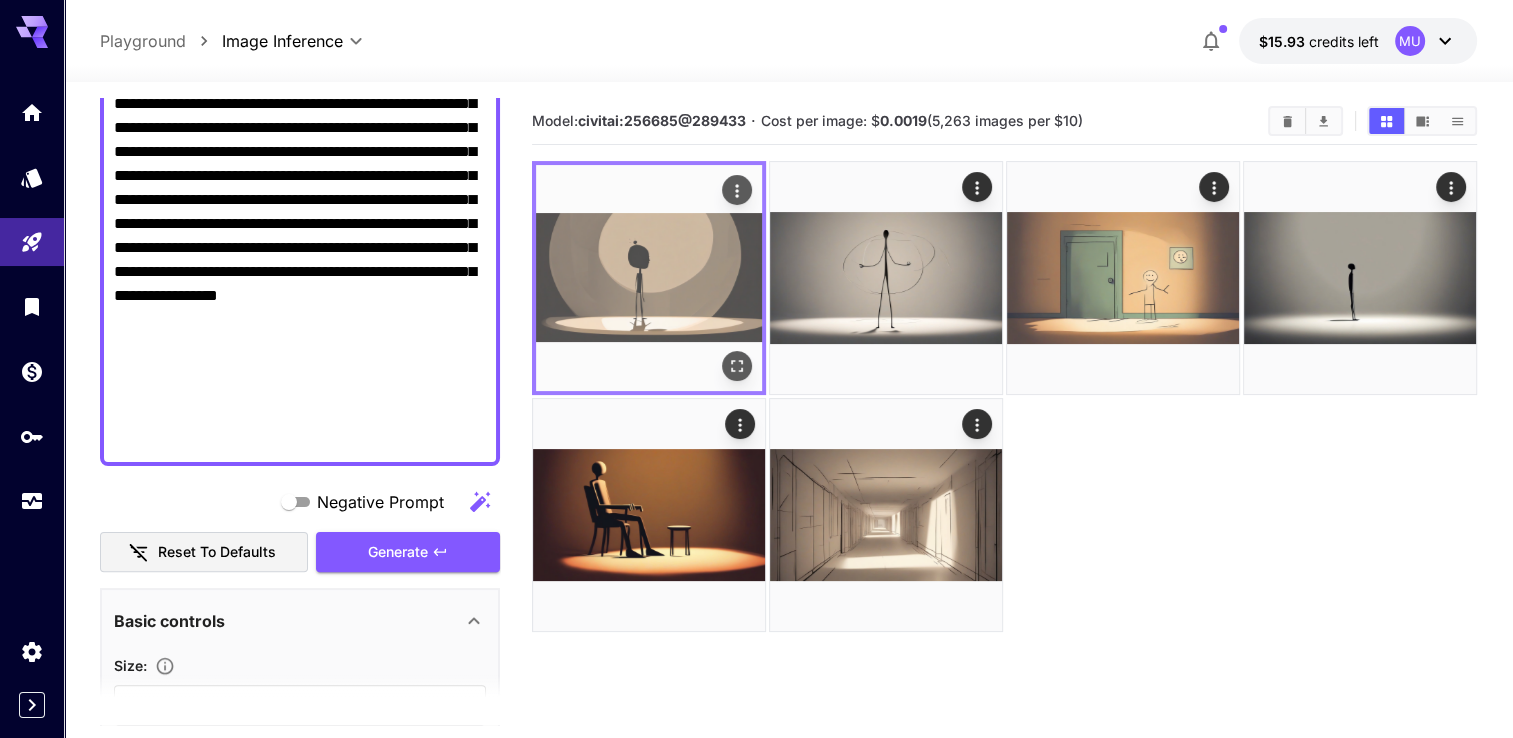 click 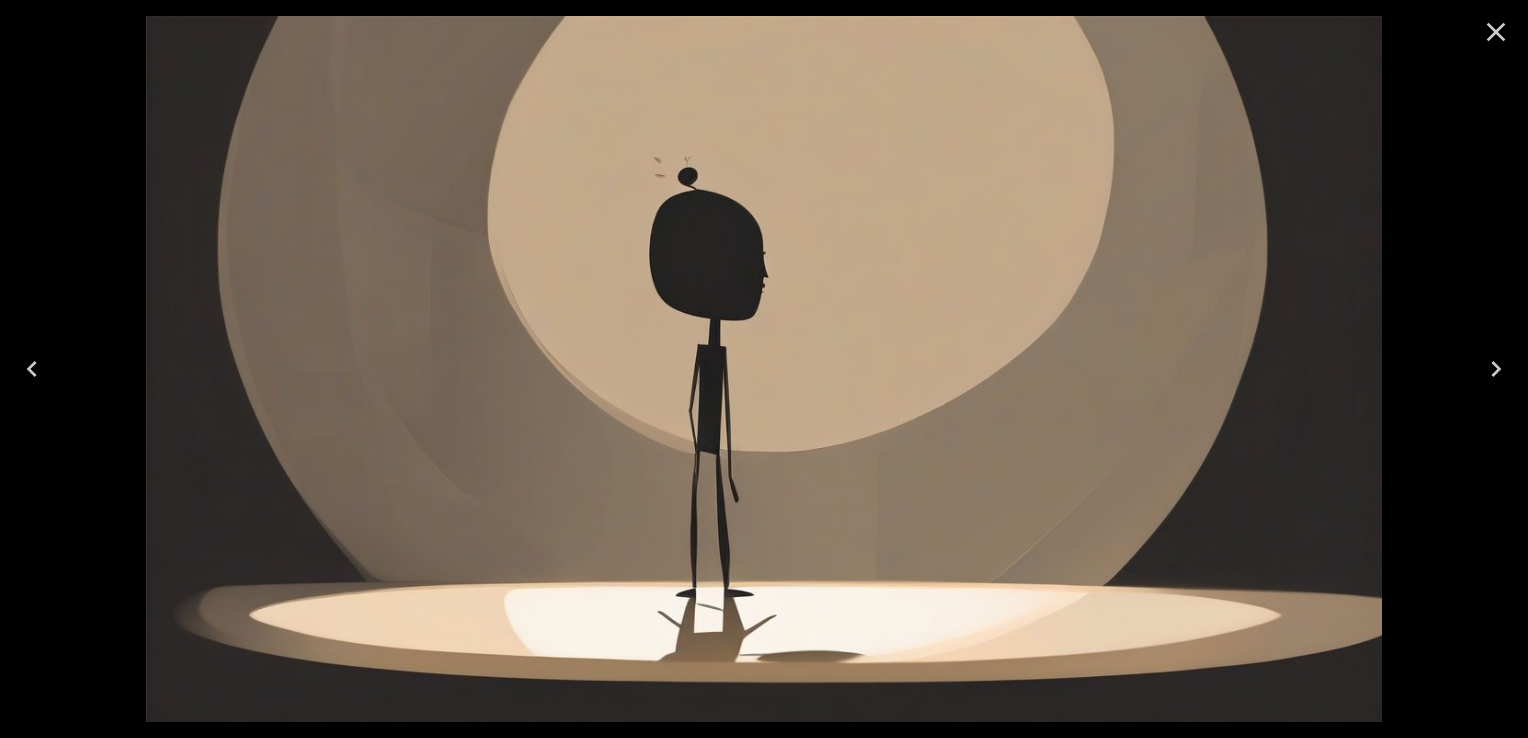 click 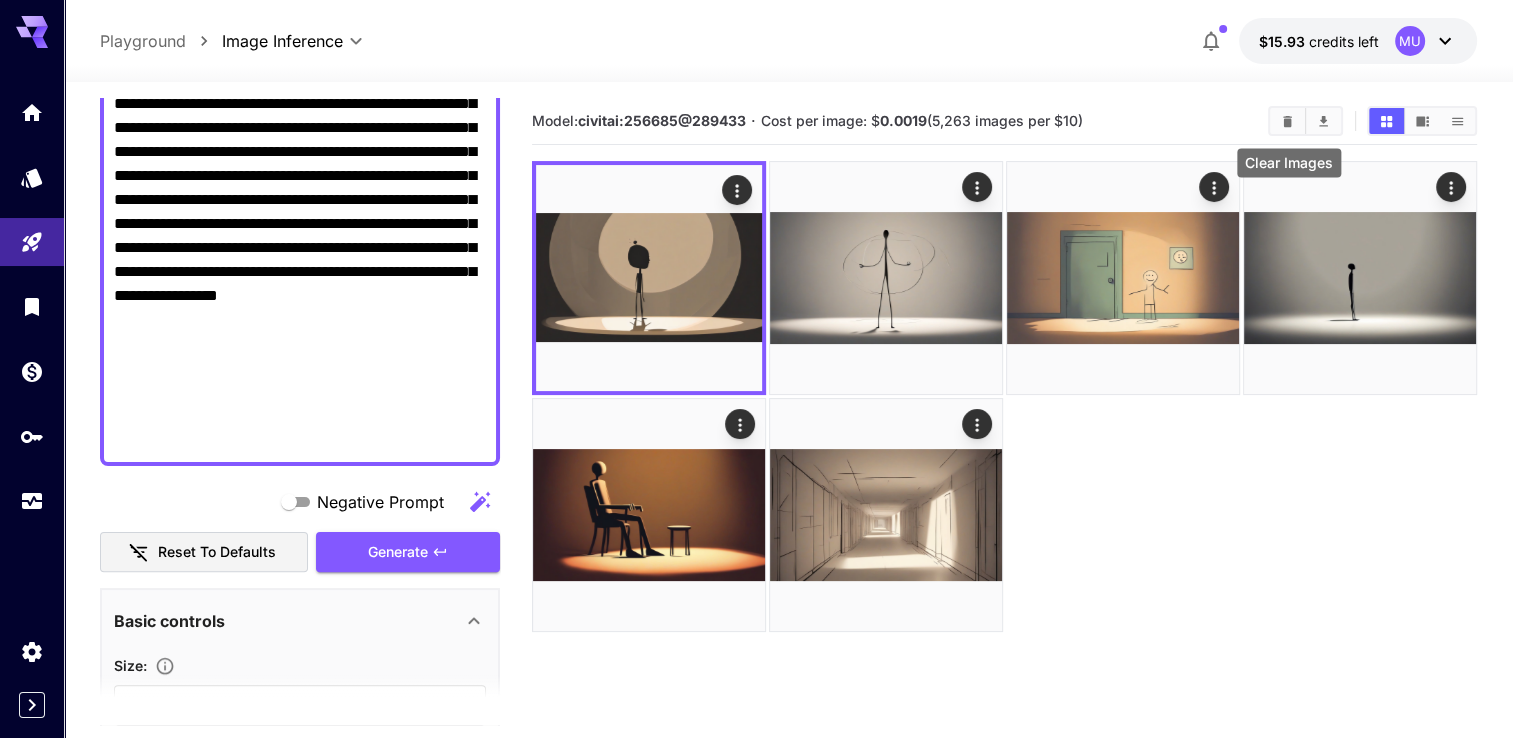 click 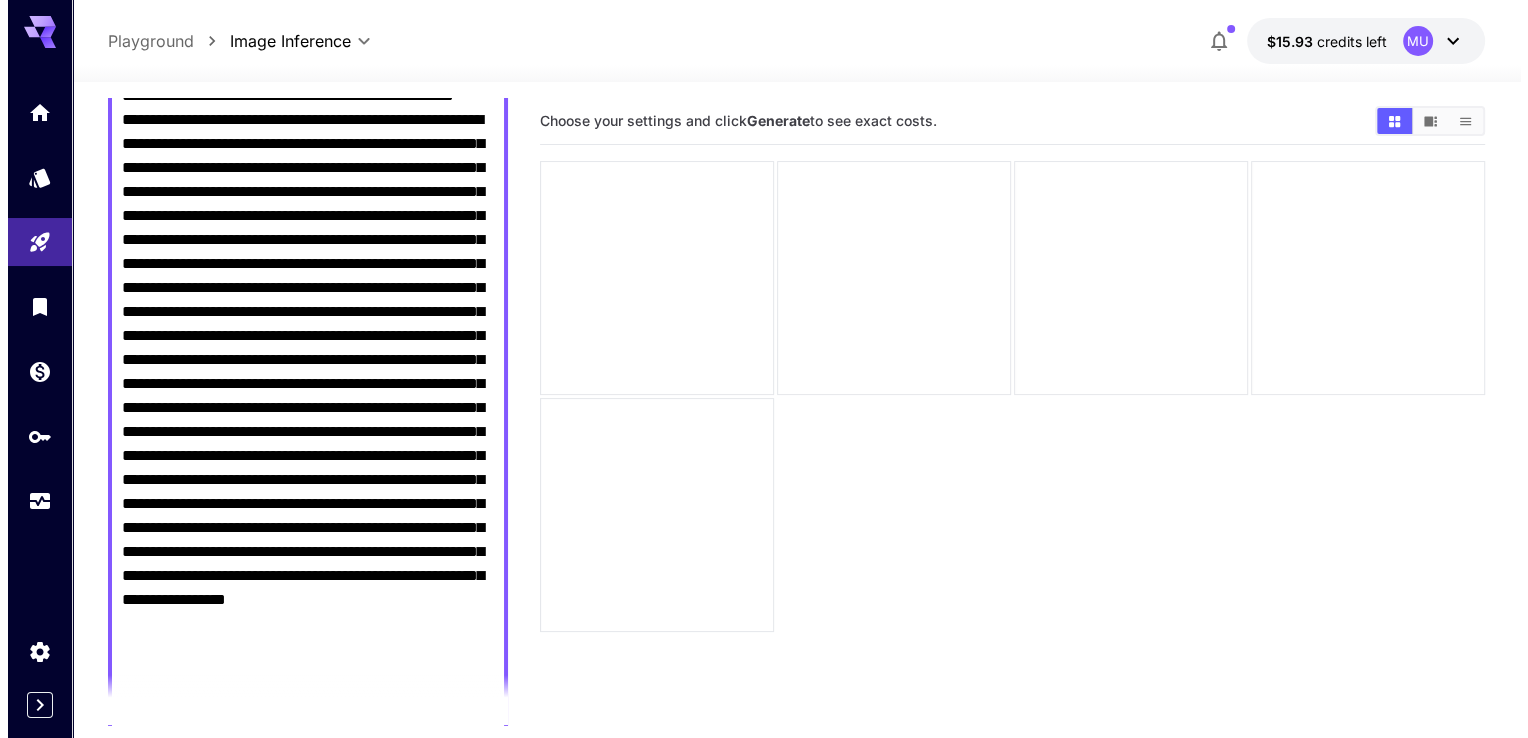 scroll, scrollTop: 0, scrollLeft: 0, axis: both 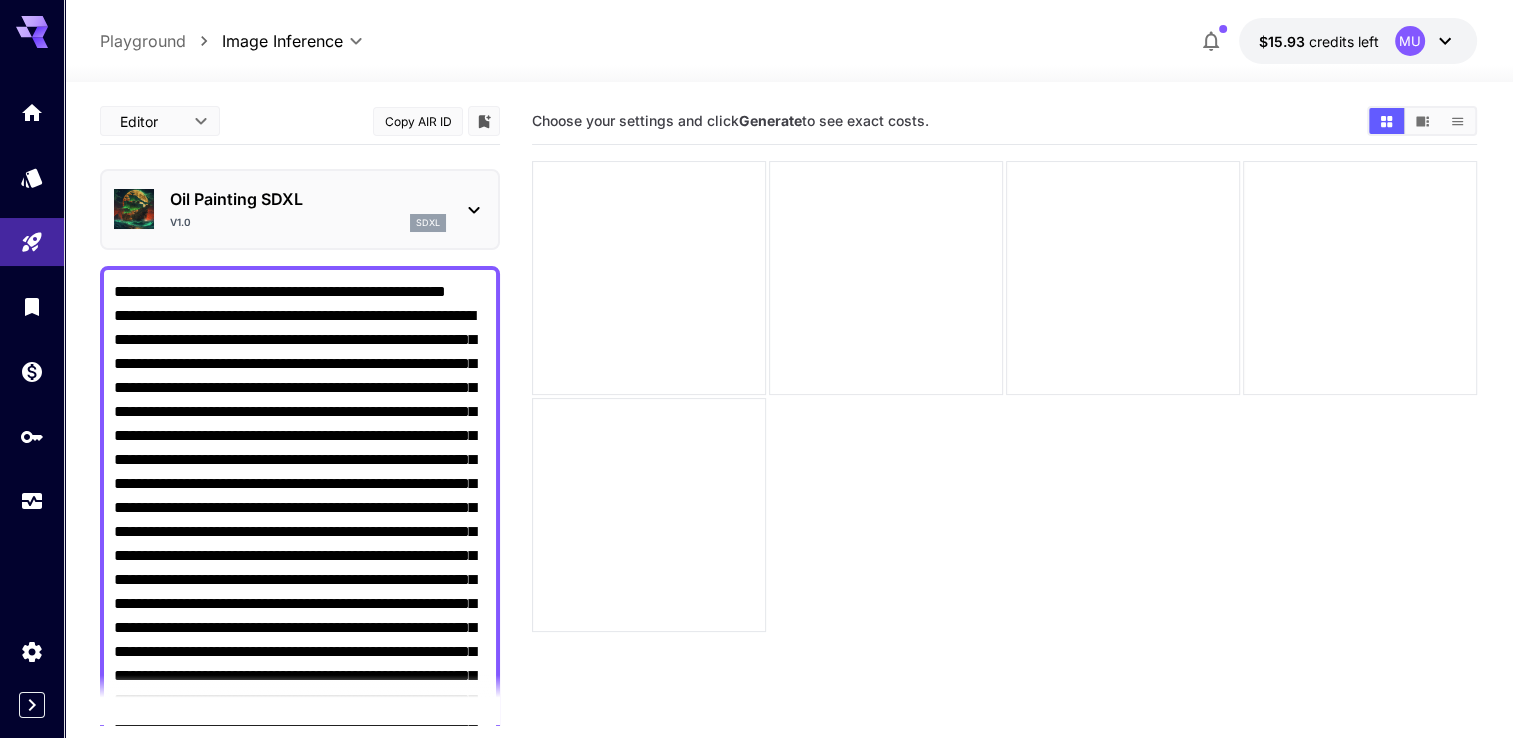click 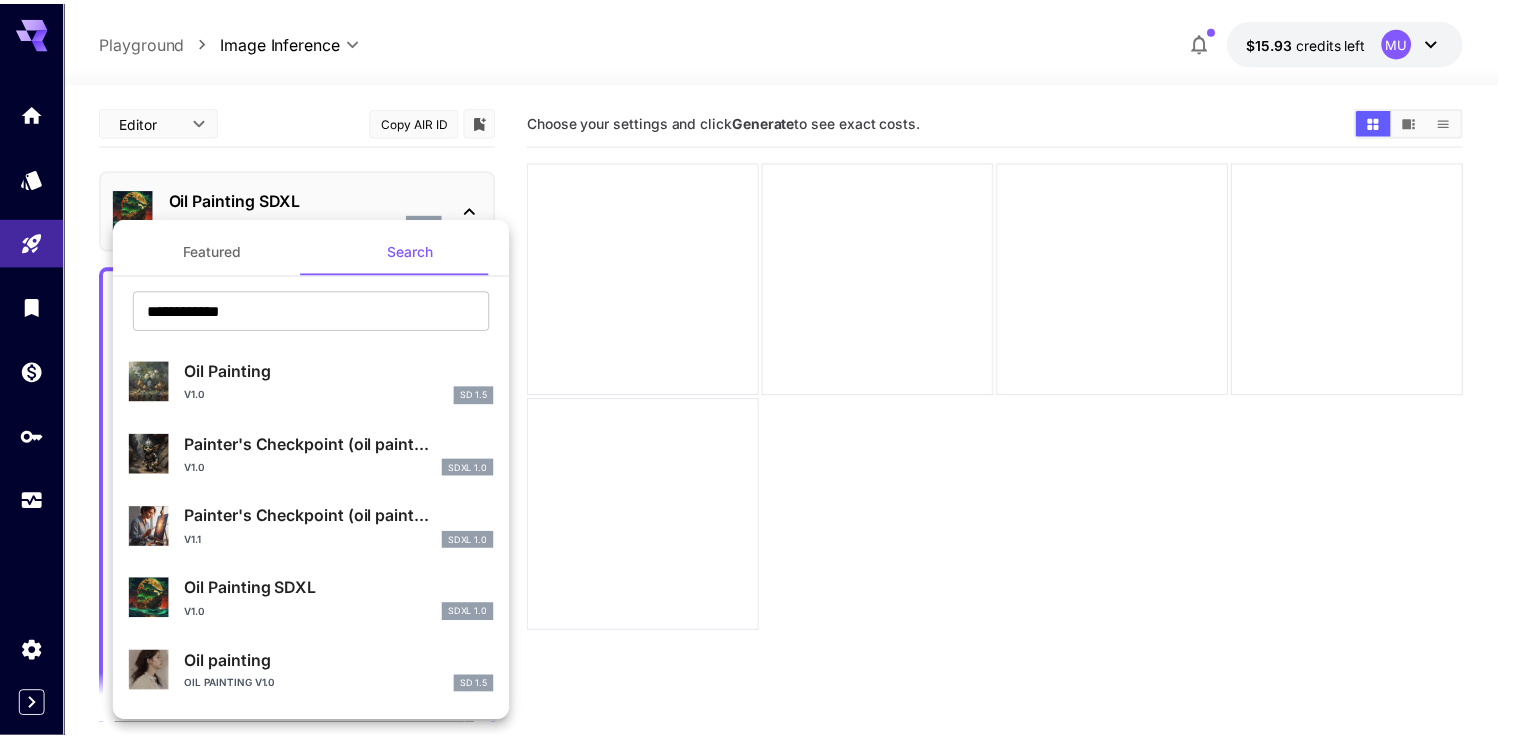 scroll, scrollTop: 100, scrollLeft: 0, axis: vertical 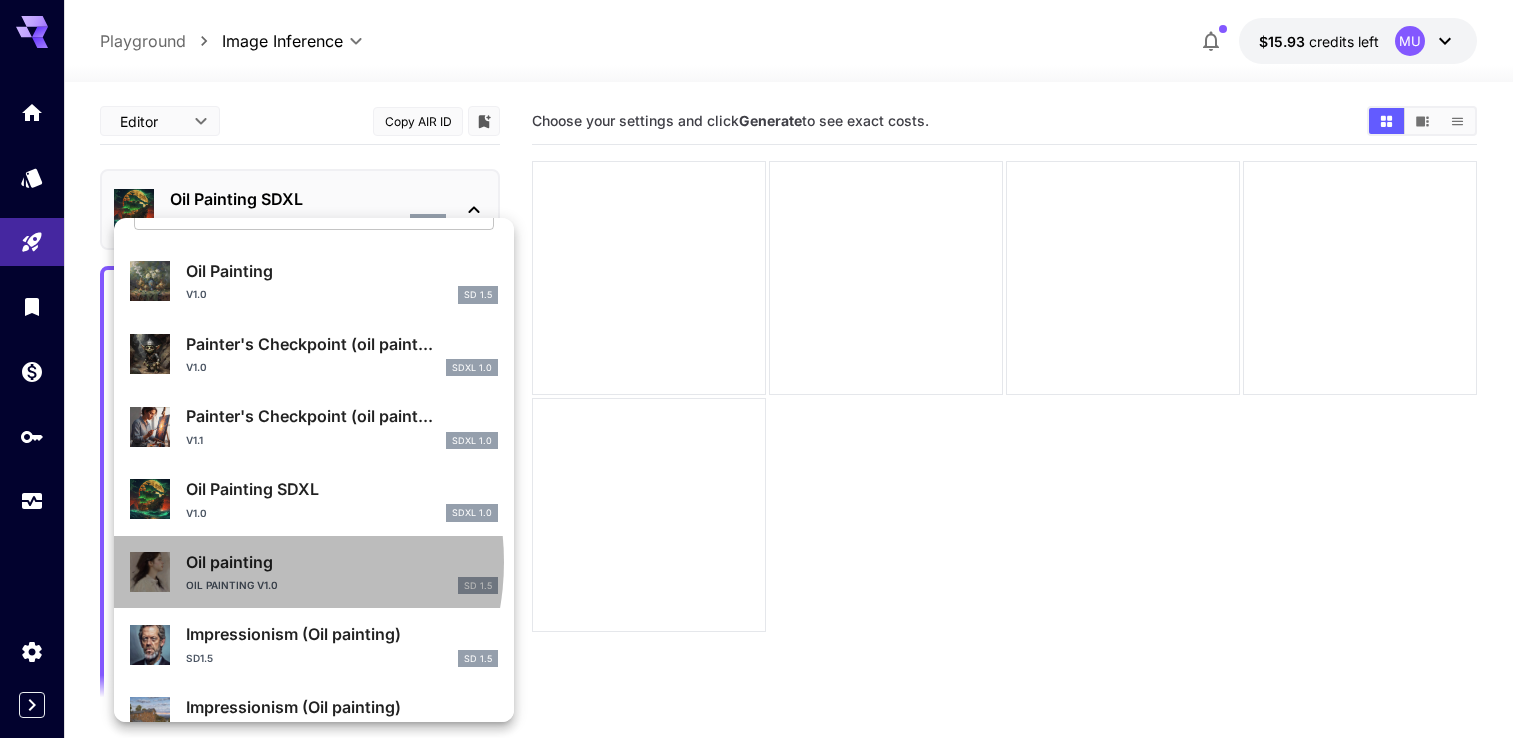click on "Oil painting" at bounding box center (342, 562) 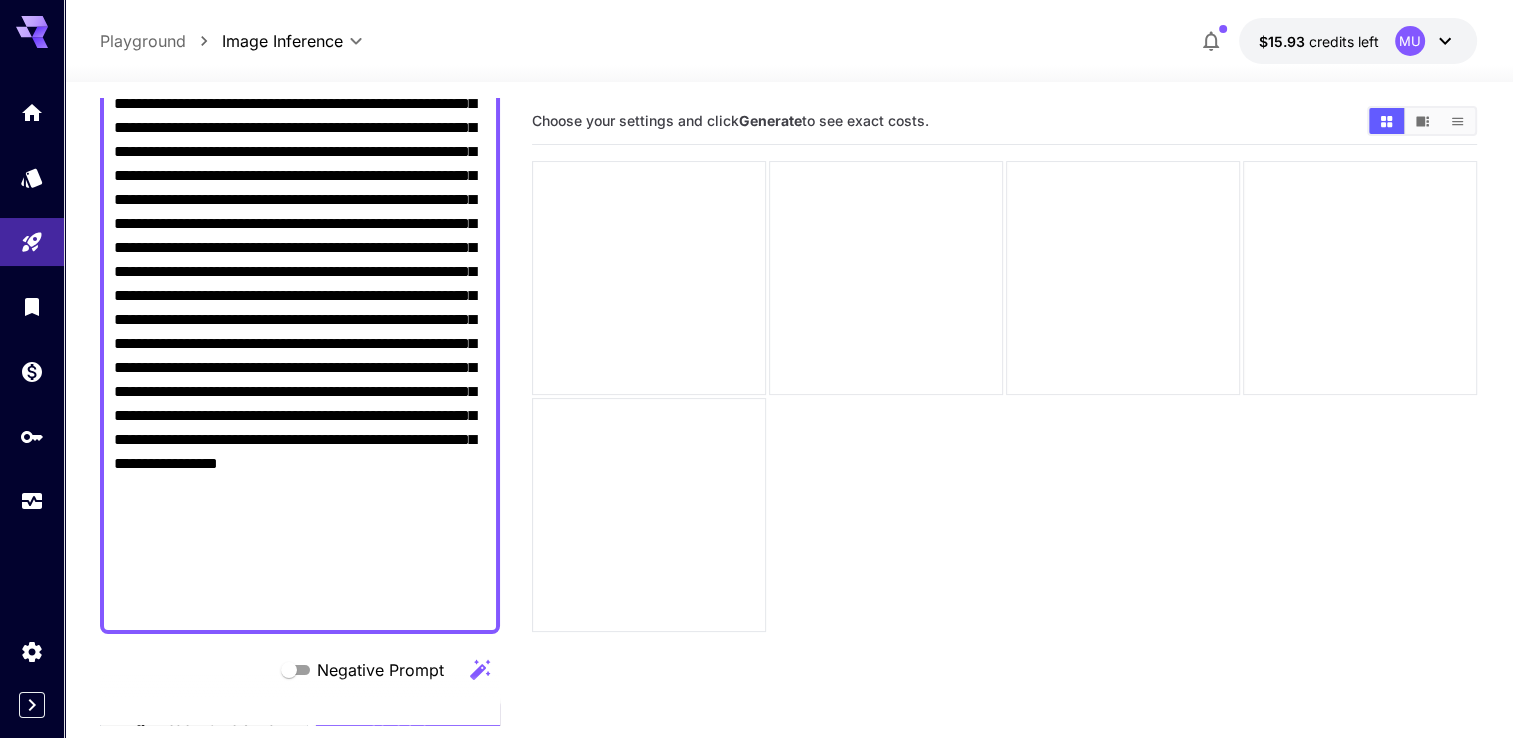 scroll, scrollTop: 500, scrollLeft: 0, axis: vertical 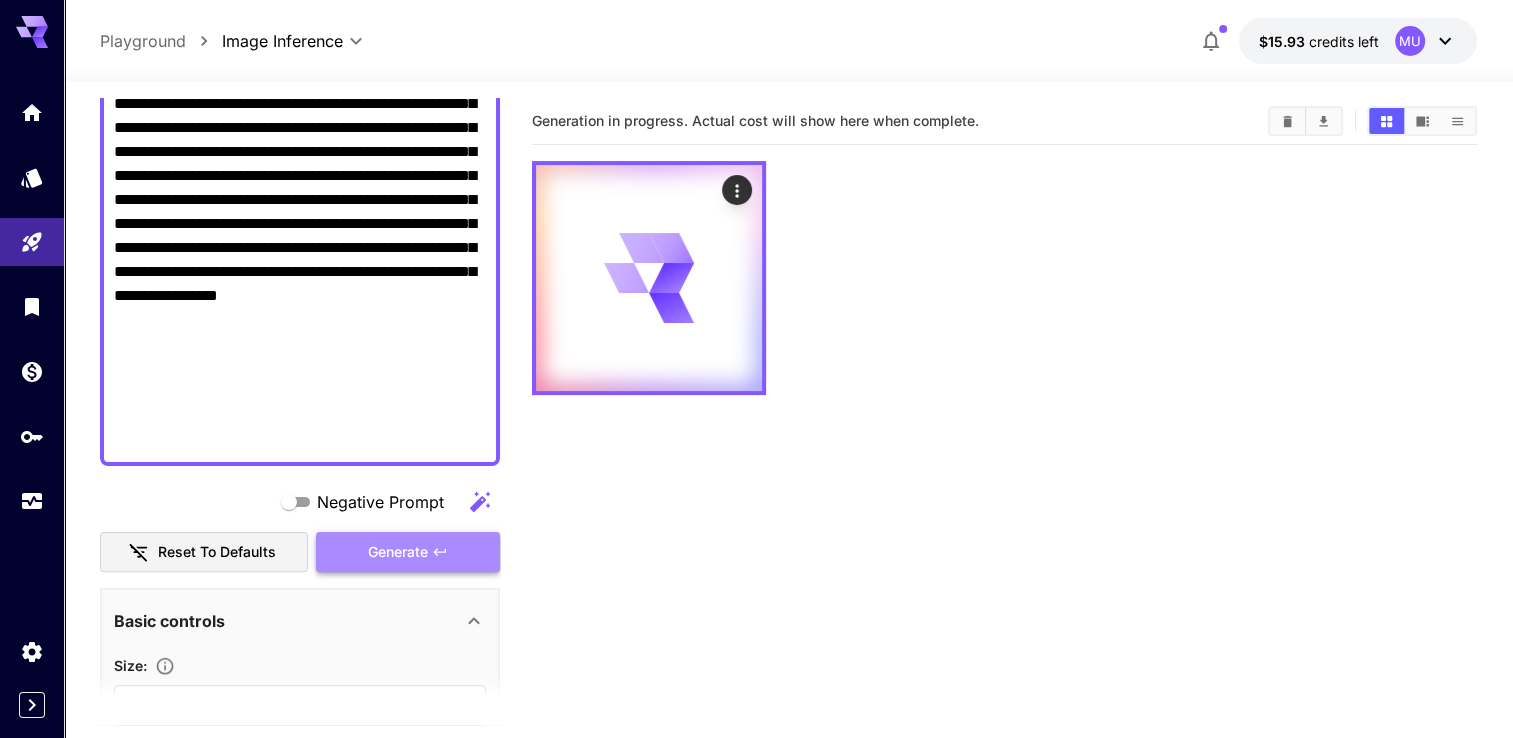 click on "Generate" at bounding box center (398, 552) 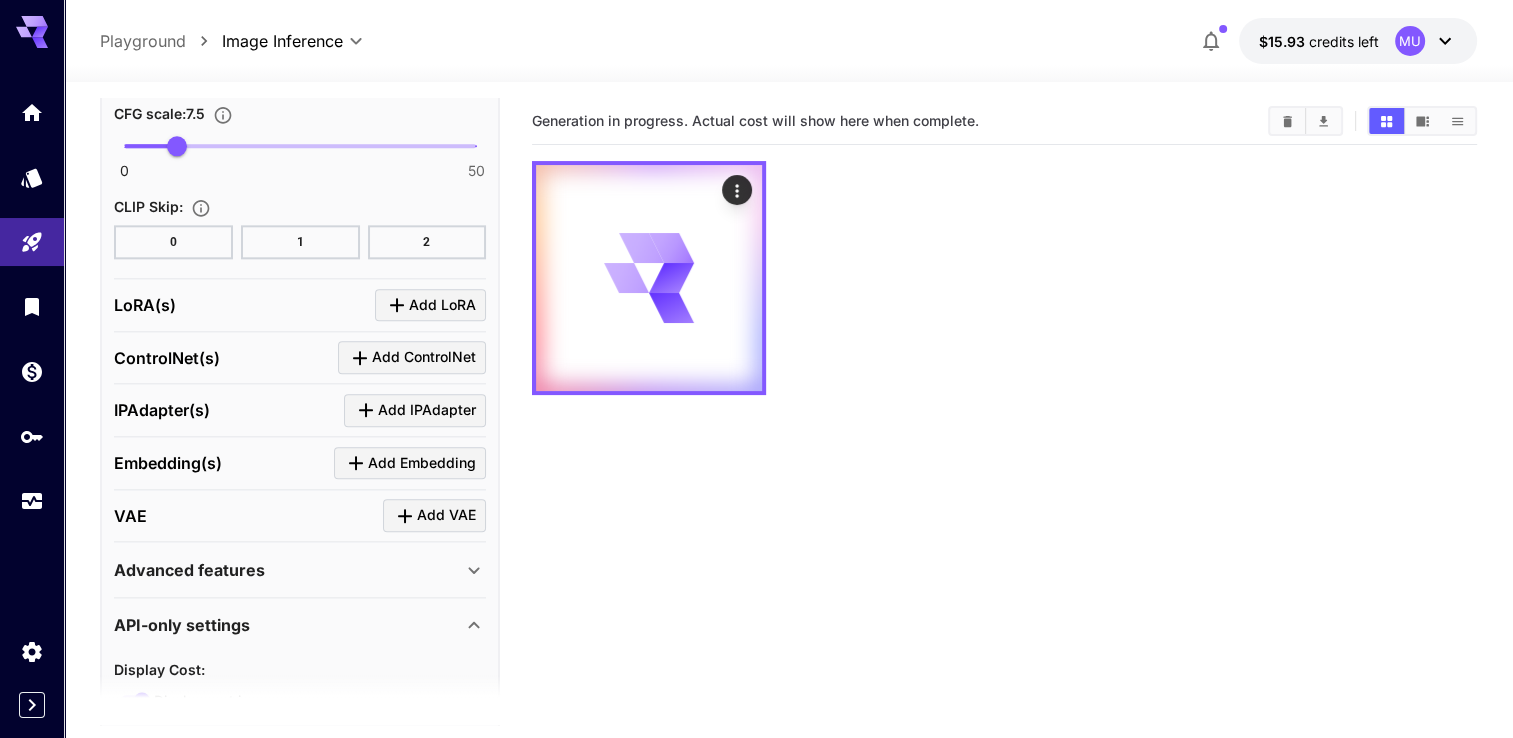 scroll, scrollTop: 2400, scrollLeft: 0, axis: vertical 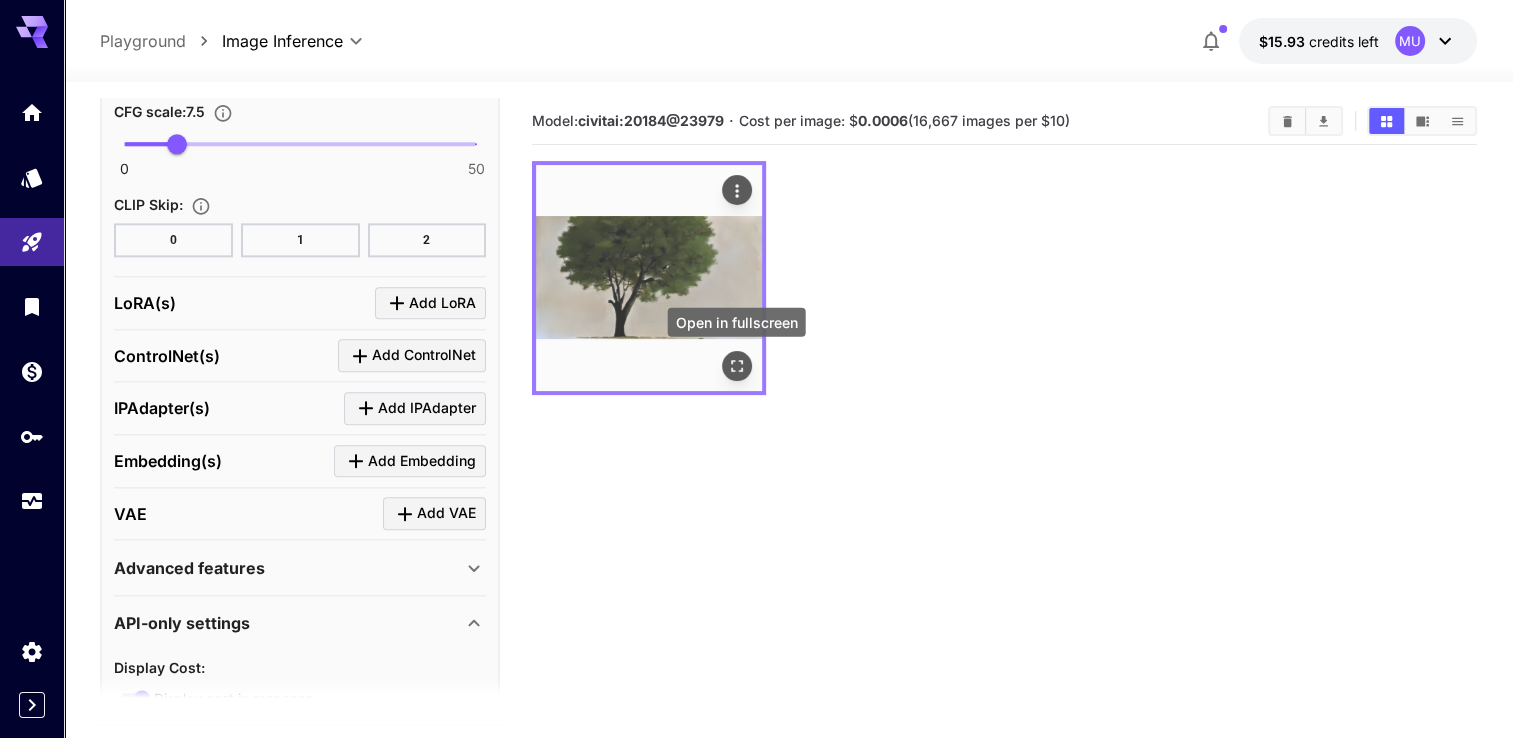 click 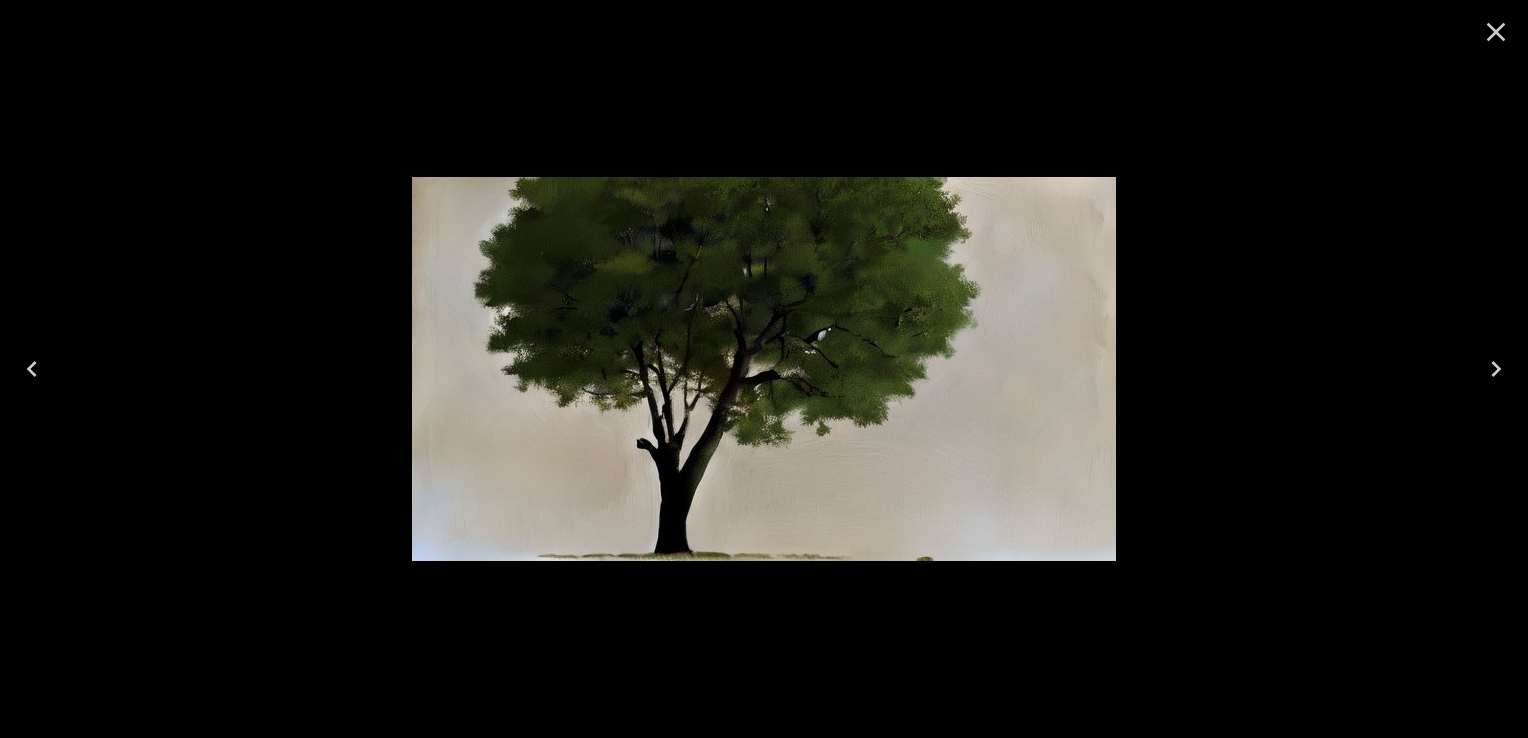 click 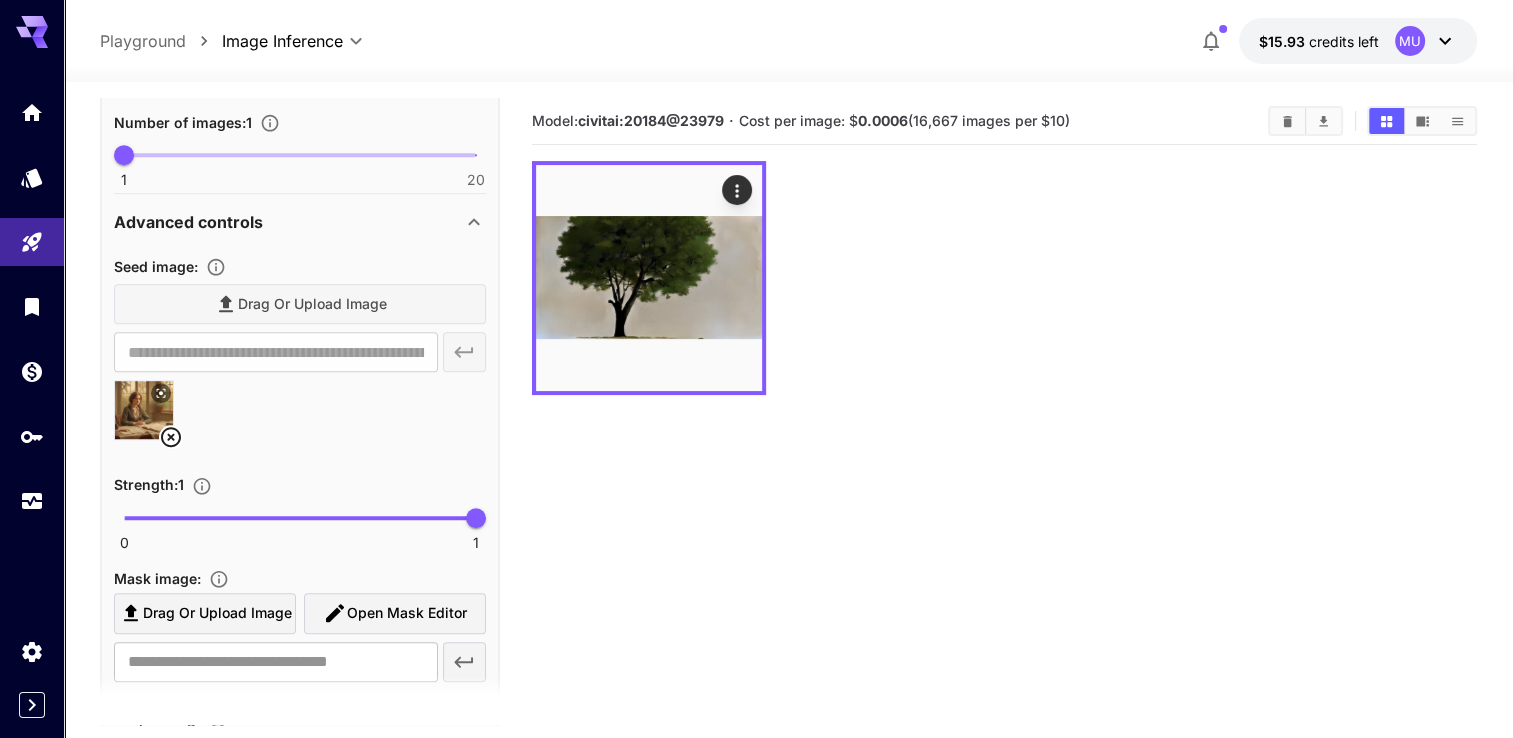 scroll, scrollTop: 1000, scrollLeft: 0, axis: vertical 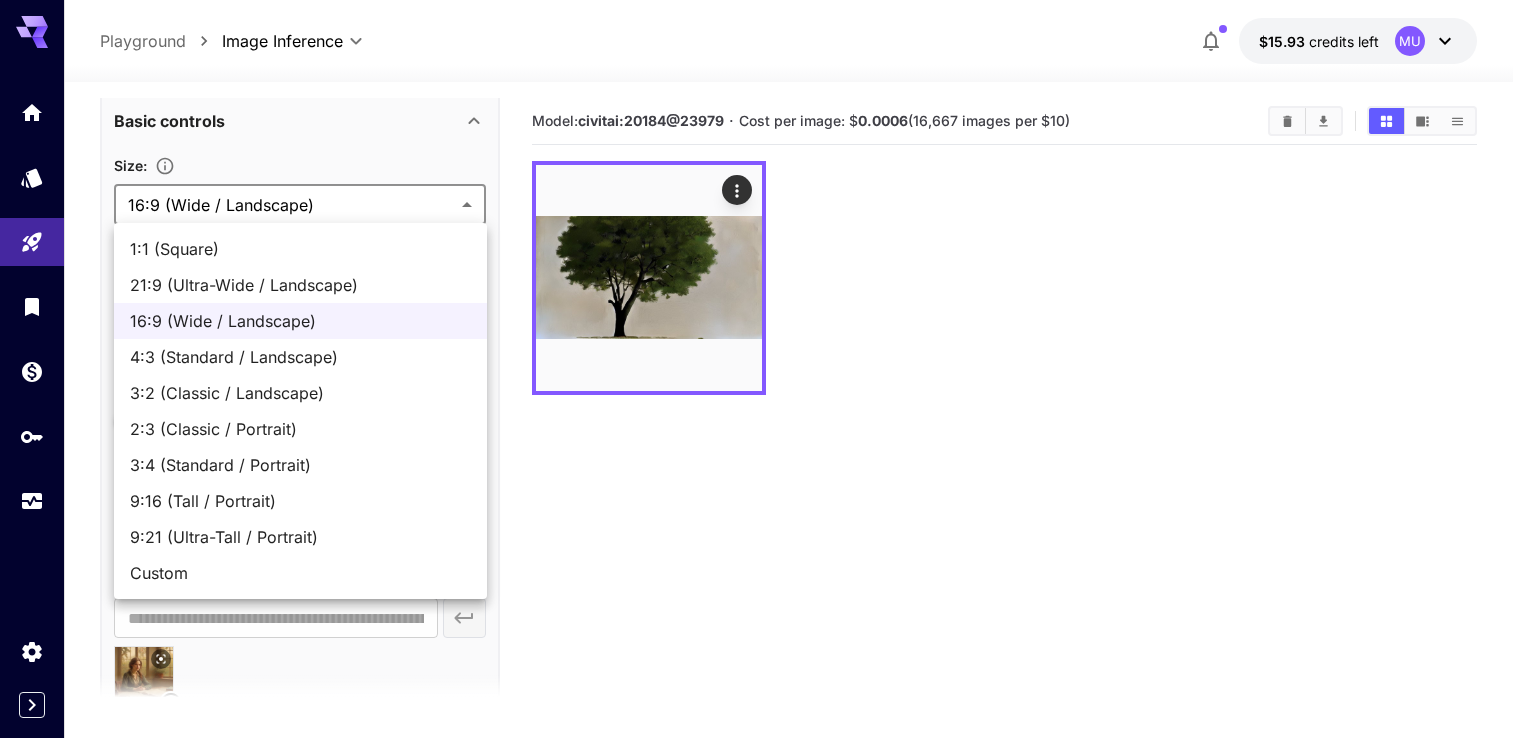 click on "**********" at bounding box center (764, 448) 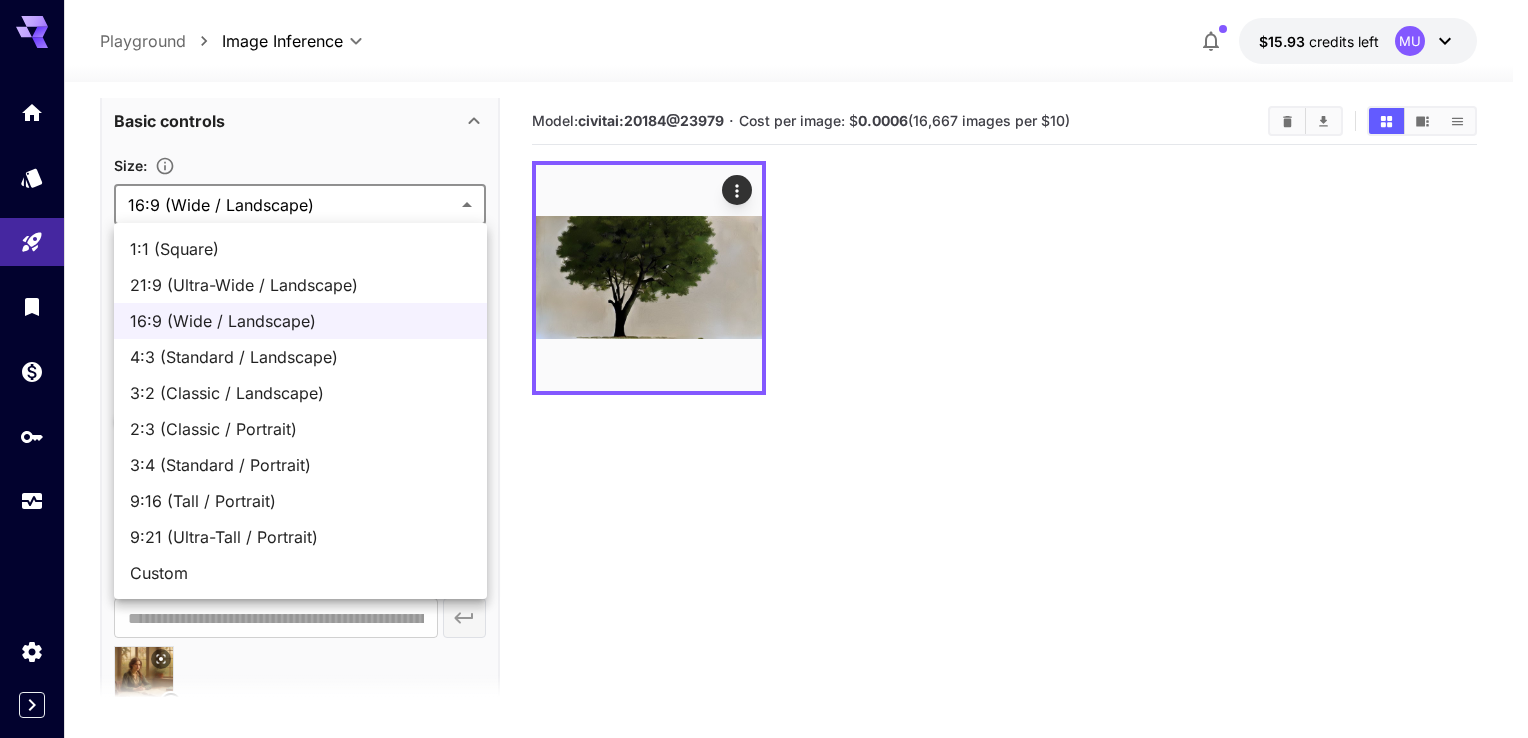 click at bounding box center [764, 369] 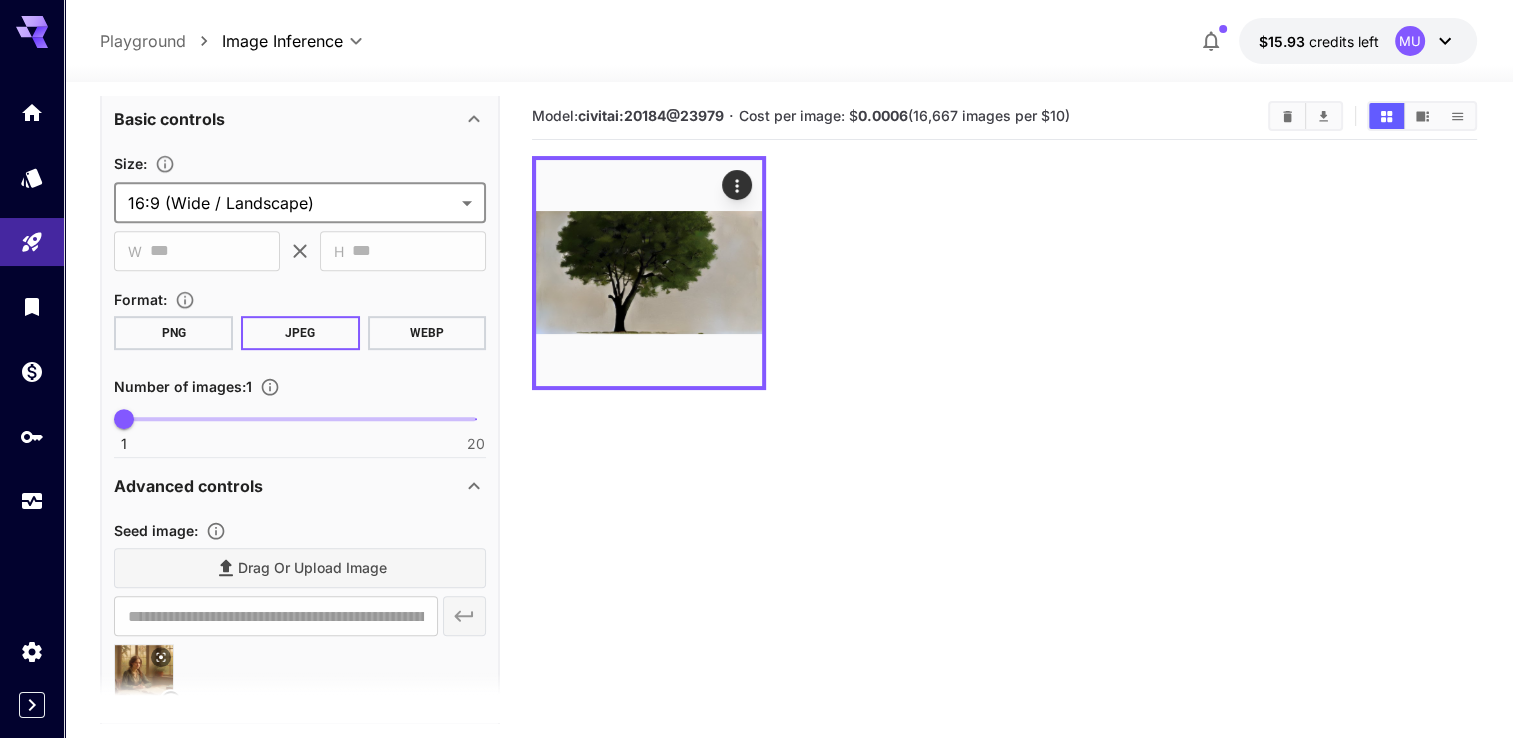 scroll, scrollTop: 0, scrollLeft: 0, axis: both 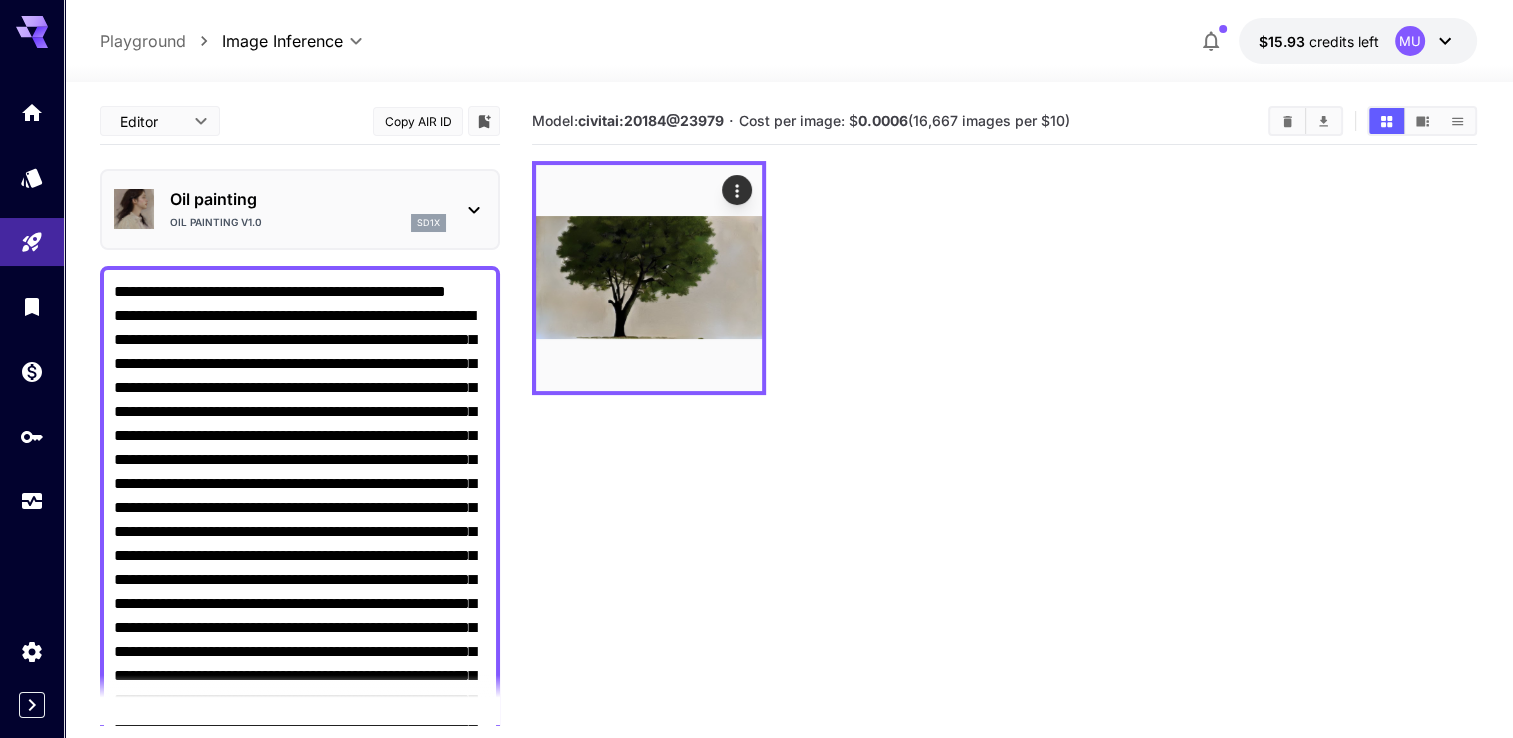click on "Oil painting" at bounding box center (308, 199) 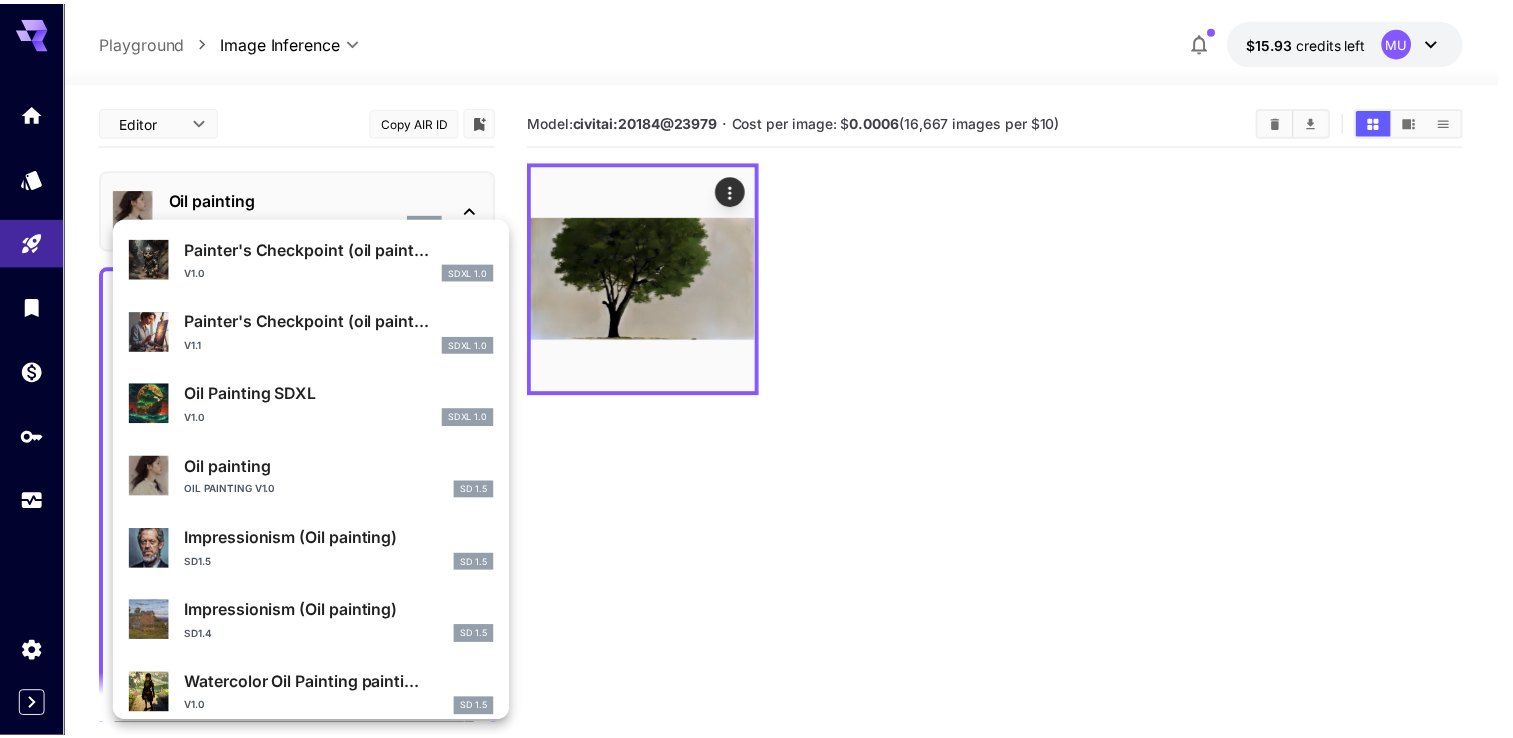 scroll, scrollTop: 200, scrollLeft: 0, axis: vertical 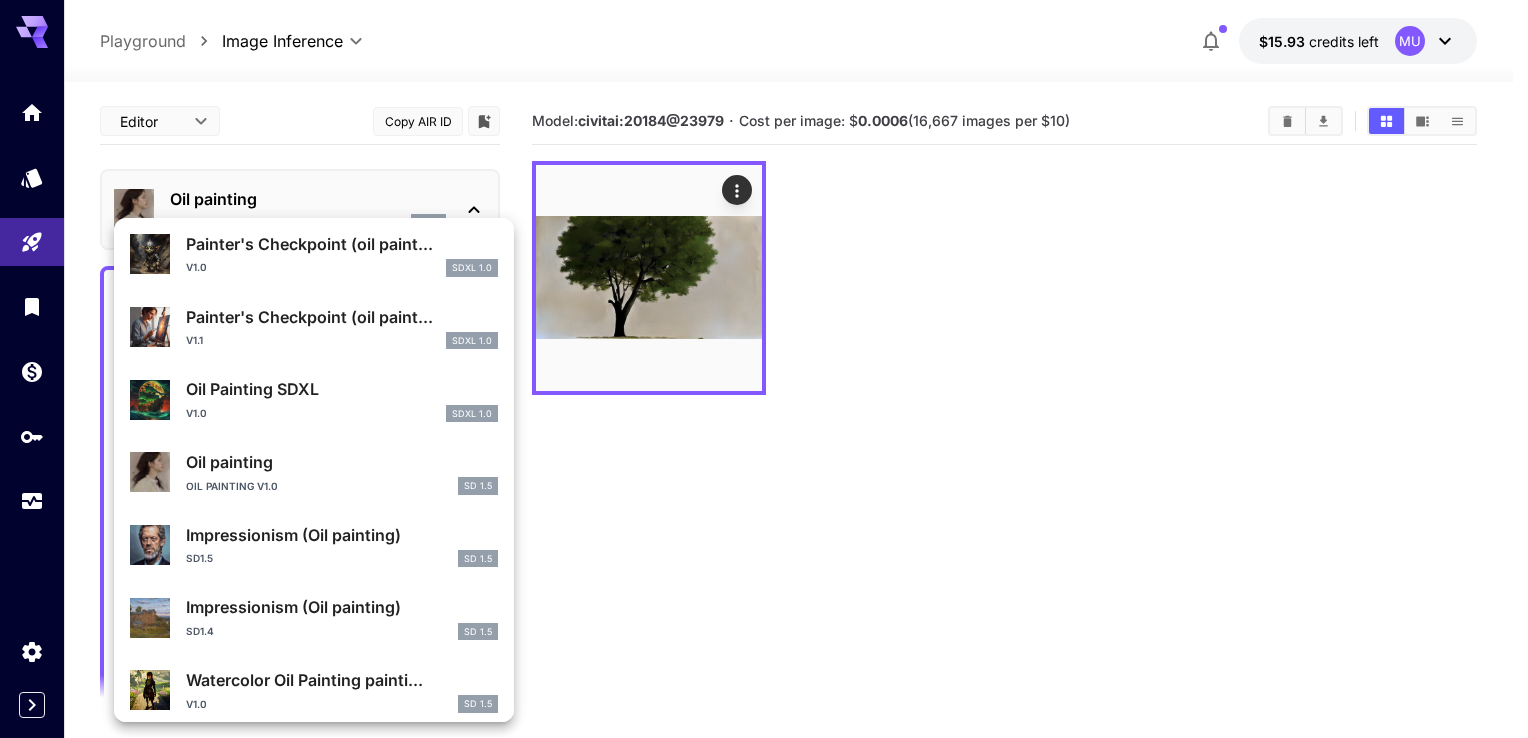 click on "Impressionism (Oil painting)" at bounding box center (342, 535) 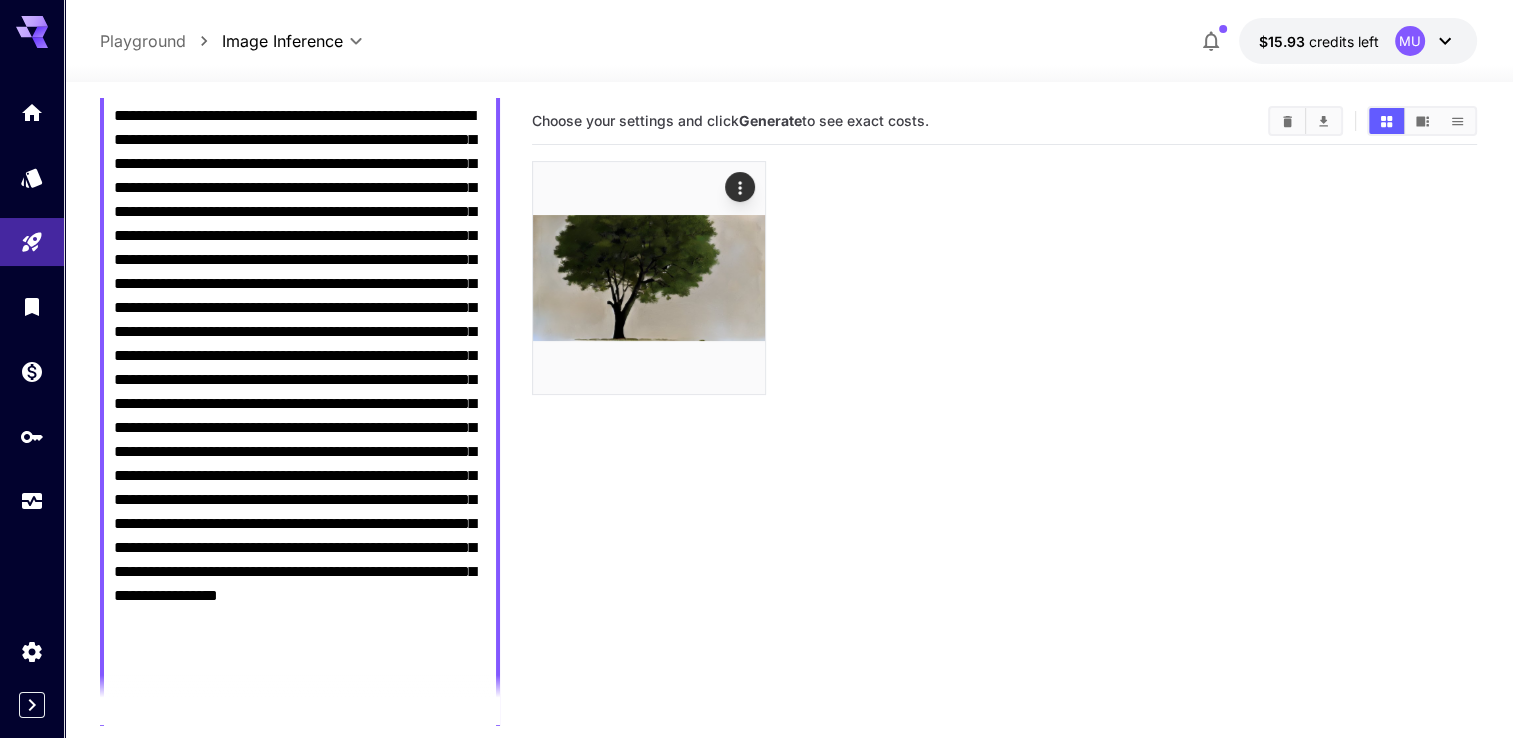 scroll, scrollTop: 400, scrollLeft: 0, axis: vertical 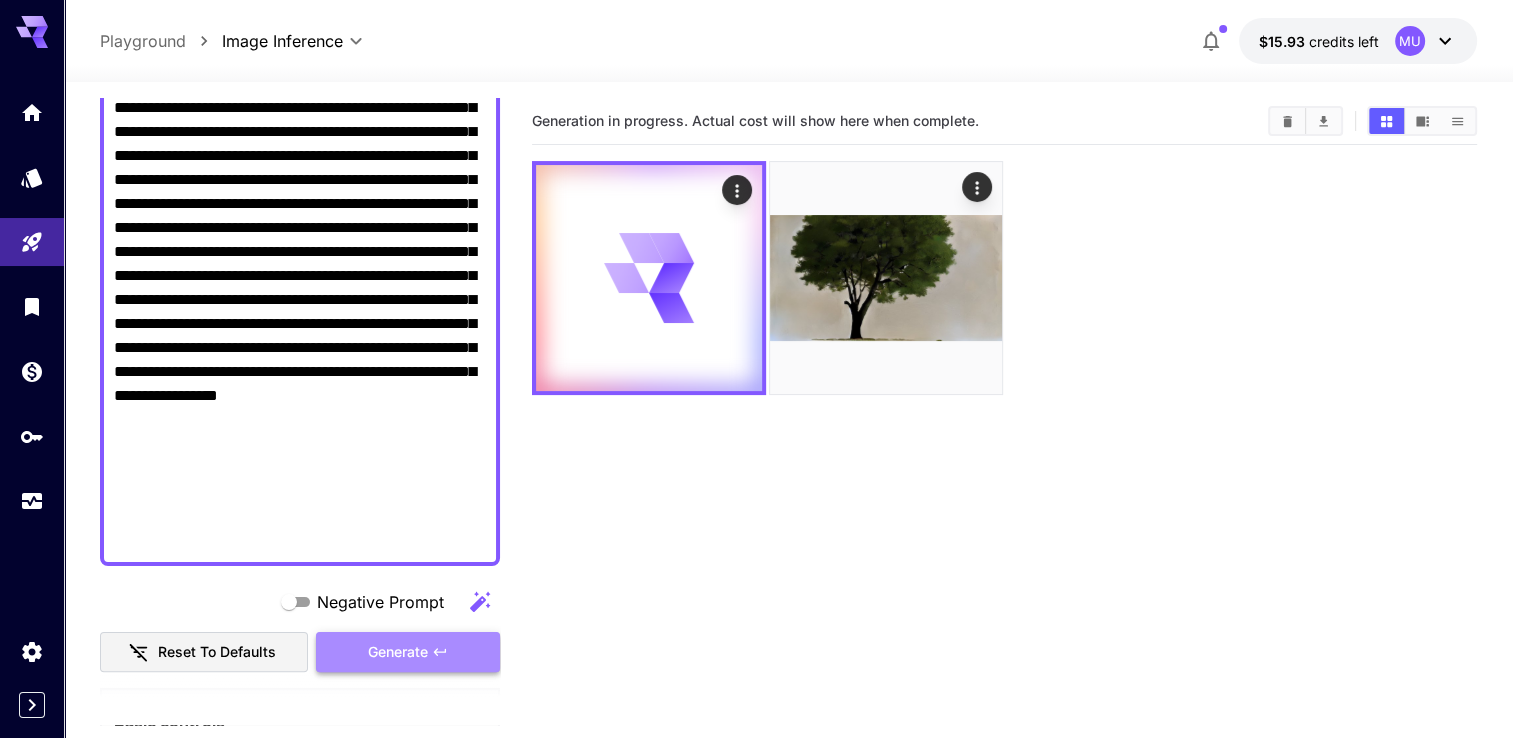 click on "Generate" at bounding box center [408, 652] 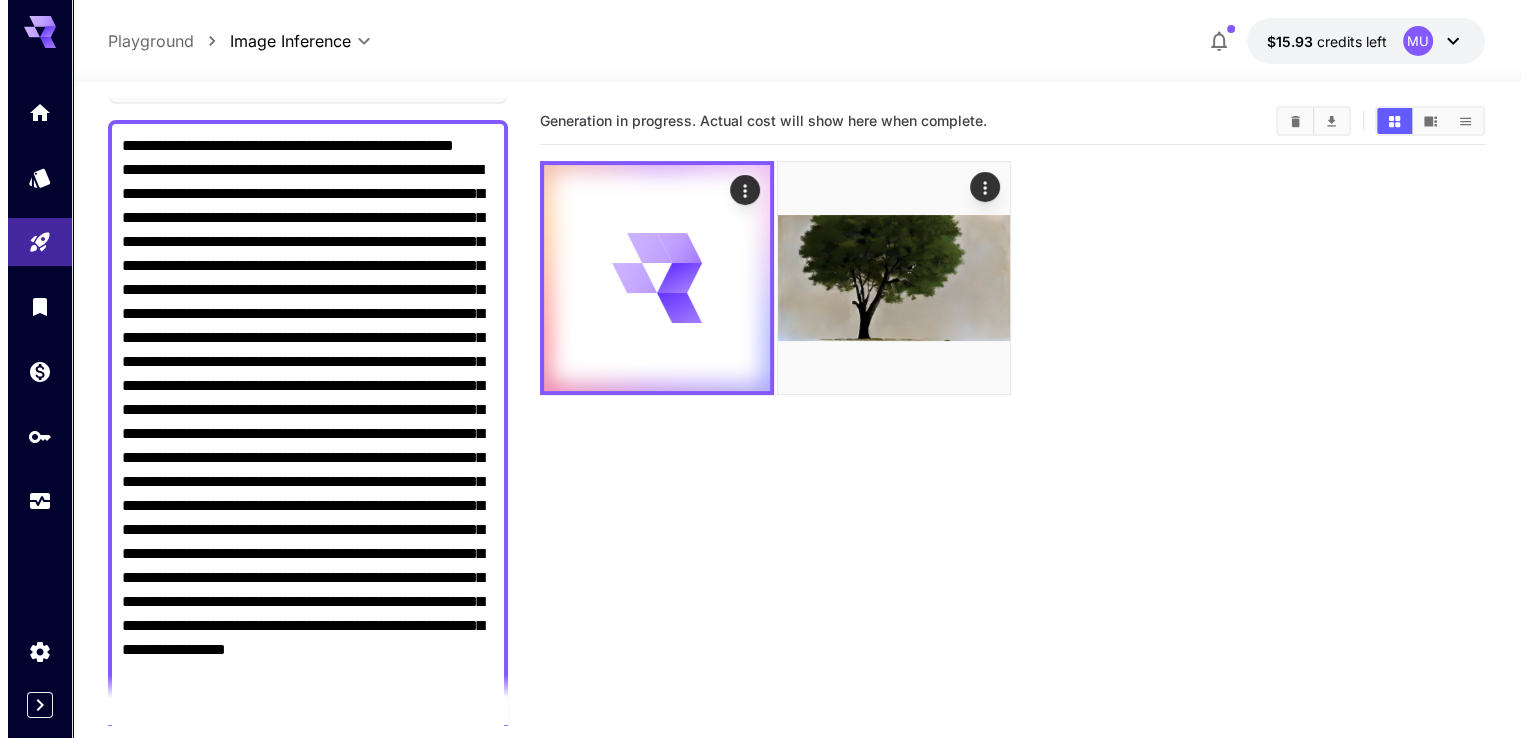 scroll, scrollTop: 0, scrollLeft: 0, axis: both 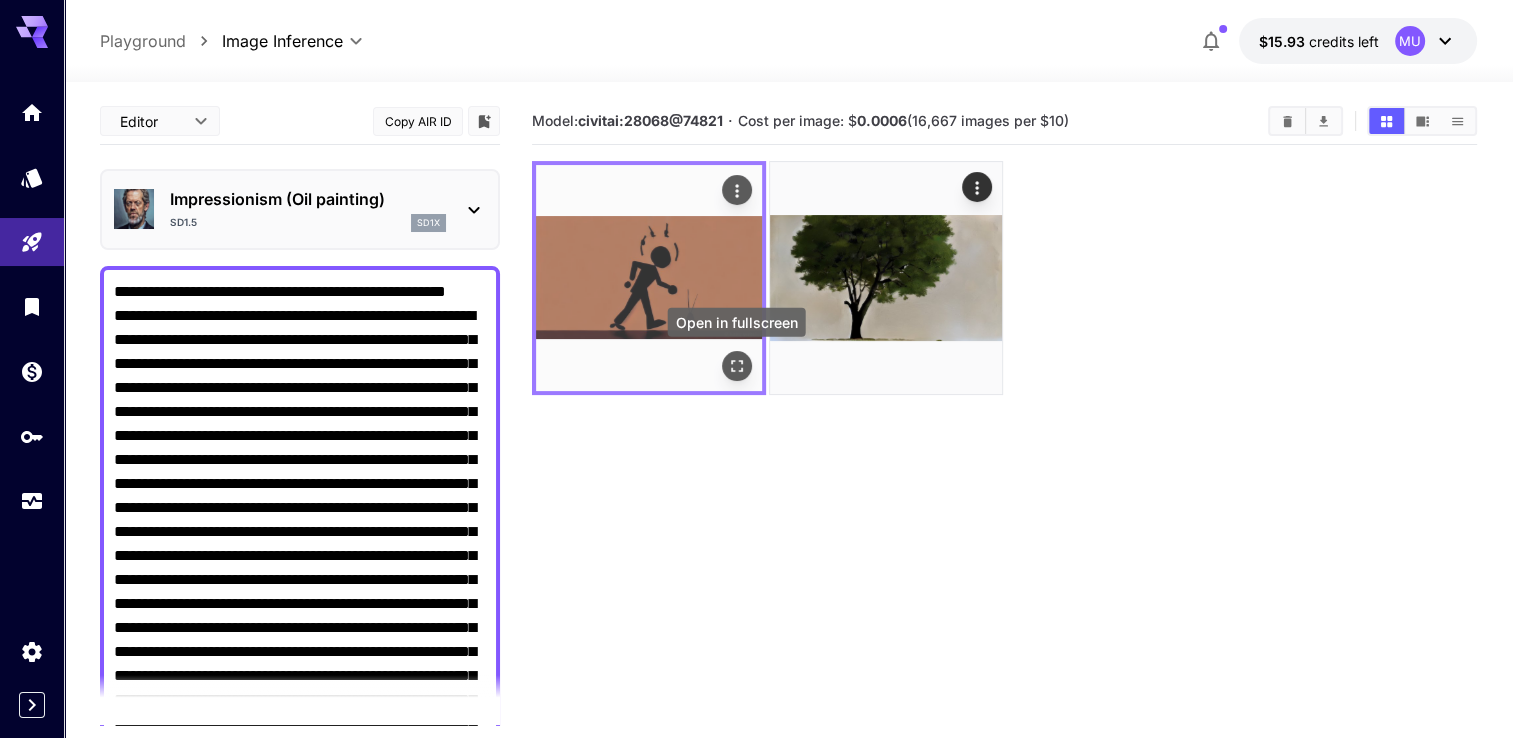 click 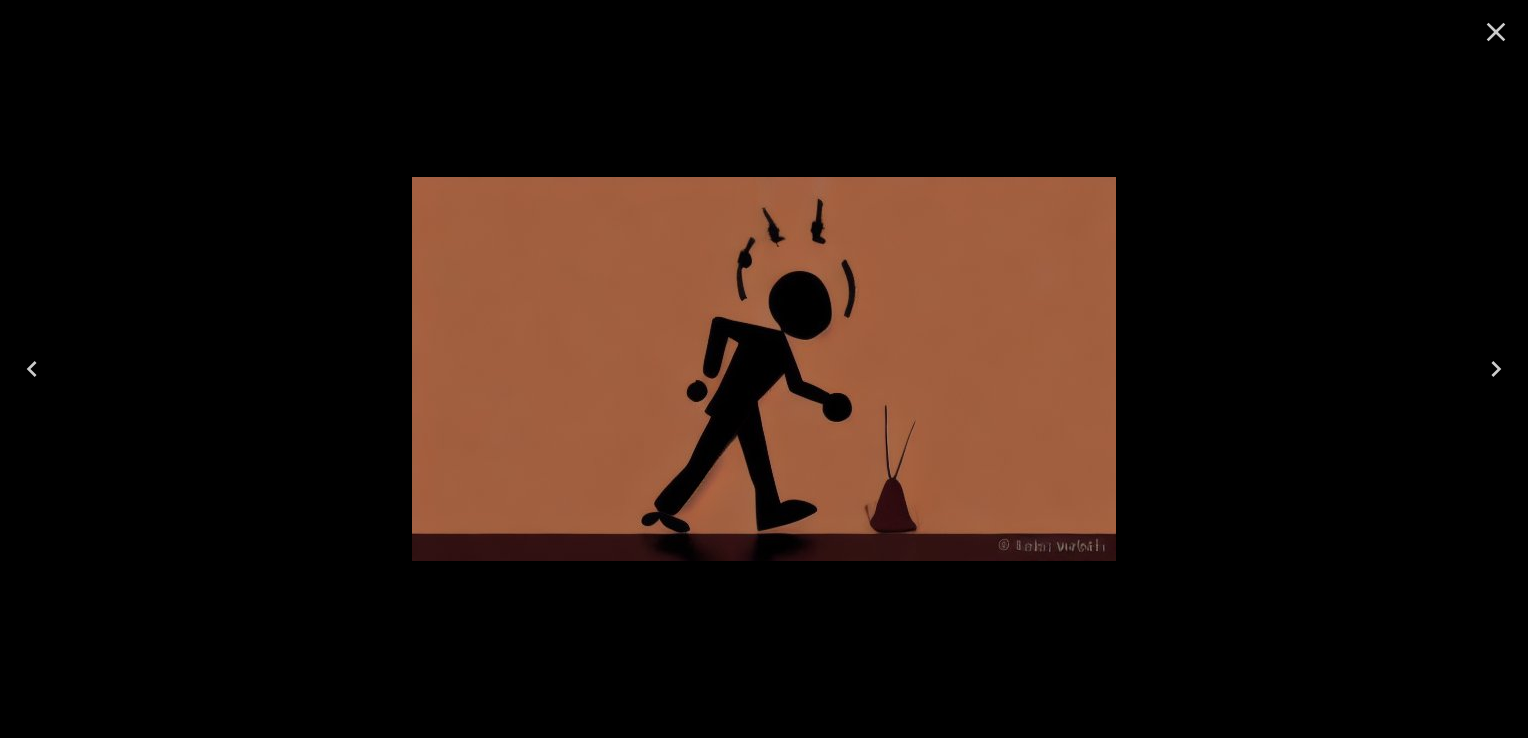click 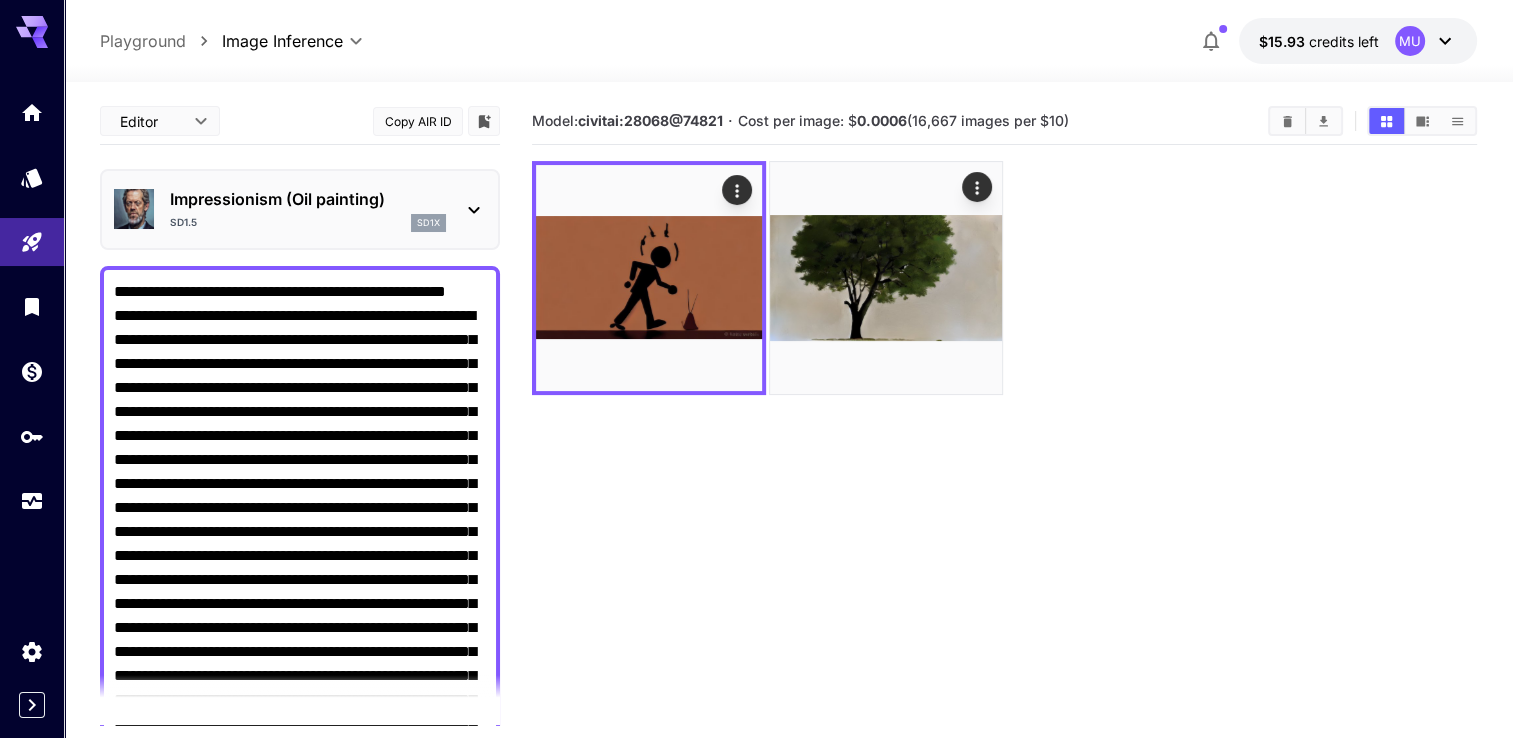 click on "Impressionism (Oil painting)" at bounding box center [308, 199] 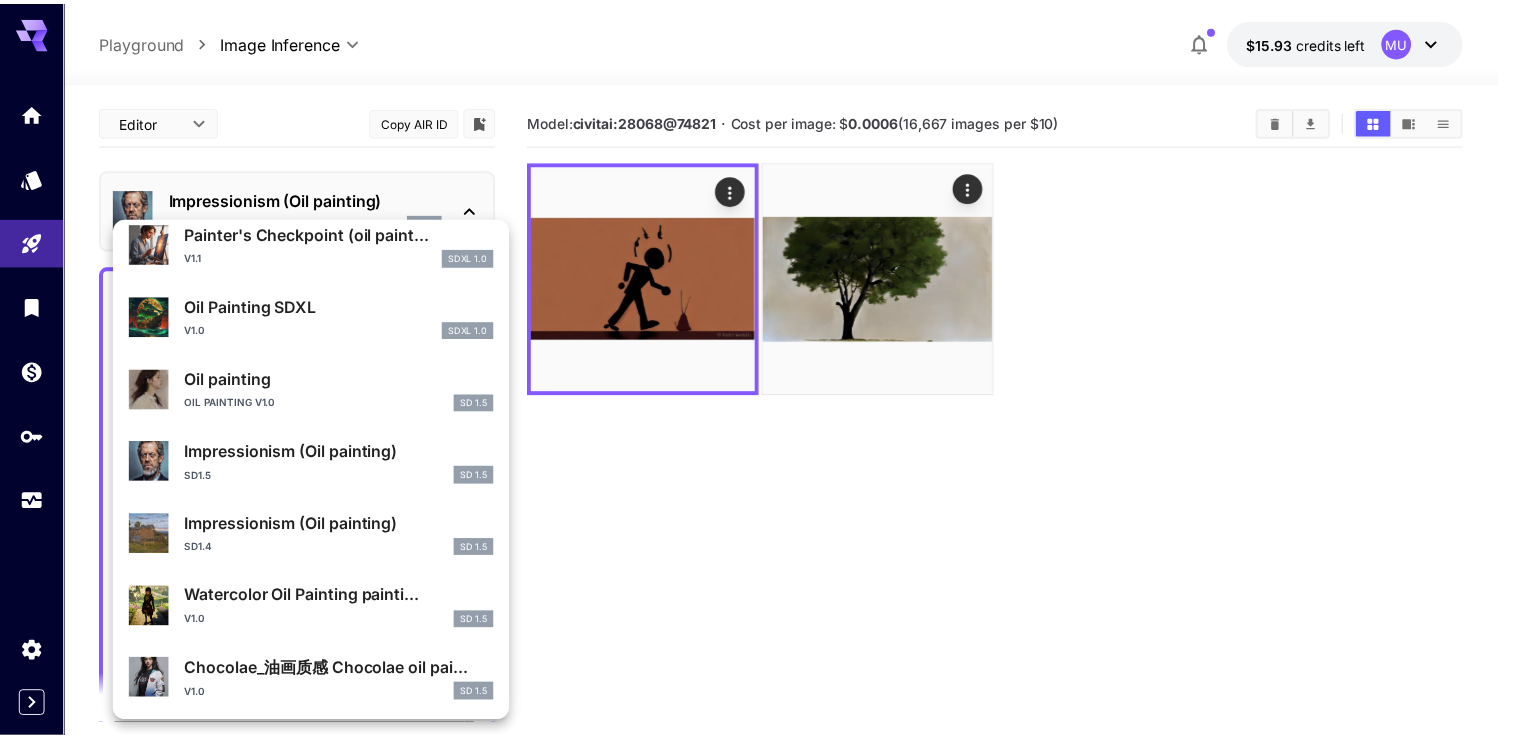 scroll, scrollTop: 285, scrollLeft: 0, axis: vertical 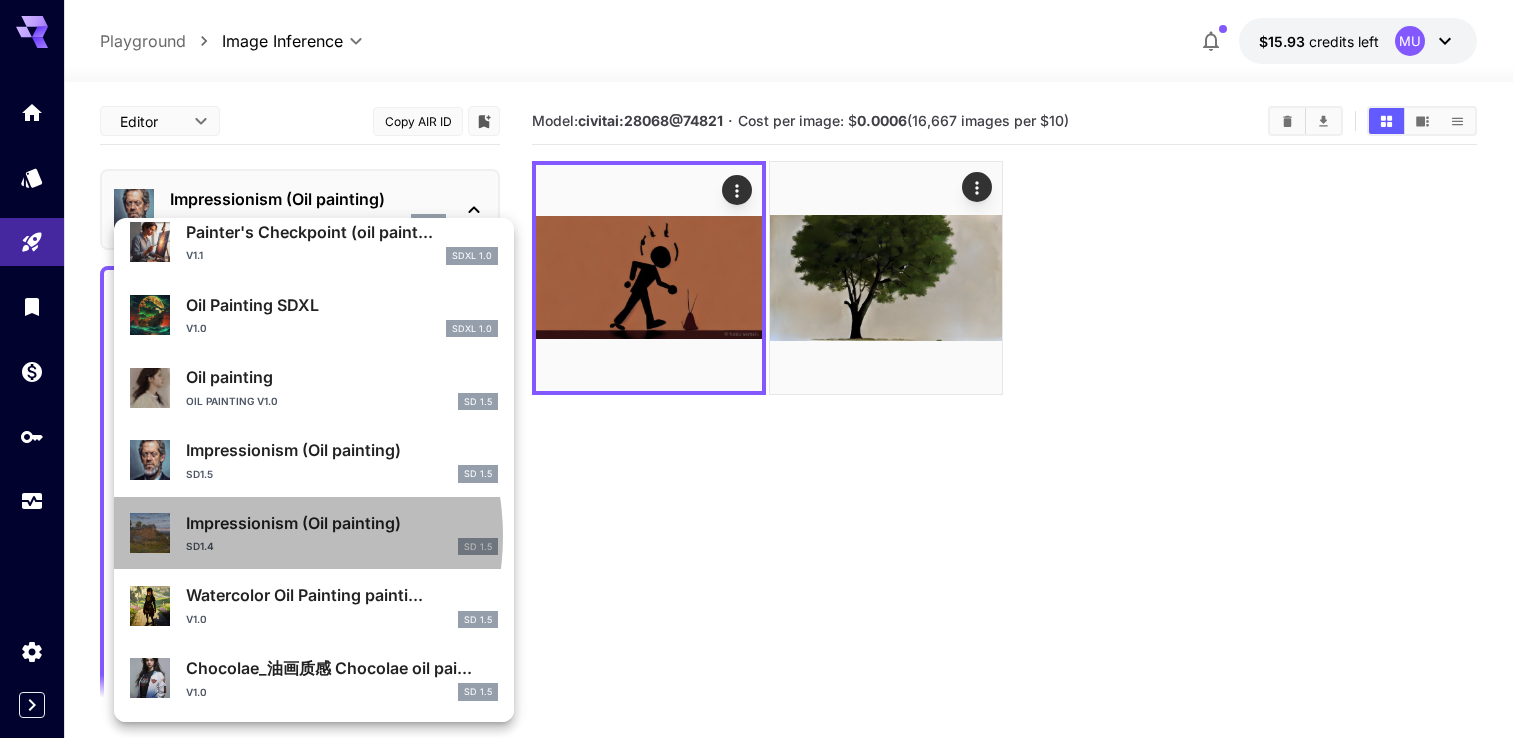 click on "Impressionism (Oil painting) SD1.4 SD 1.5" at bounding box center [342, 533] 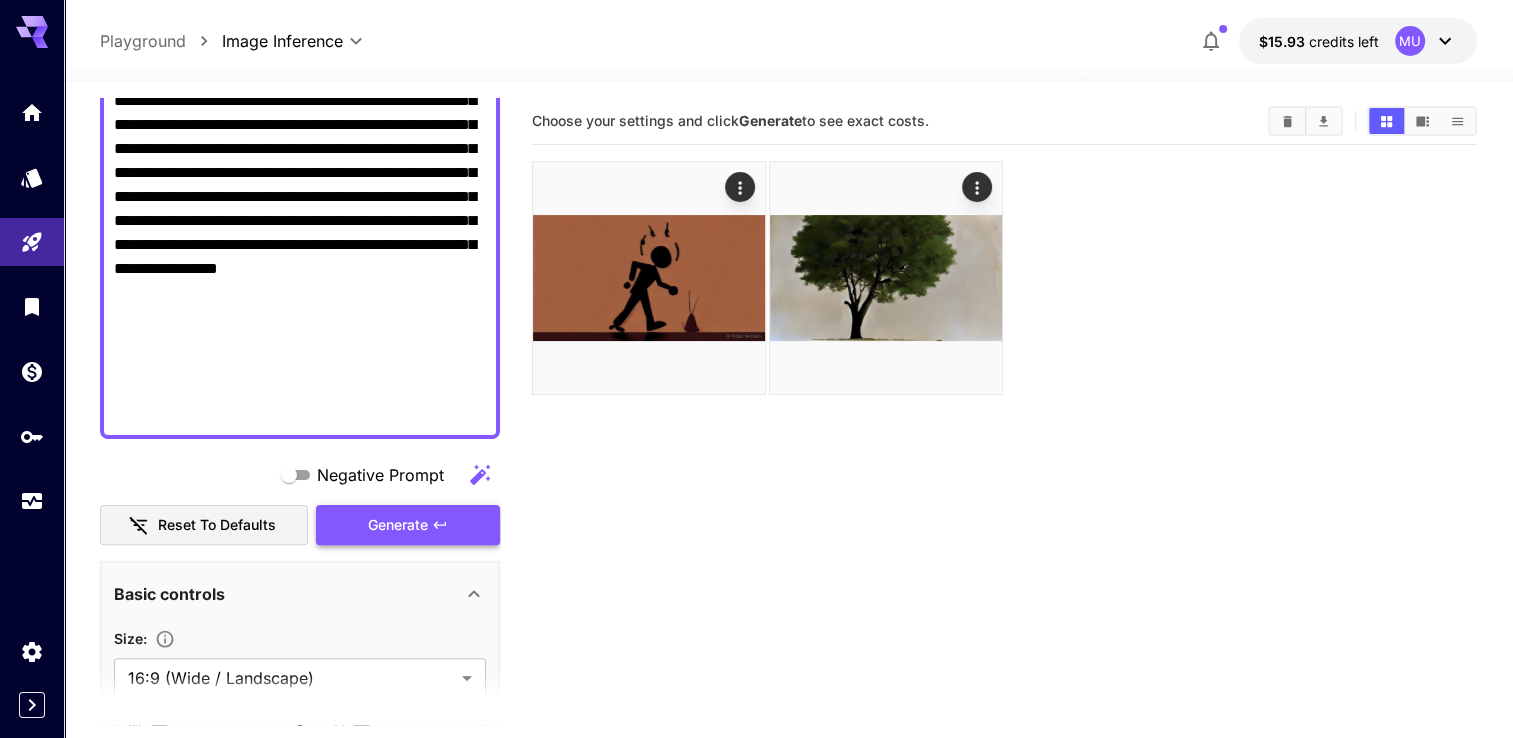 scroll, scrollTop: 700, scrollLeft: 0, axis: vertical 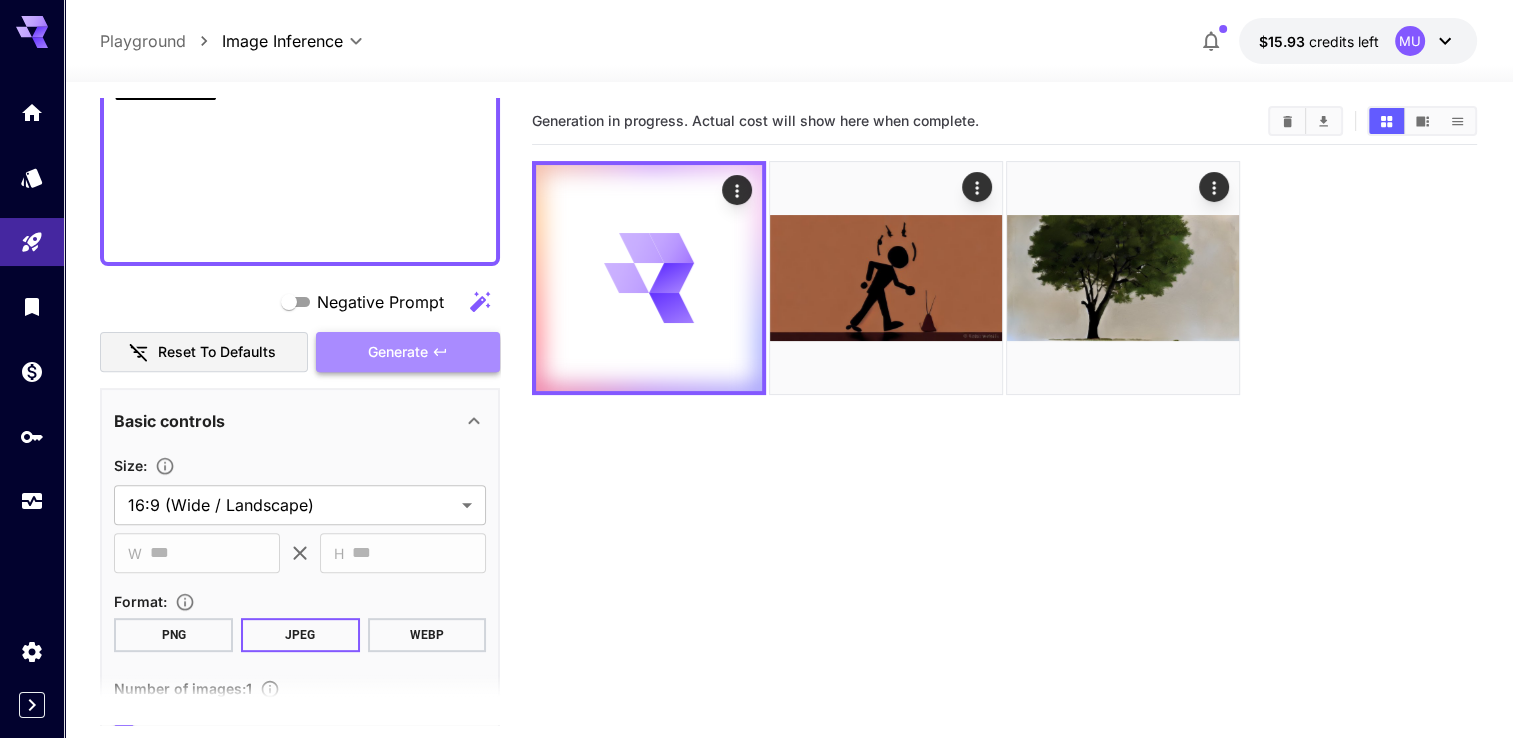 click on "Generate" at bounding box center (408, 352) 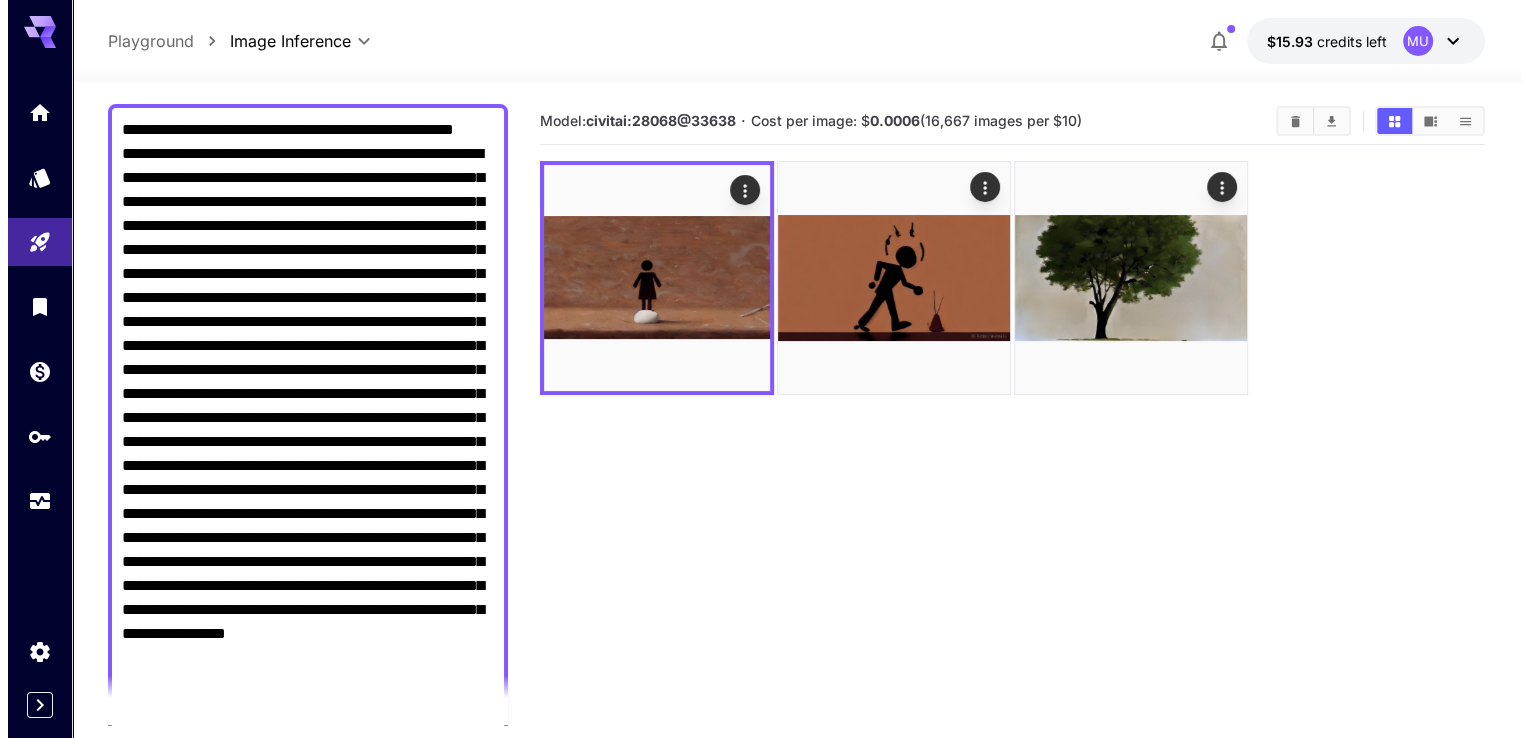 scroll, scrollTop: 0, scrollLeft: 0, axis: both 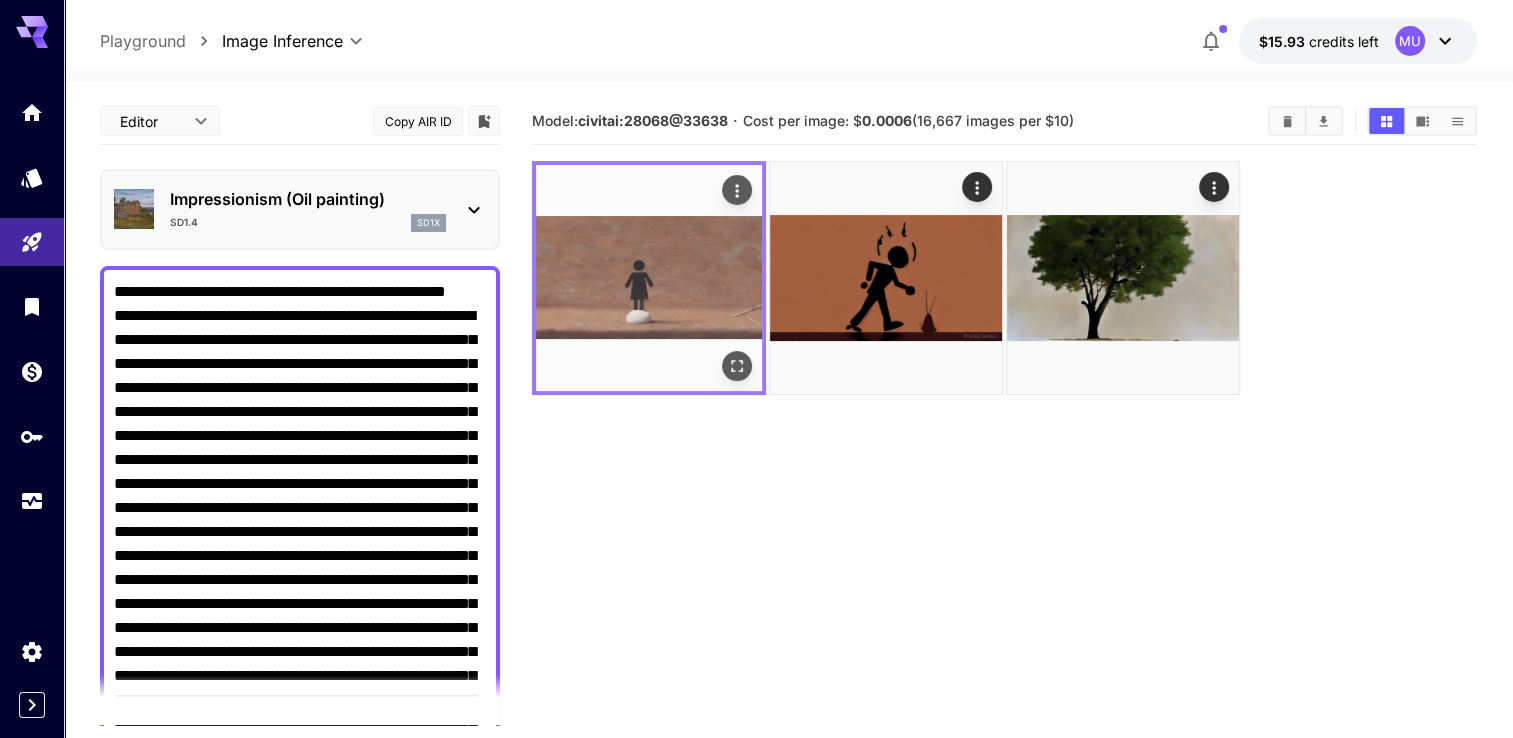 click at bounding box center [737, 366] 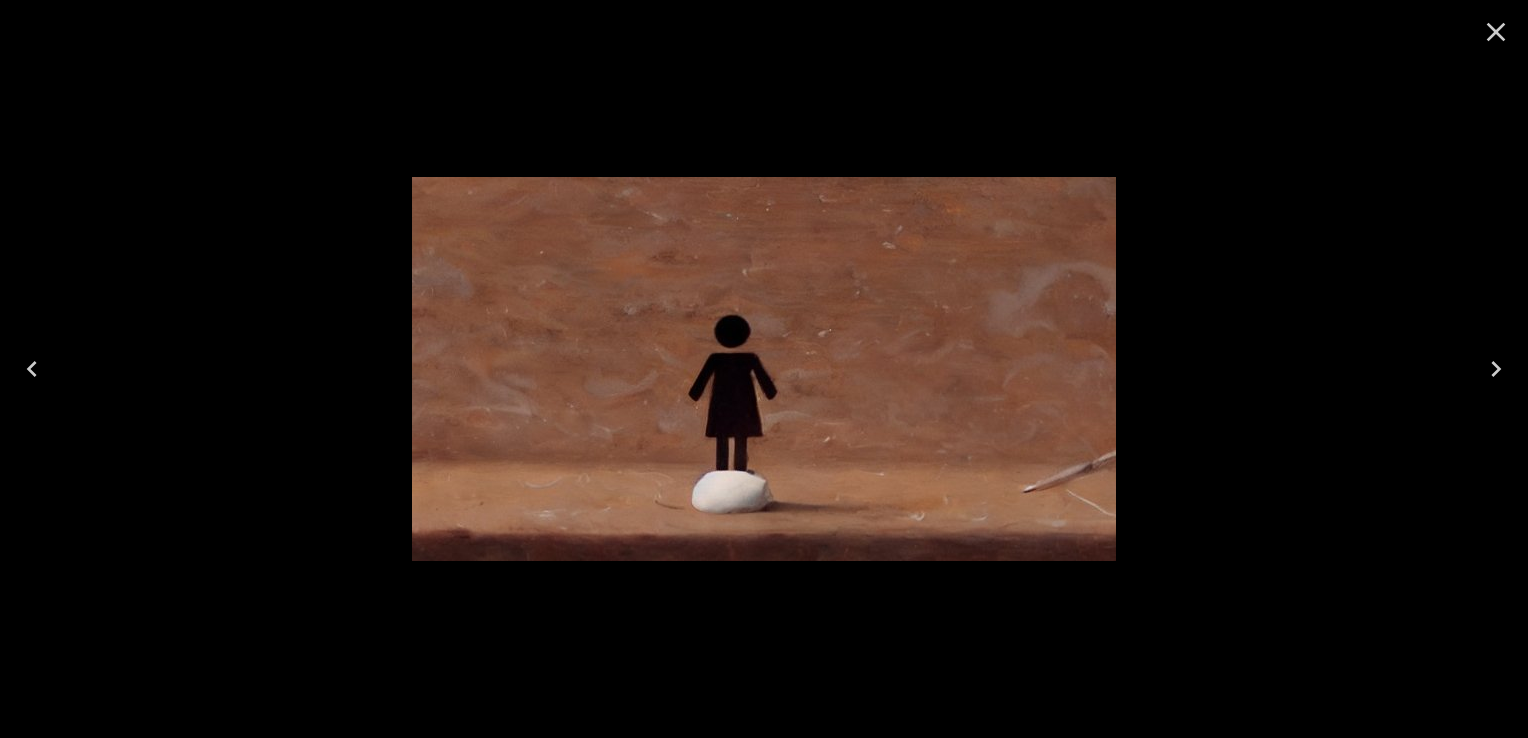 click 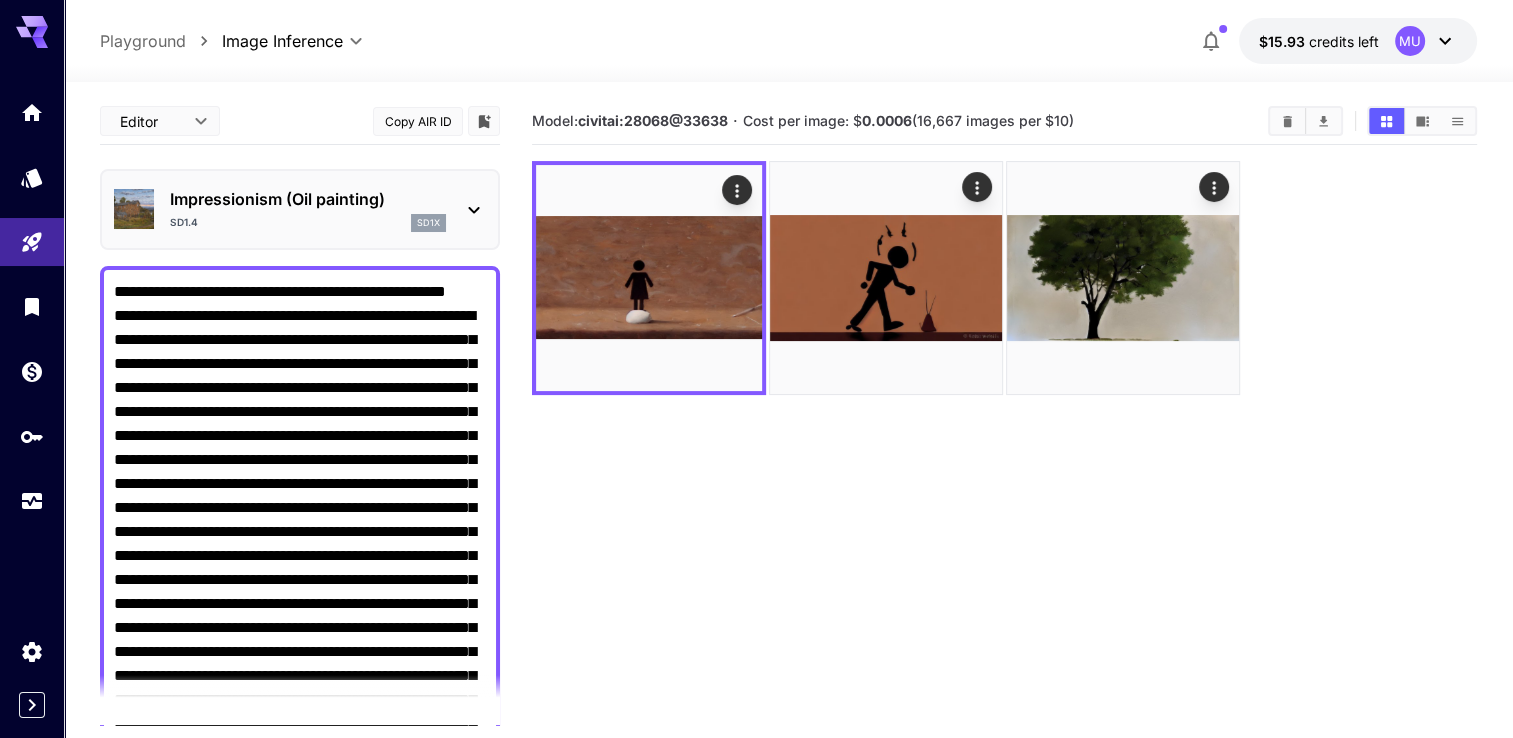 click on "Impressionism (Oil painting)" at bounding box center (308, 199) 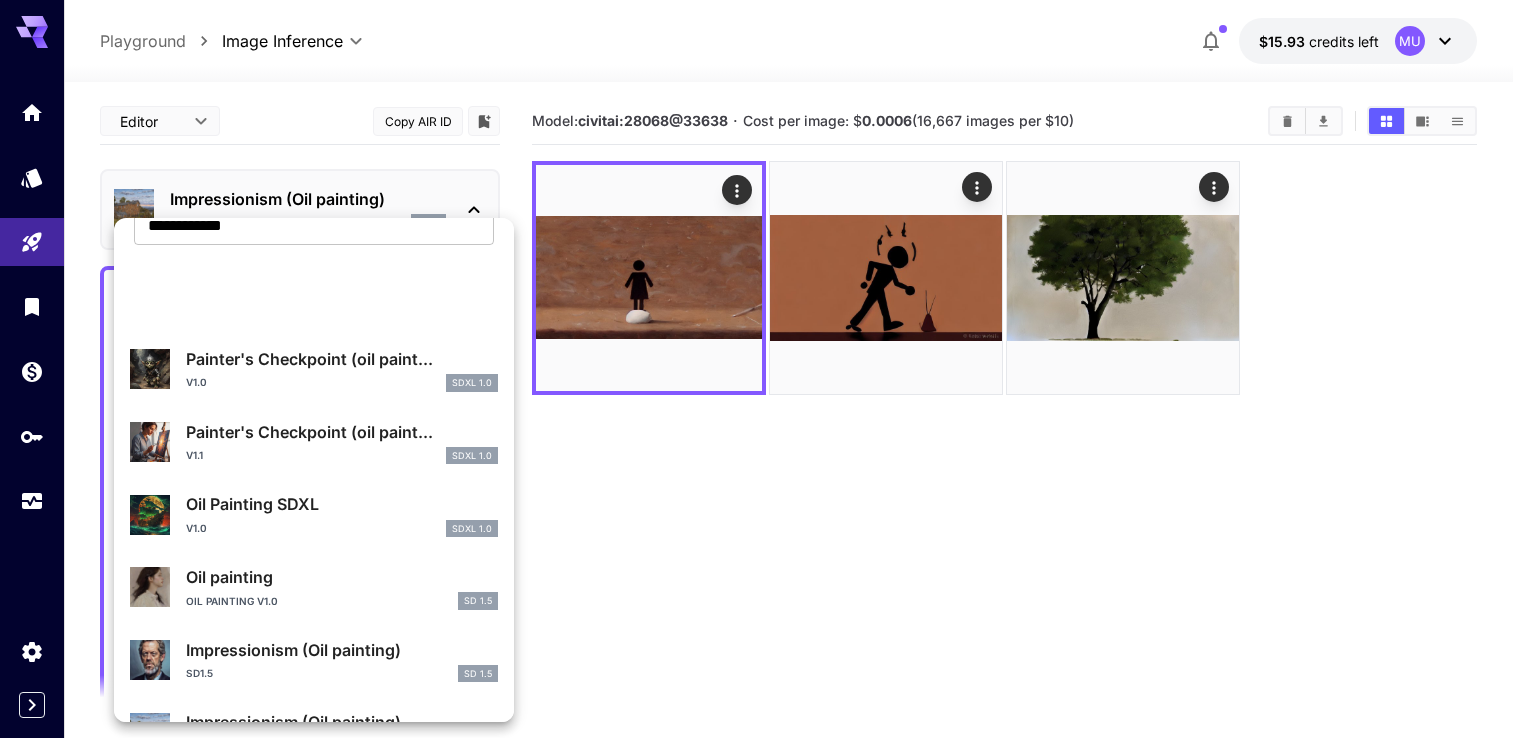 scroll, scrollTop: 284, scrollLeft: 0, axis: vertical 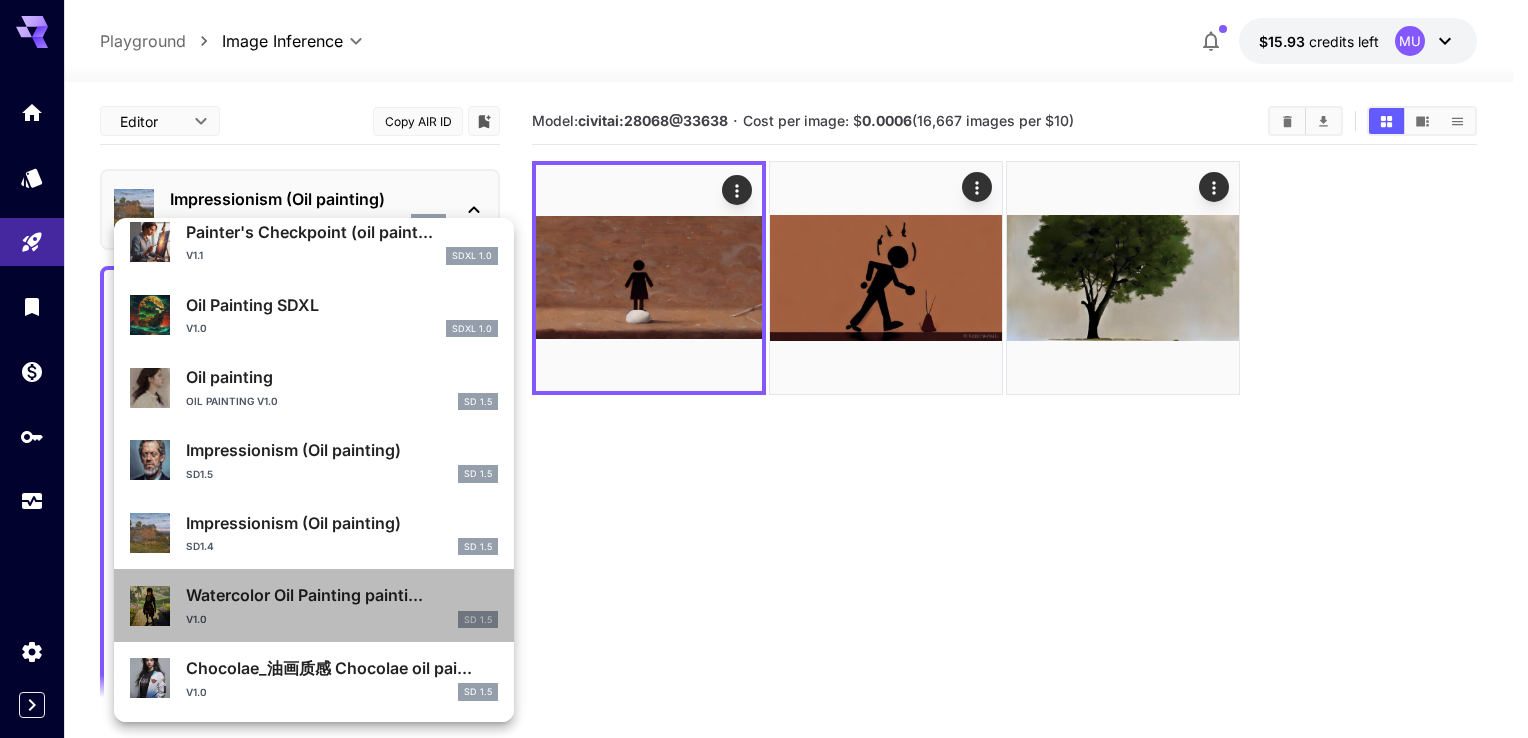 click on "Watercolor Oil Painting  painti..." at bounding box center [342, 595] 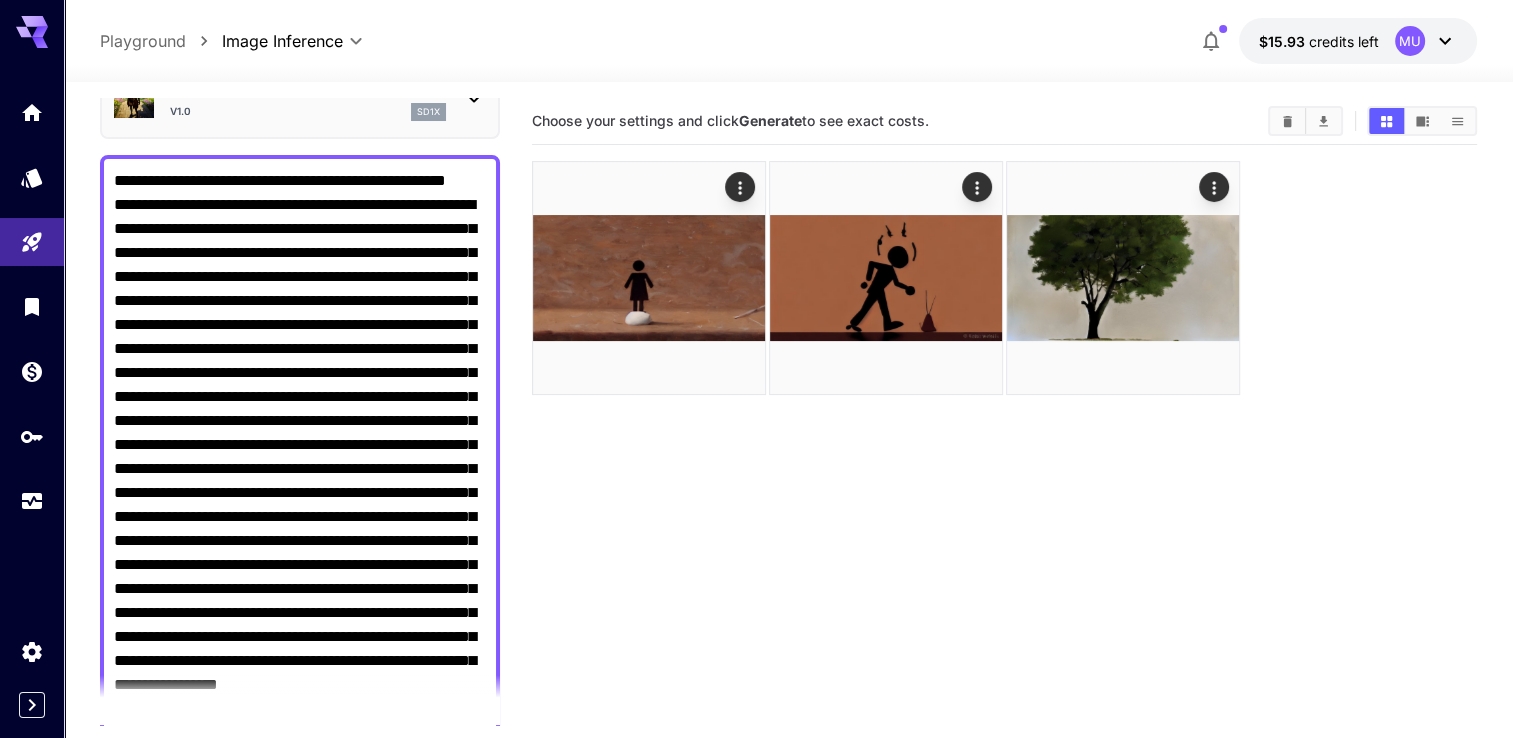 scroll, scrollTop: 400, scrollLeft: 0, axis: vertical 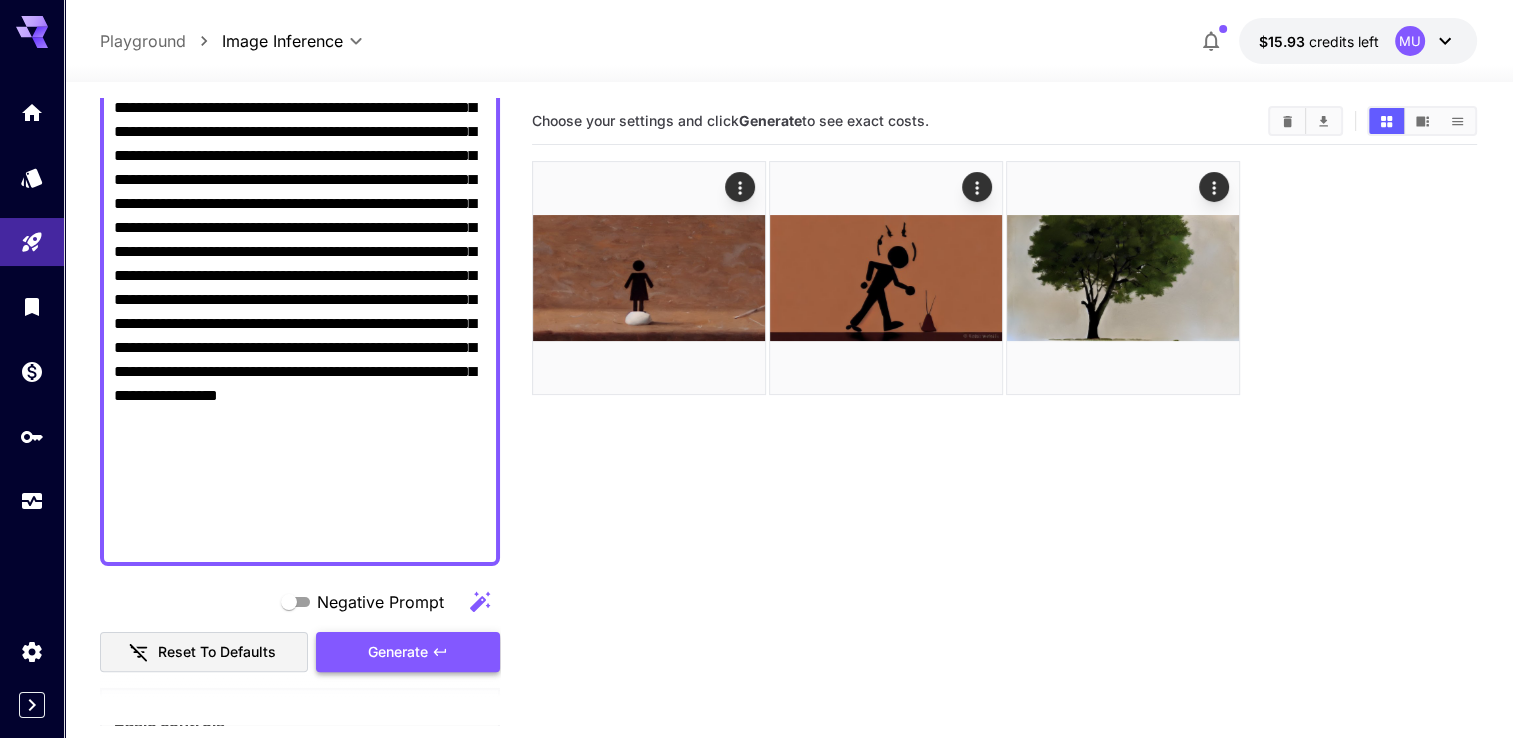 click on "Generate" at bounding box center (398, 652) 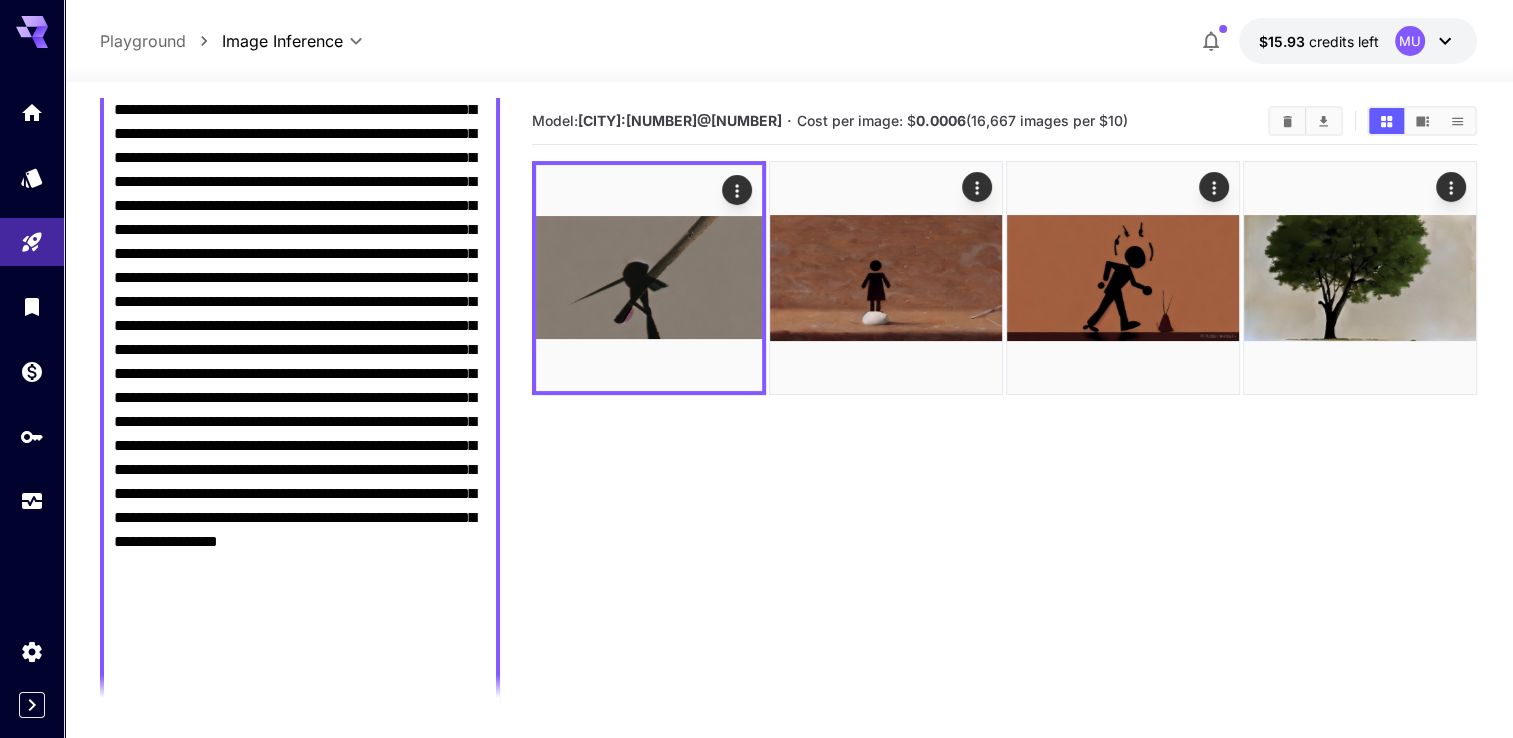 scroll, scrollTop: 0, scrollLeft: 0, axis: both 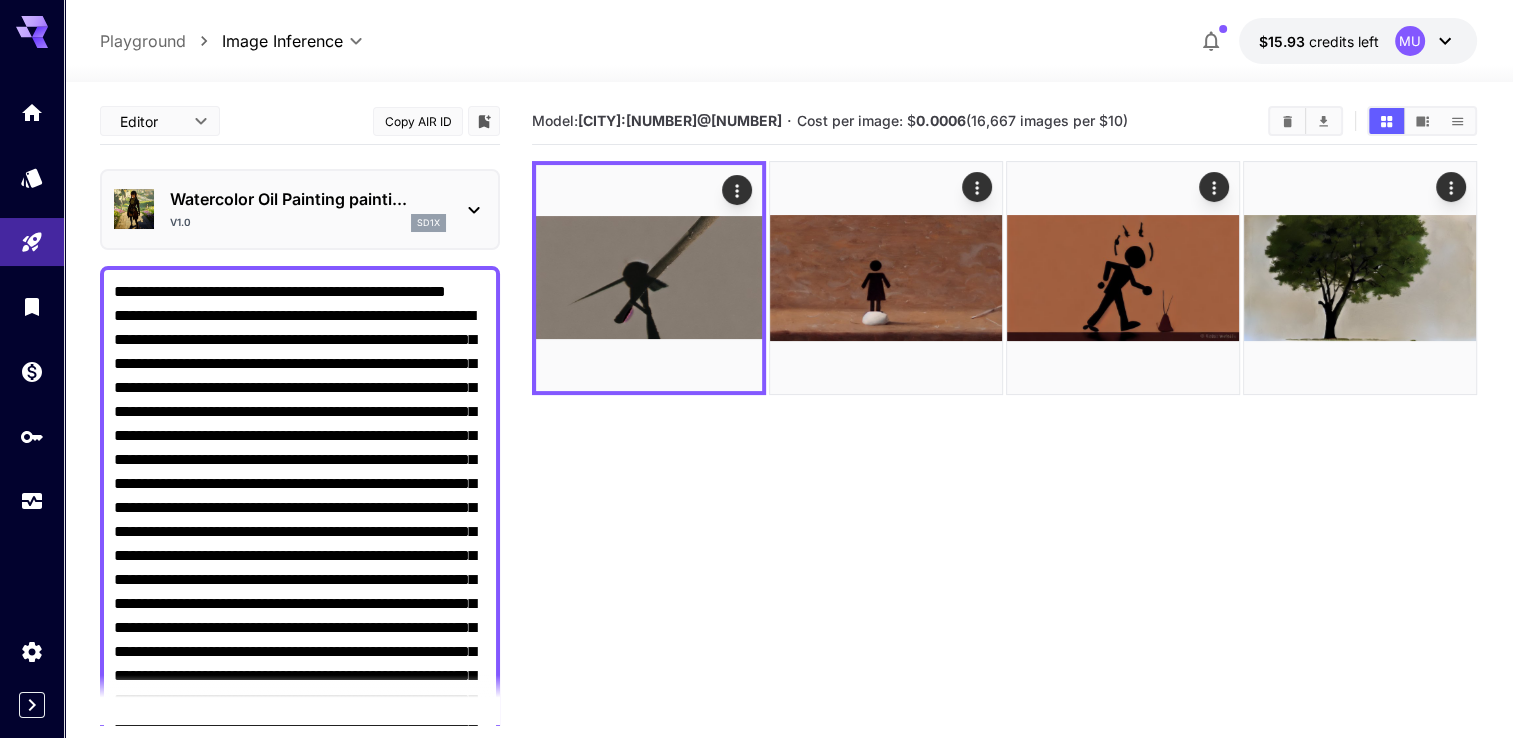 click on "v1.0 sd1x" at bounding box center (308, 223) 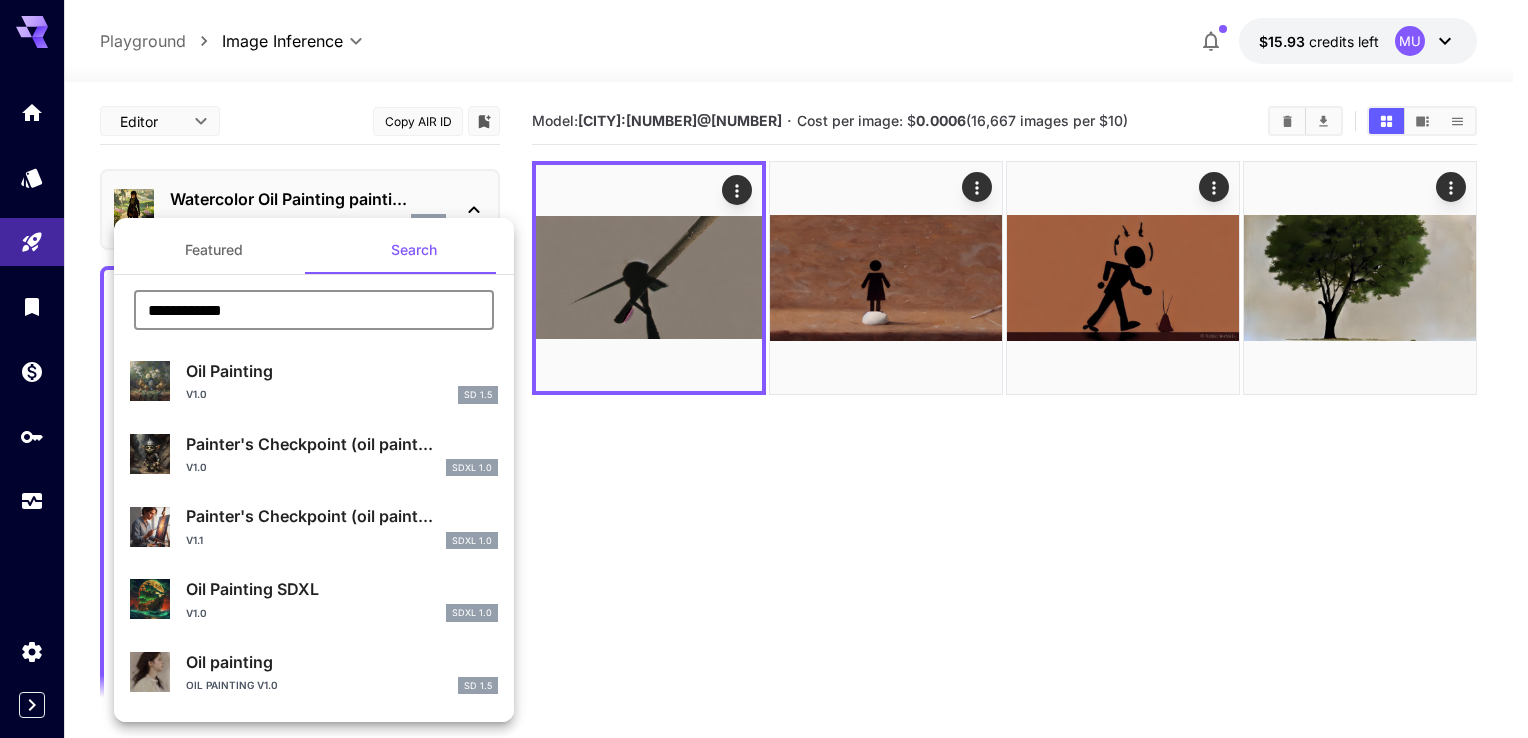 click on "**********" at bounding box center (314, 310) 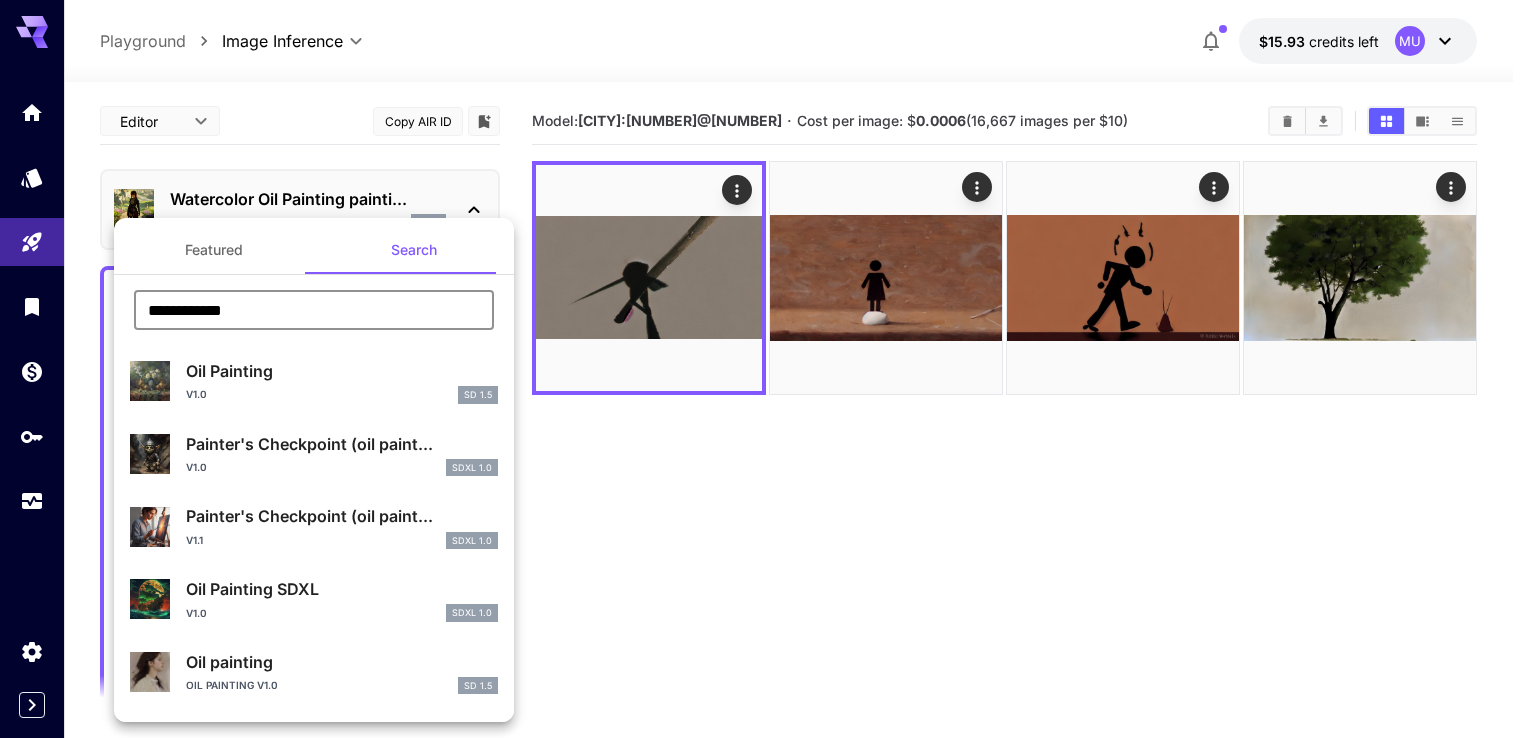 click on "**********" at bounding box center (314, 310) 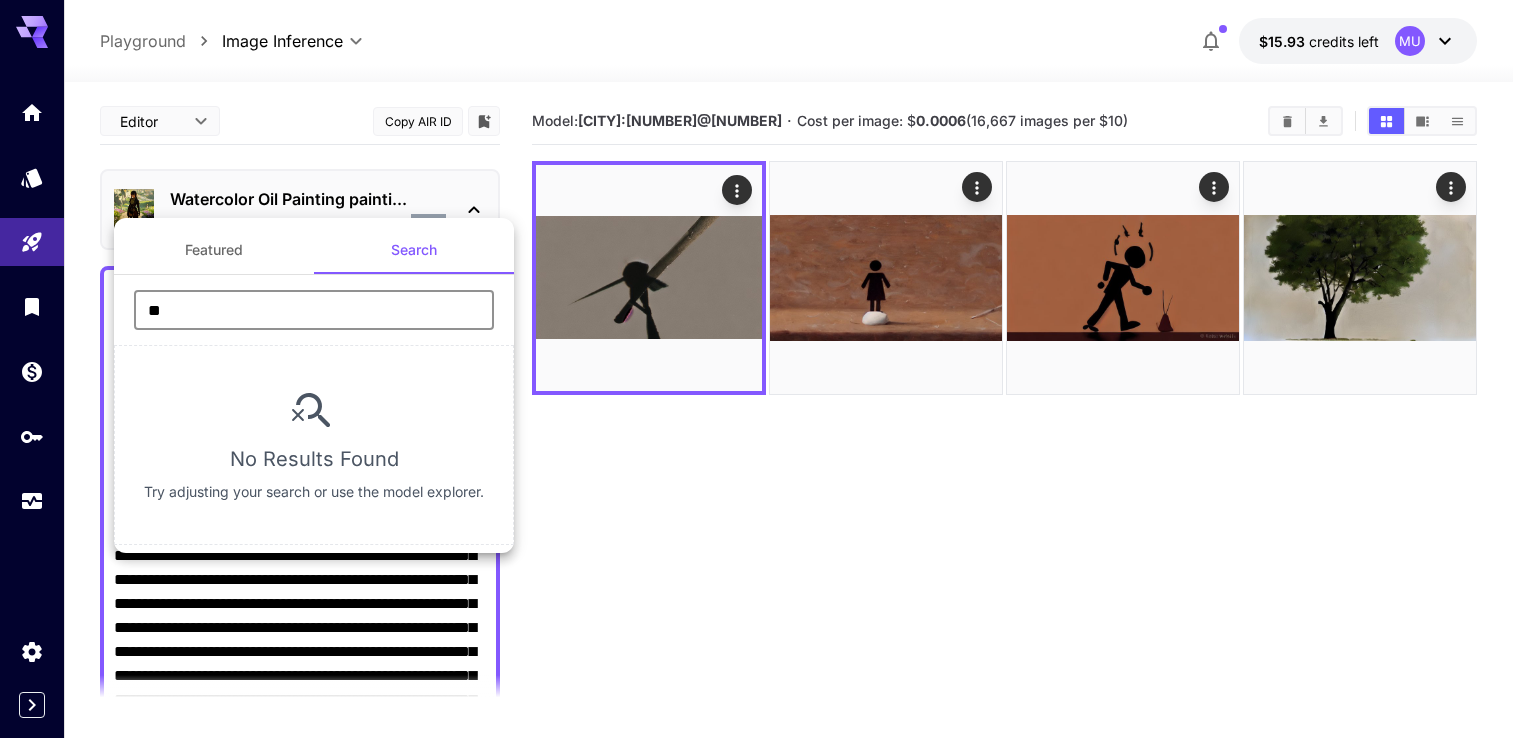 type on "*" 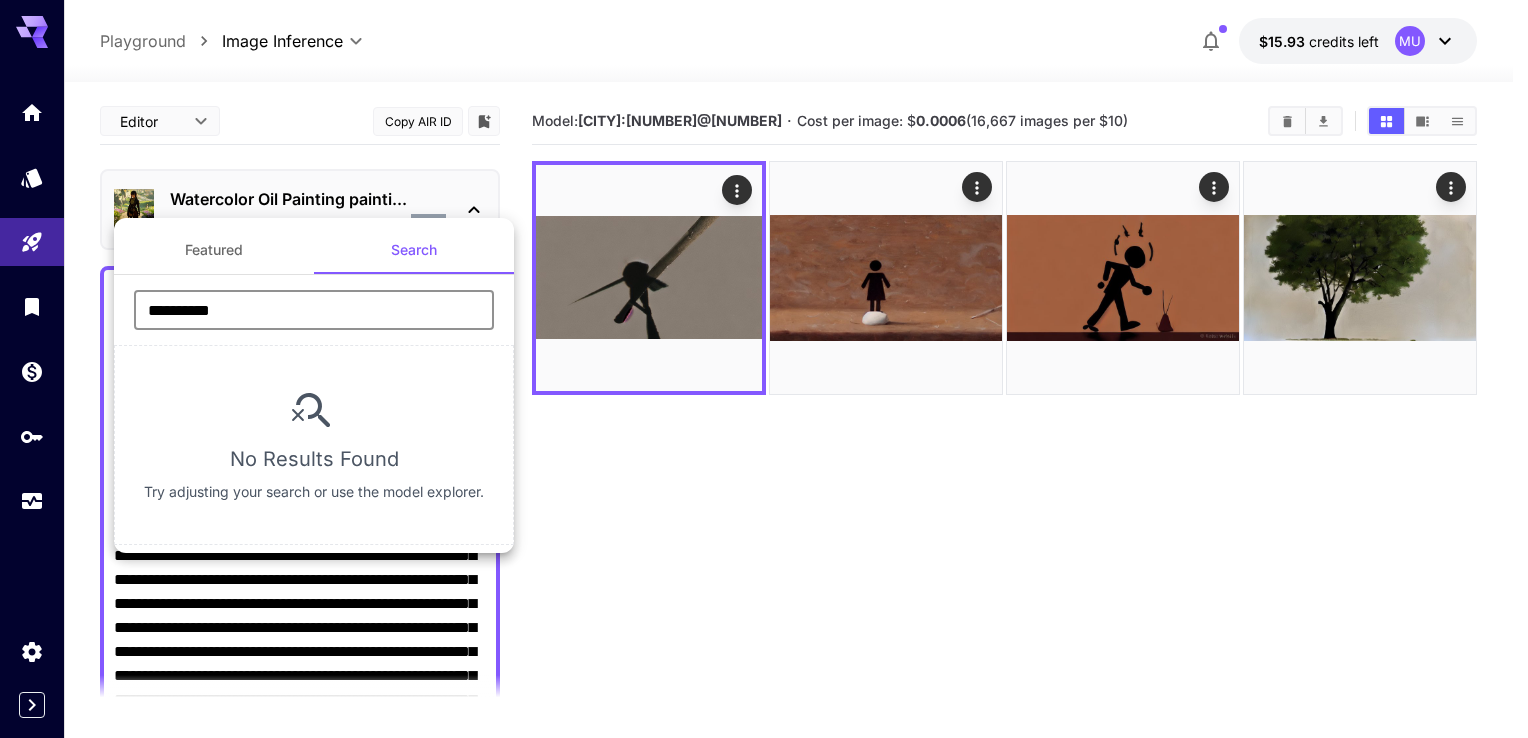type on "**********" 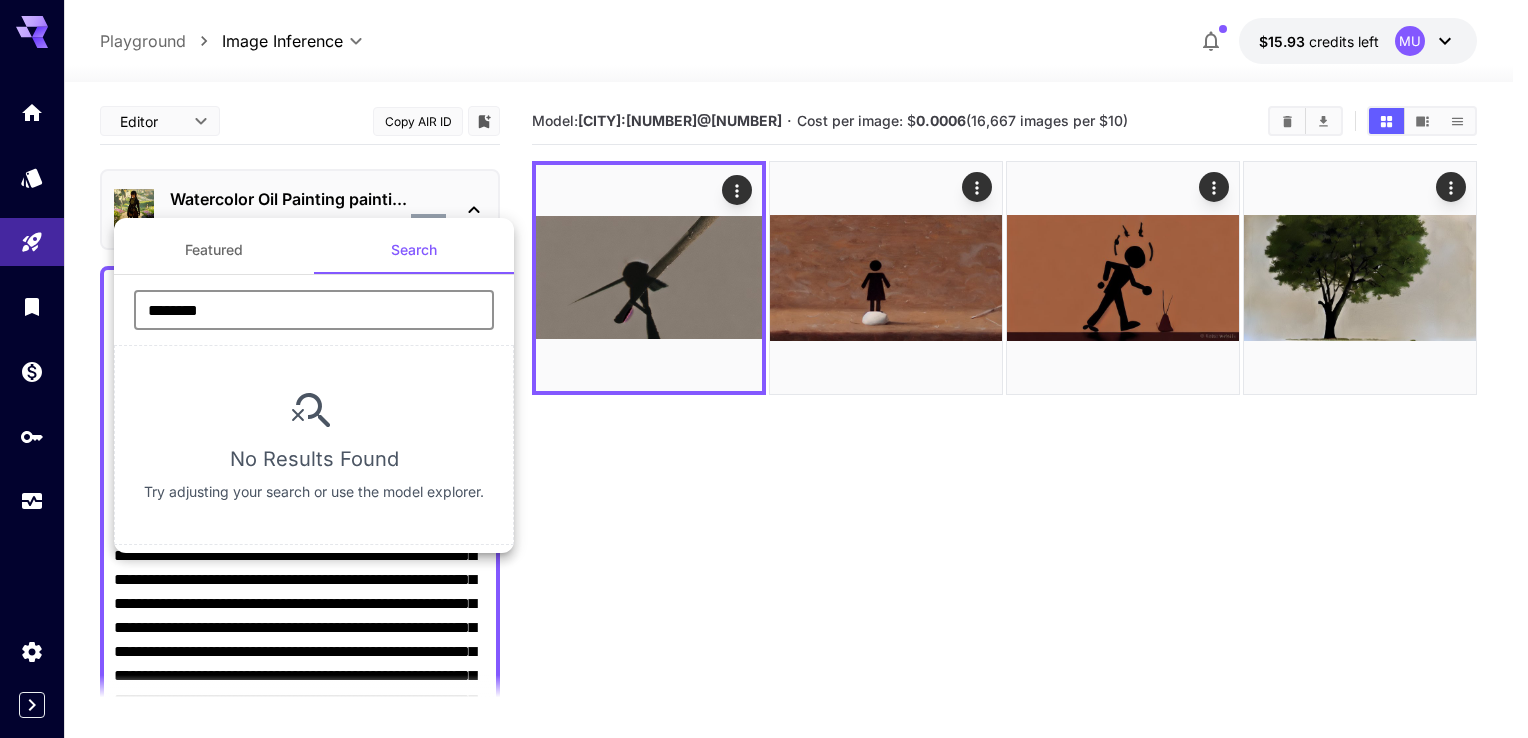 type on "********" 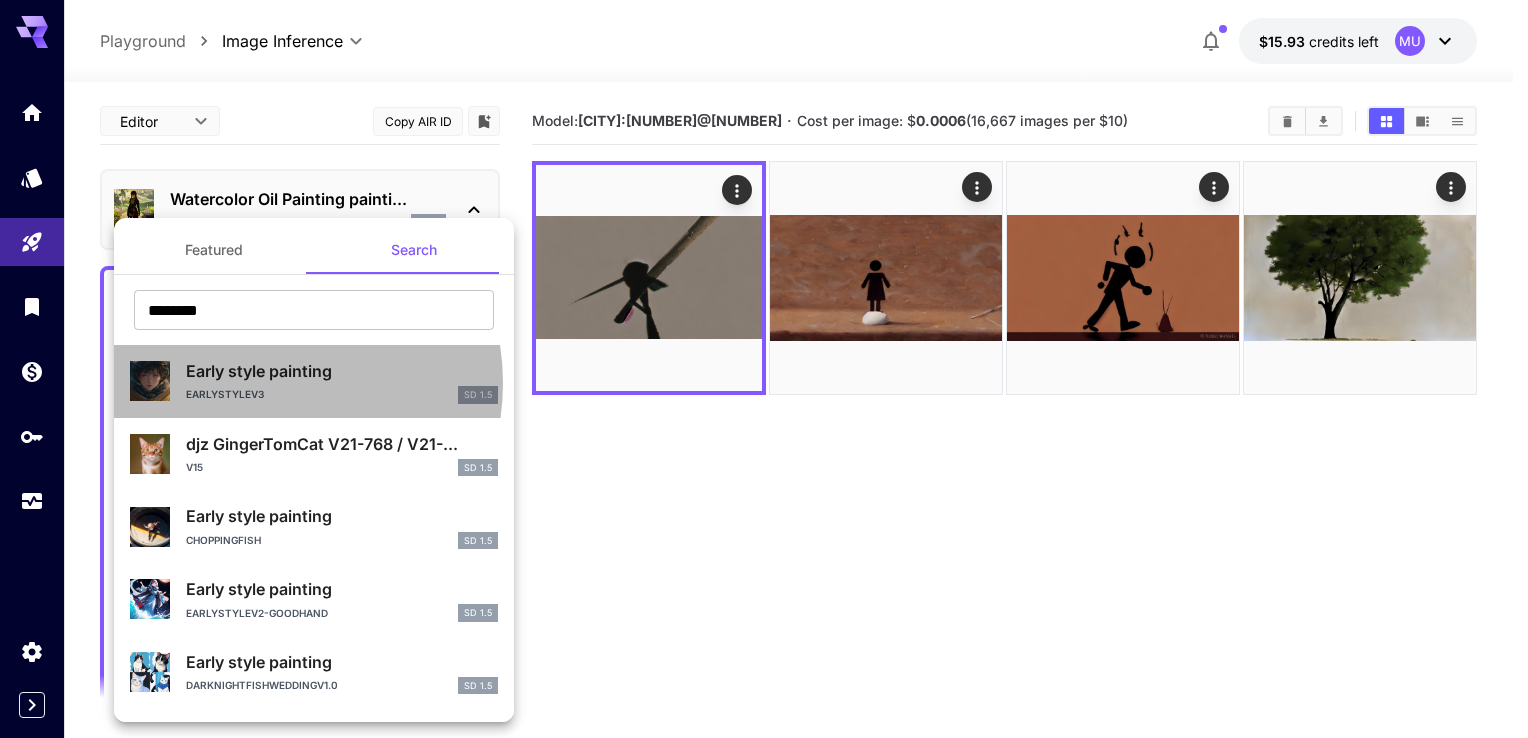 click on "Early style painting EarlyStyleV3 SD 1.5" at bounding box center [342, 381] 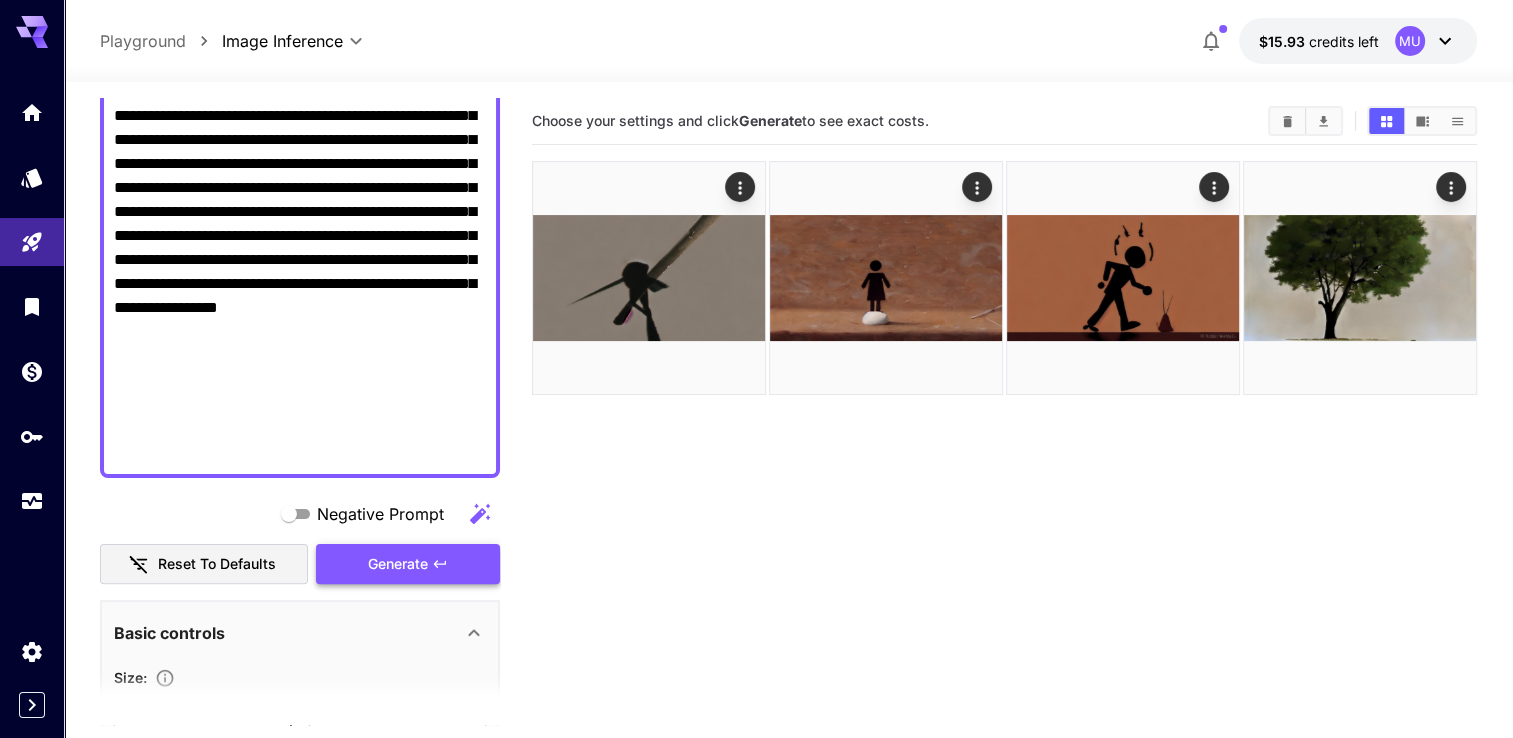 scroll, scrollTop: 500, scrollLeft: 0, axis: vertical 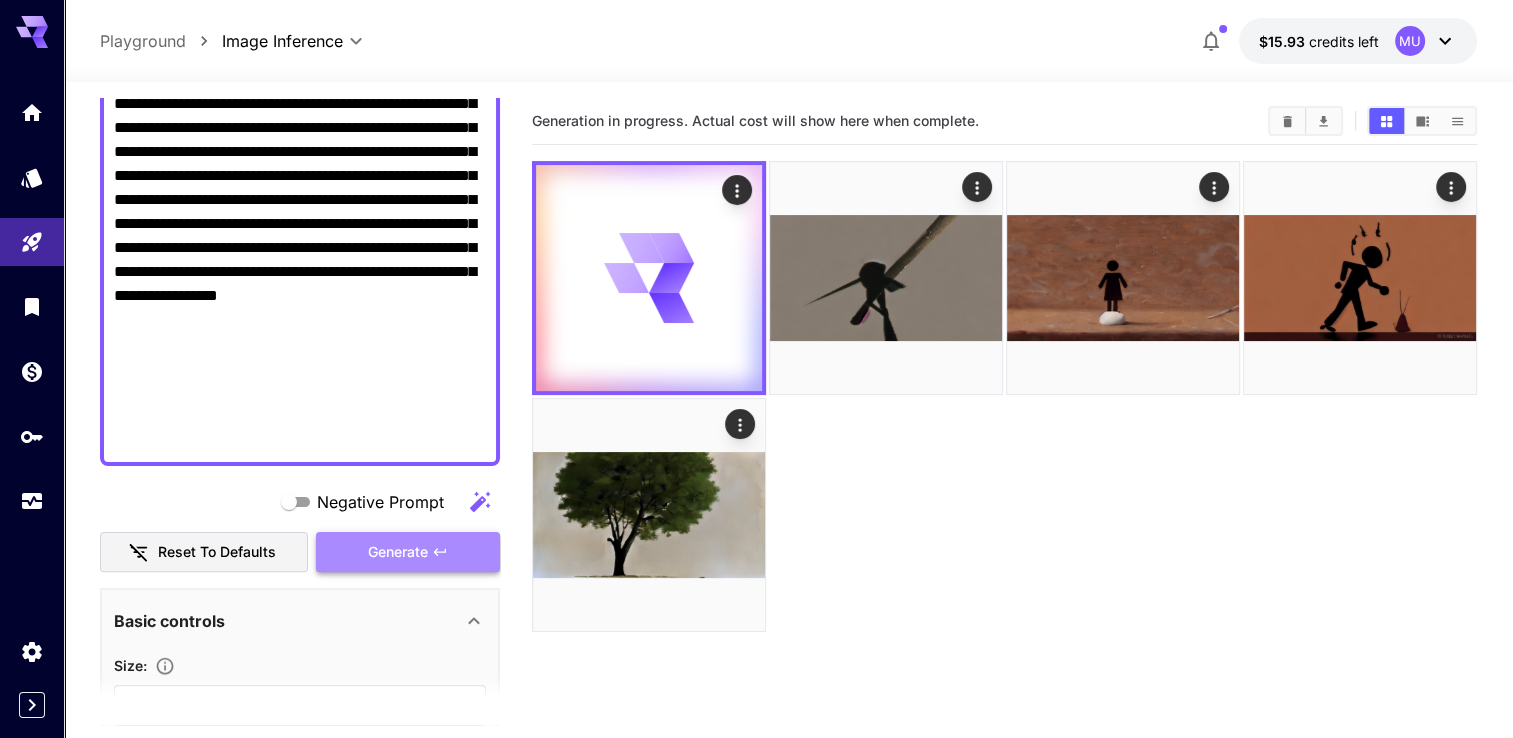 click on "Generate" at bounding box center (398, 552) 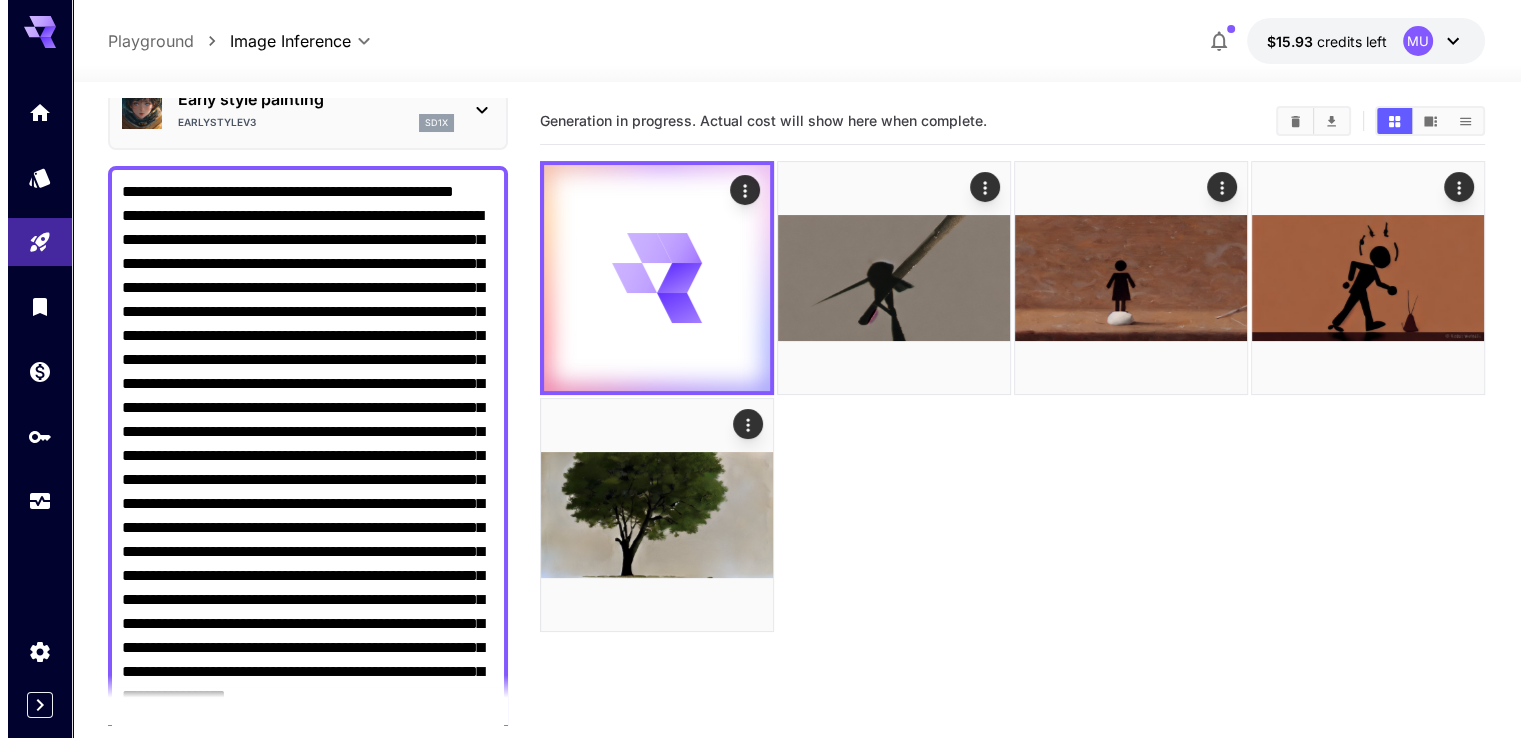 scroll, scrollTop: 0, scrollLeft: 0, axis: both 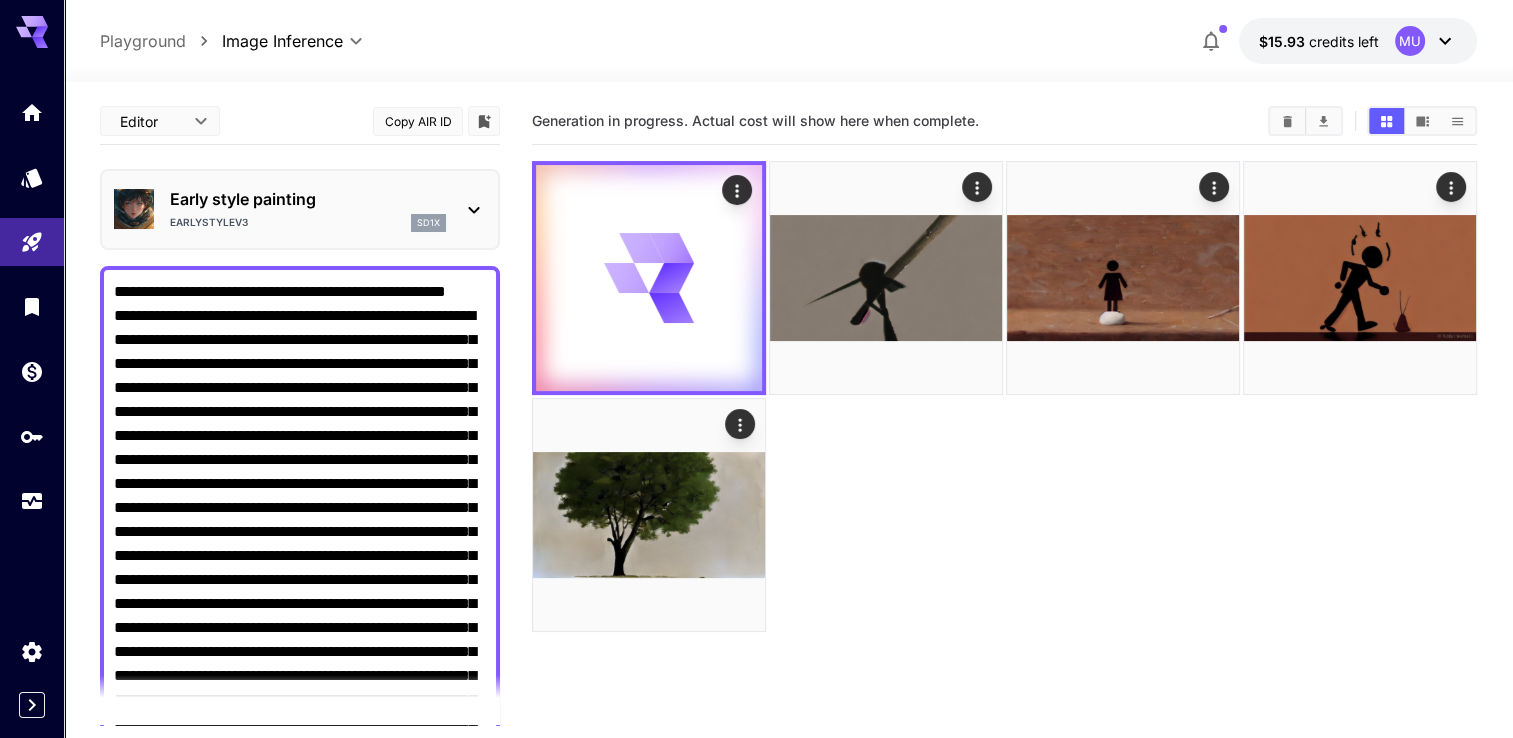 click 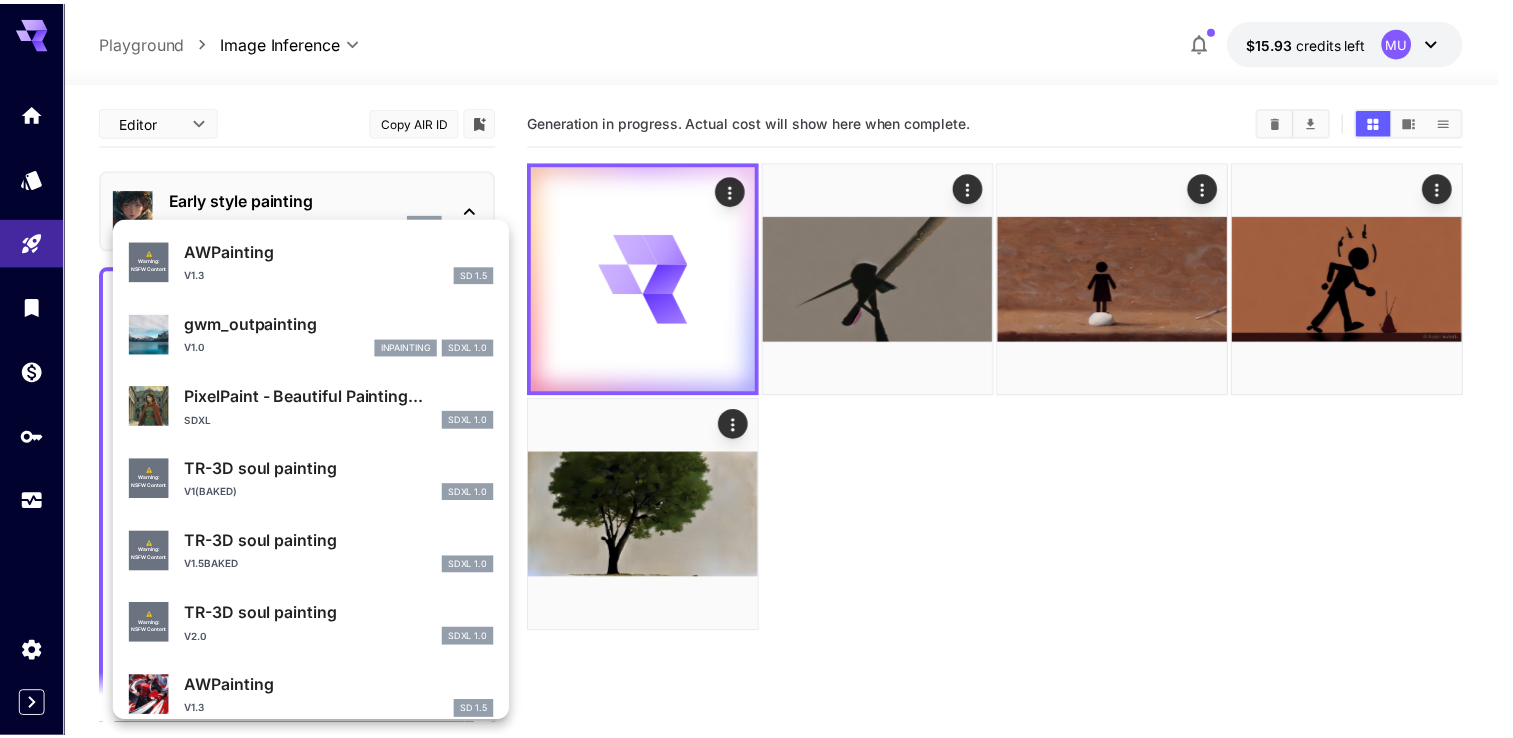 scroll, scrollTop: 1618, scrollLeft: 0, axis: vertical 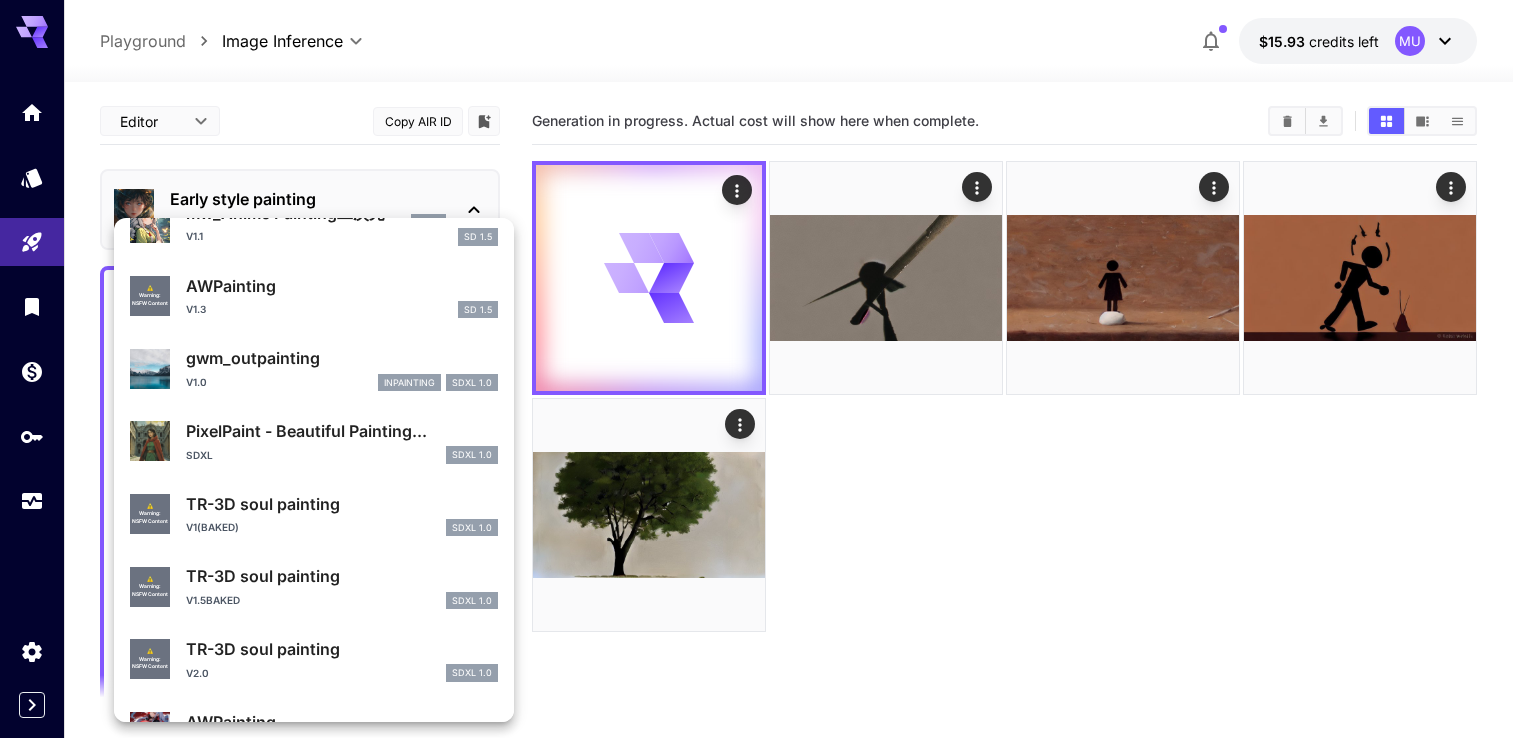 click on "SDXL SDXL 1.0" at bounding box center [342, 455] 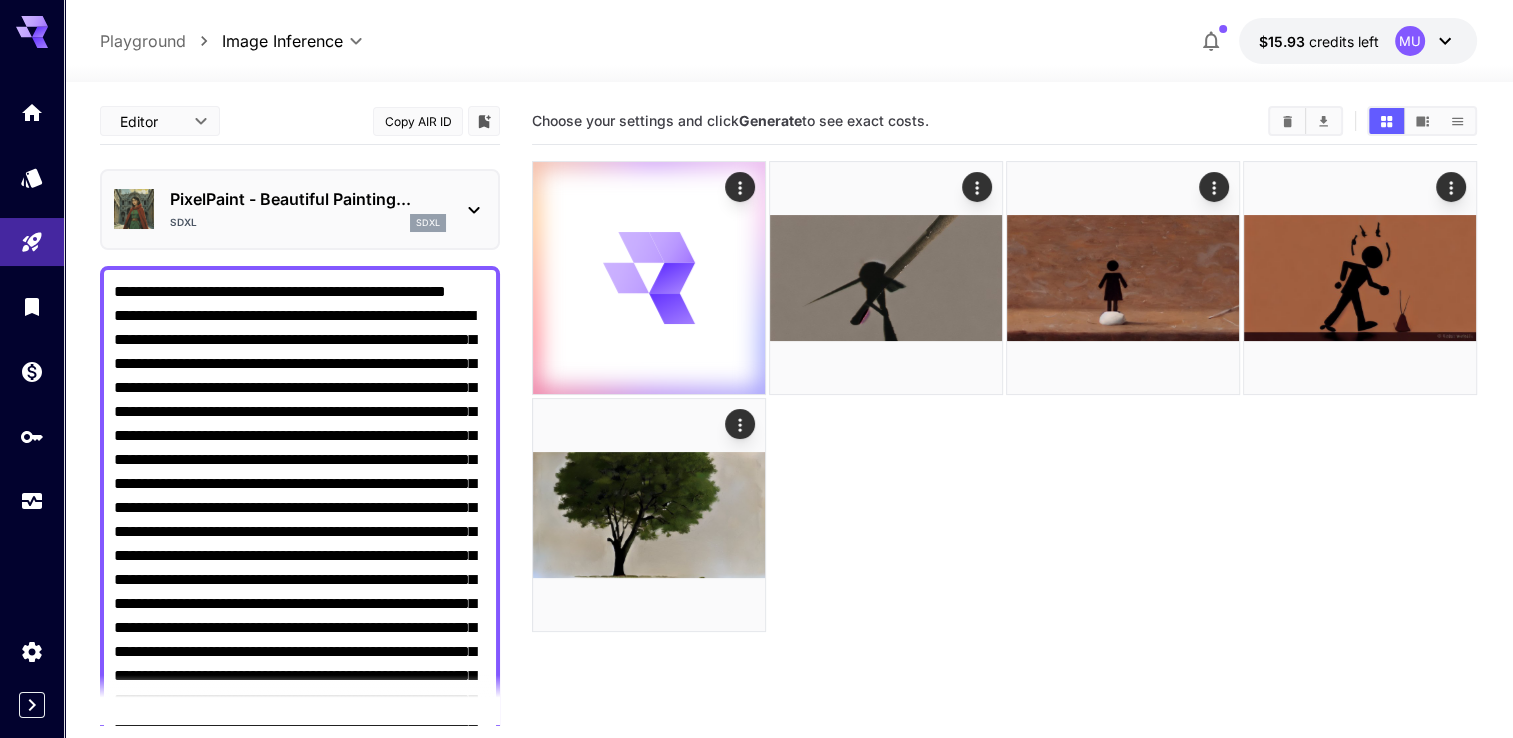 scroll, scrollTop: 500, scrollLeft: 0, axis: vertical 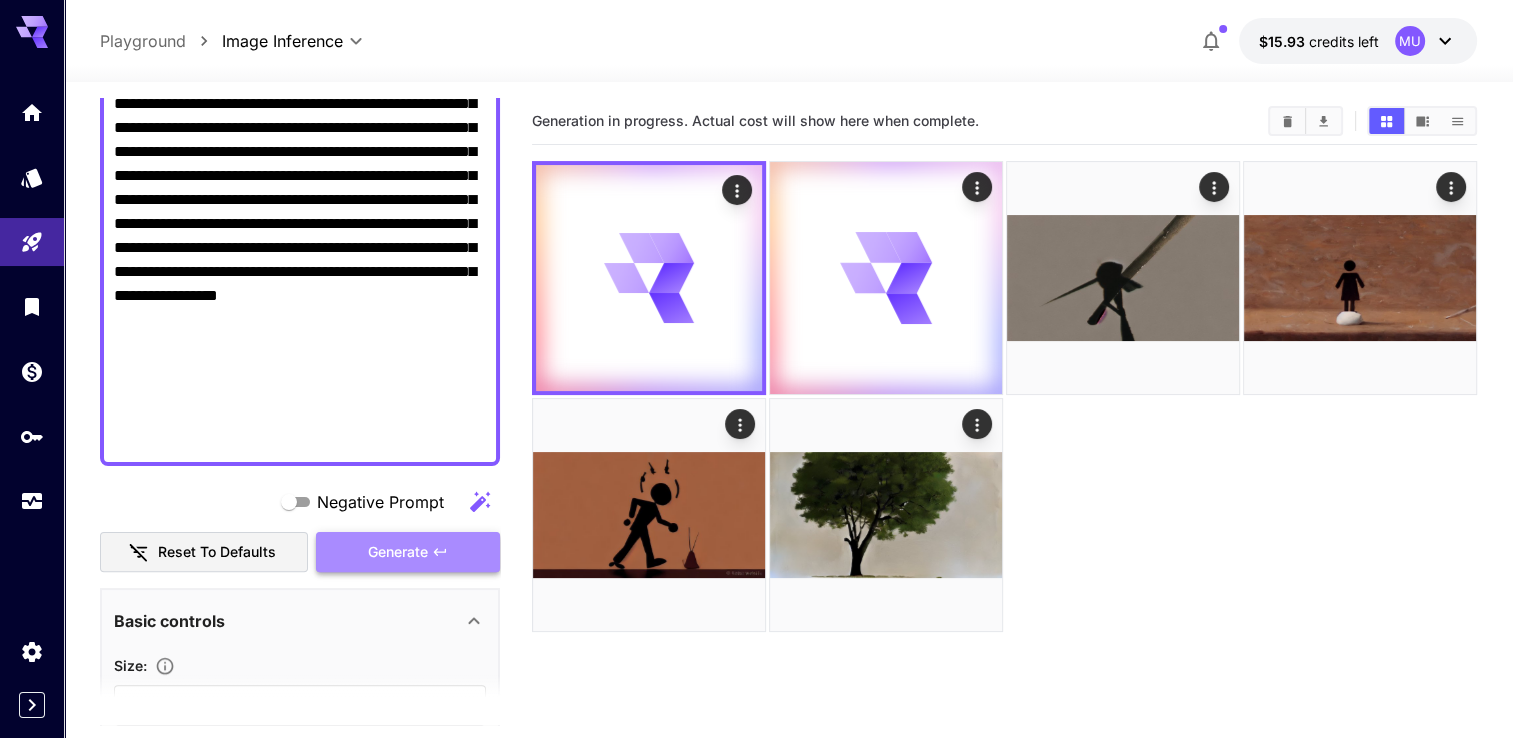 click on "Generate" at bounding box center [398, 552] 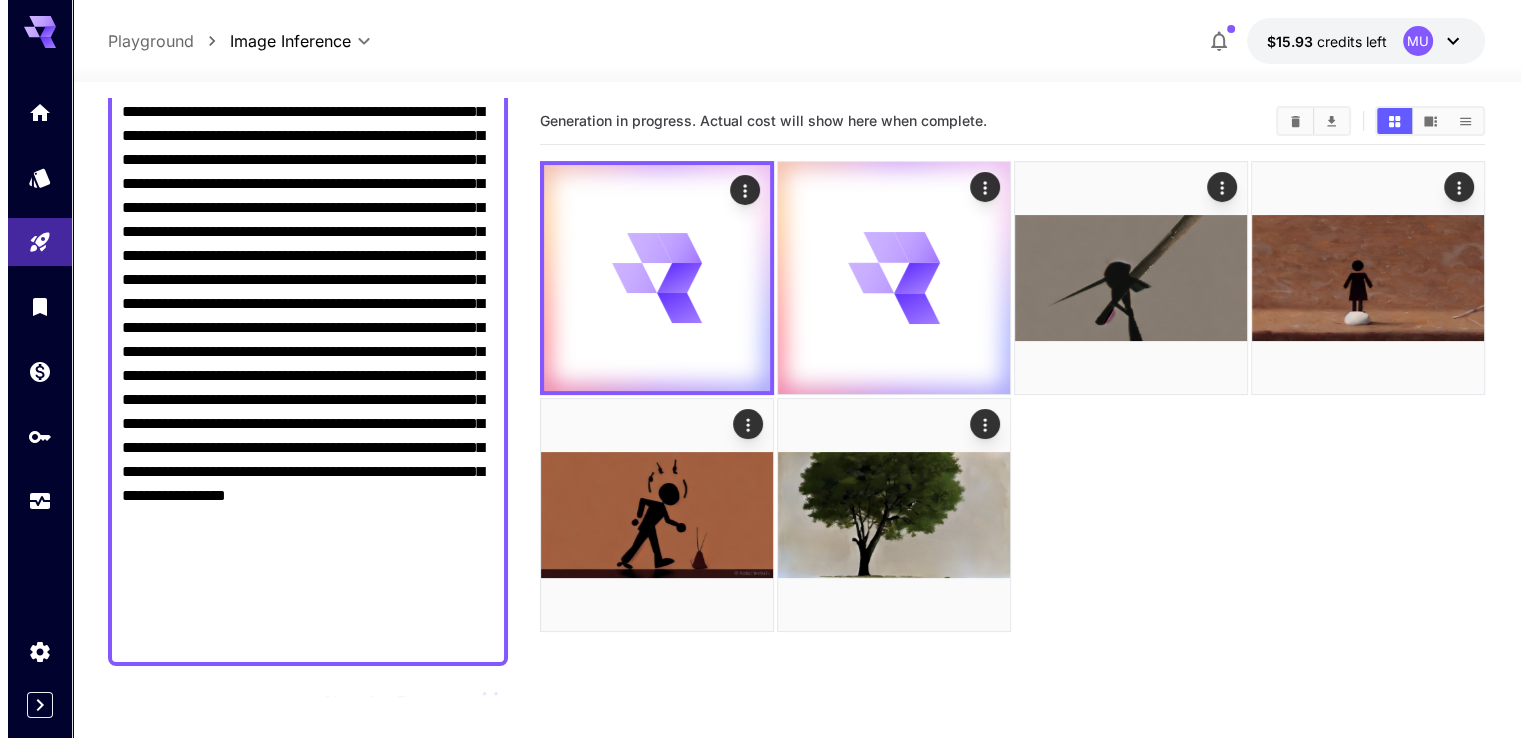 scroll, scrollTop: 0, scrollLeft: 0, axis: both 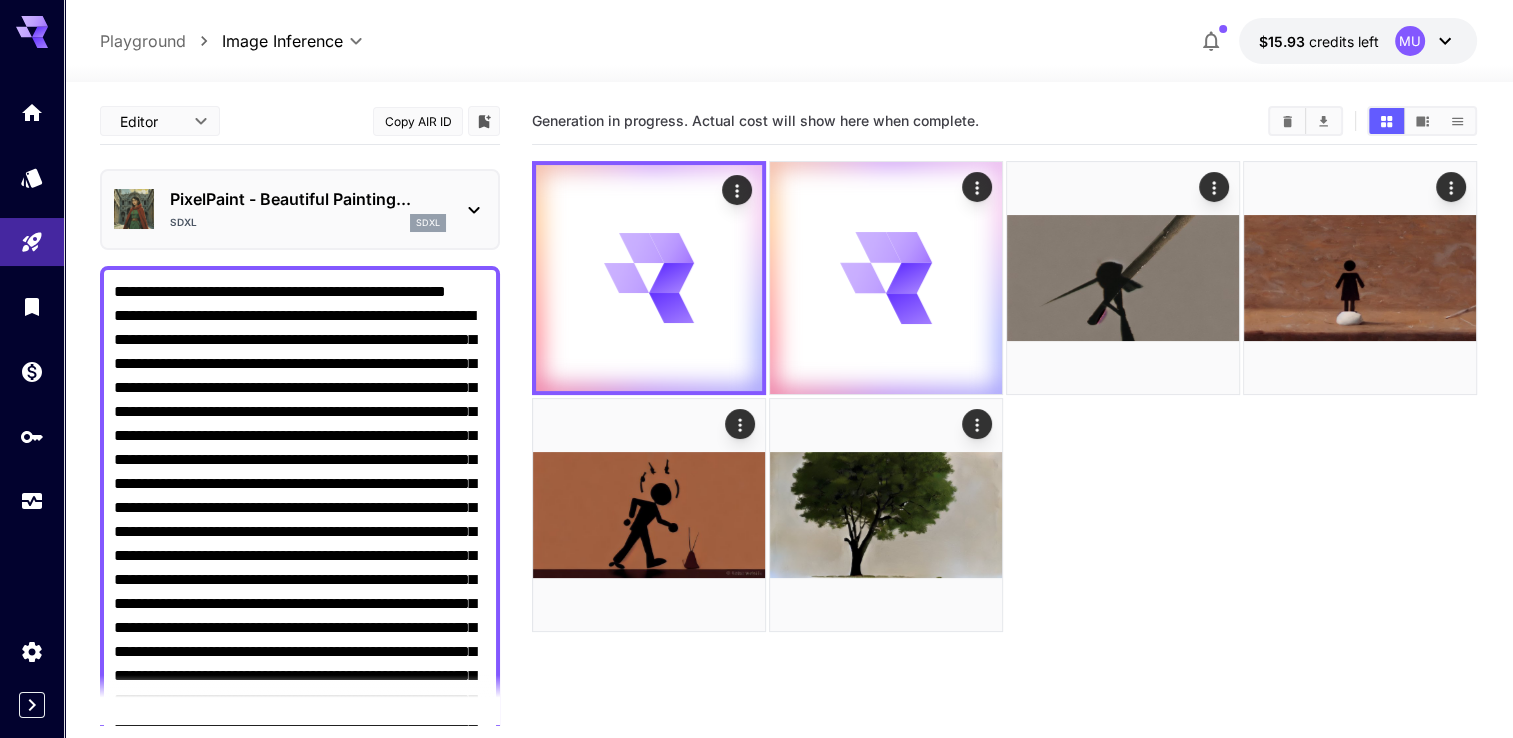 click on "sdxl" at bounding box center (428, 223) 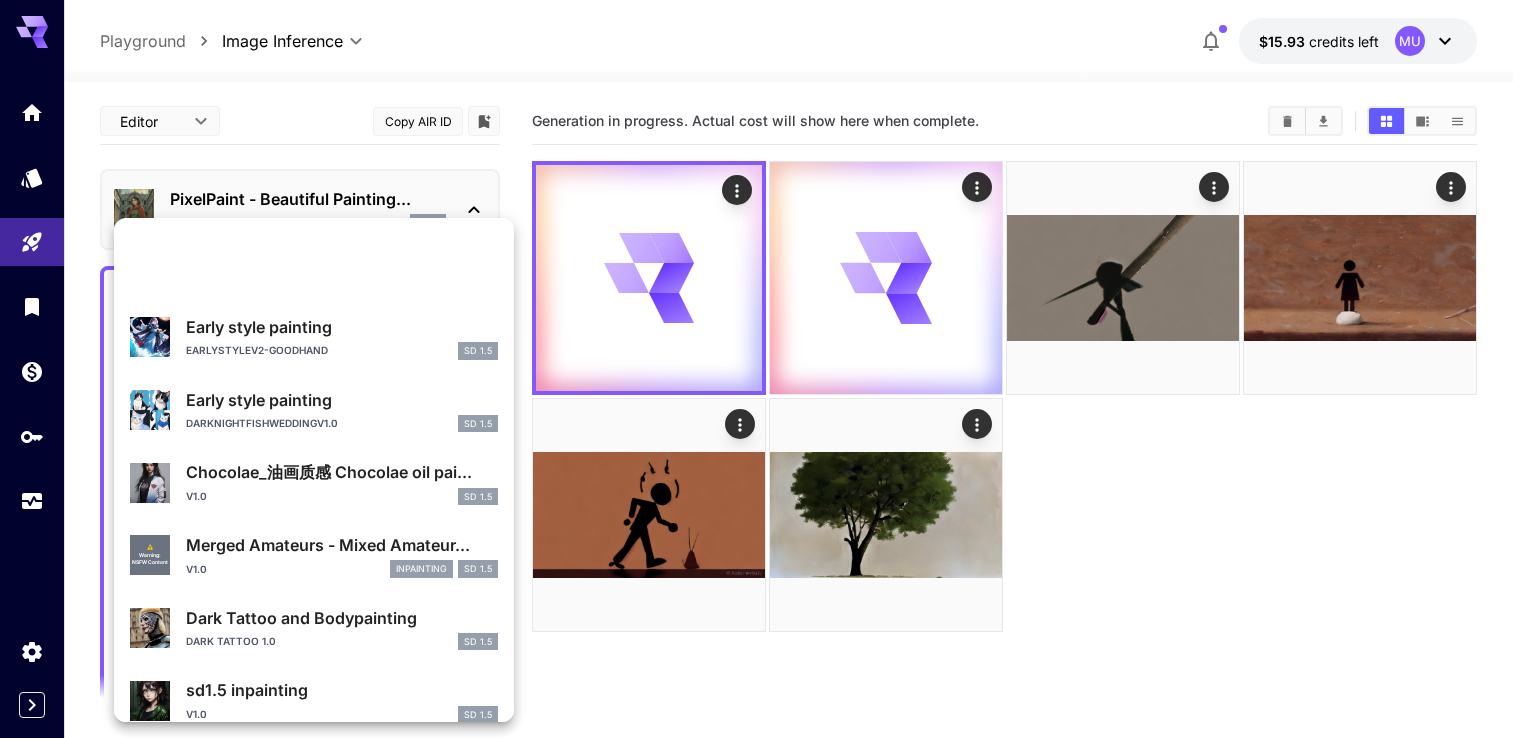 scroll, scrollTop: 0, scrollLeft: 0, axis: both 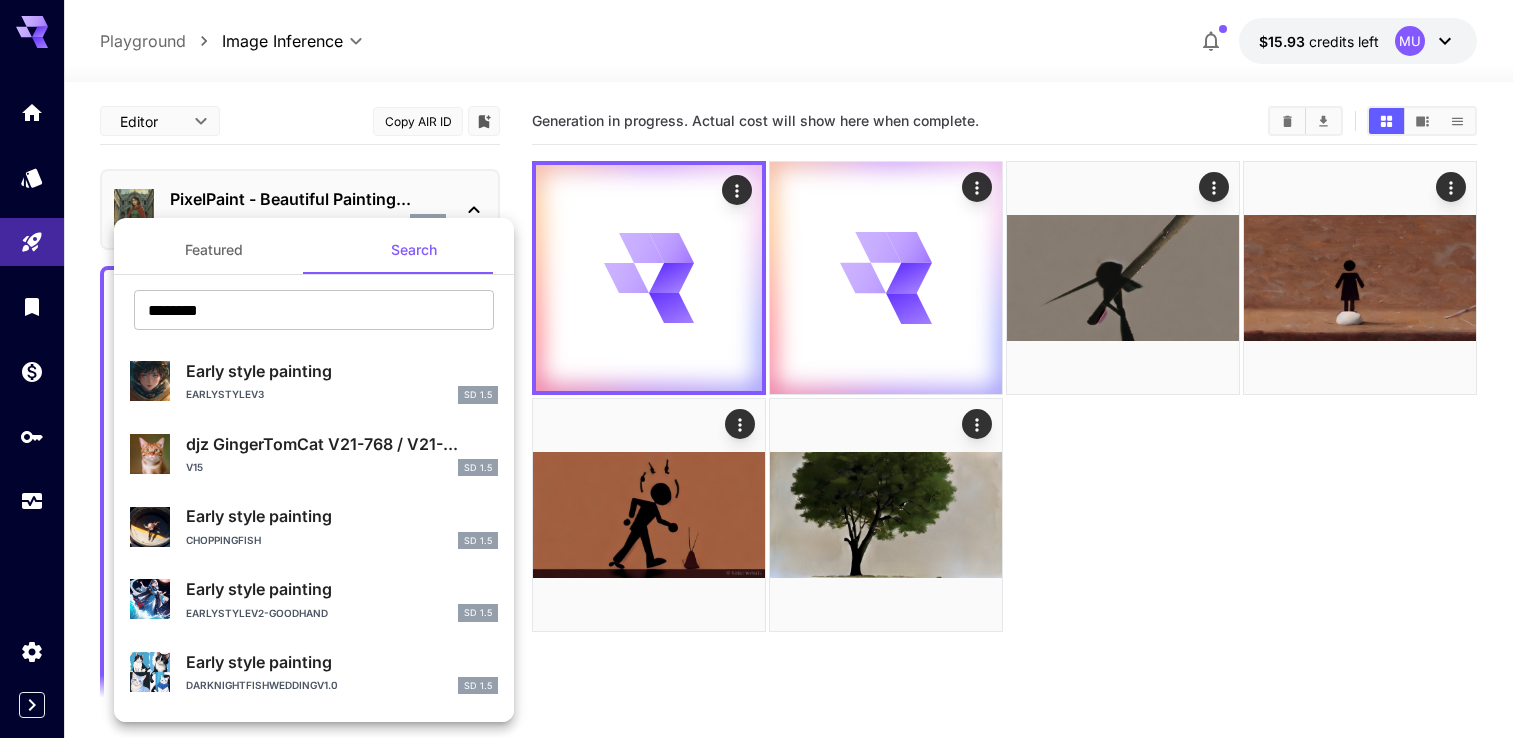 click at bounding box center (764, 369) 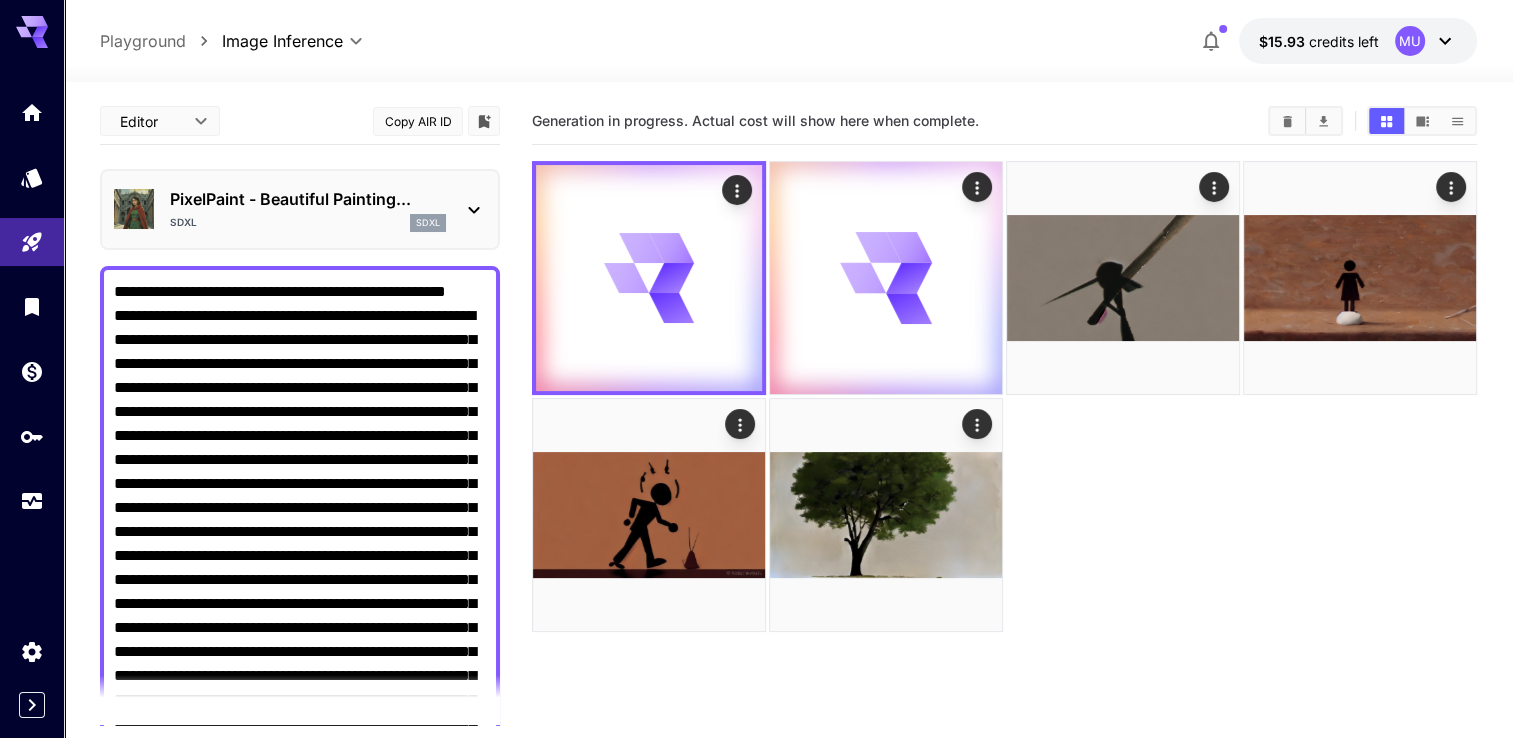 click on "PixelPaint - Beautiful Painting... SDXL sdxl" at bounding box center (300, 209) 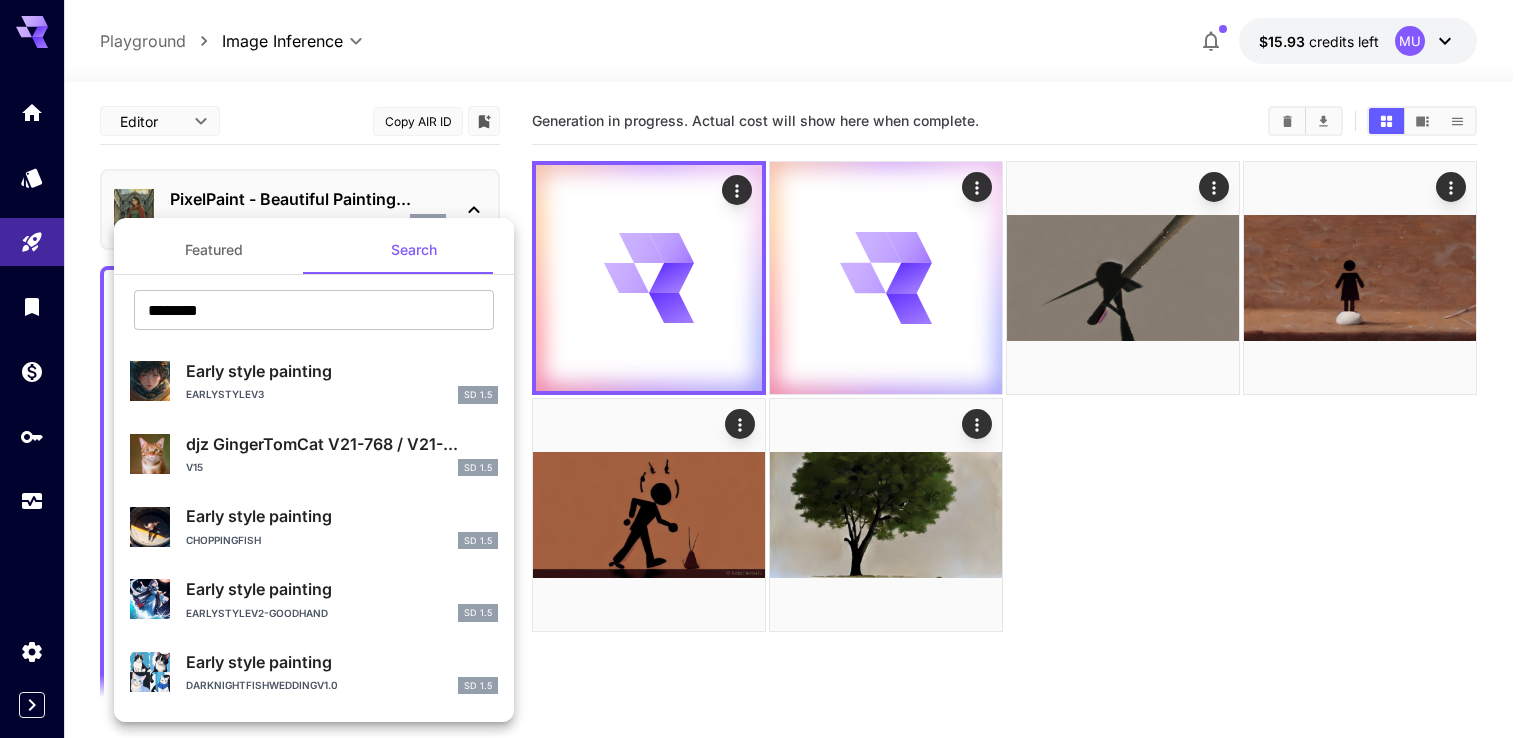 click on "Featured" at bounding box center [214, 250] 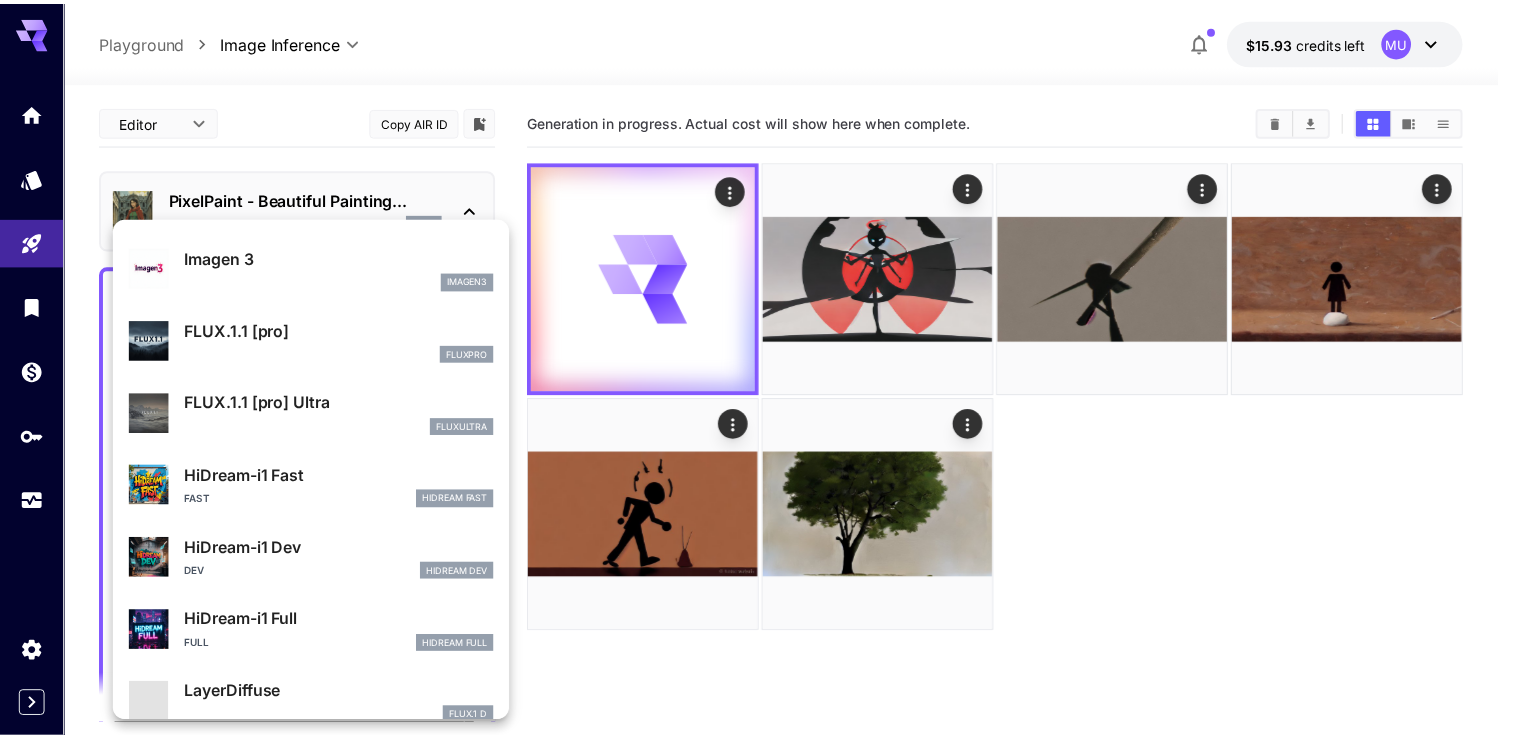 scroll, scrollTop: 1106, scrollLeft: 0, axis: vertical 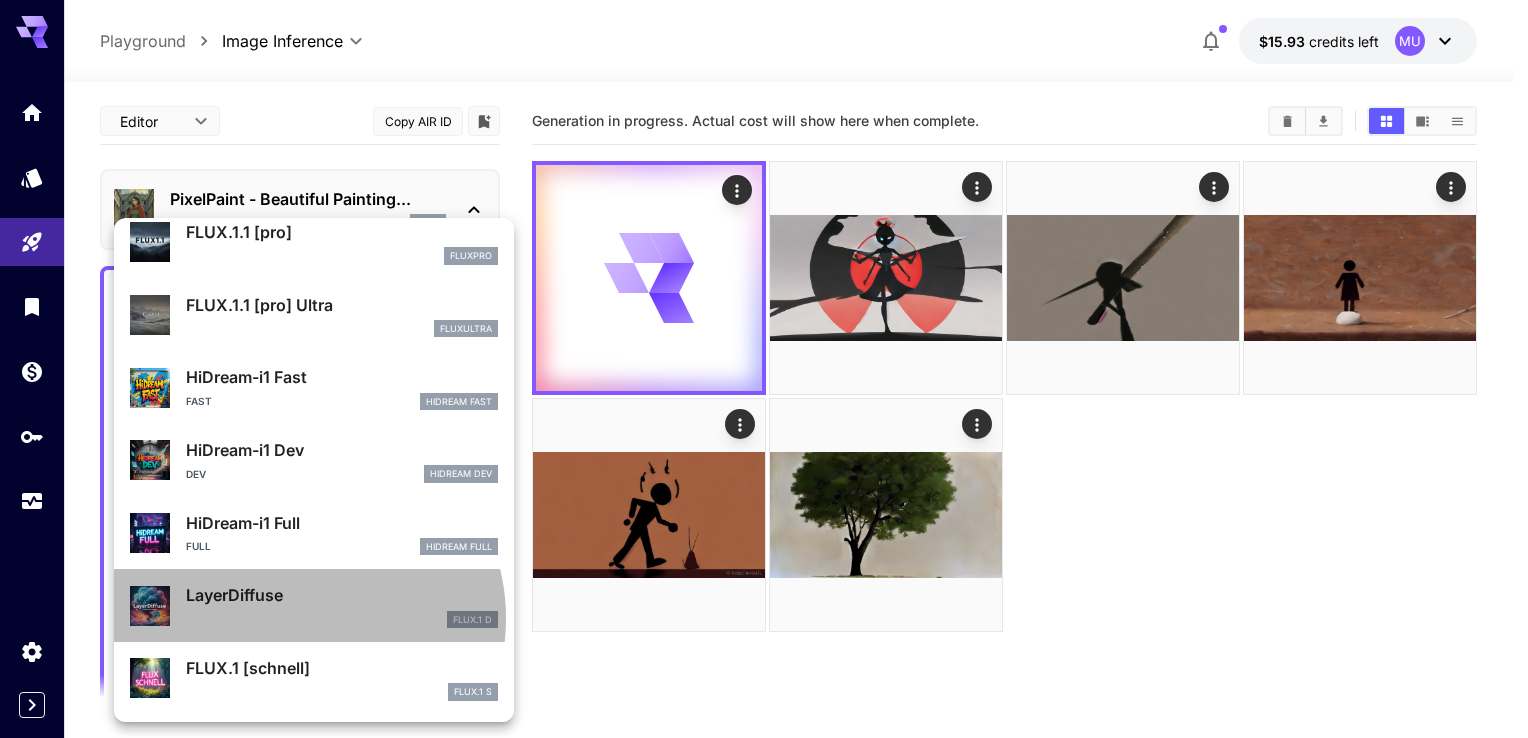 click on "FLUX.1 D" at bounding box center [342, 620] 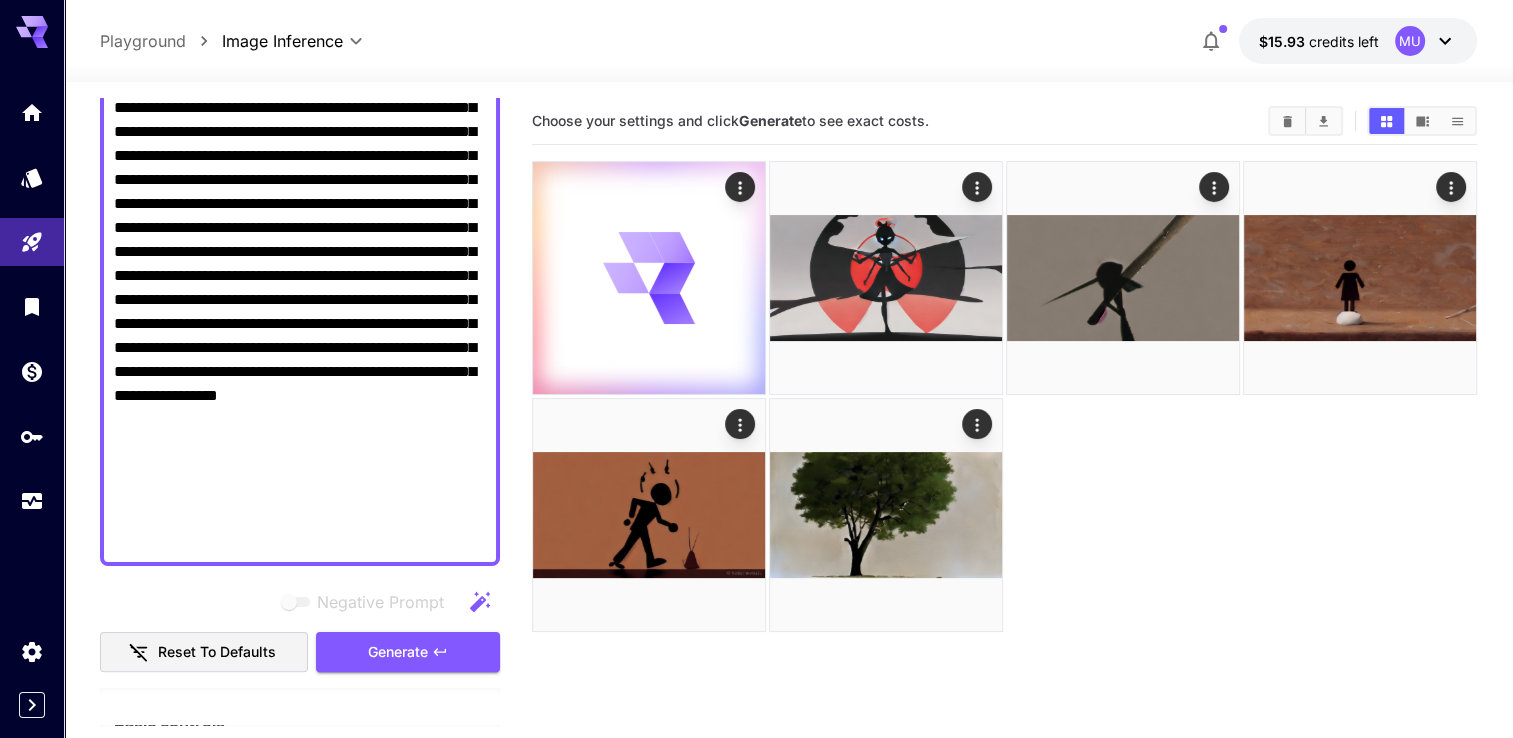scroll, scrollTop: 400, scrollLeft: 0, axis: vertical 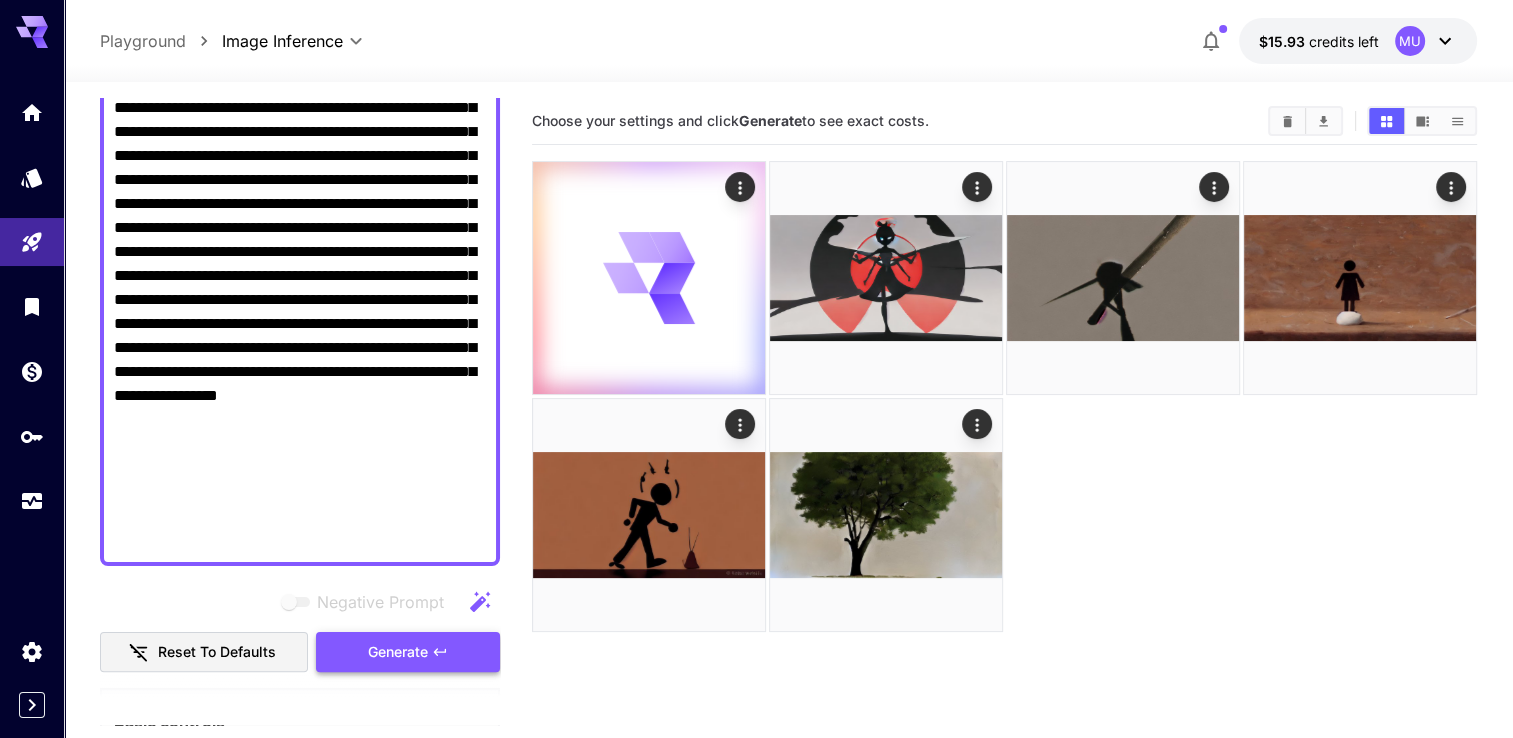 click on "Generate" at bounding box center [398, 652] 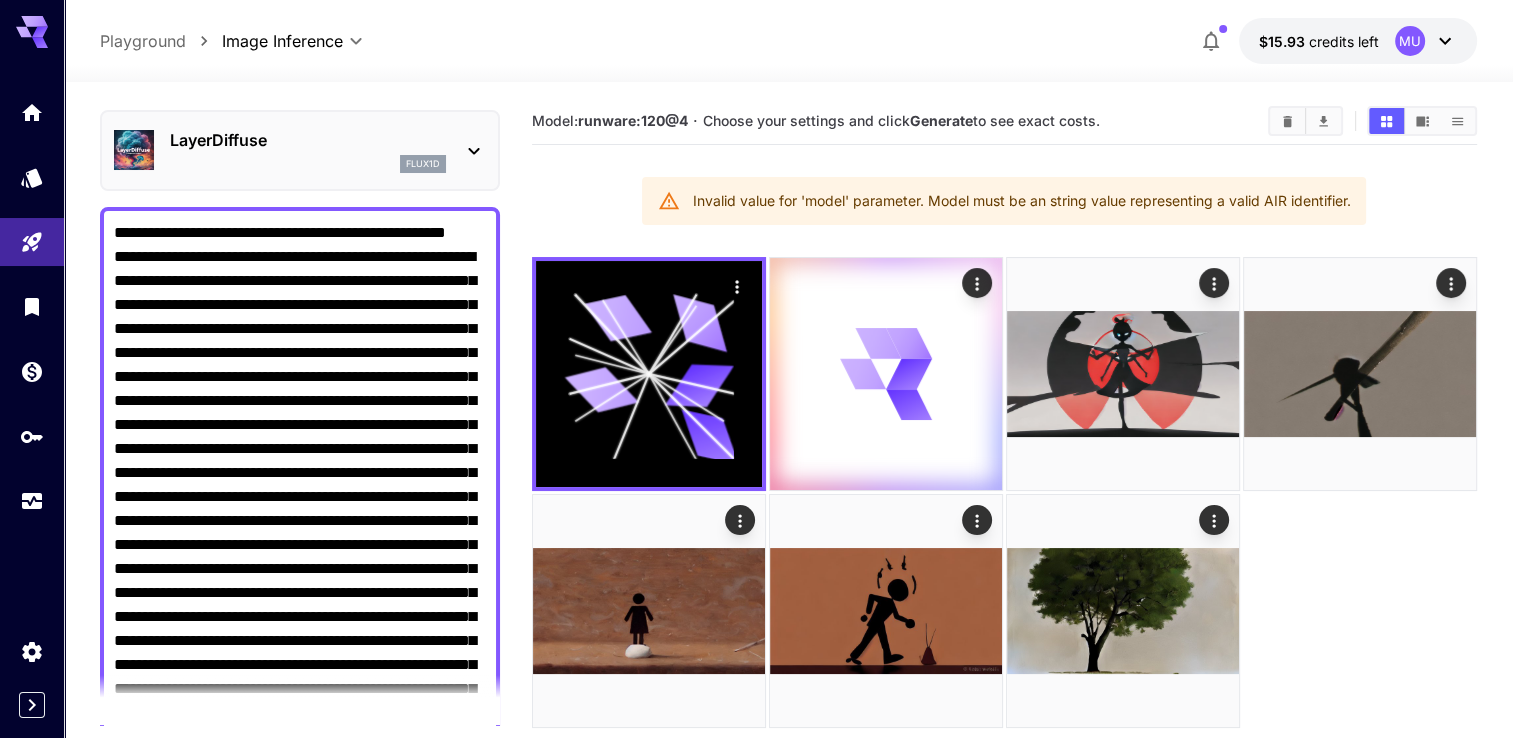 scroll, scrollTop: 0, scrollLeft: 0, axis: both 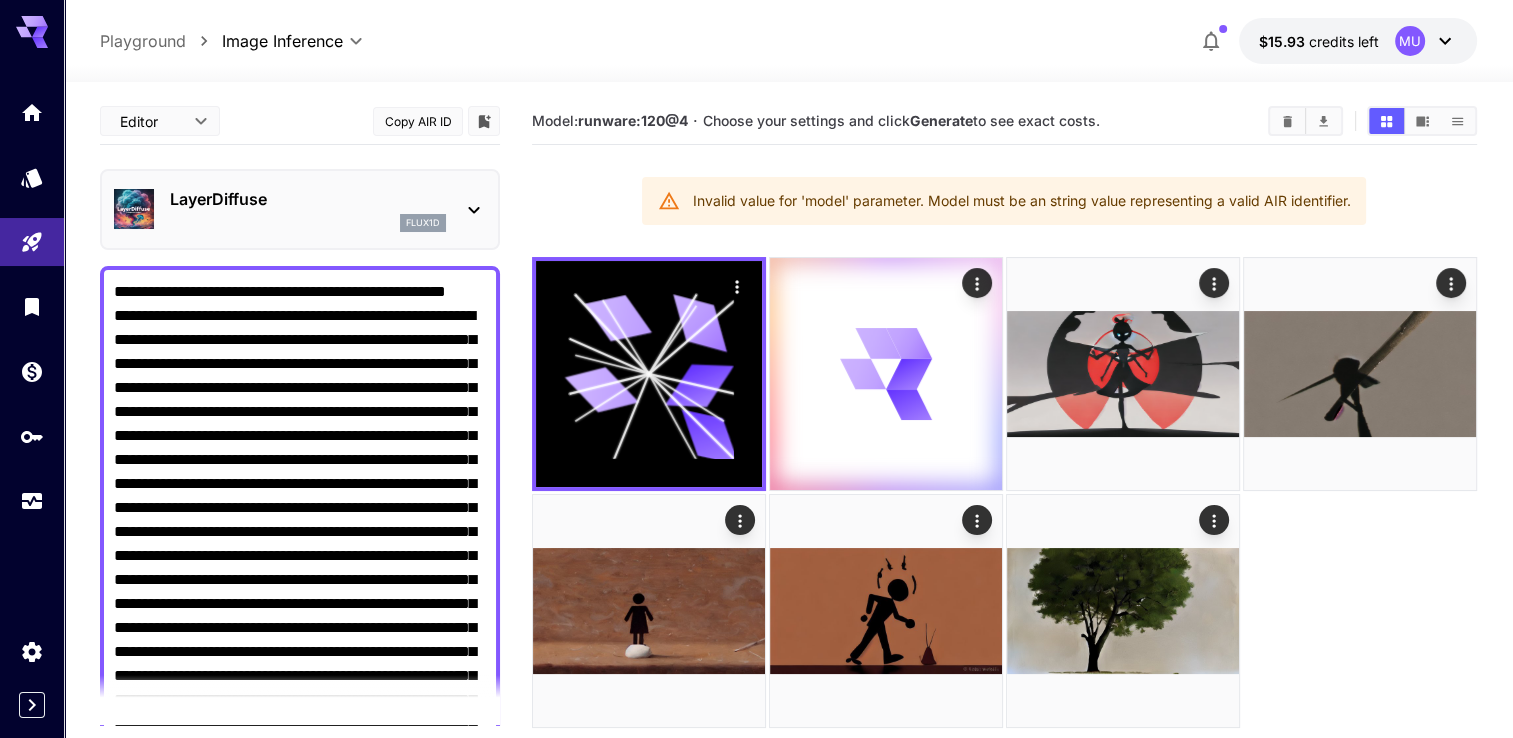 click on "flux1d" at bounding box center [308, 223] 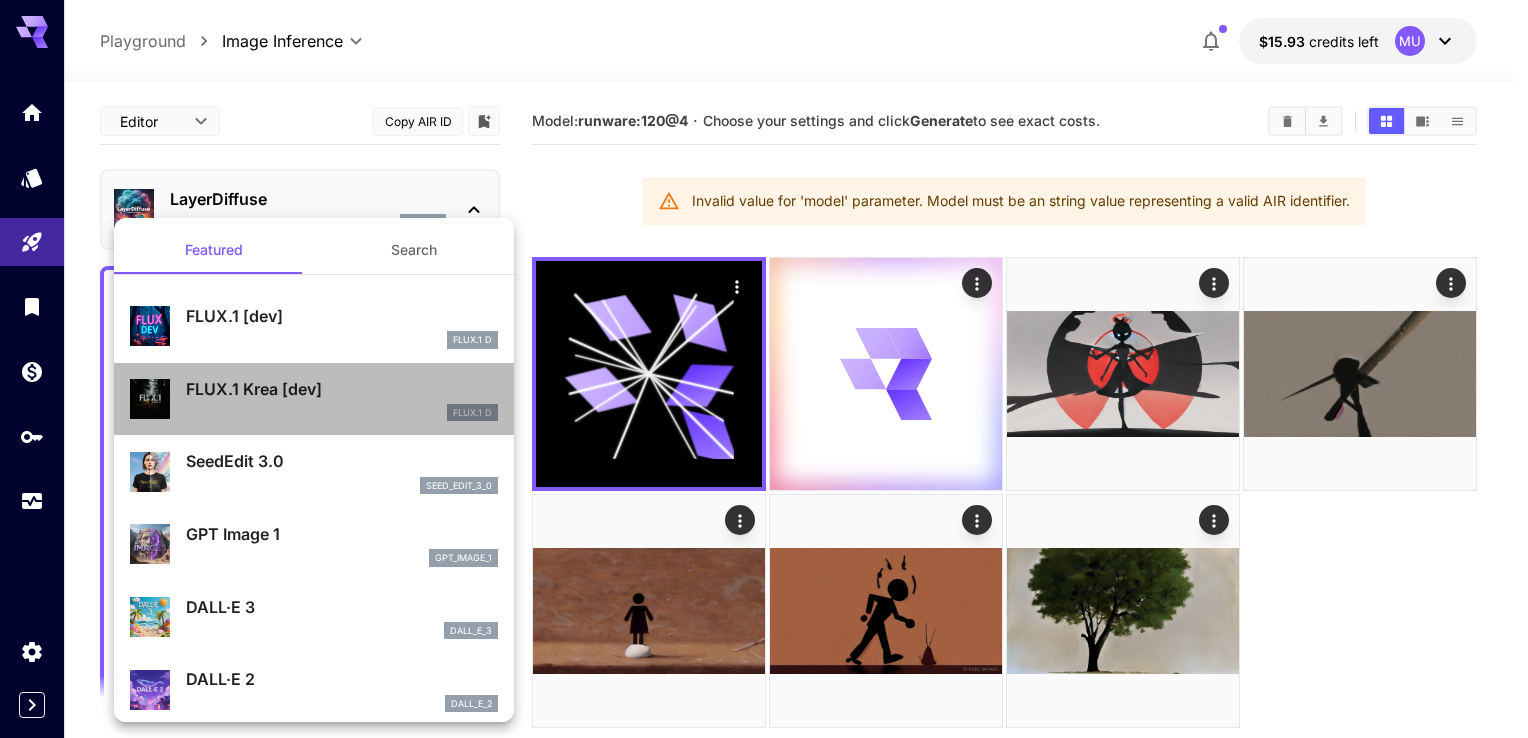 click on "FLUX.1 Krea [dev]" at bounding box center (342, 389) 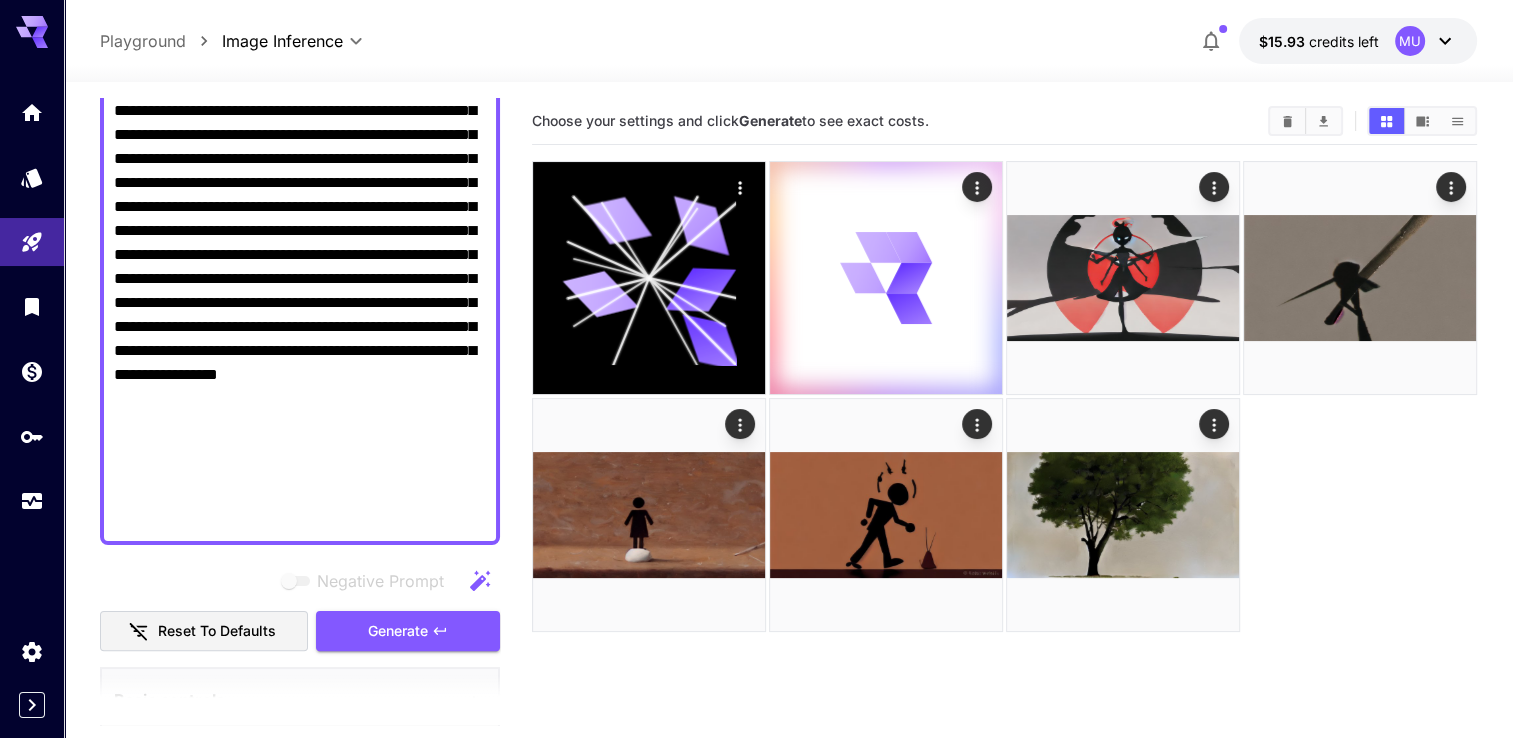 scroll, scrollTop: 600, scrollLeft: 0, axis: vertical 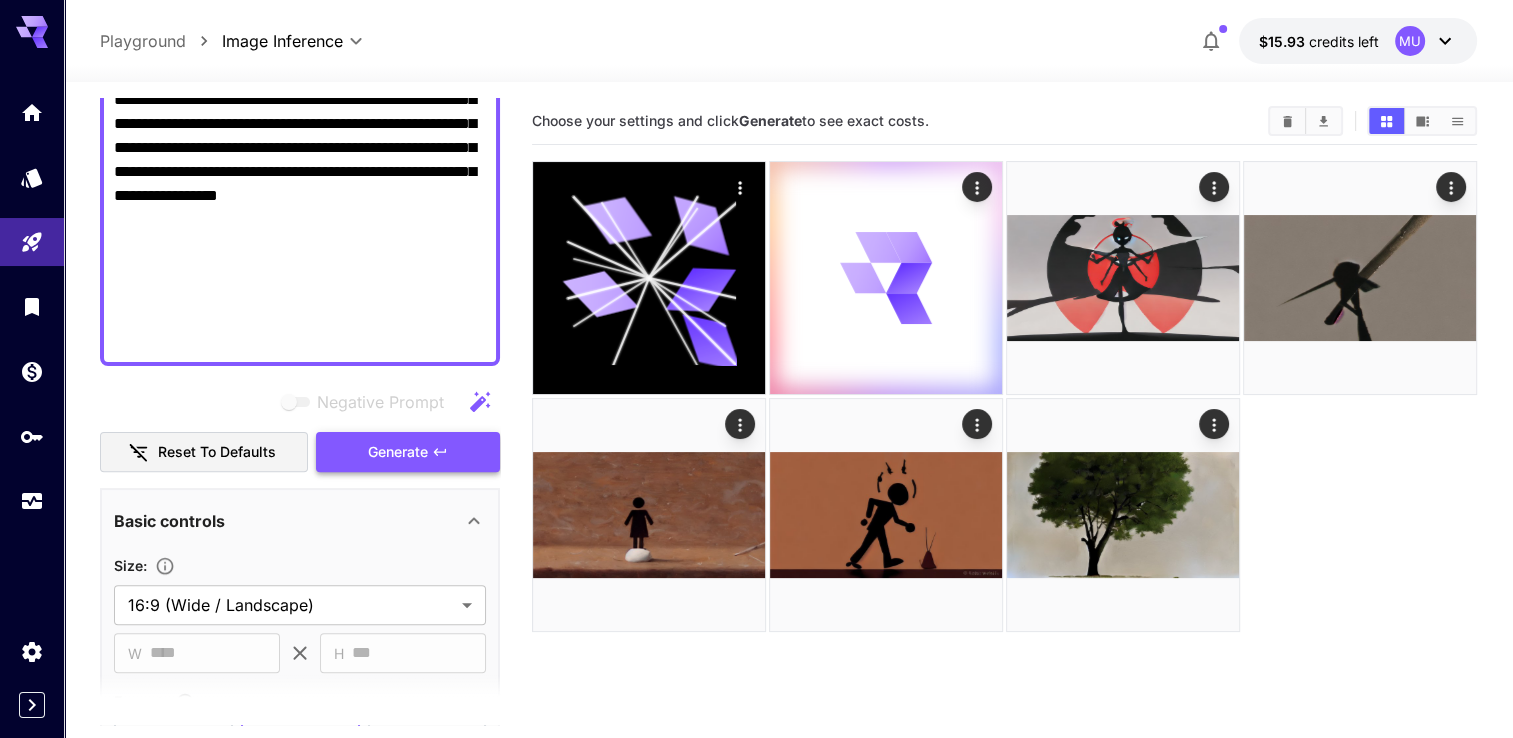 click on "Generate" at bounding box center (398, 452) 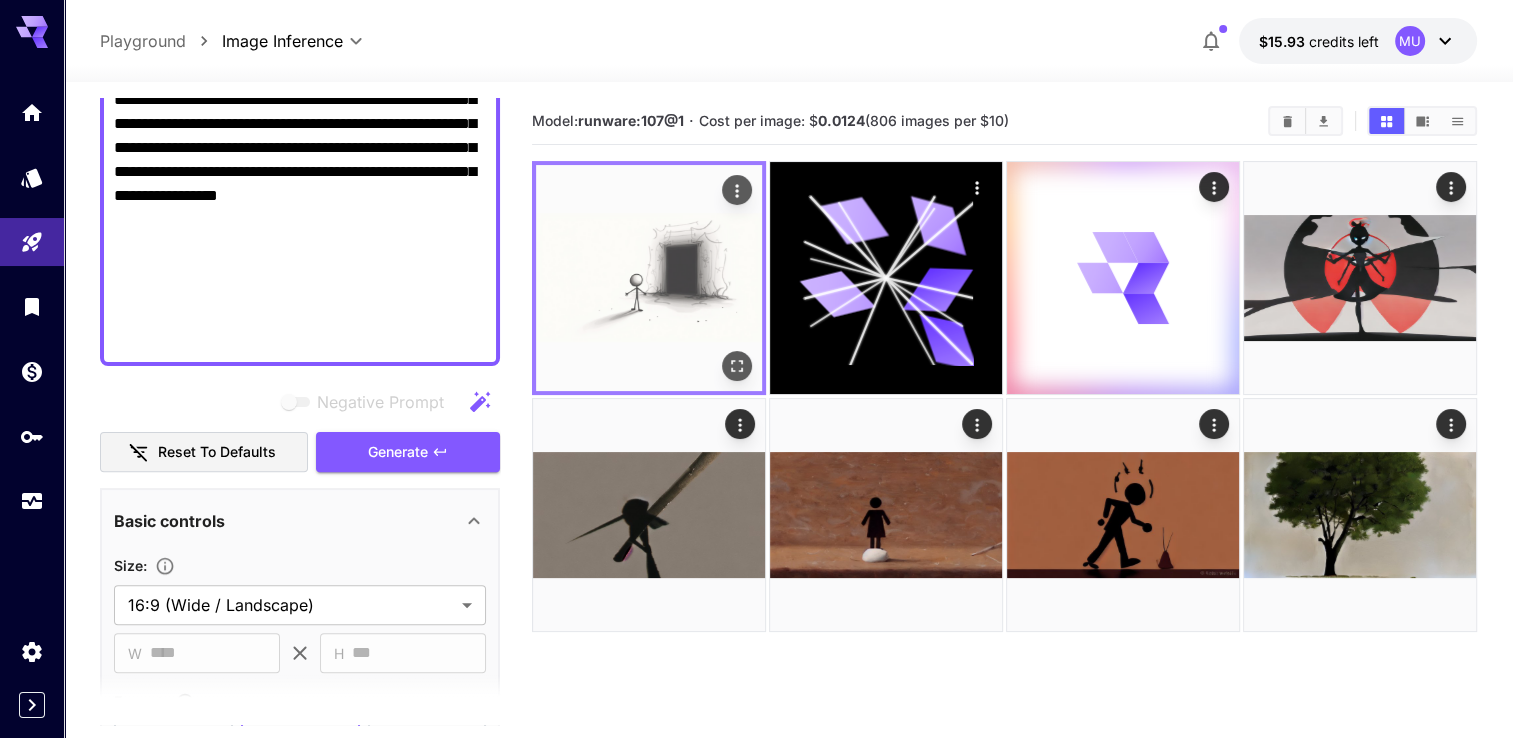 click 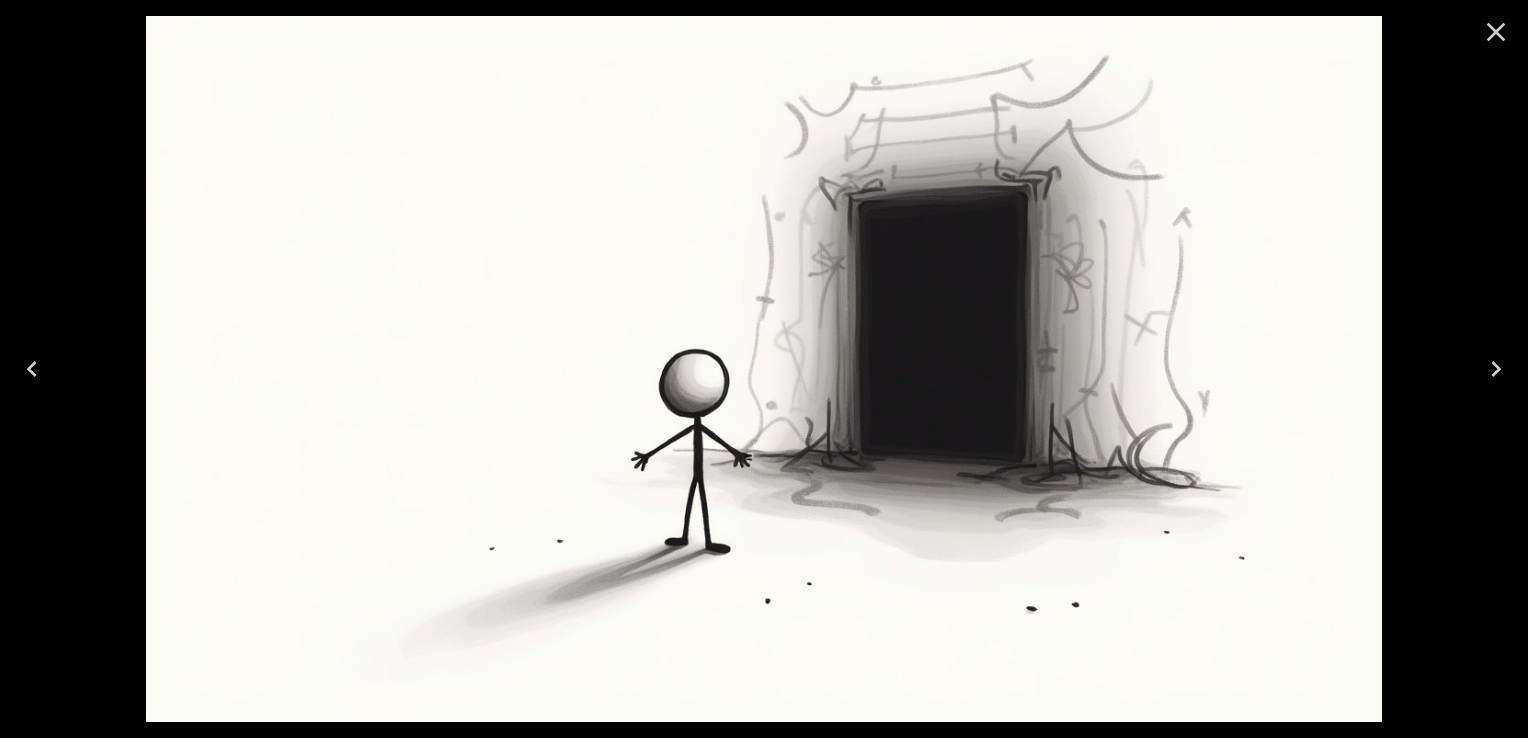 click 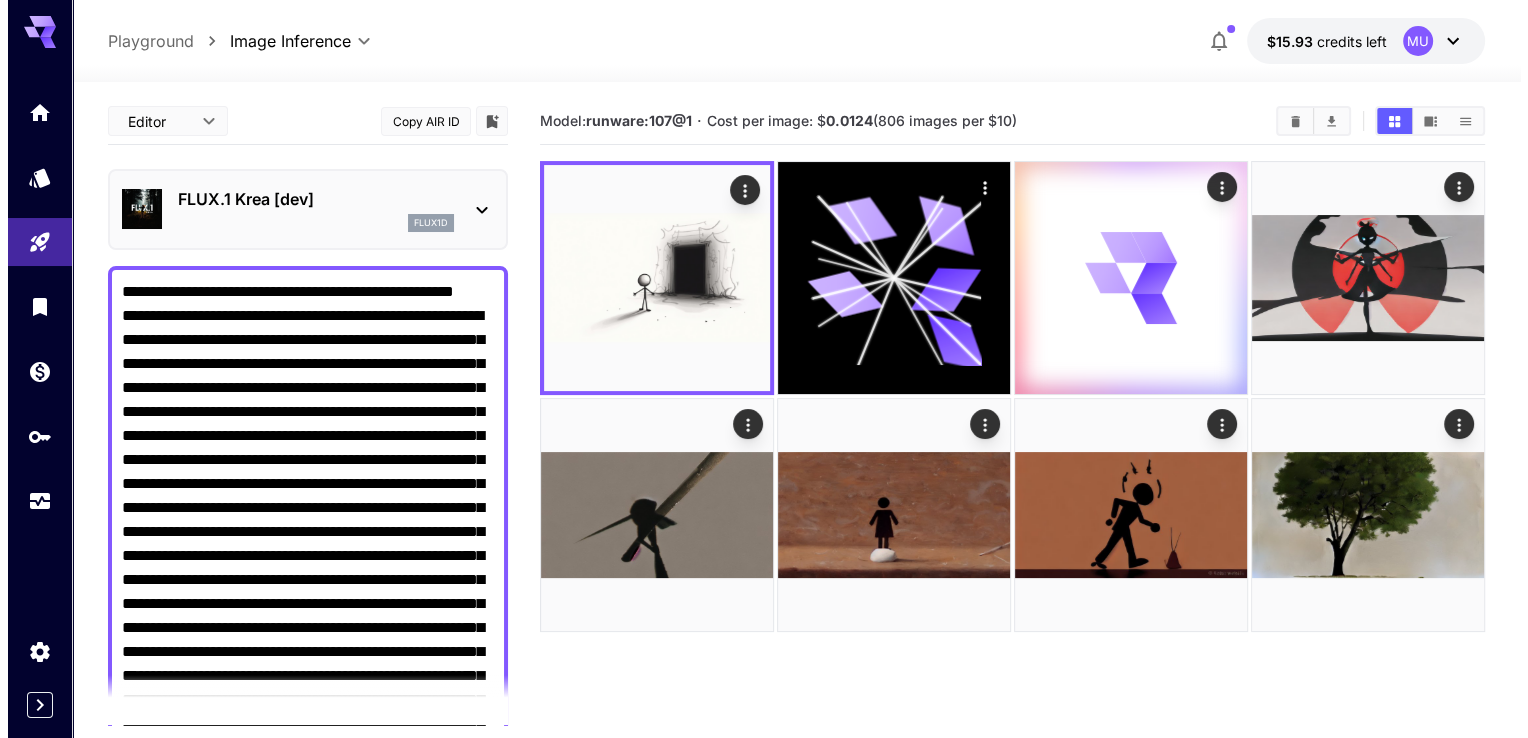 scroll, scrollTop: 0, scrollLeft: 0, axis: both 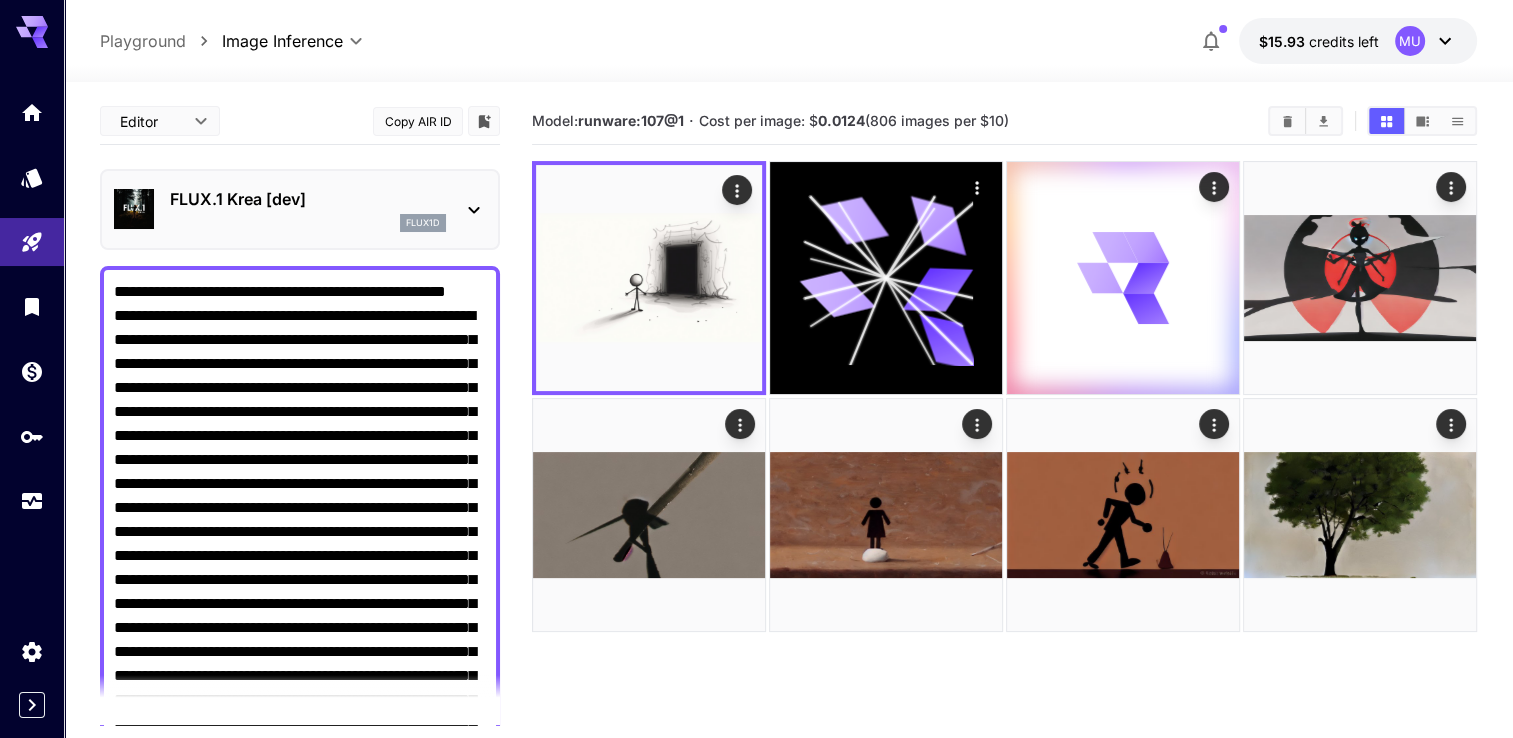 click on "FLUX.1 Krea [dev]" at bounding box center [308, 199] 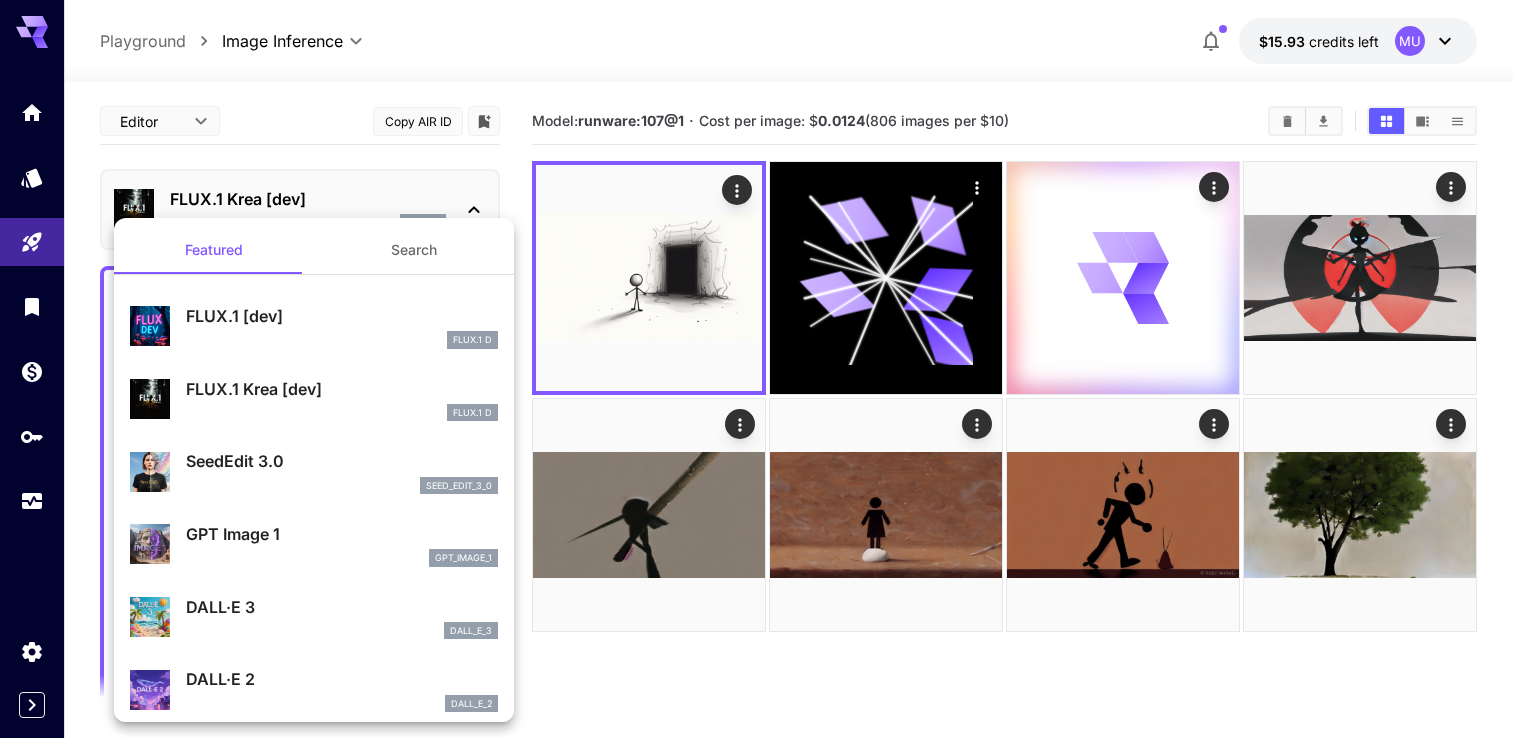 click on "Search" at bounding box center [414, 250] 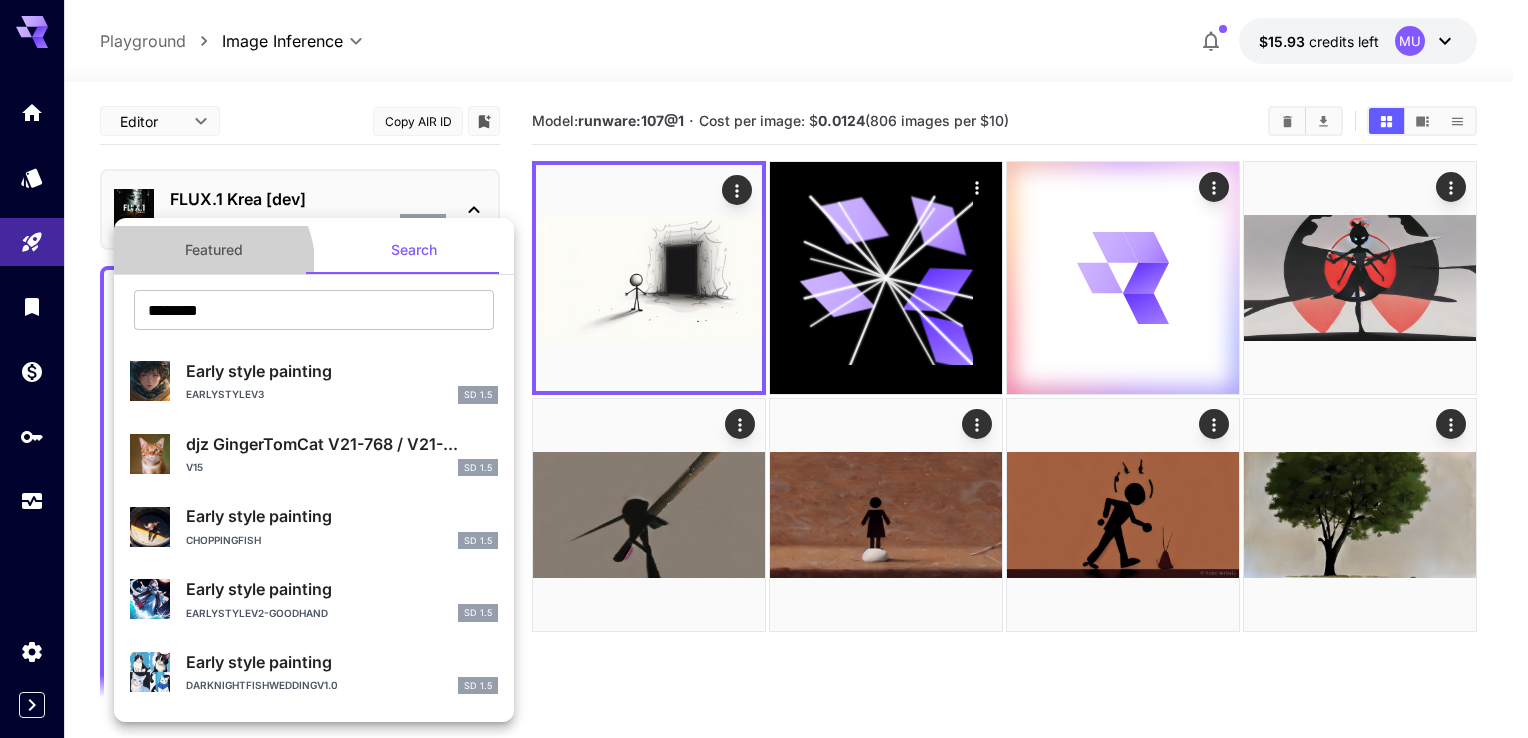 click on "Featured" at bounding box center (214, 250) 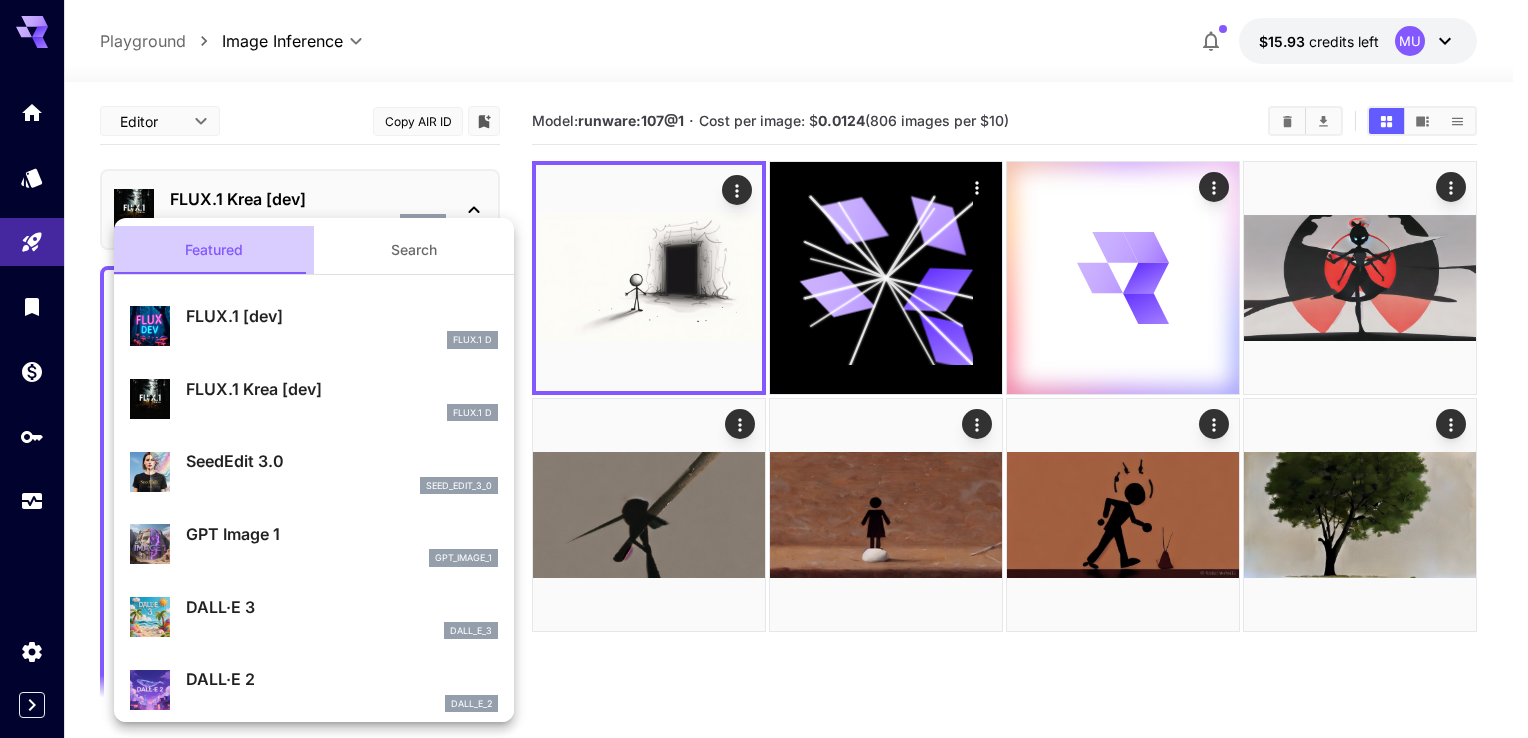 click on "Featured" at bounding box center [214, 250] 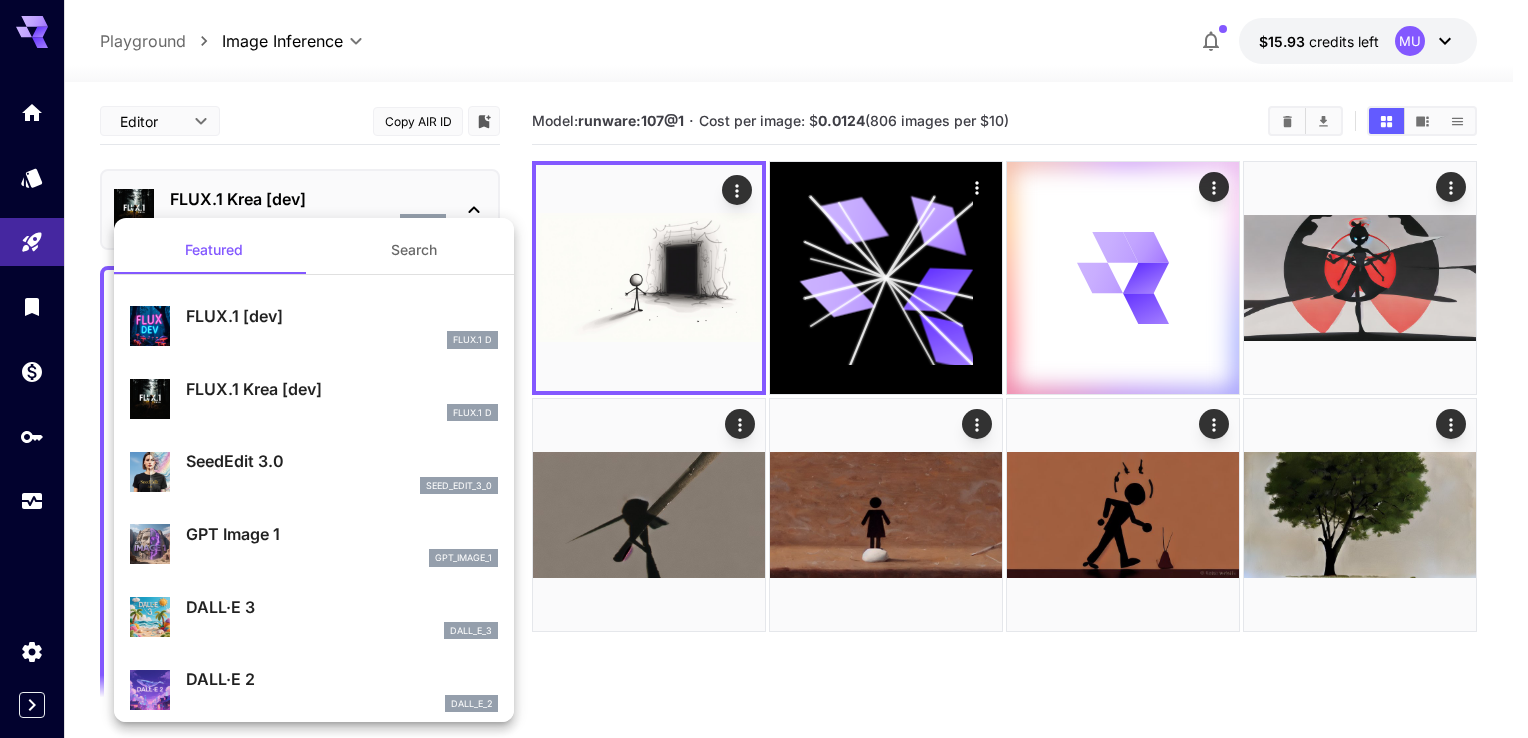 click on "Search" at bounding box center [414, 250] 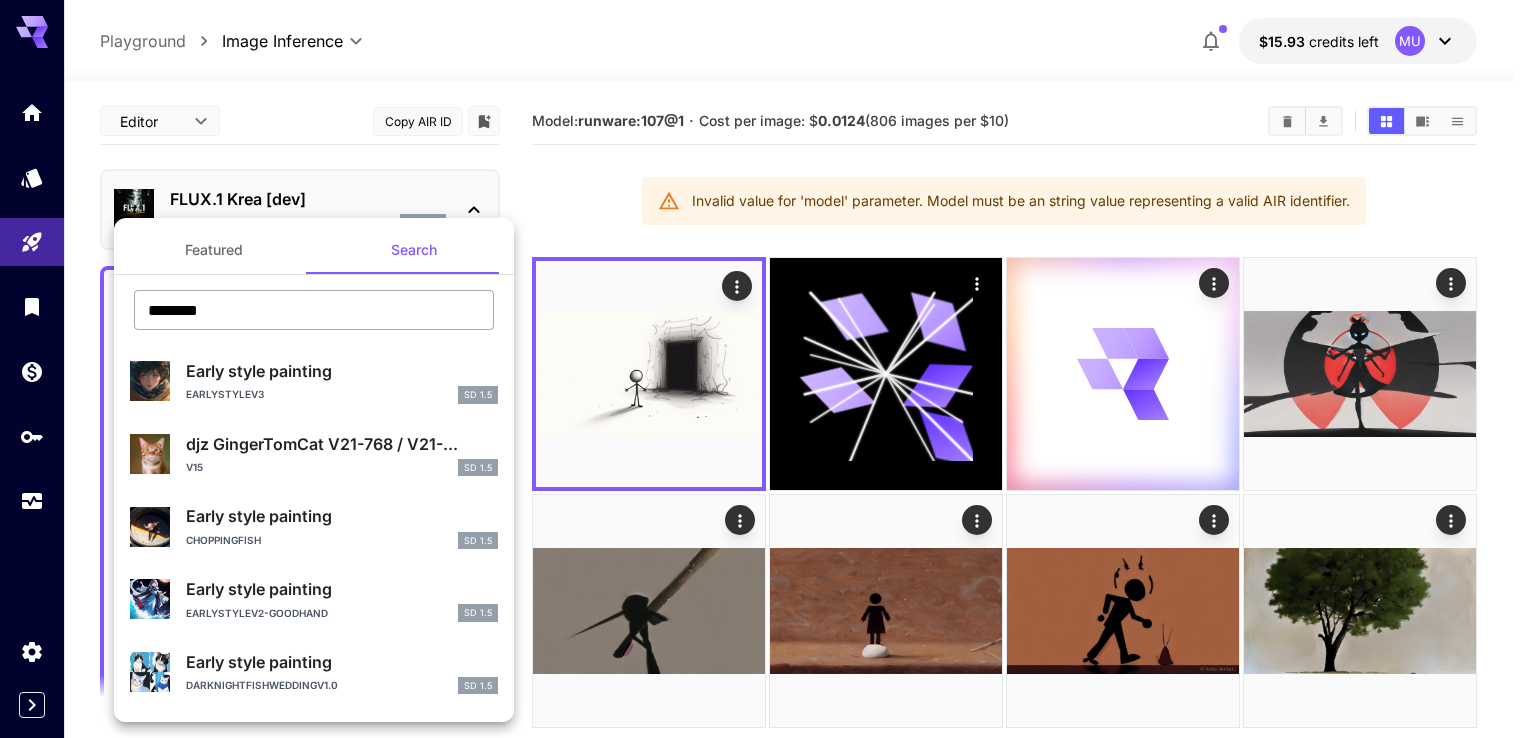 click on "********" at bounding box center [314, 310] 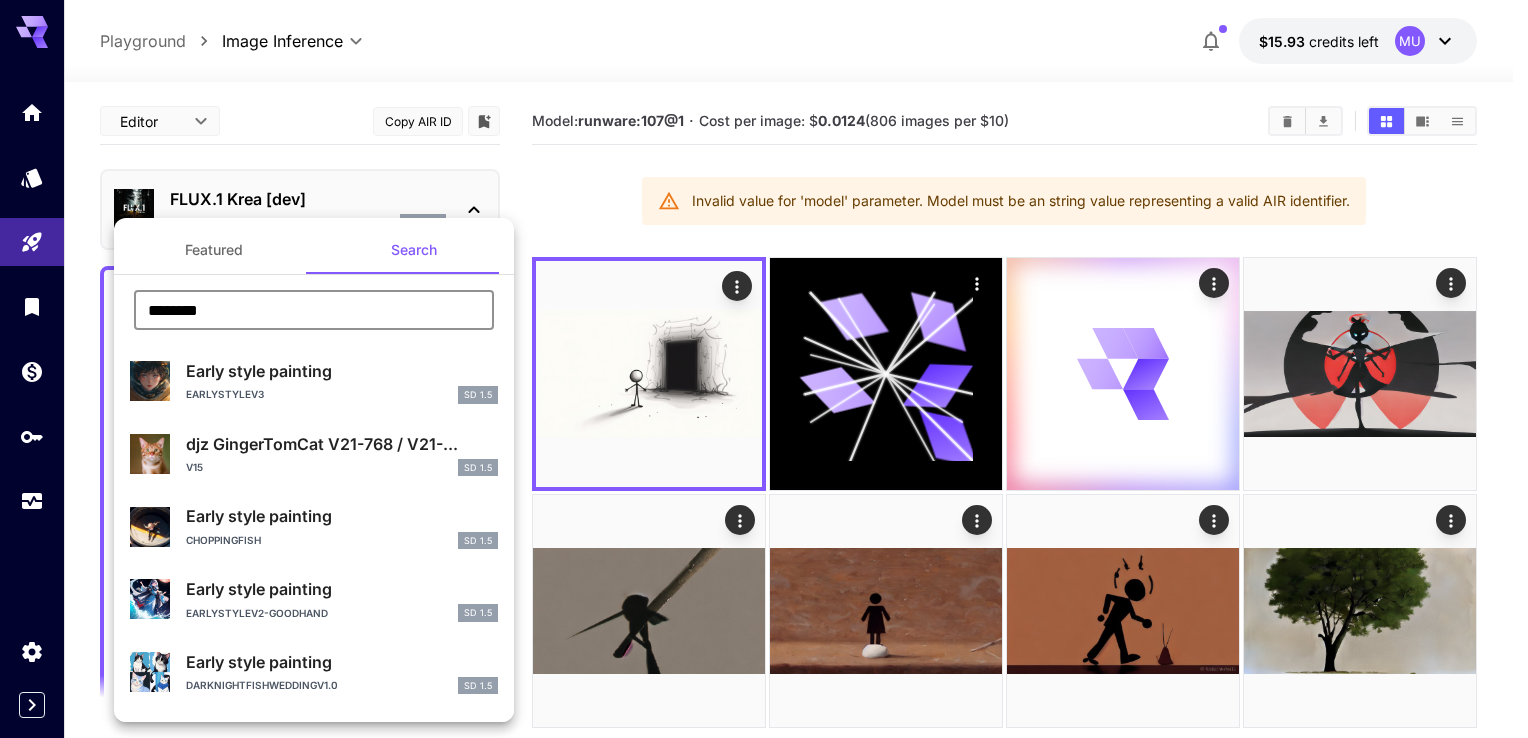 click on "********" at bounding box center [314, 310] 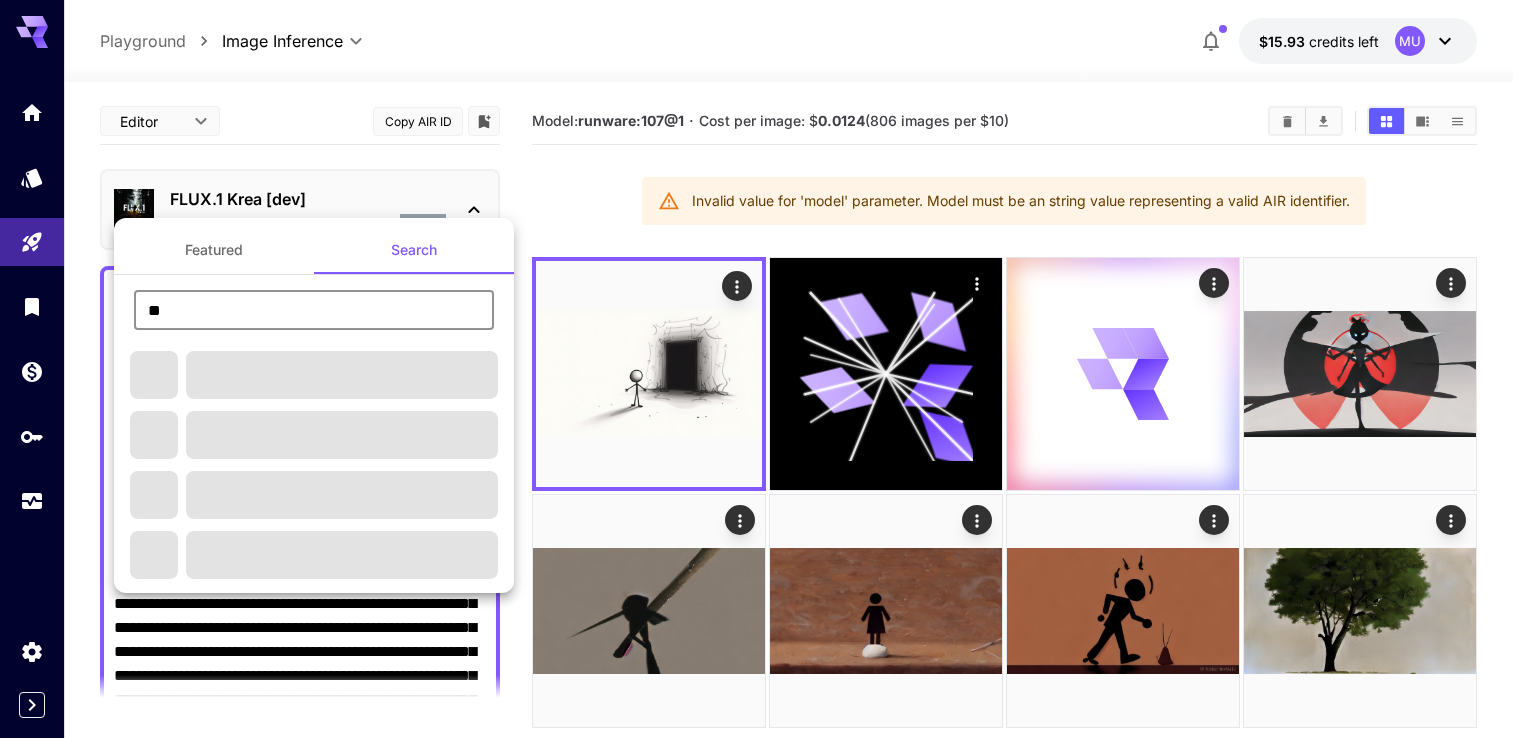 type on "**********" 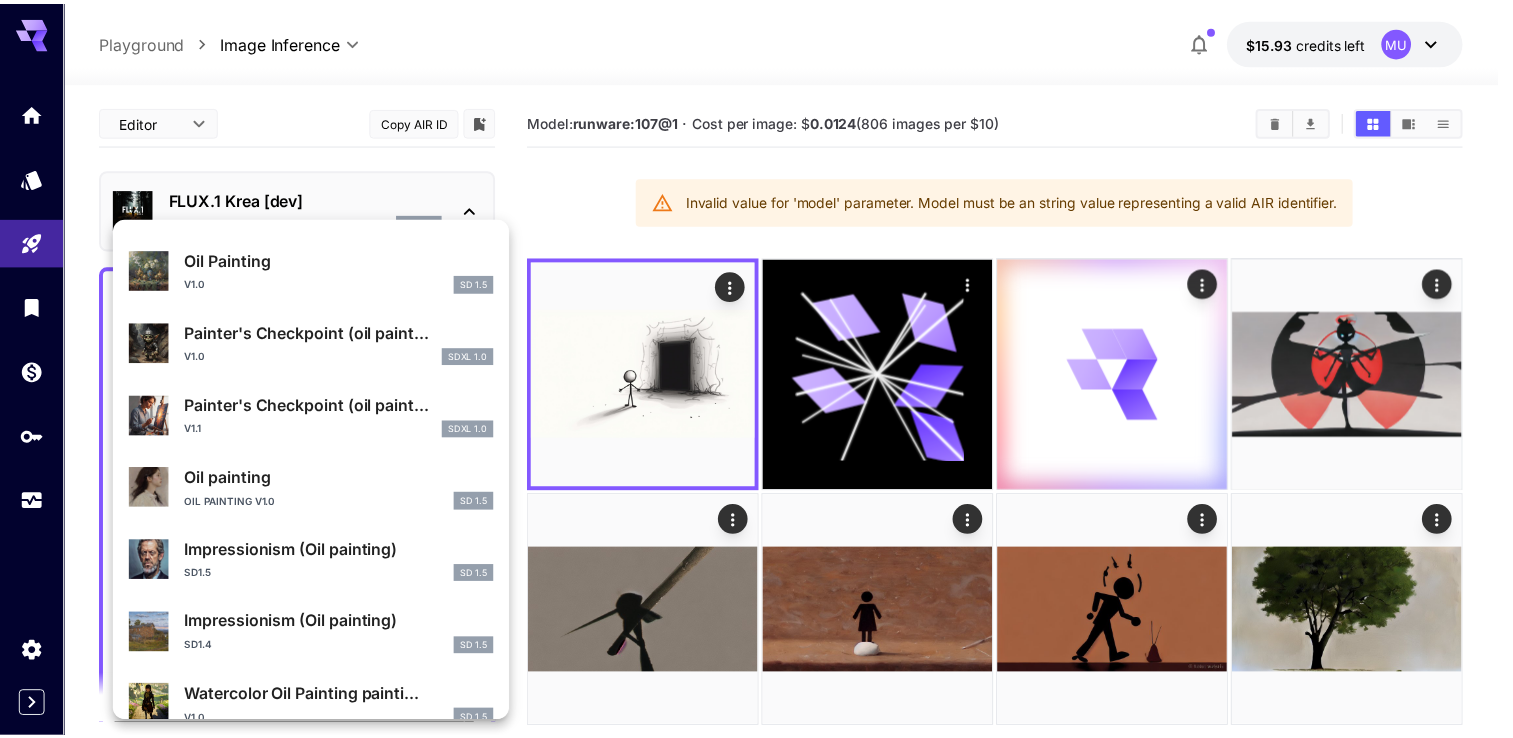 scroll, scrollTop: 285, scrollLeft: 0, axis: vertical 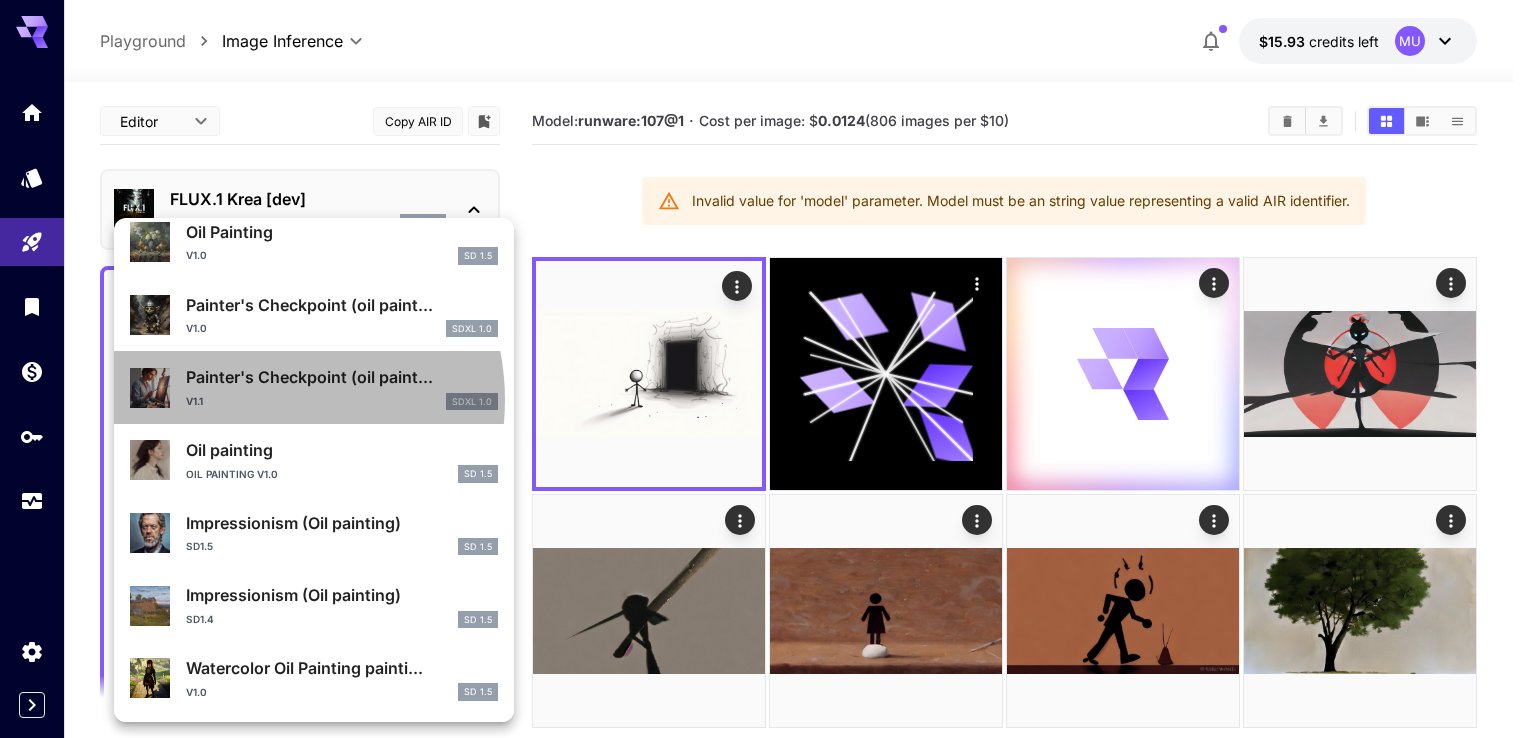 click on "v1.1 SDXL 1.0" at bounding box center [342, 402] 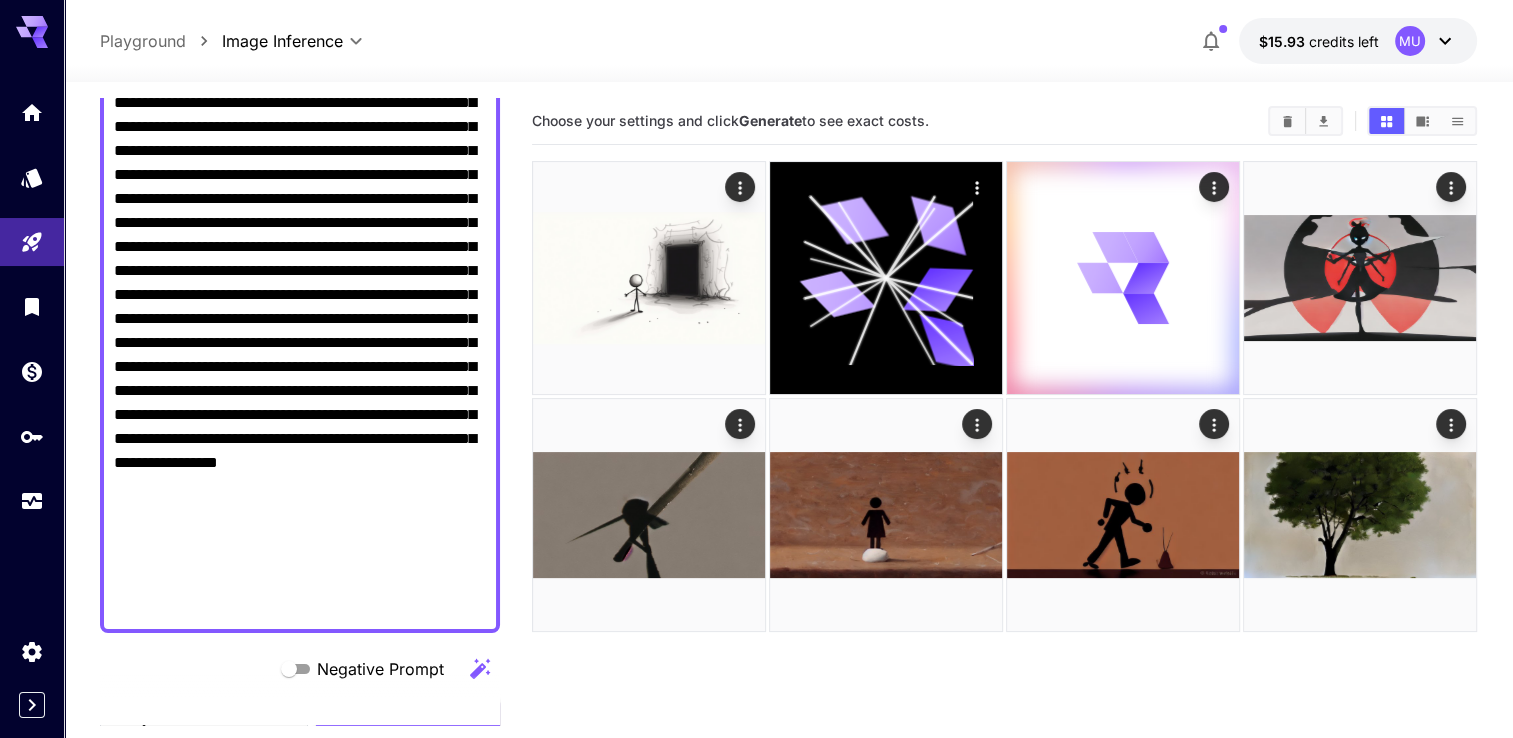 scroll, scrollTop: 500, scrollLeft: 0, axis: vertical 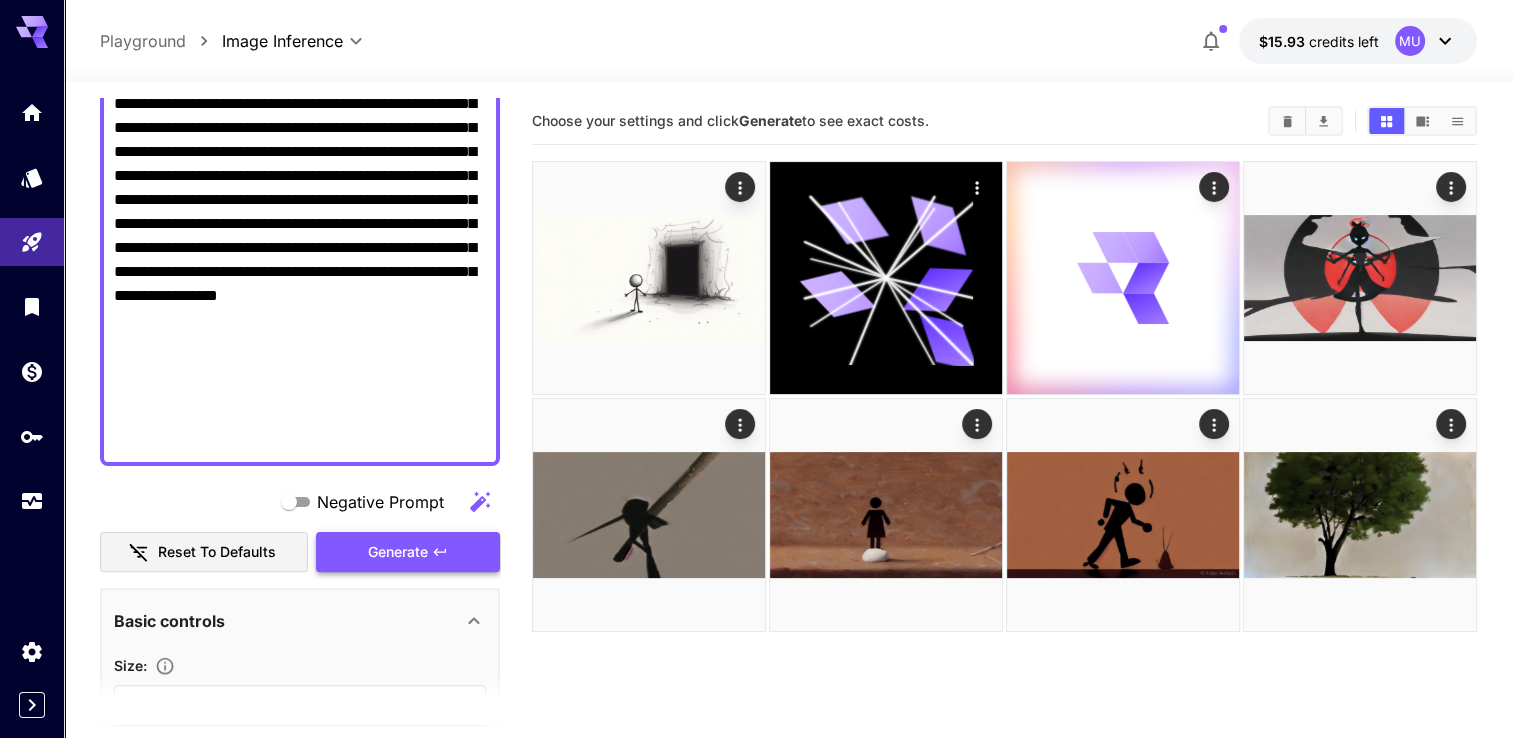 click on "Generate" at bounding box center [398, 552] 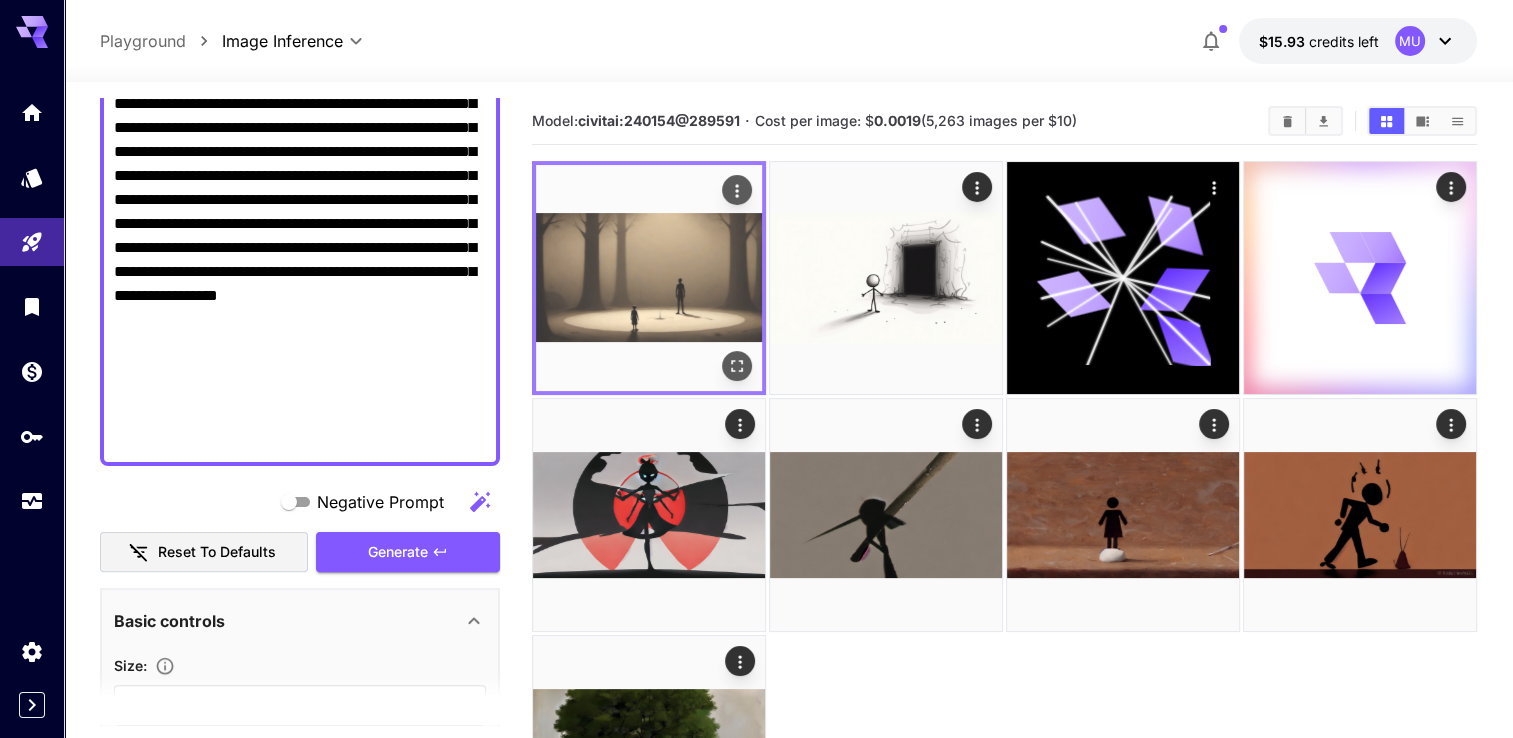 click 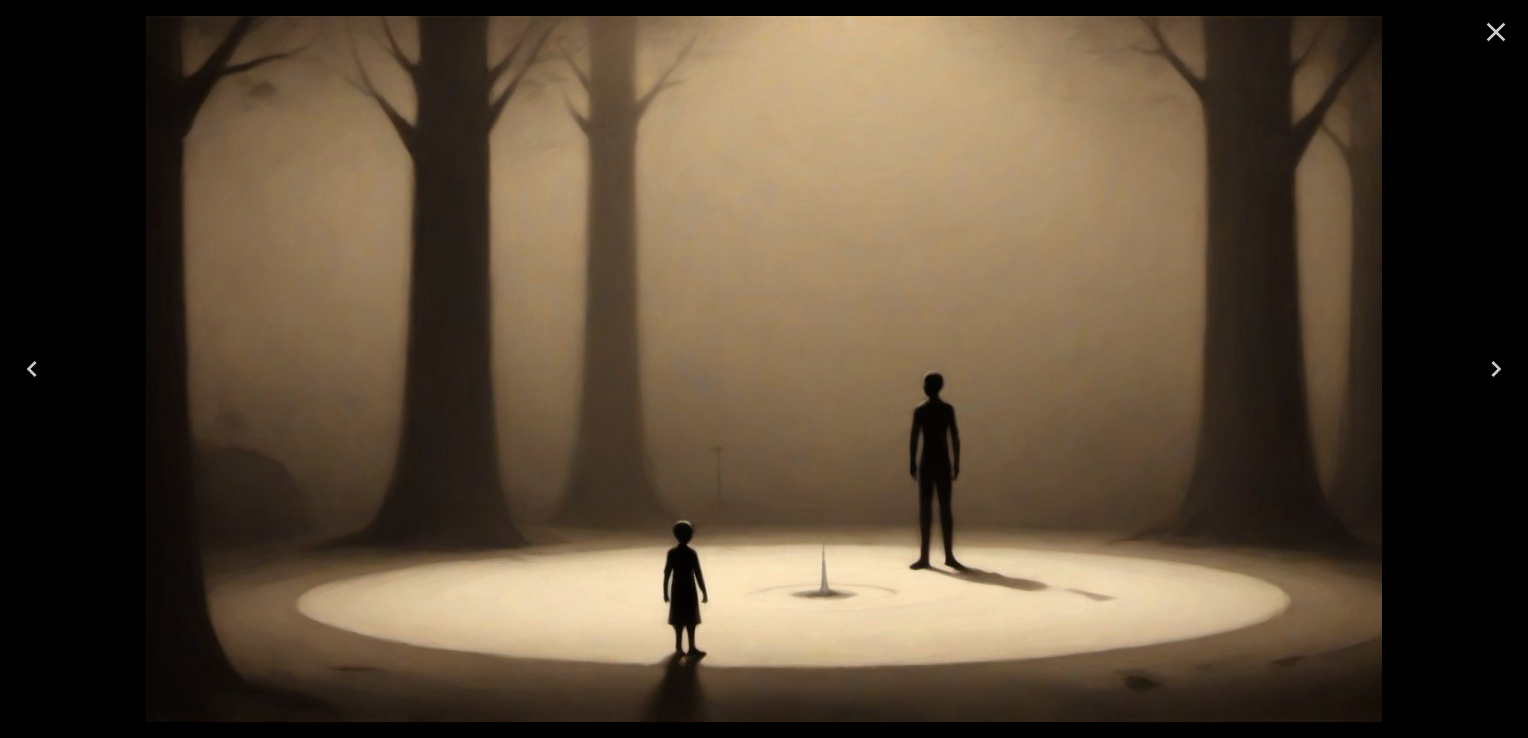click 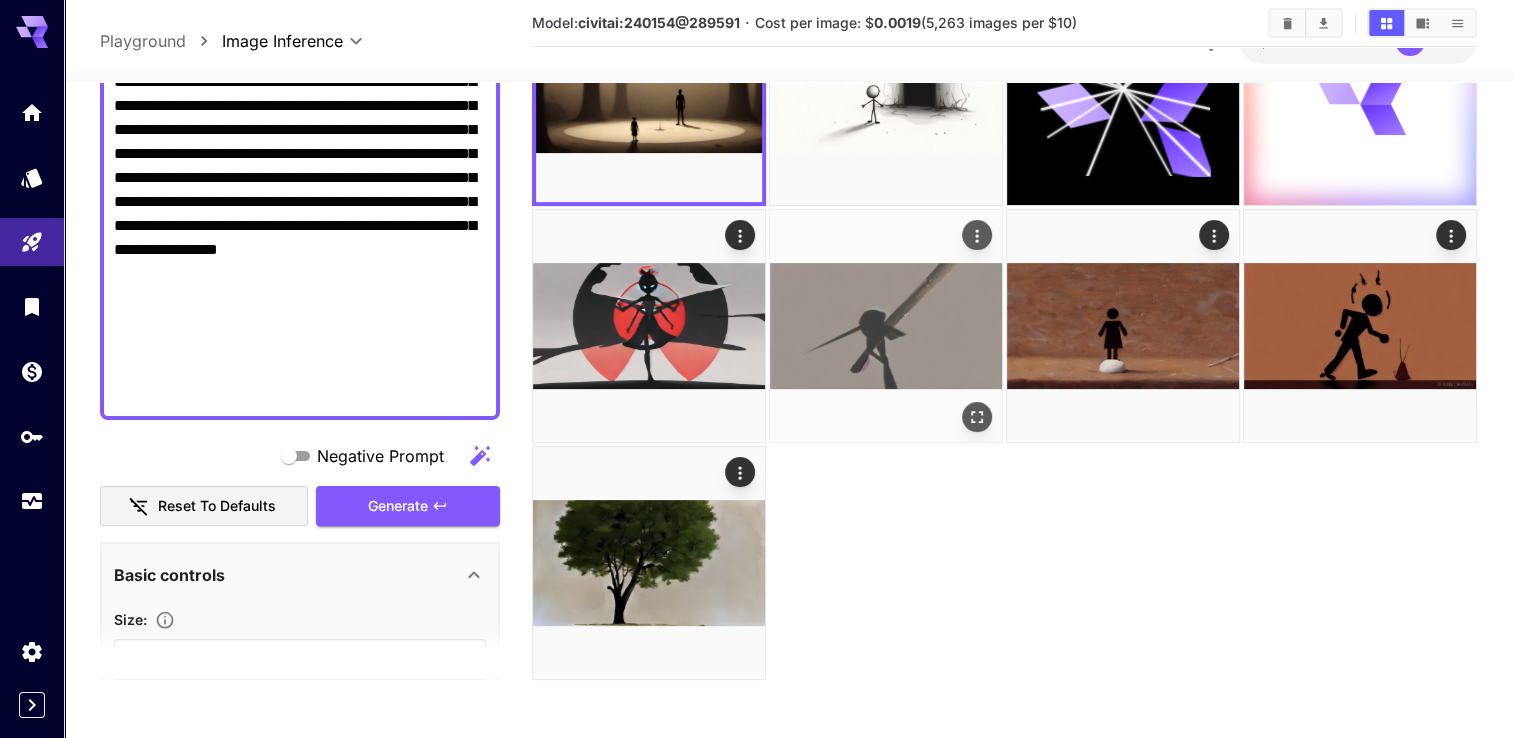scroll, scrollTop: 0, scrollLeft: 0, axis: both 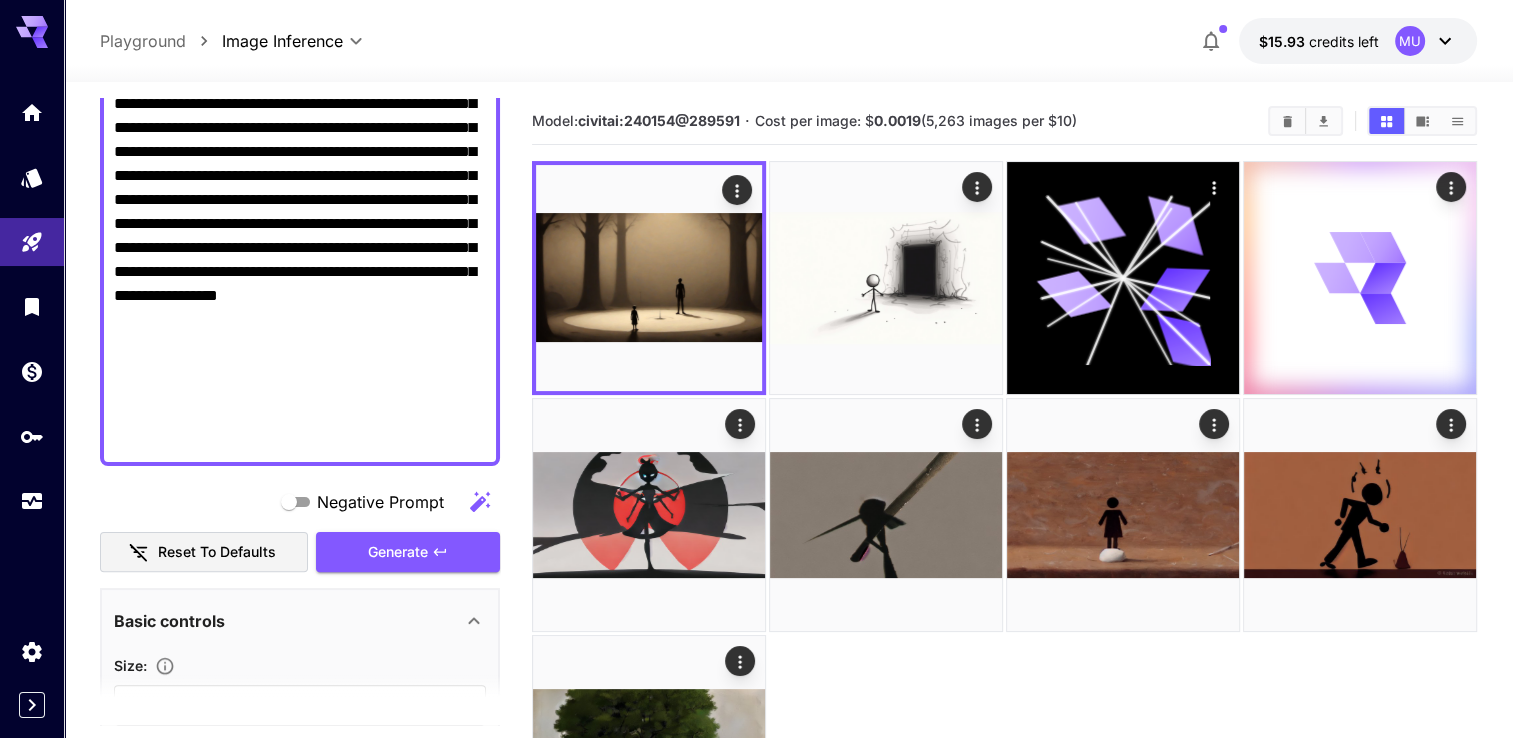 click on "Negative Prompt" at bounding box center [300, 116] 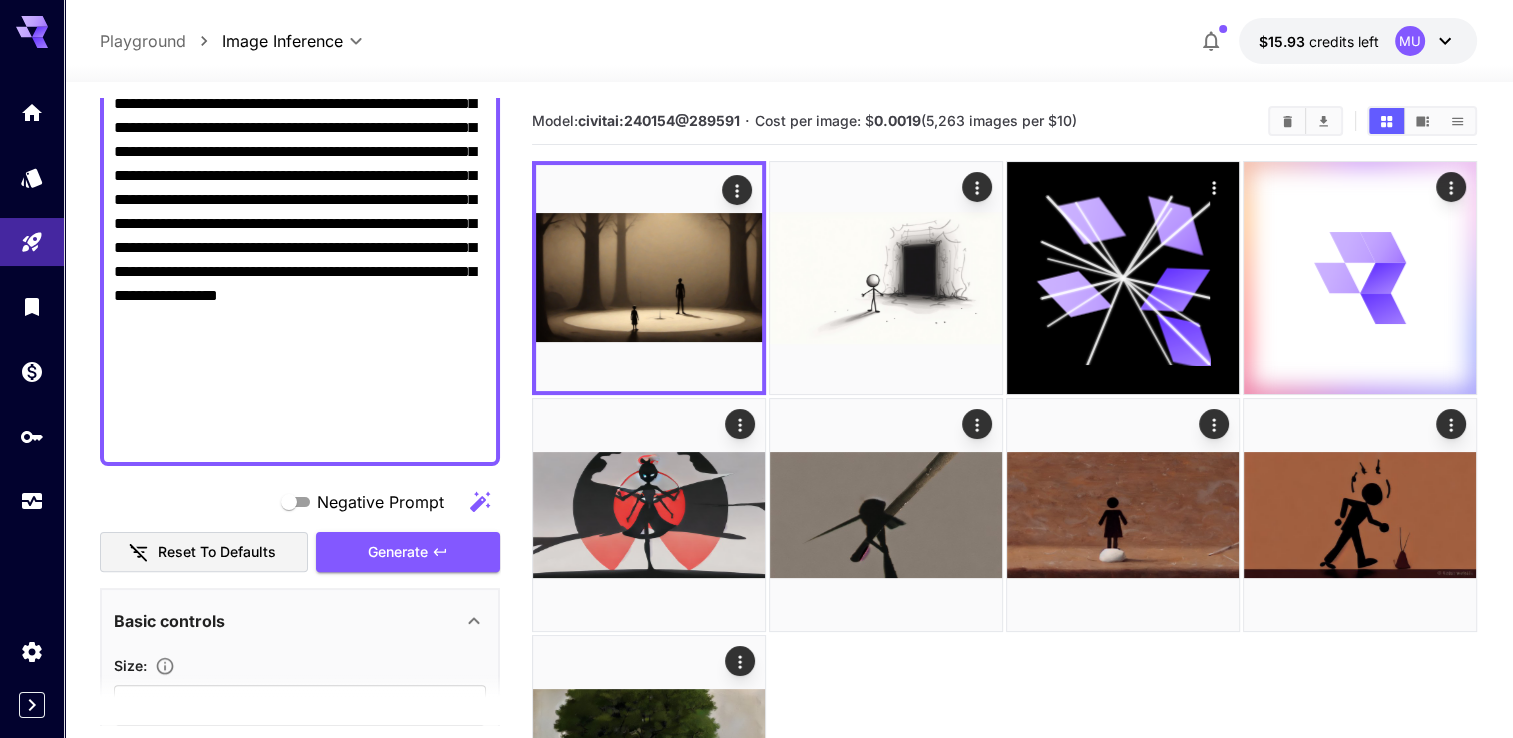 paste 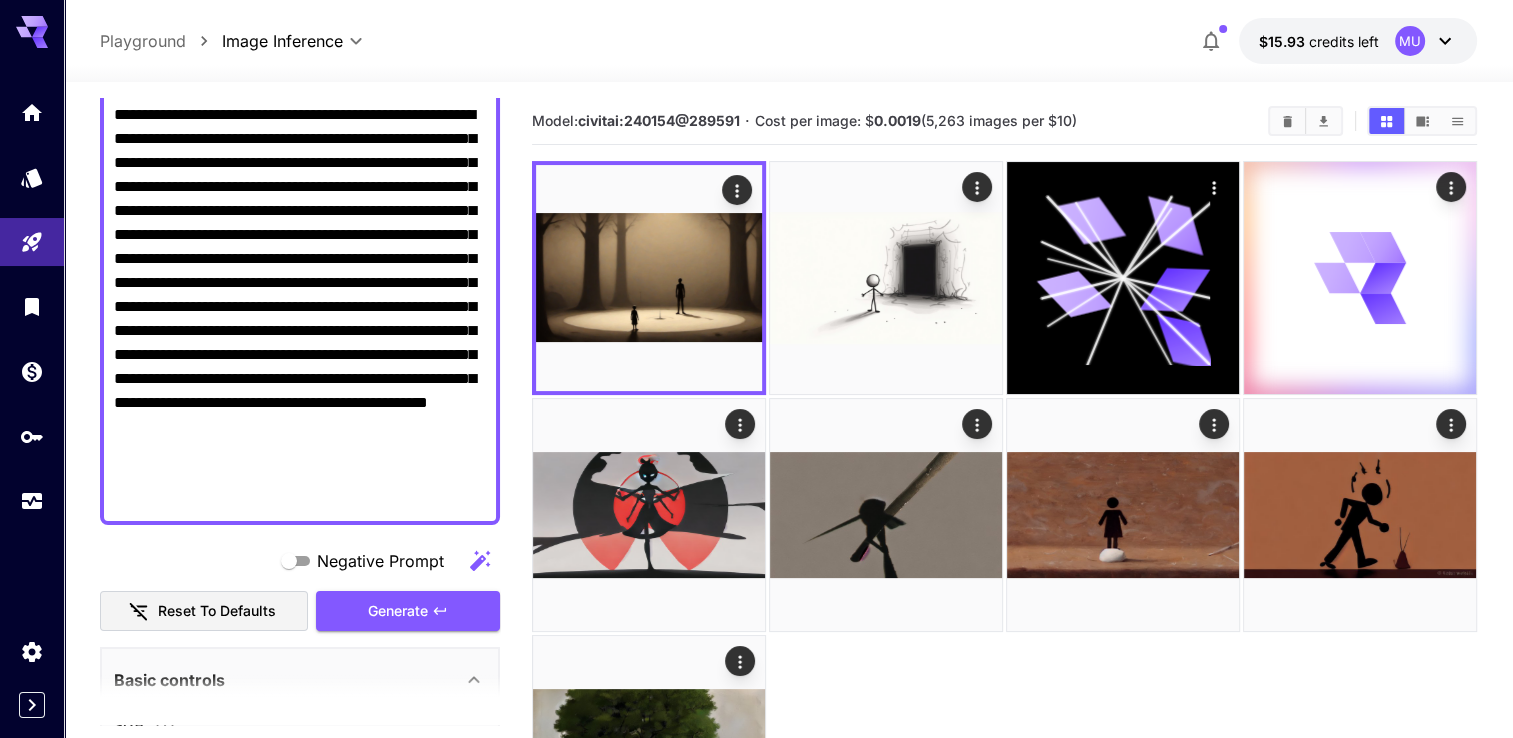 scroll, scrollTop: 400, scrollLeft: 0, axis: vertical 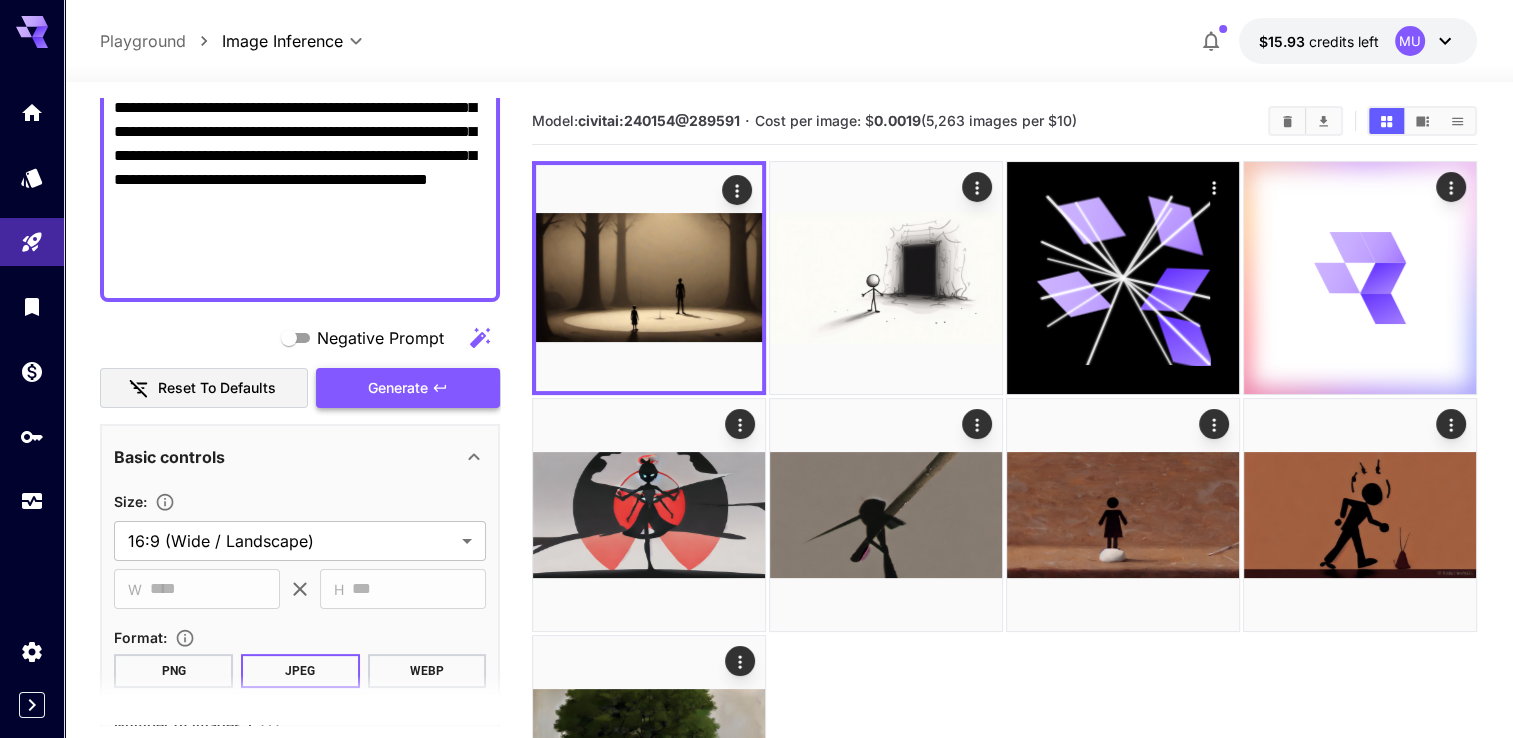 click on "Generate" at bounding box center (408, 388) 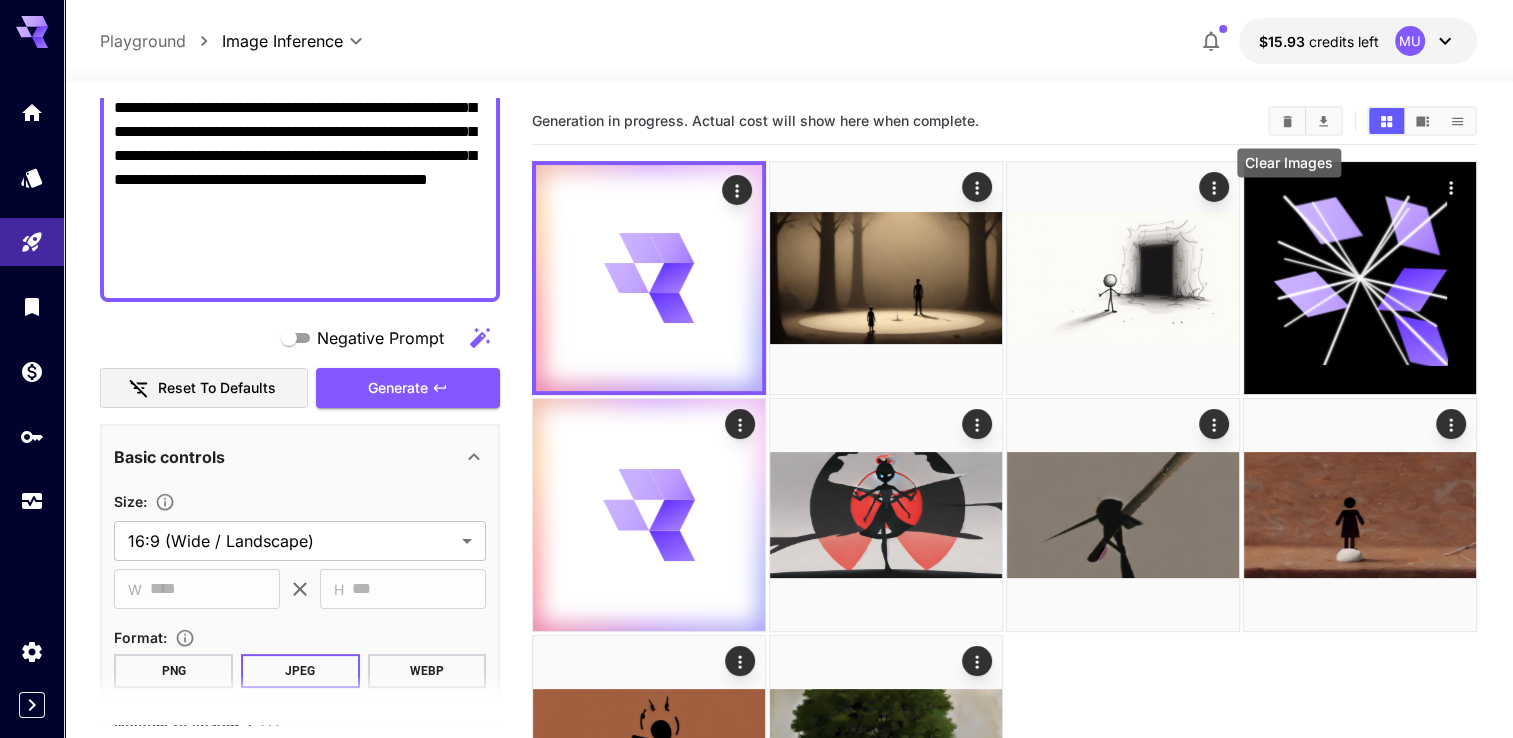 click 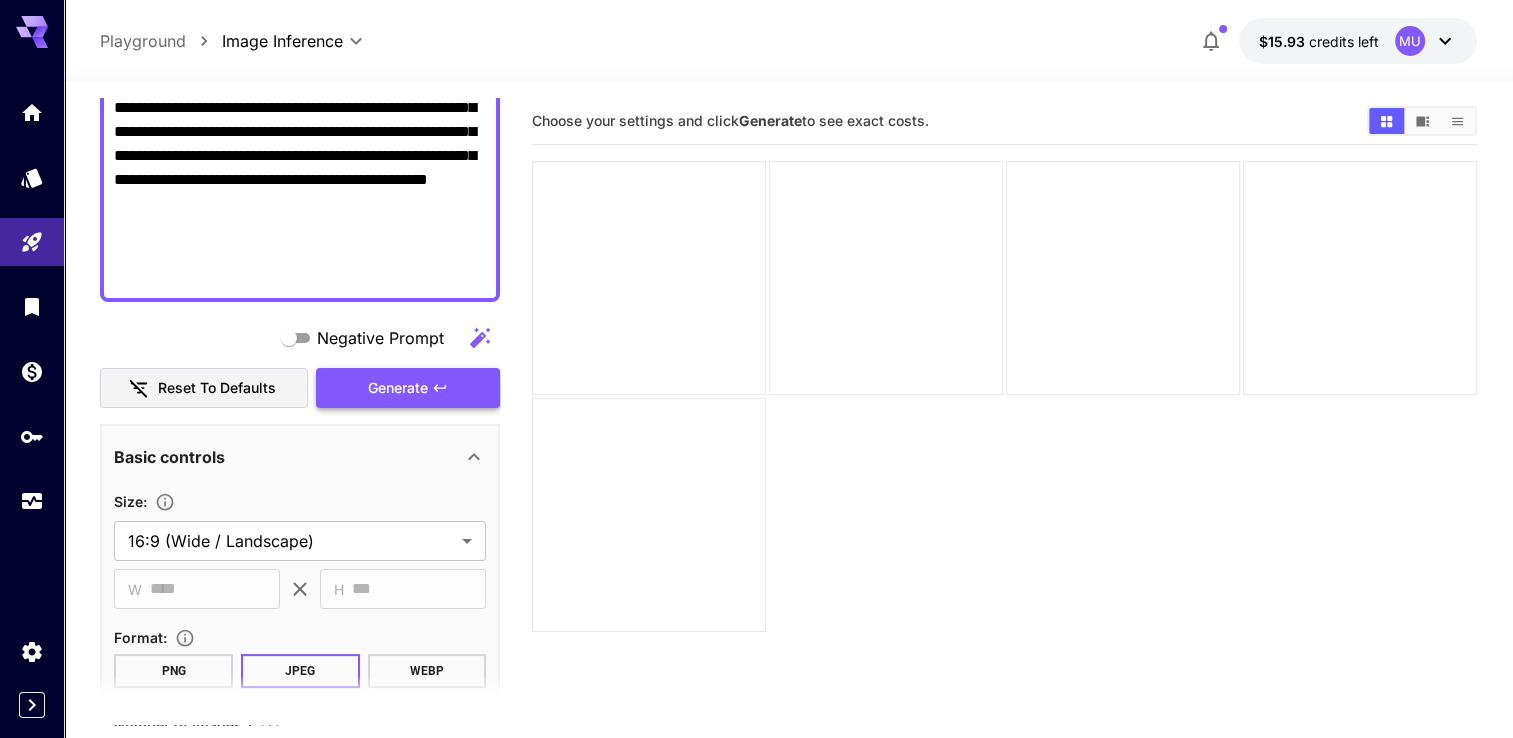 click on "Generate" at bounding box center (398, 388) 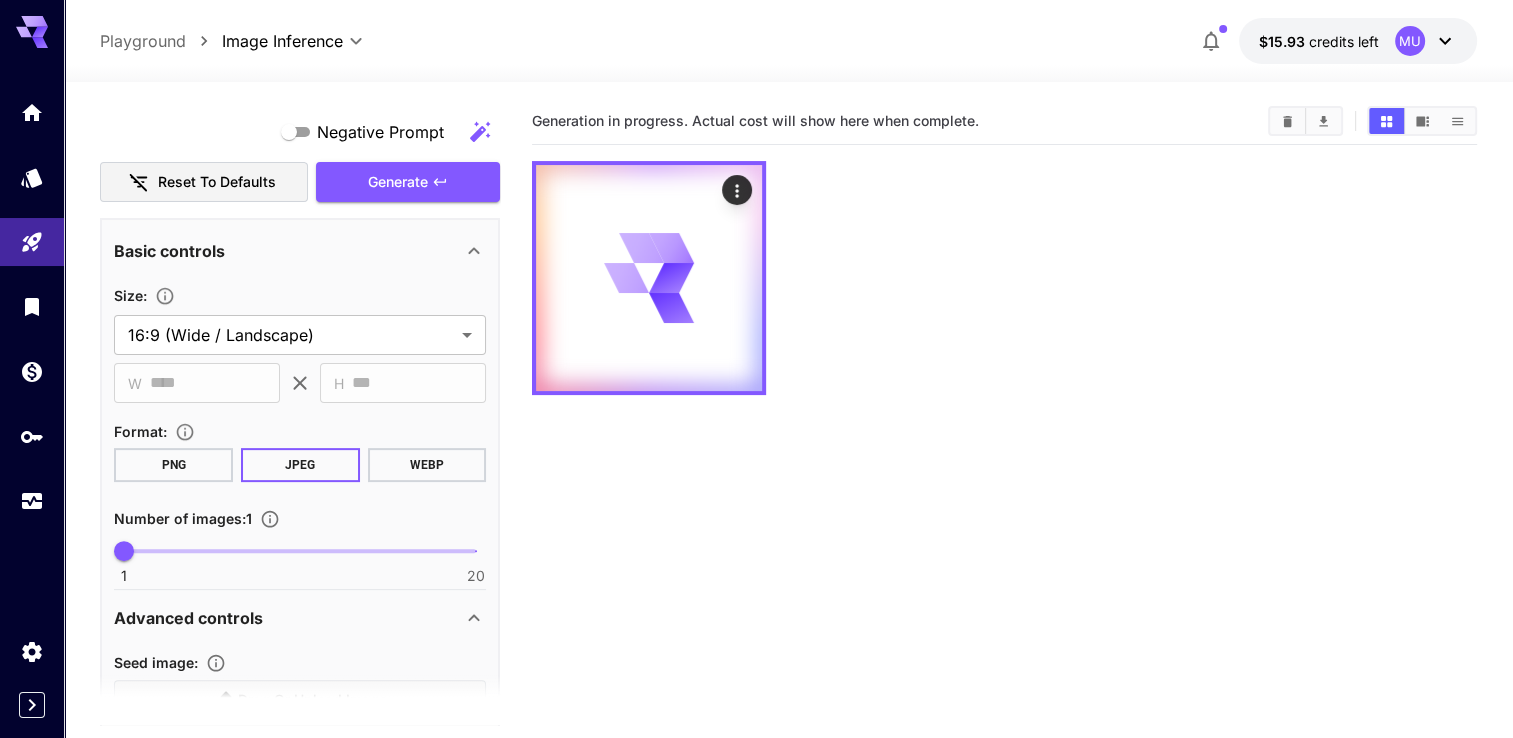 scroll, scrollTop: 600, scrollLeft: 0, axis: vertical 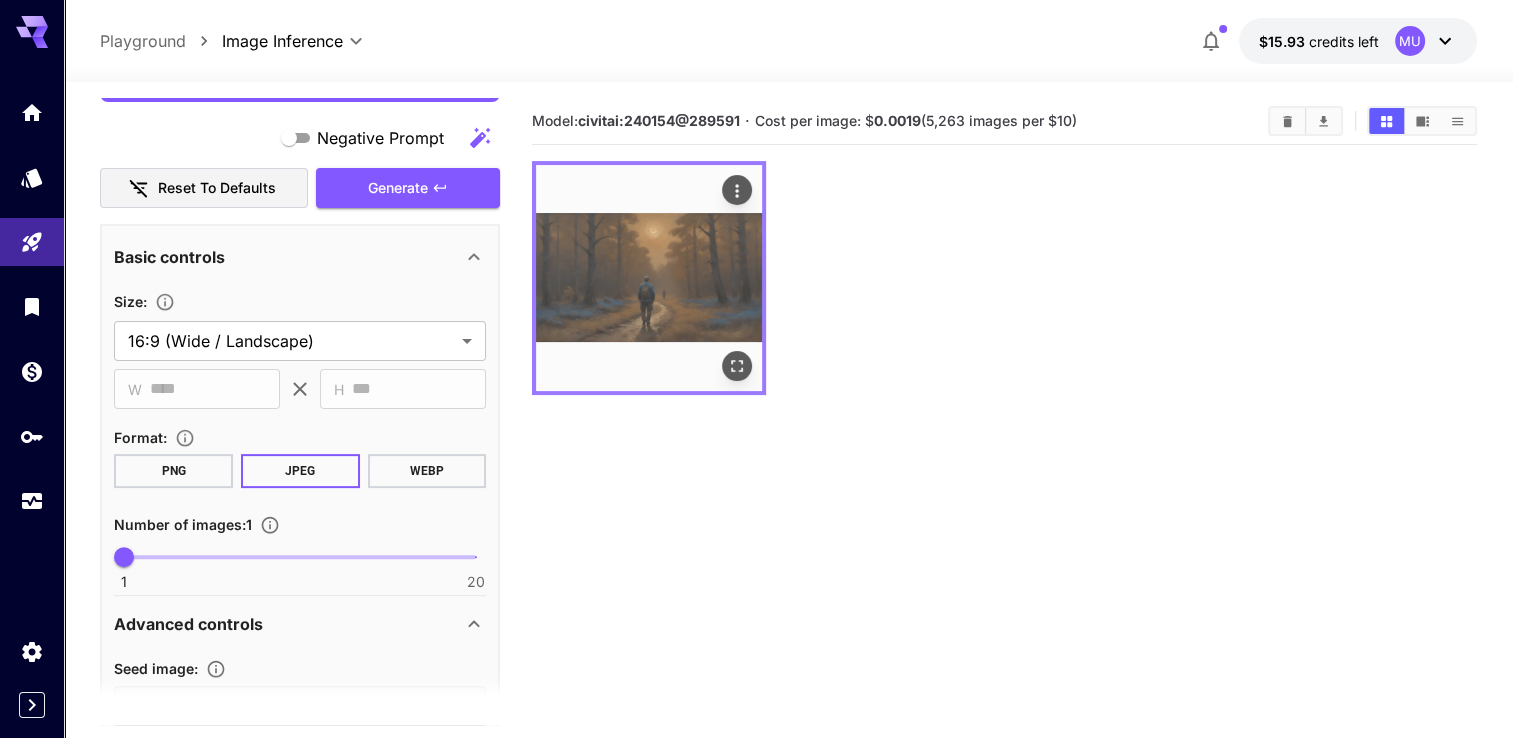click 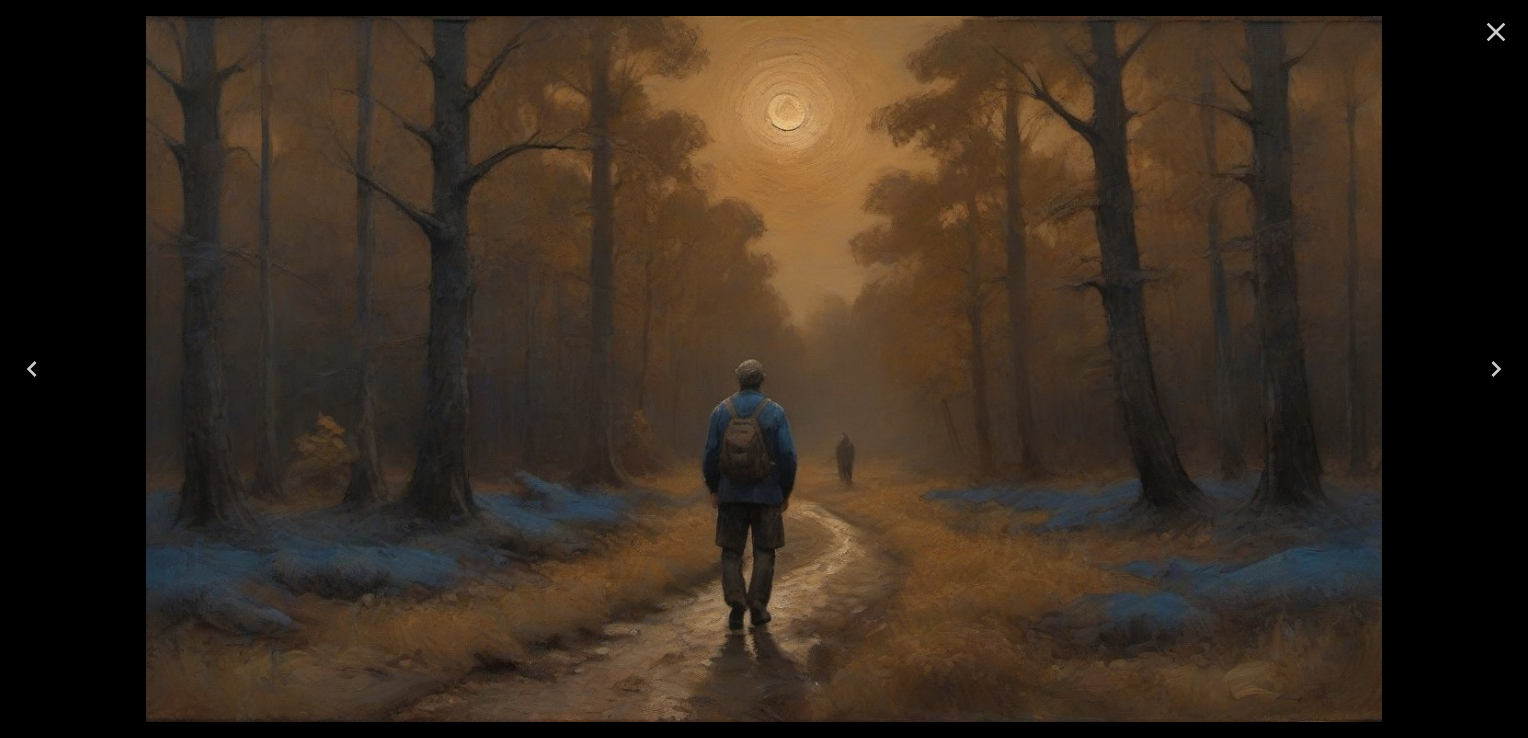 click 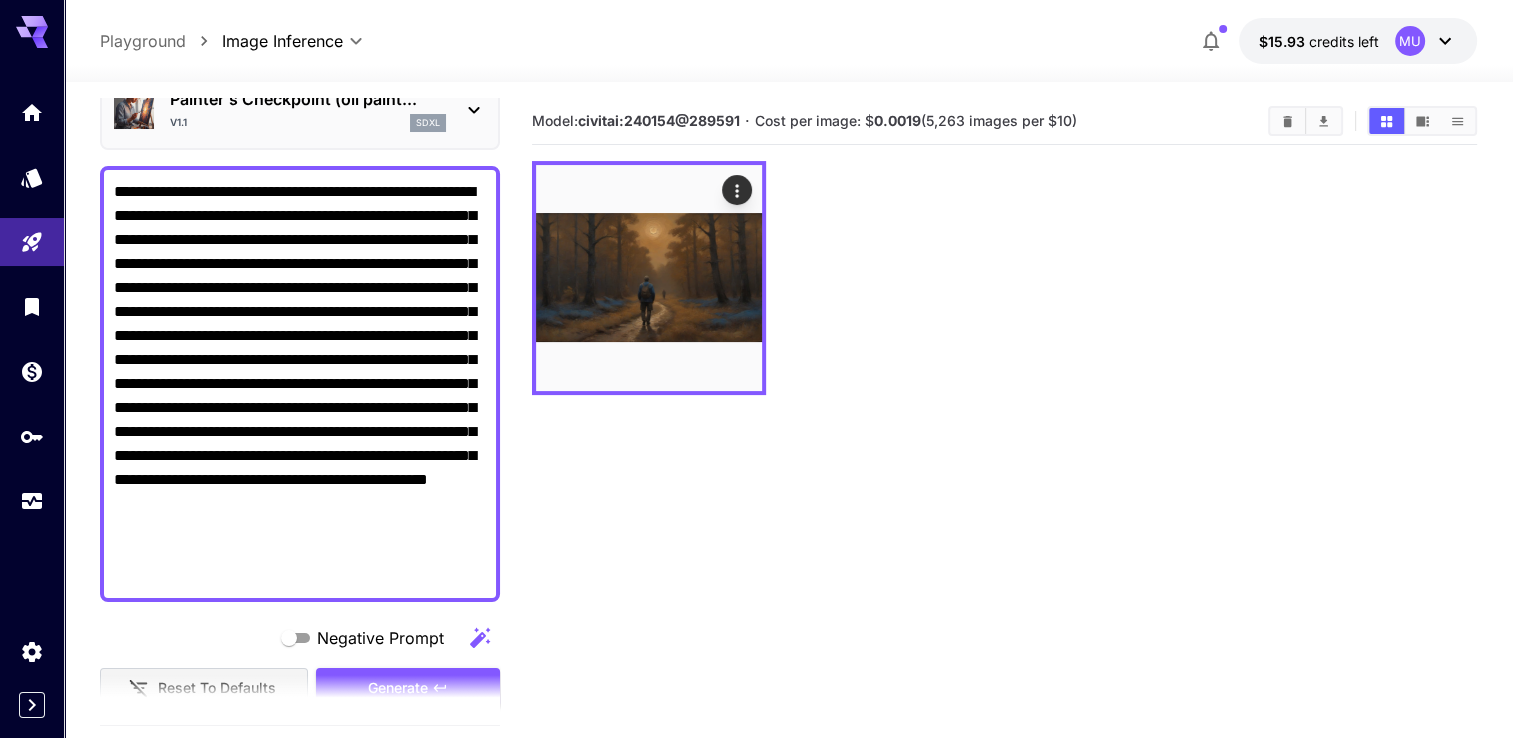 scroll, scrollTop: 100, scrollLeft: 0, axis: vertical 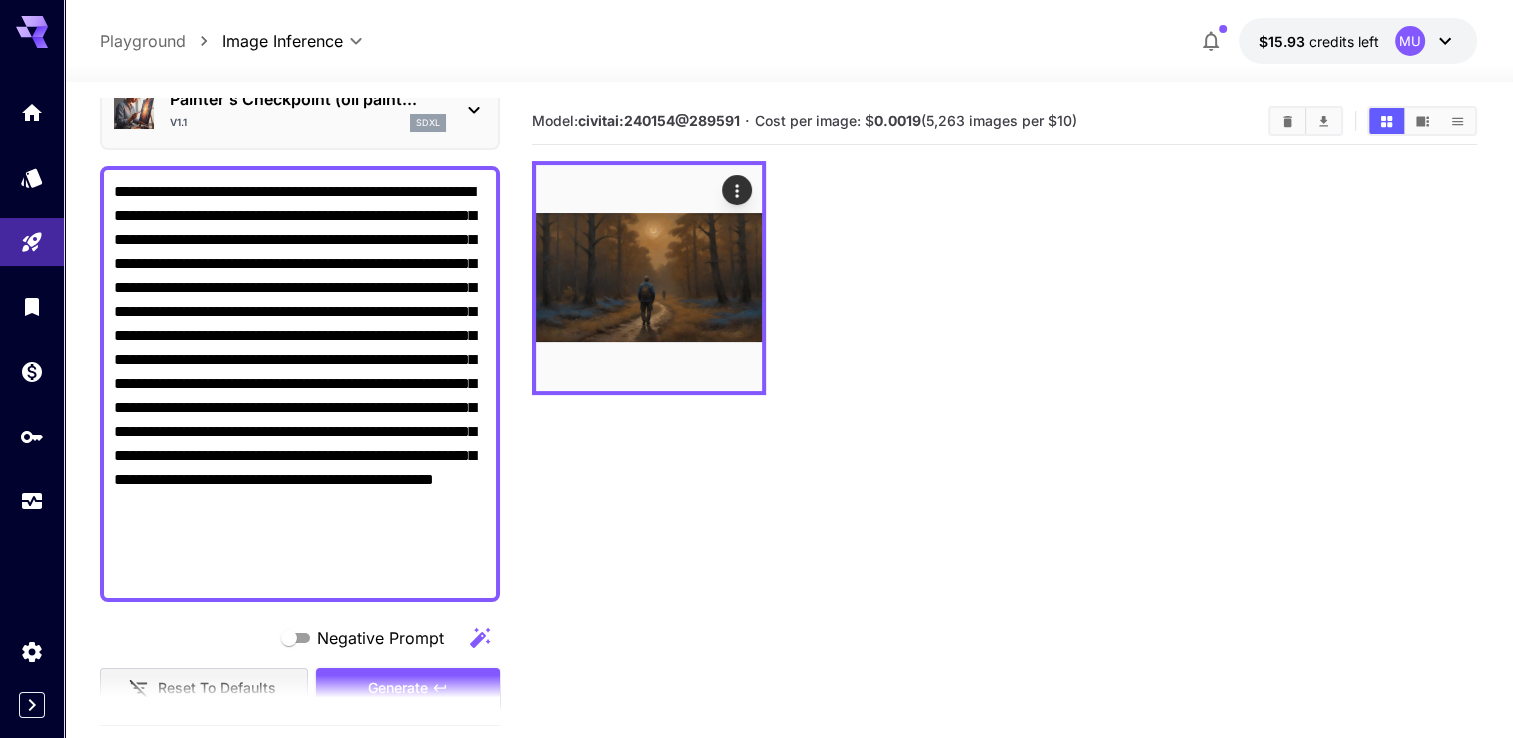 click on "**********" at bounding box center (300, 384) 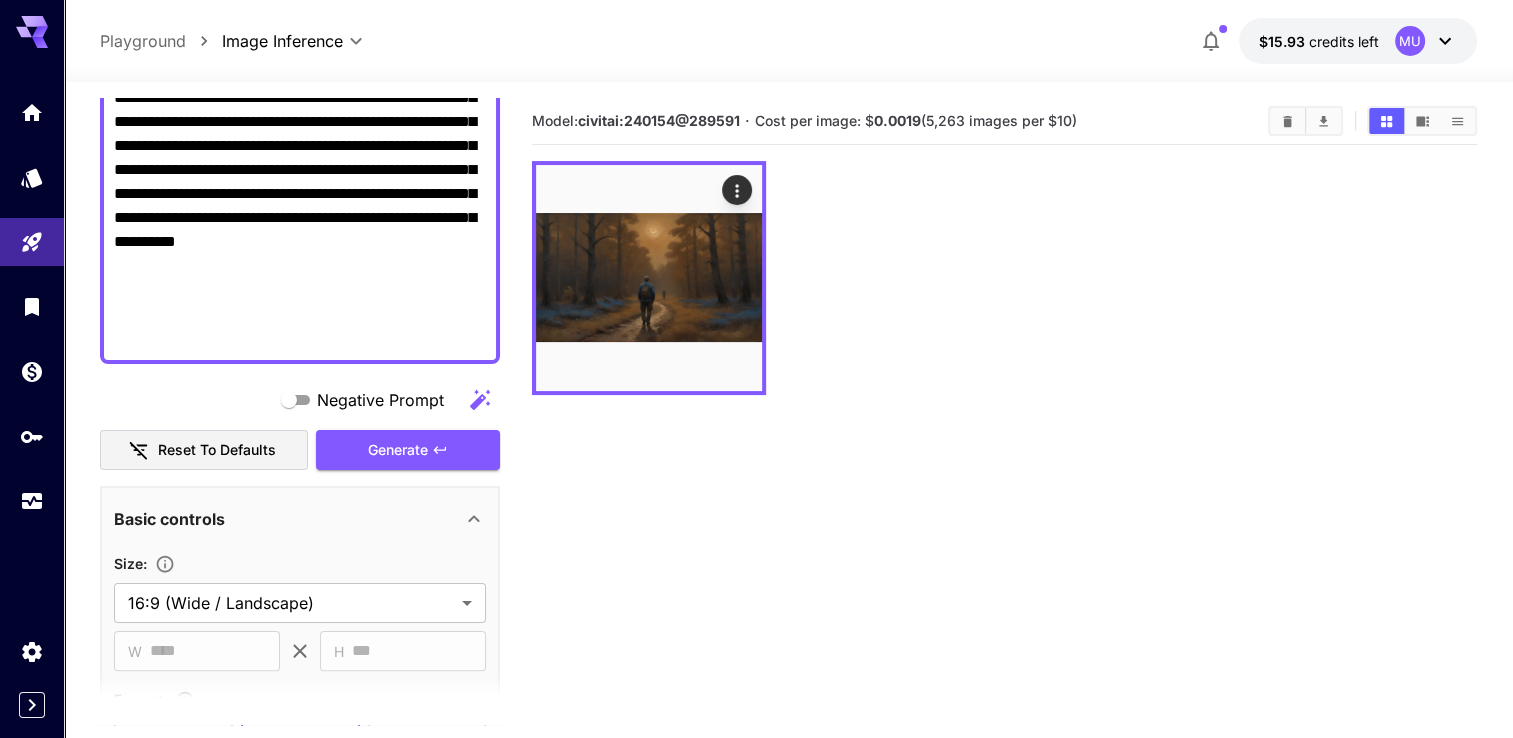 scroll, scrollTop: 400, scrollLeft: 0, axis: vertical 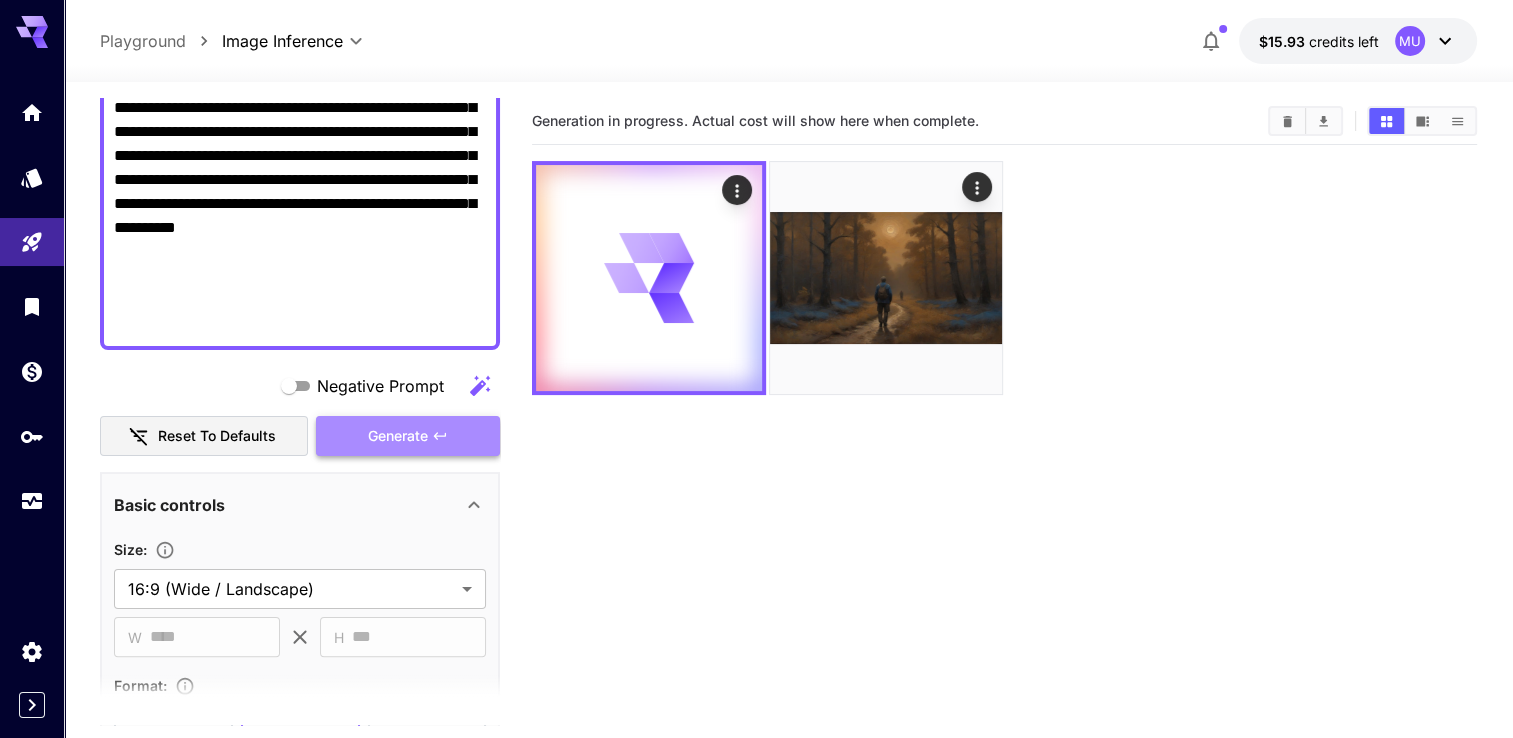 click on "Generate" at bounding box center [408, 436] 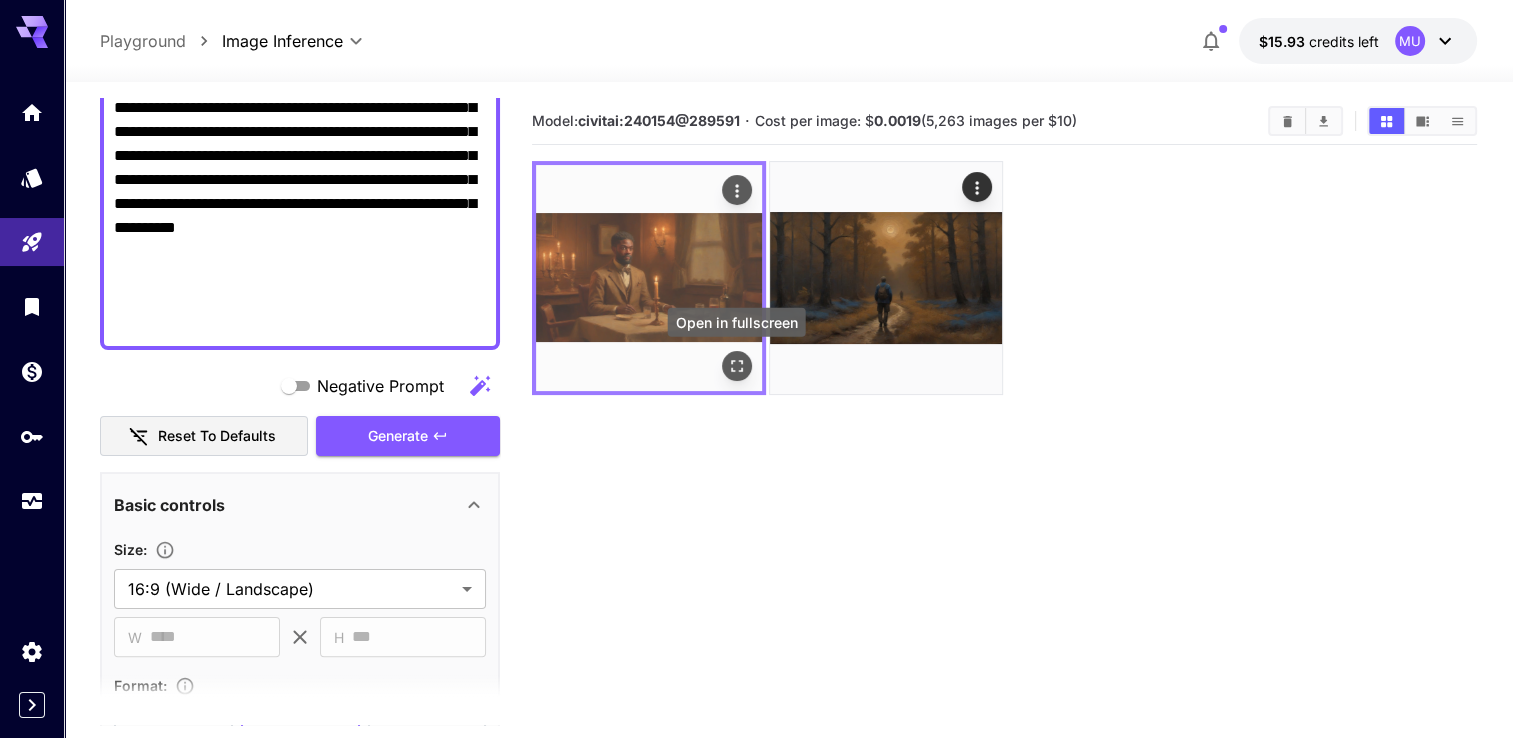 click 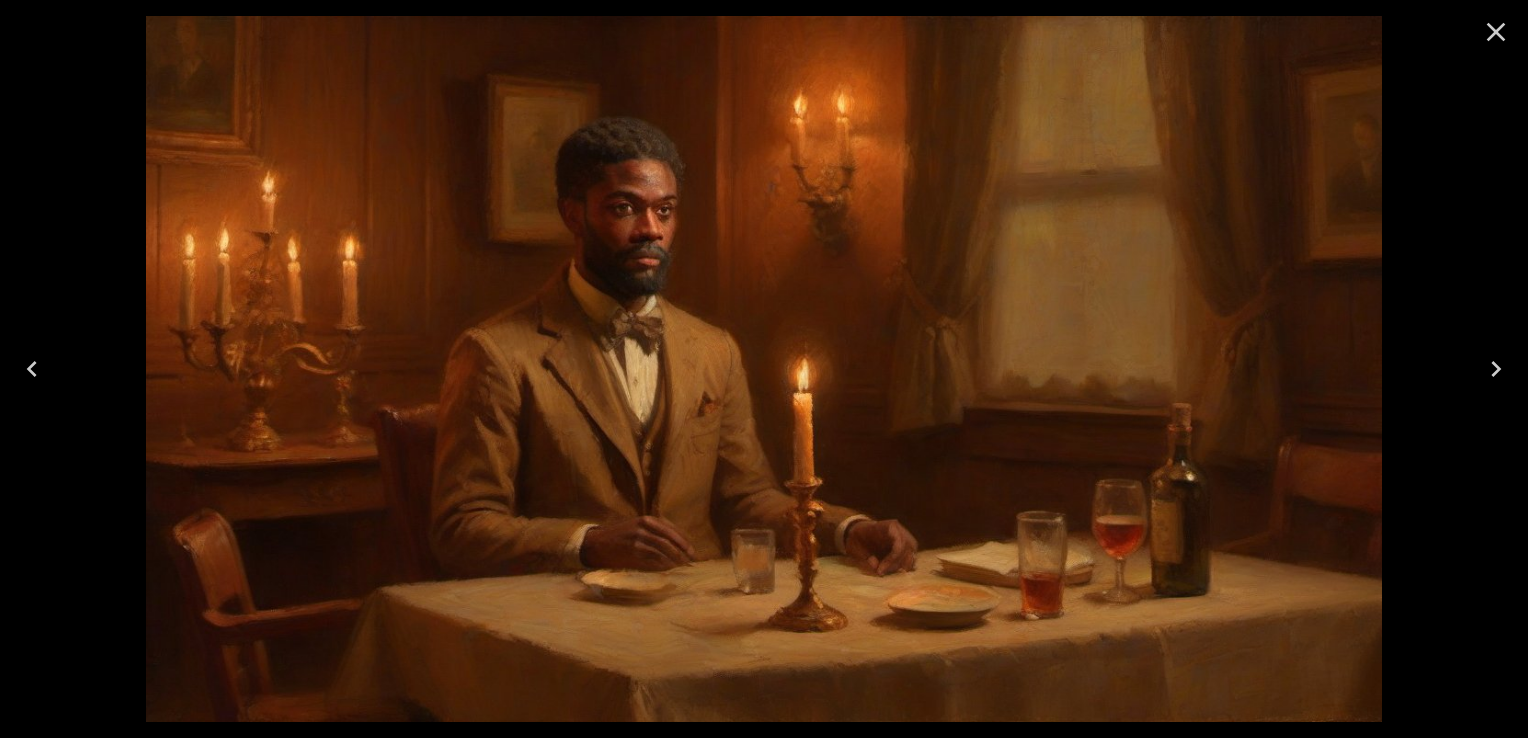 click 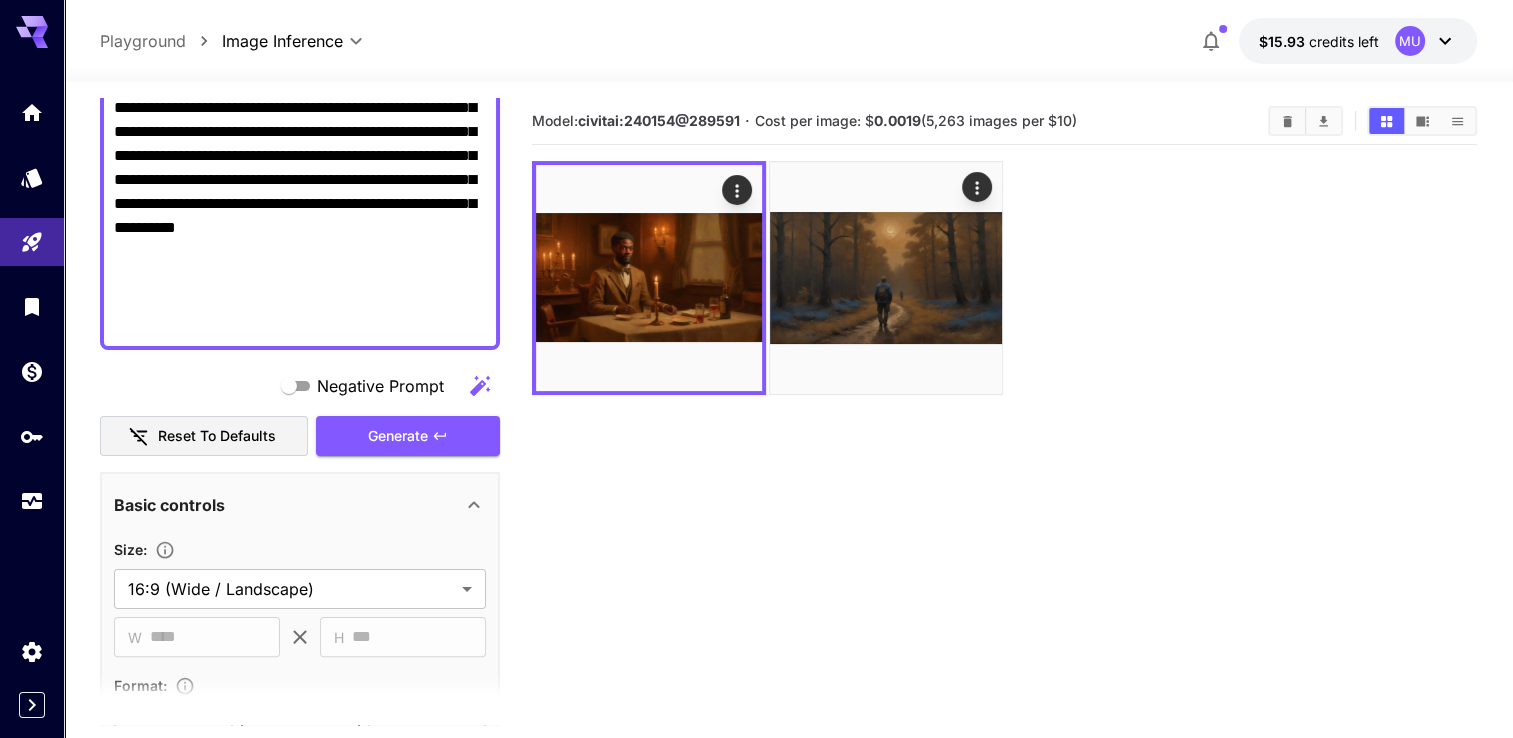 click on "**********" at bounding box center [300, 108] 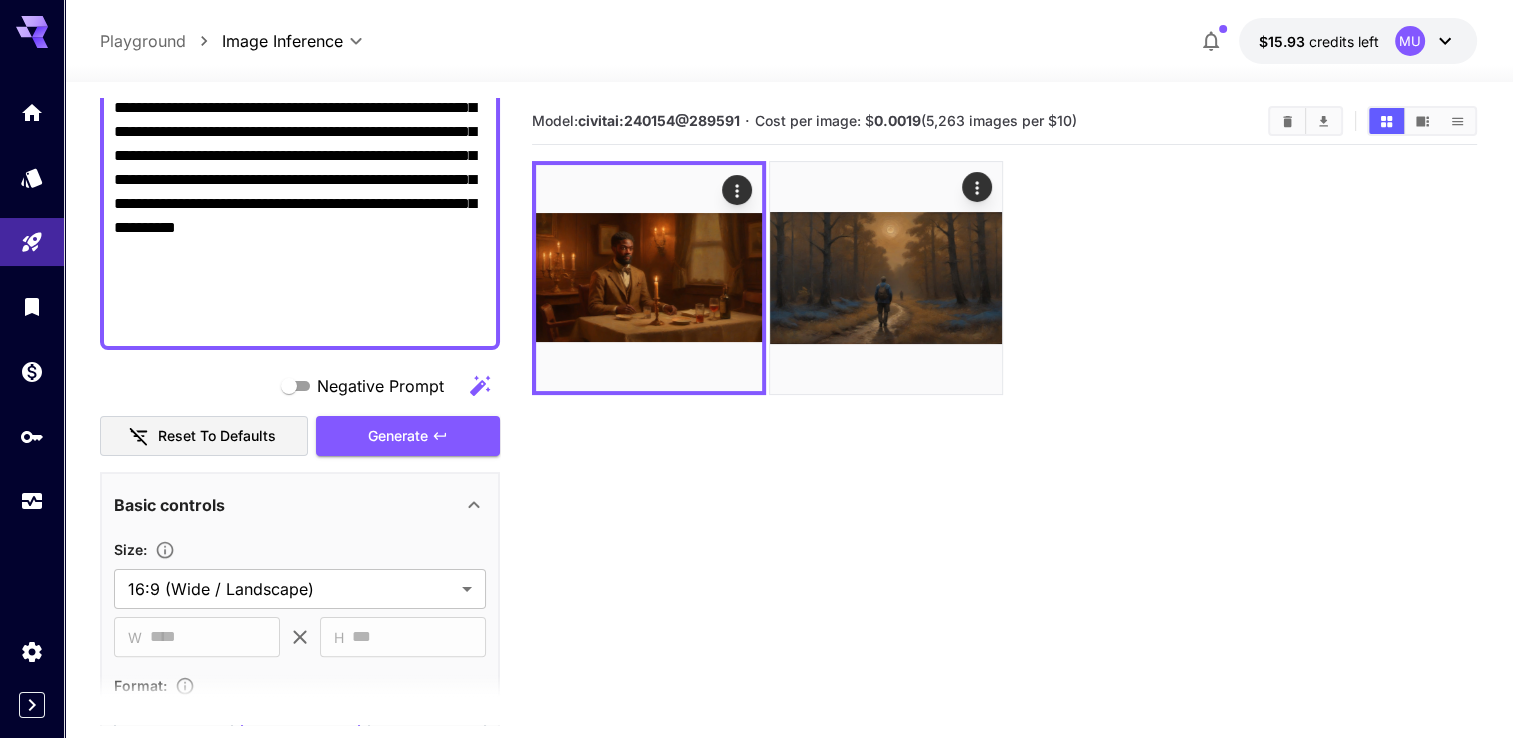 paste on "**********" 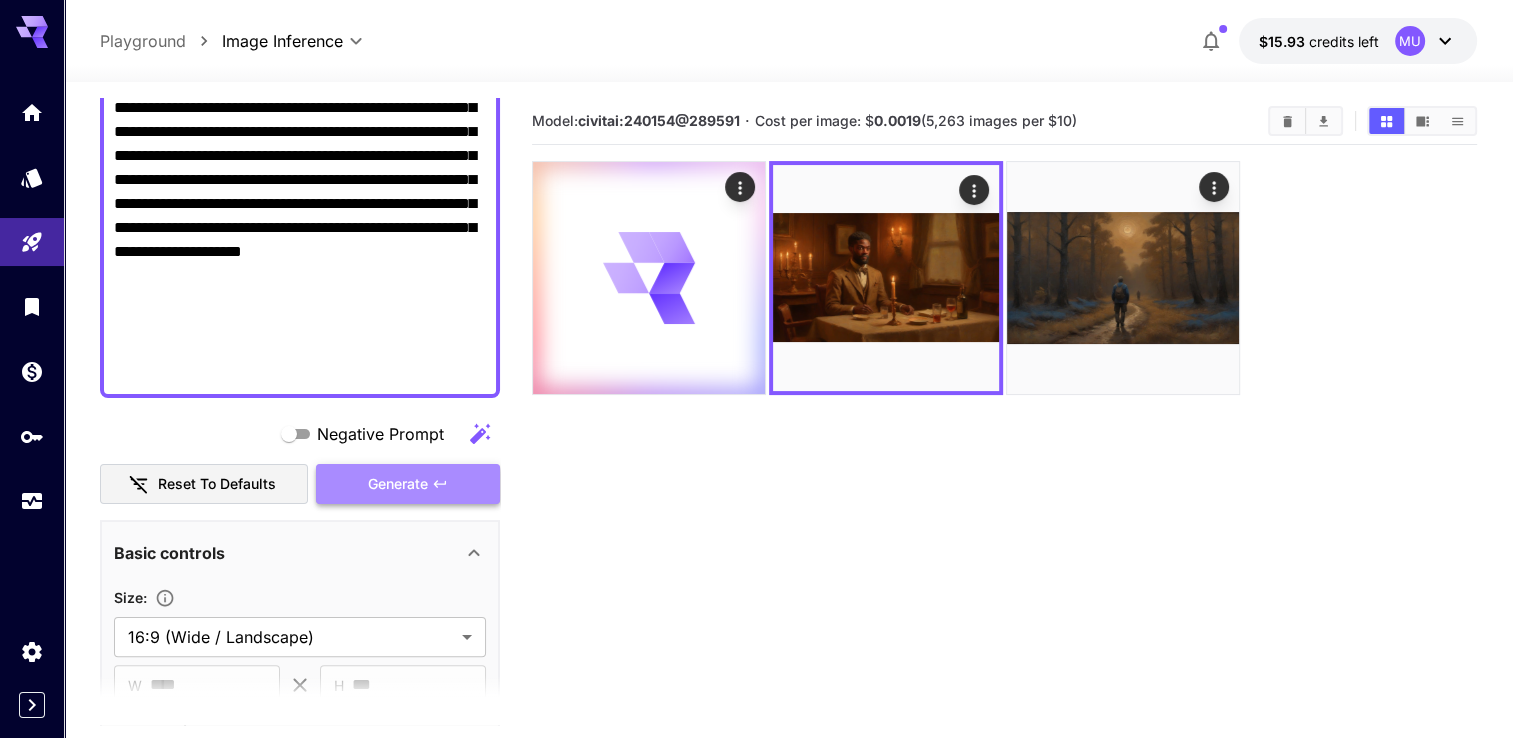click on "Generate" at bounding box center [398, 484] 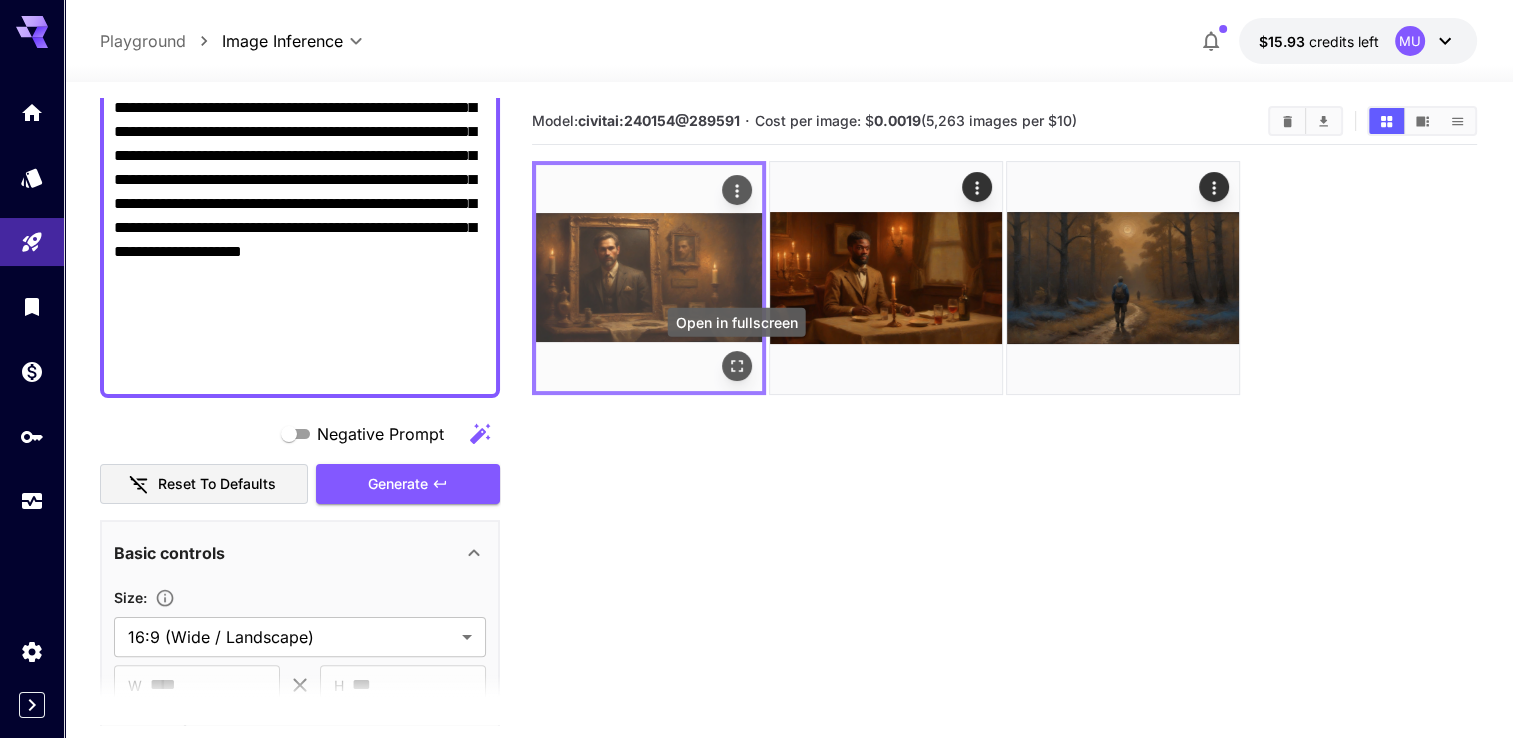 click 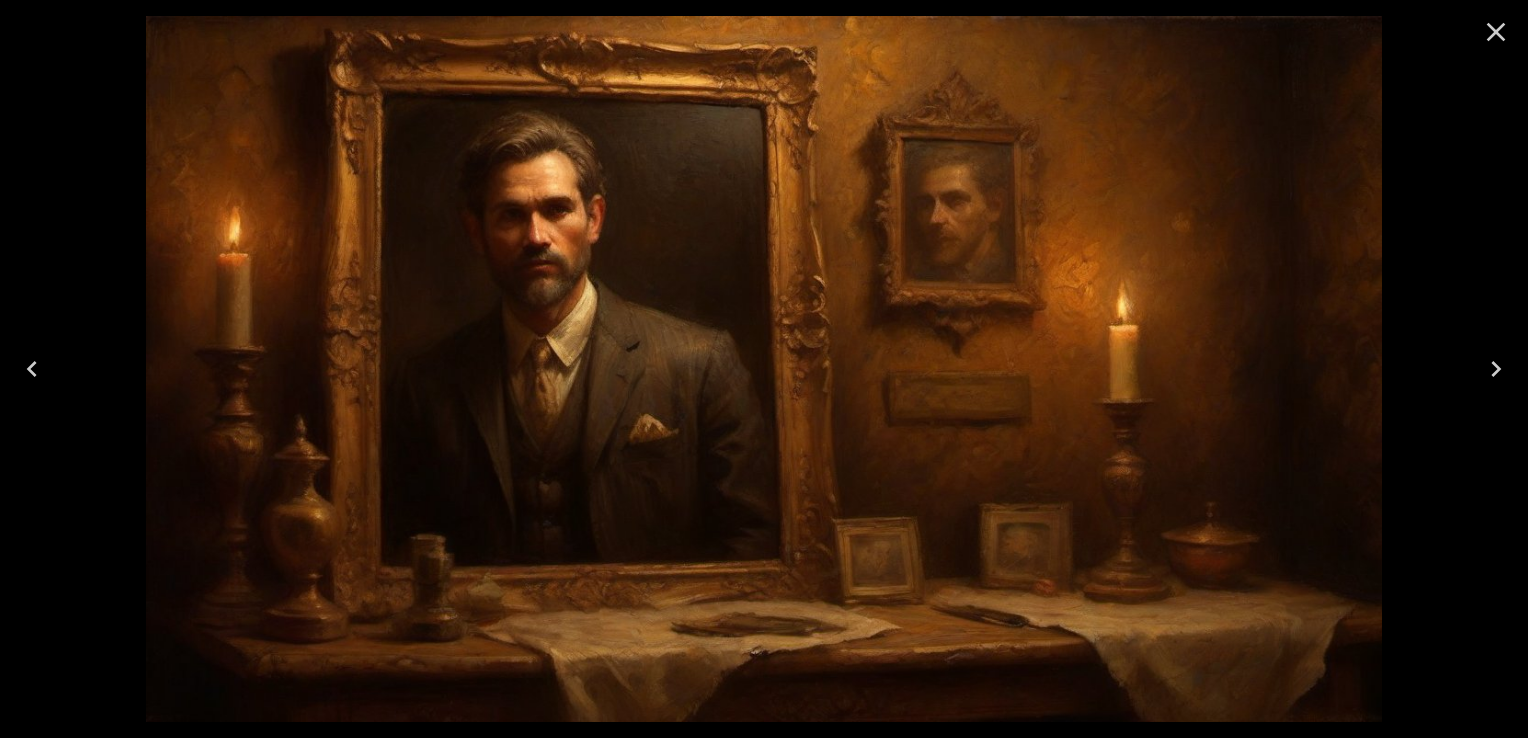 click 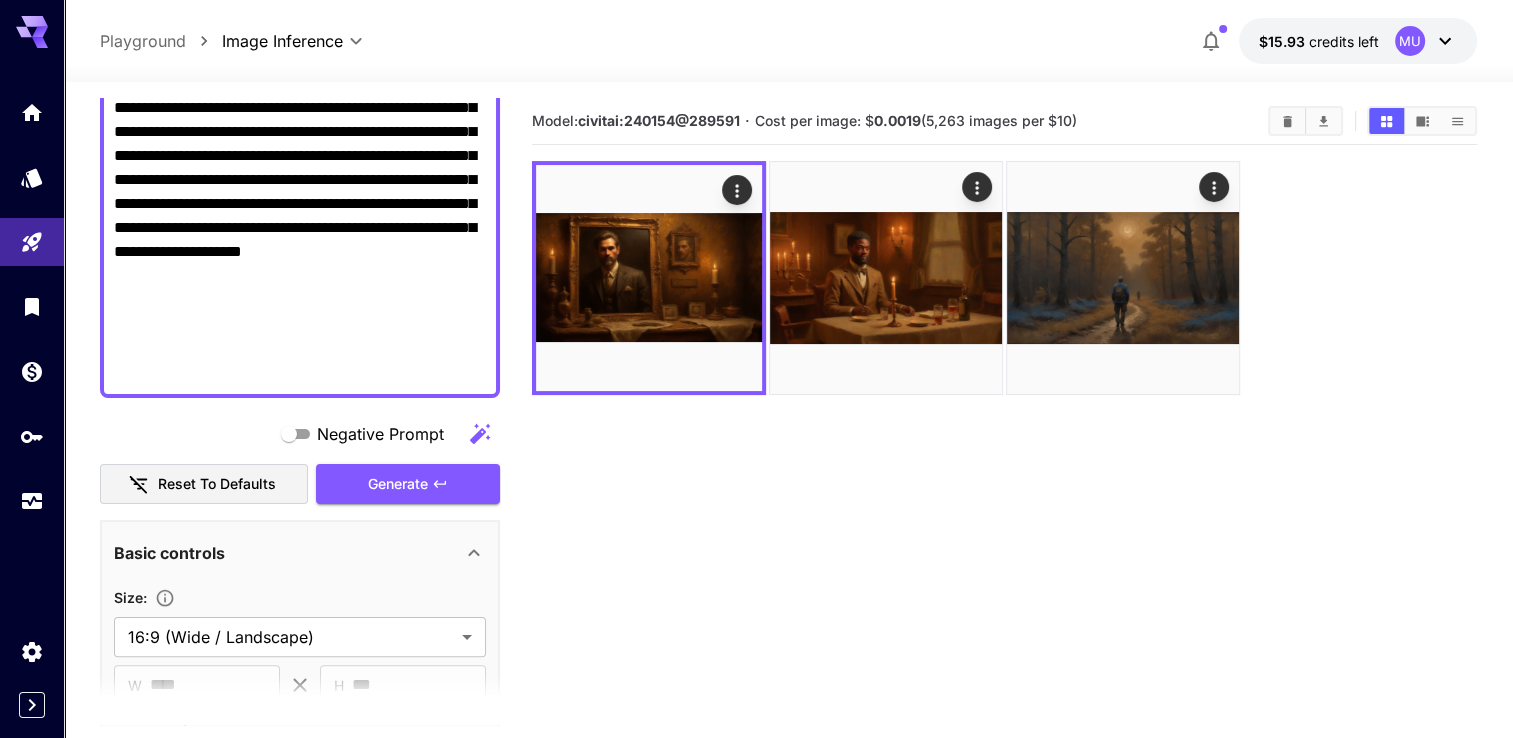 click on "**********" at bounding box center [300, 132] 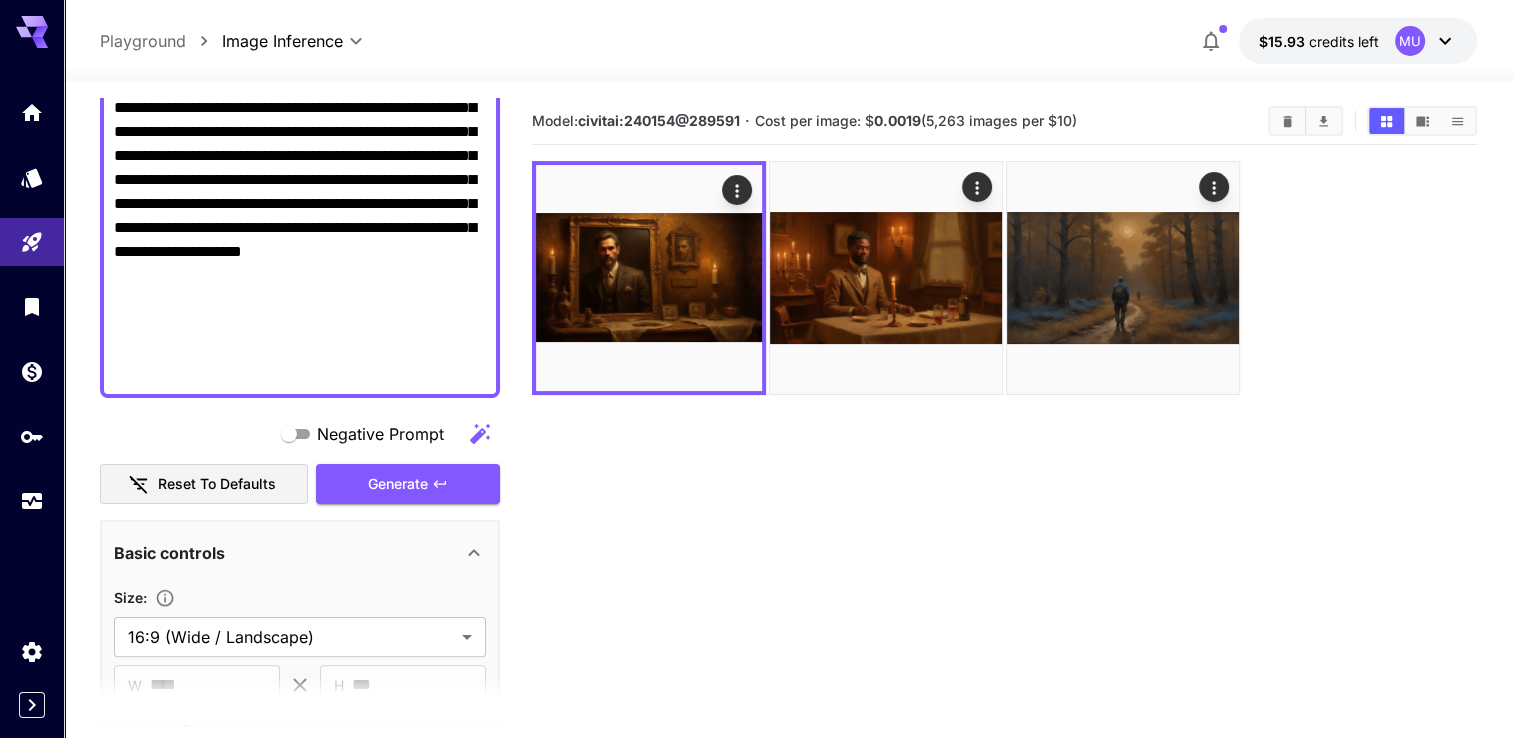 paste 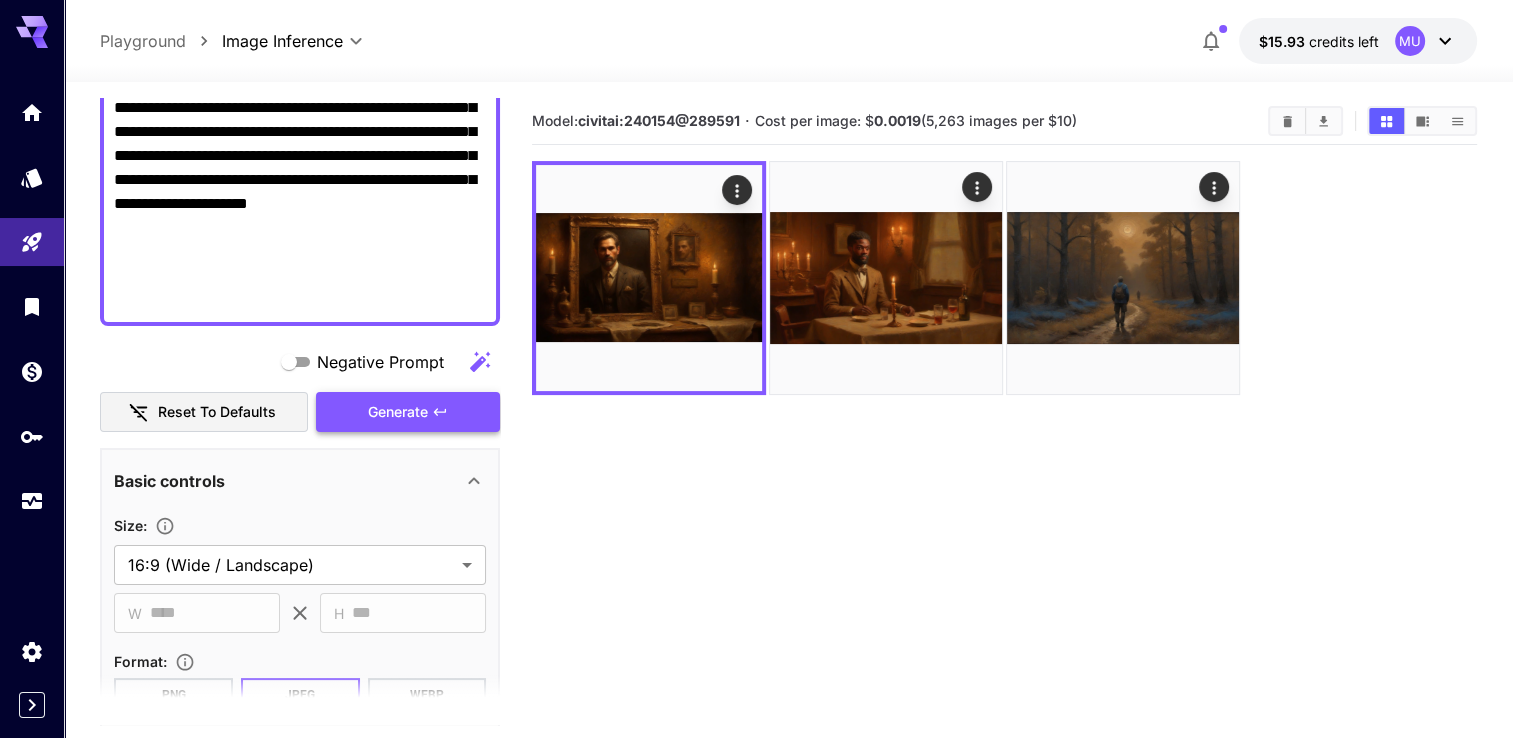 click on "Generate" at bounding box center (398, 412) 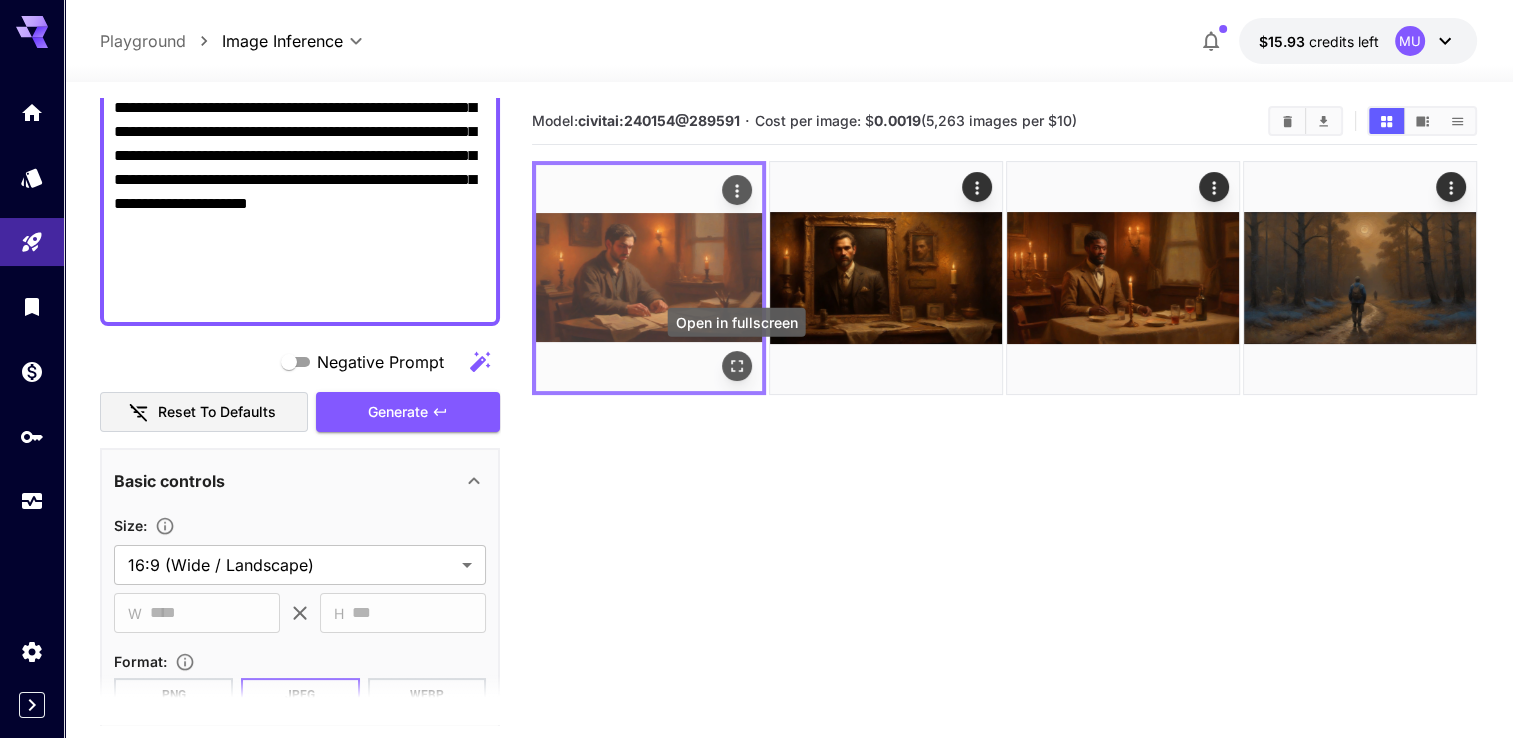 click 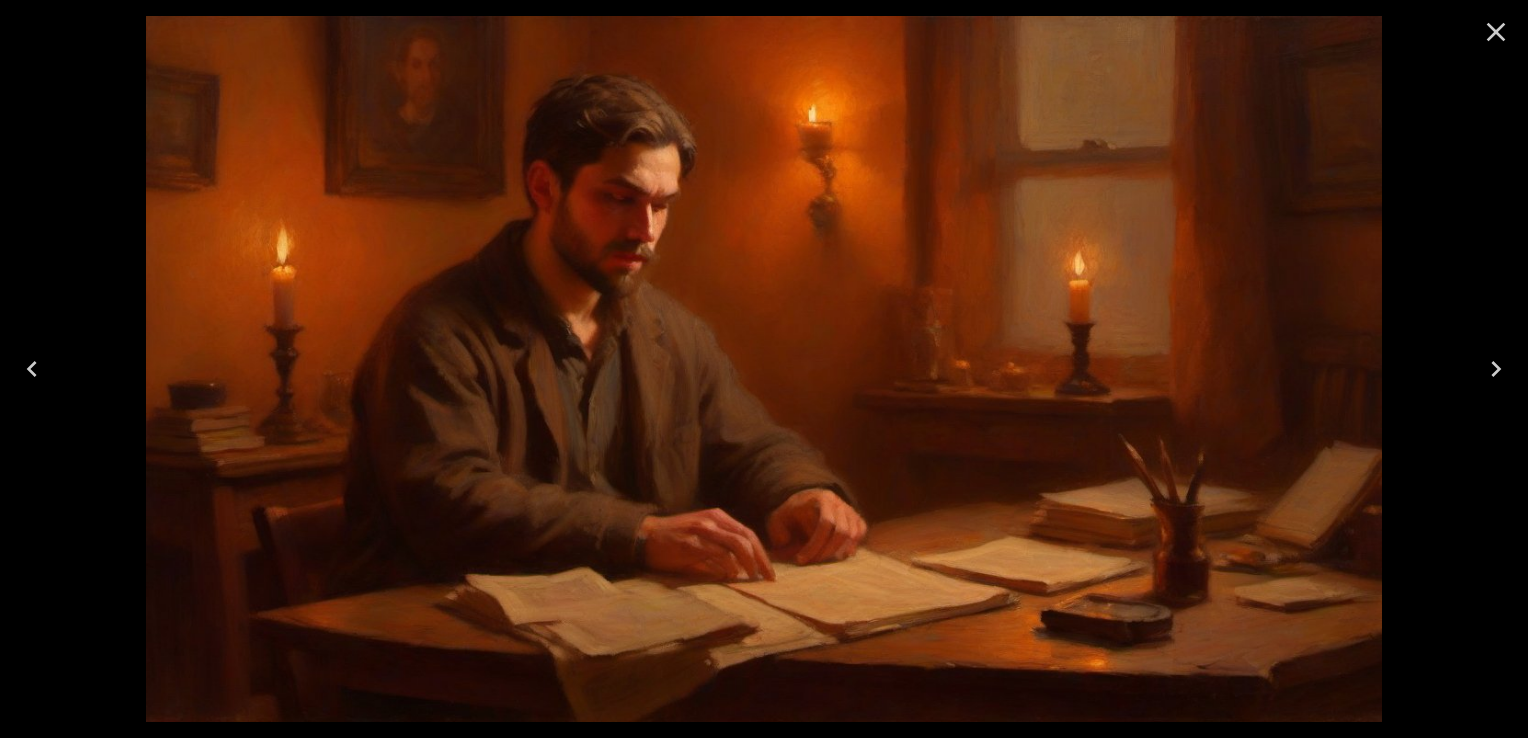 click 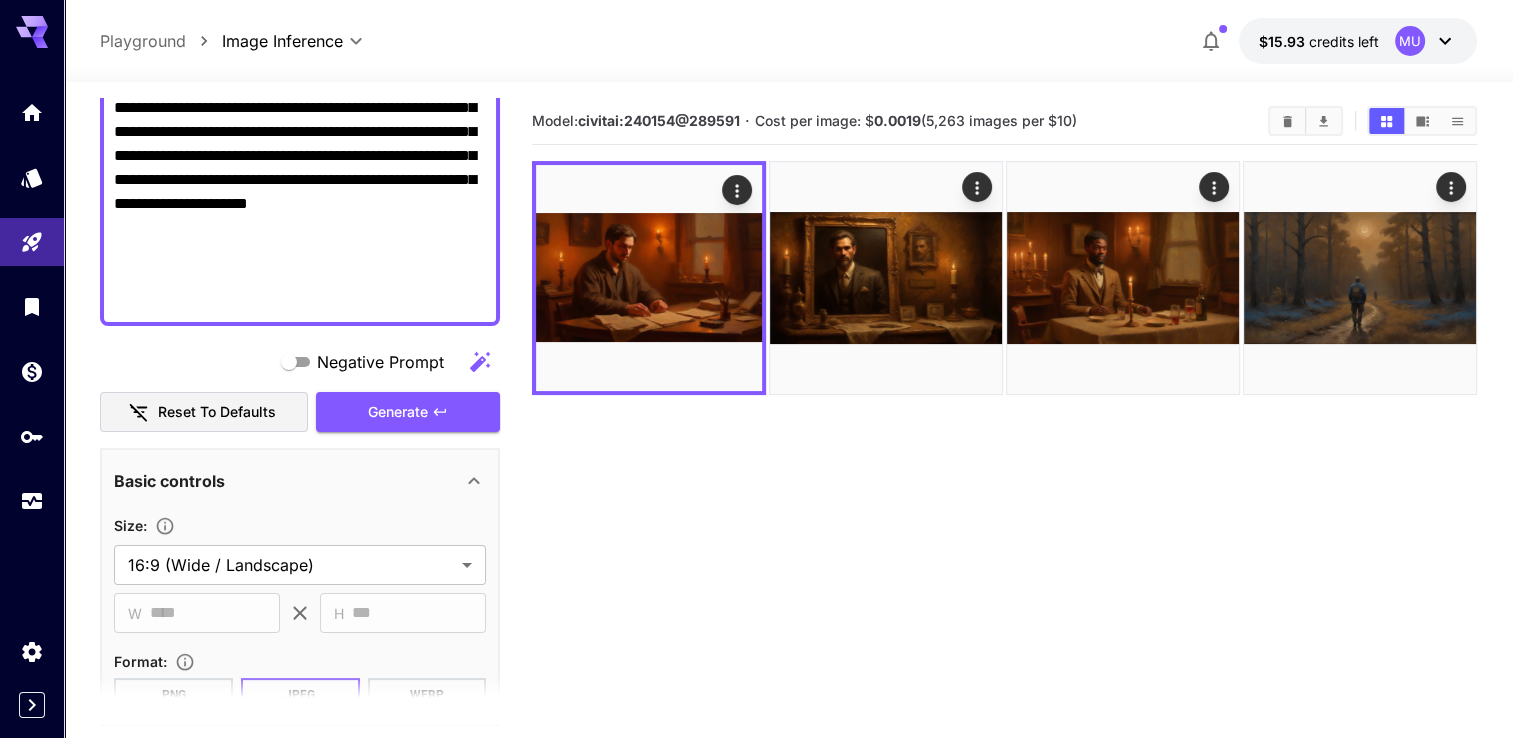 click on "**********" at bounding box center [300, 96] 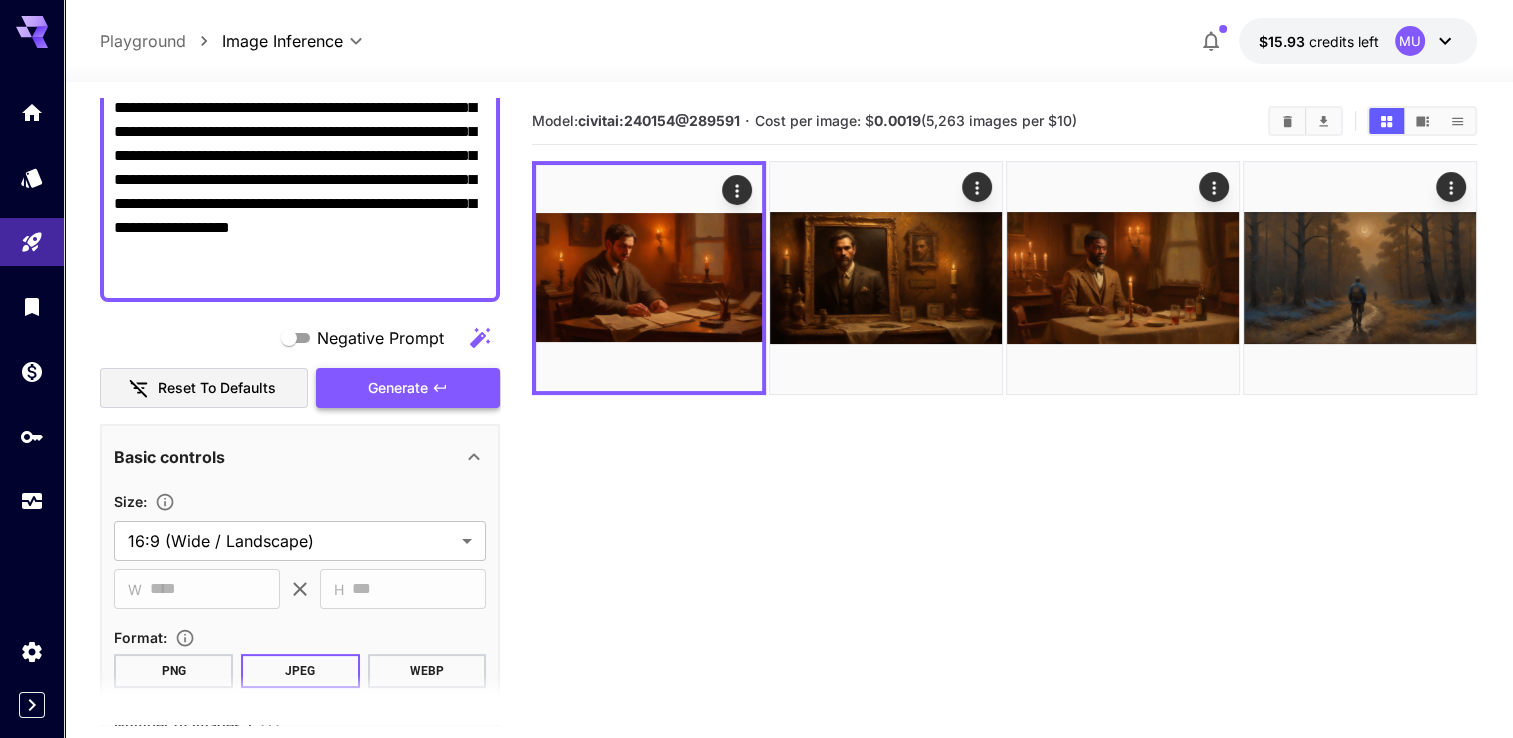 click on "Generate" at bounding box center [398, 388] 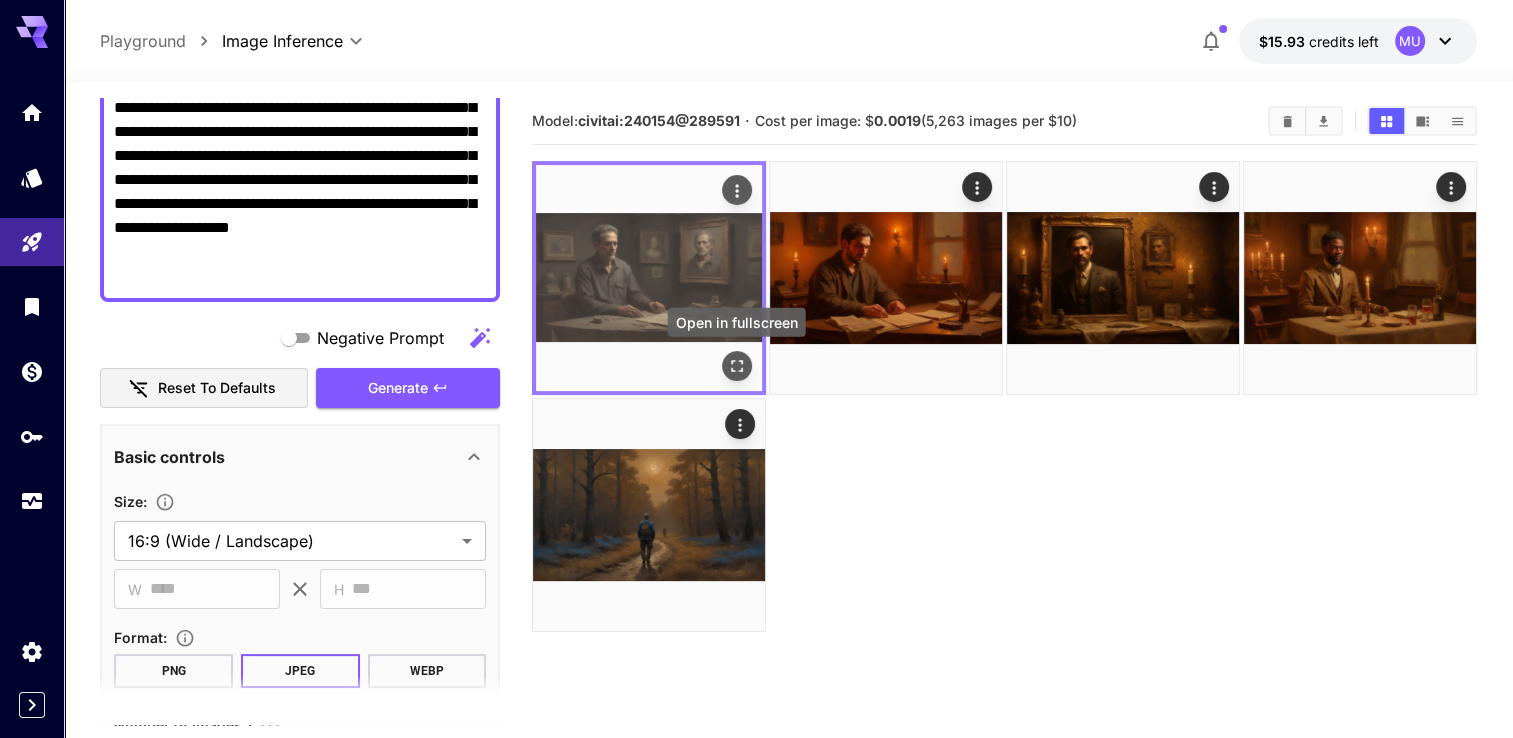 click 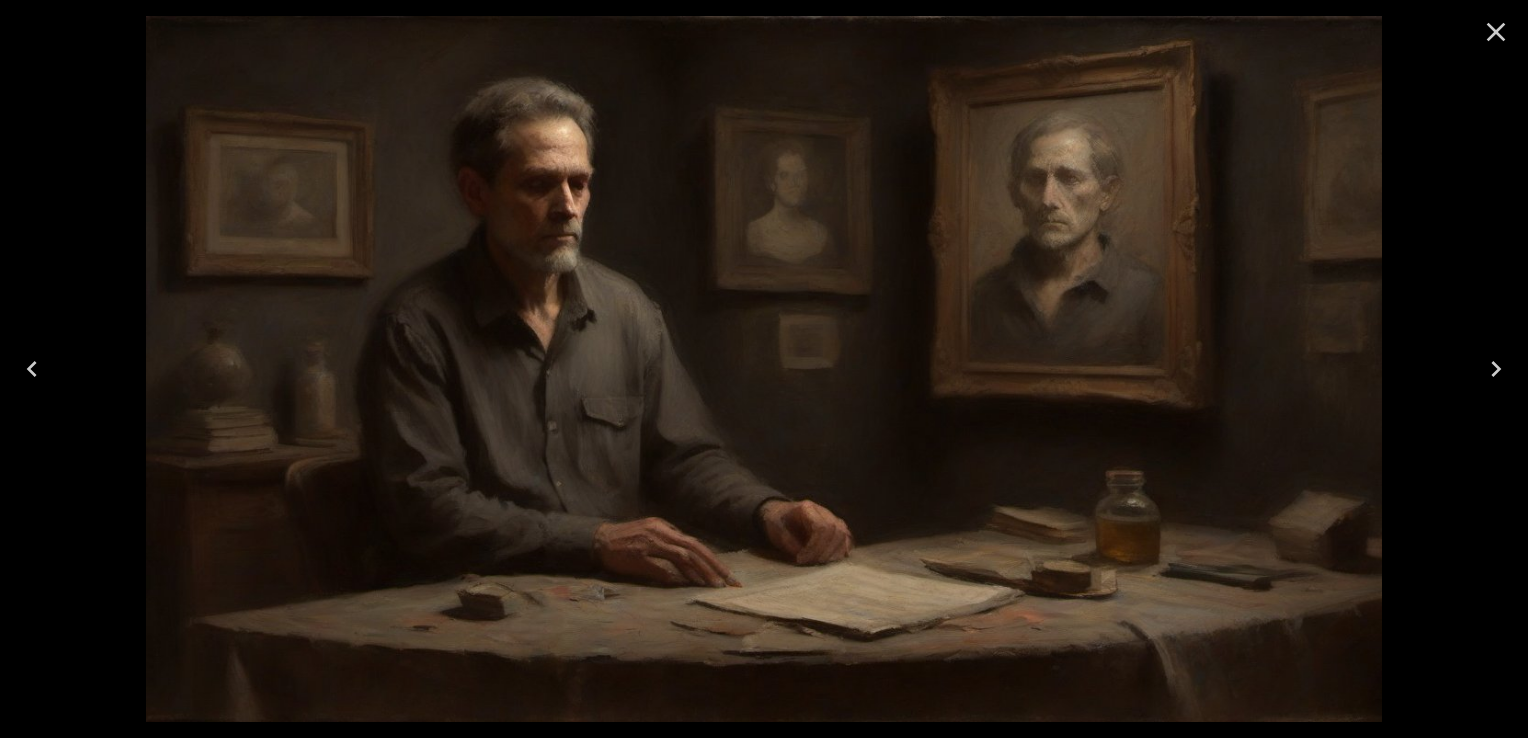 click 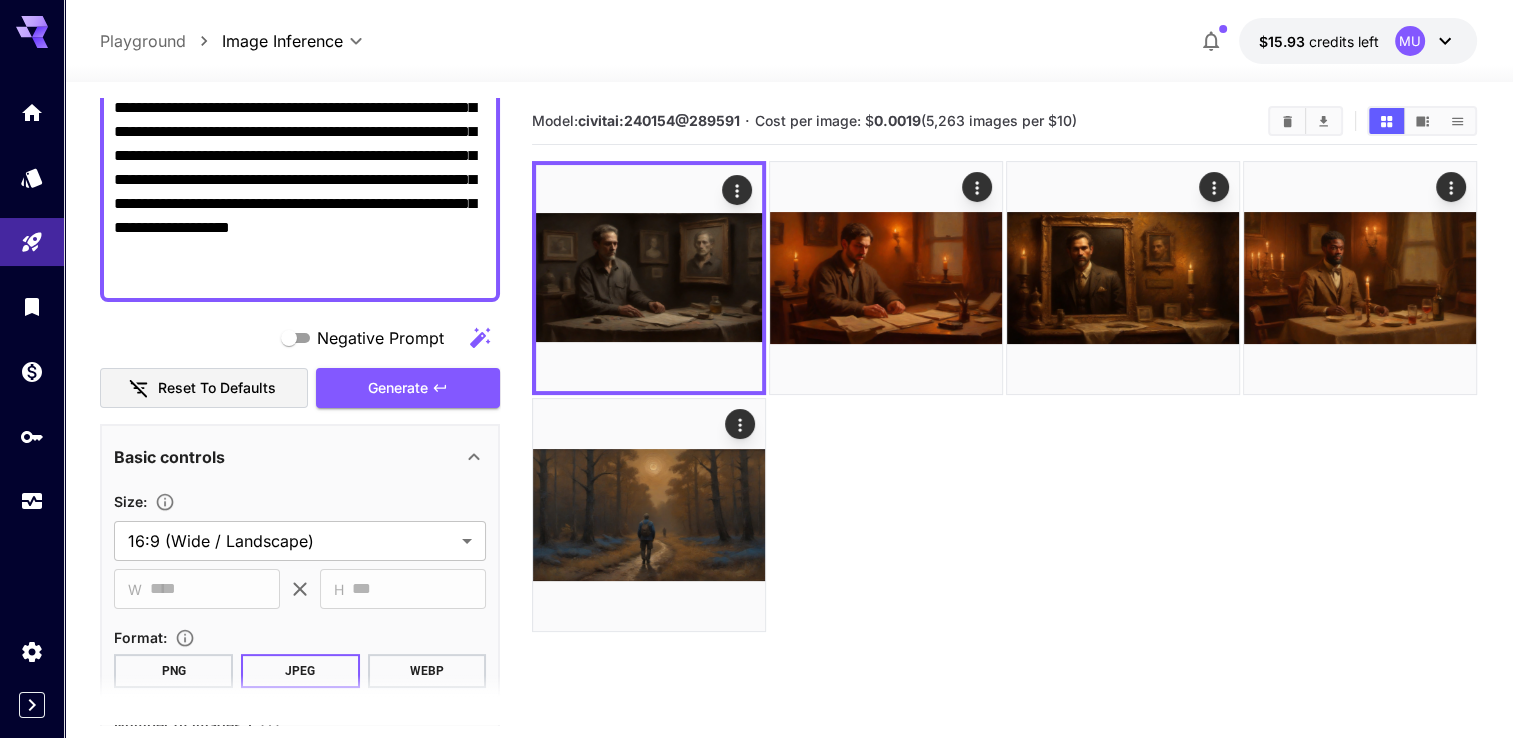 click on "**********" at bounding box center (300, 84) 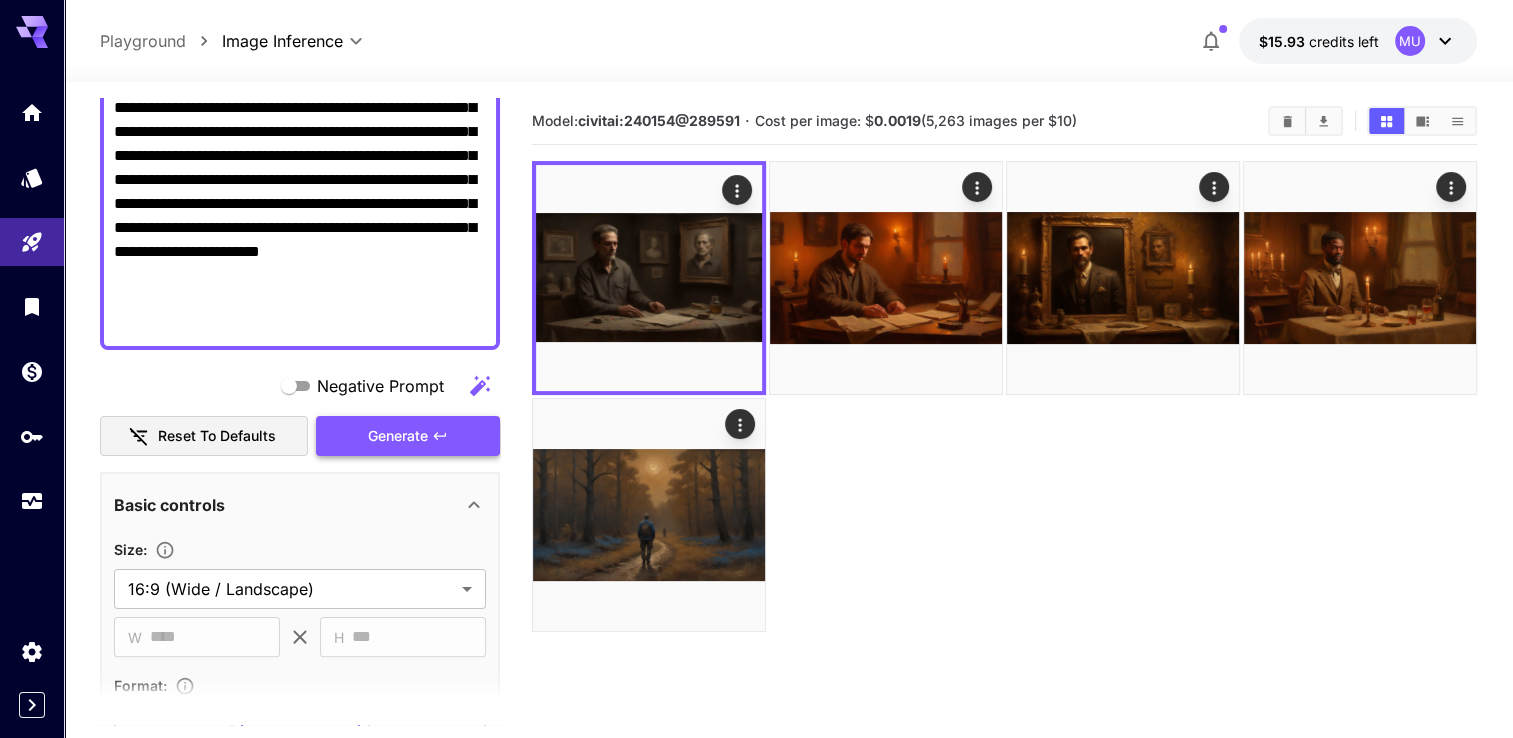 type on "**********" 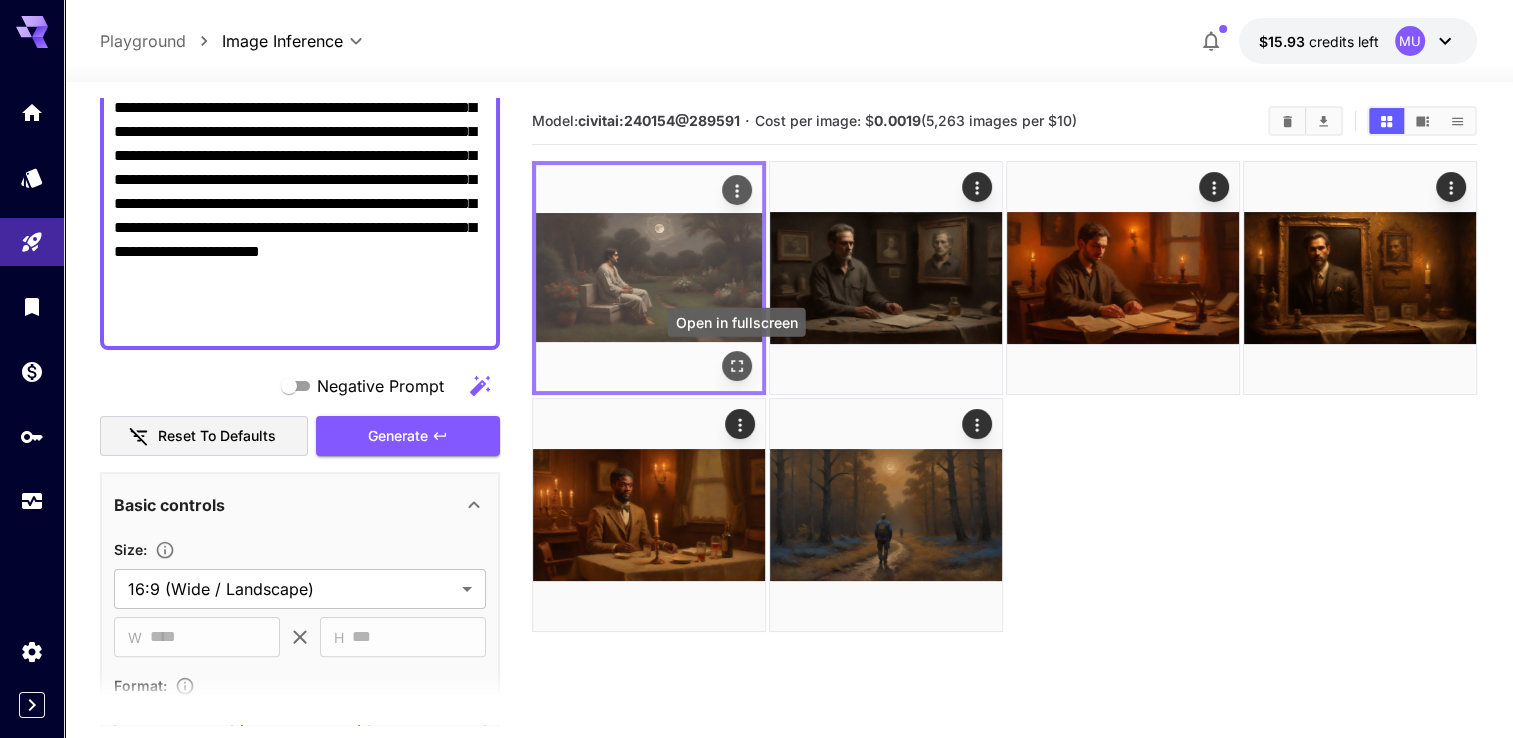 click 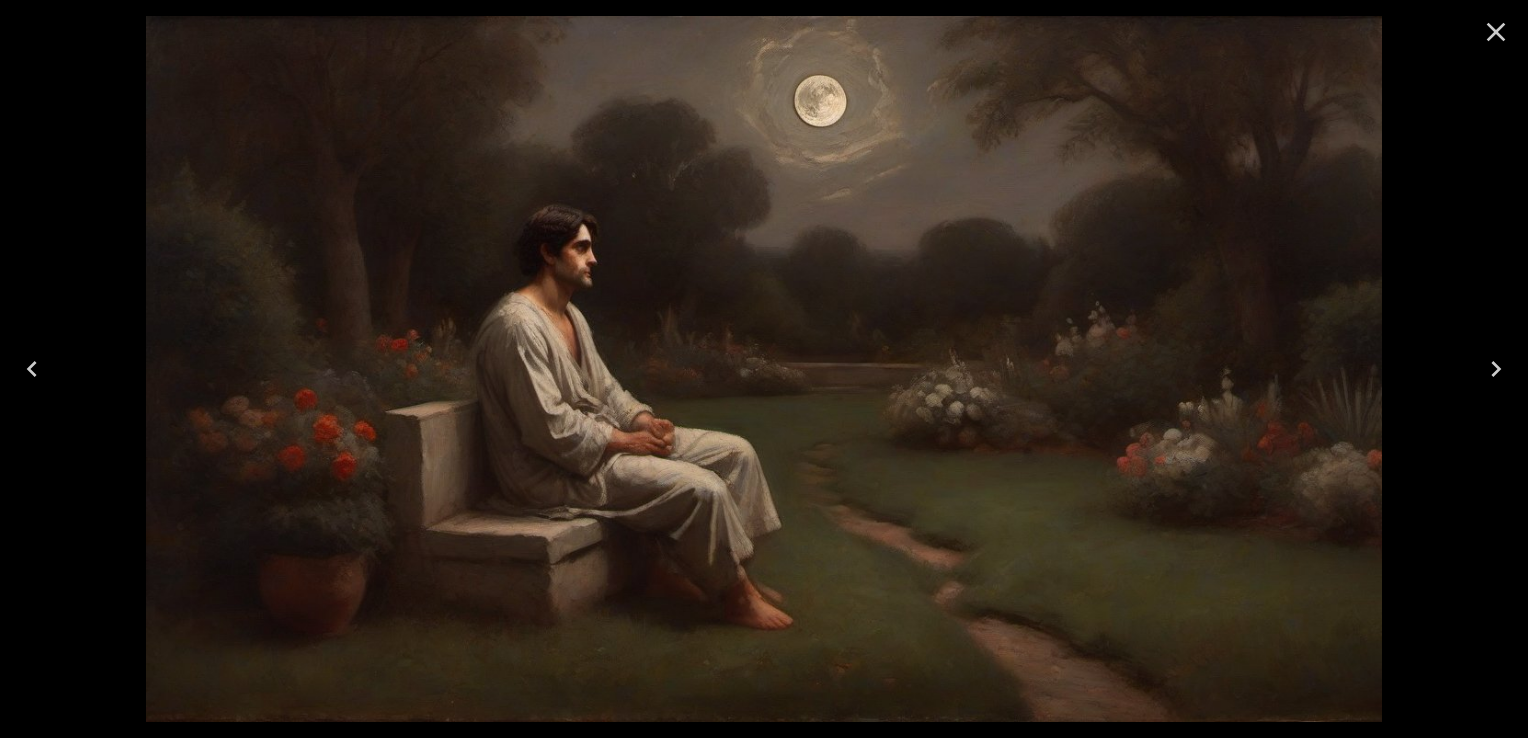 click 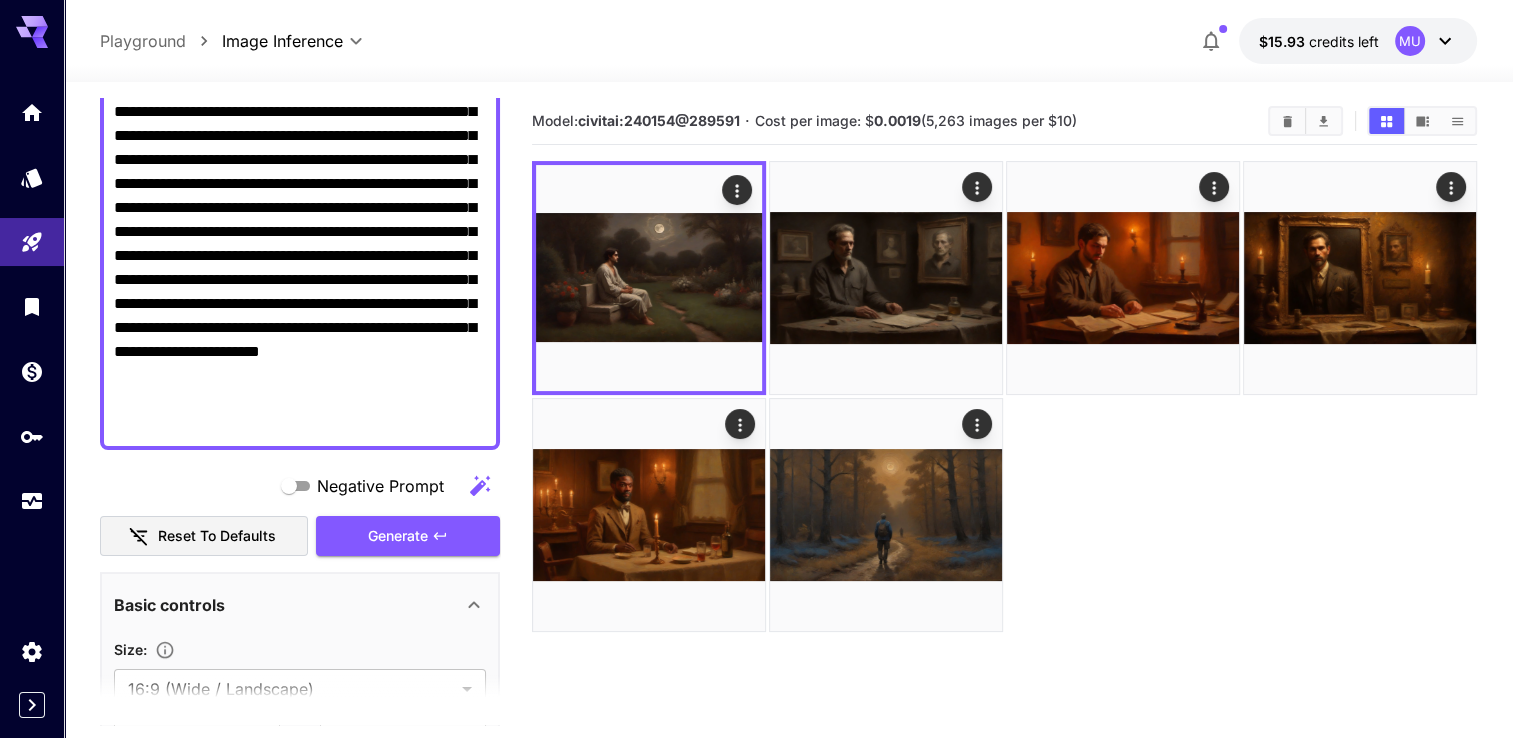 scroll, scrollTop: 0, scrollLeft: 0, axis: both 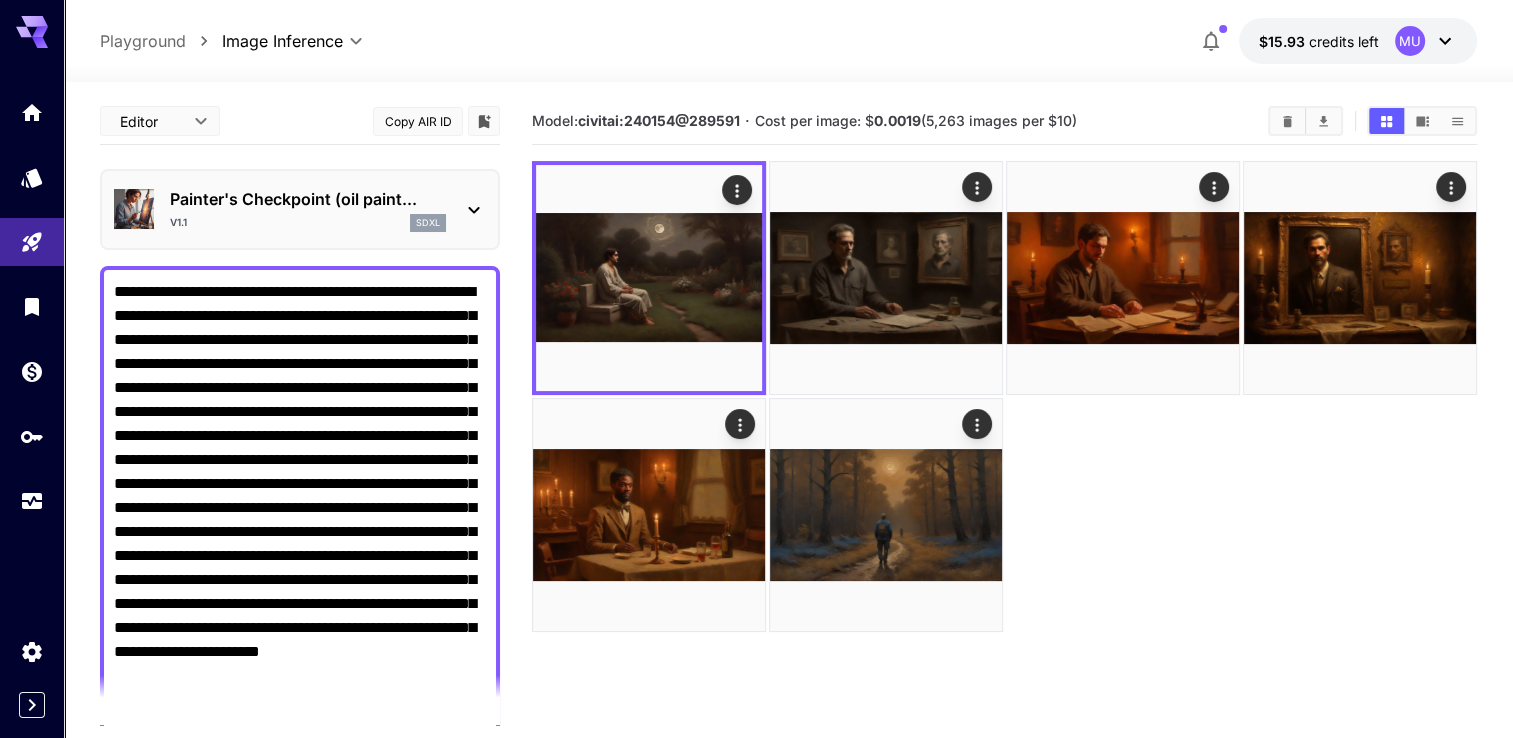 click on "sdxl" at bounding box center [428, 223] 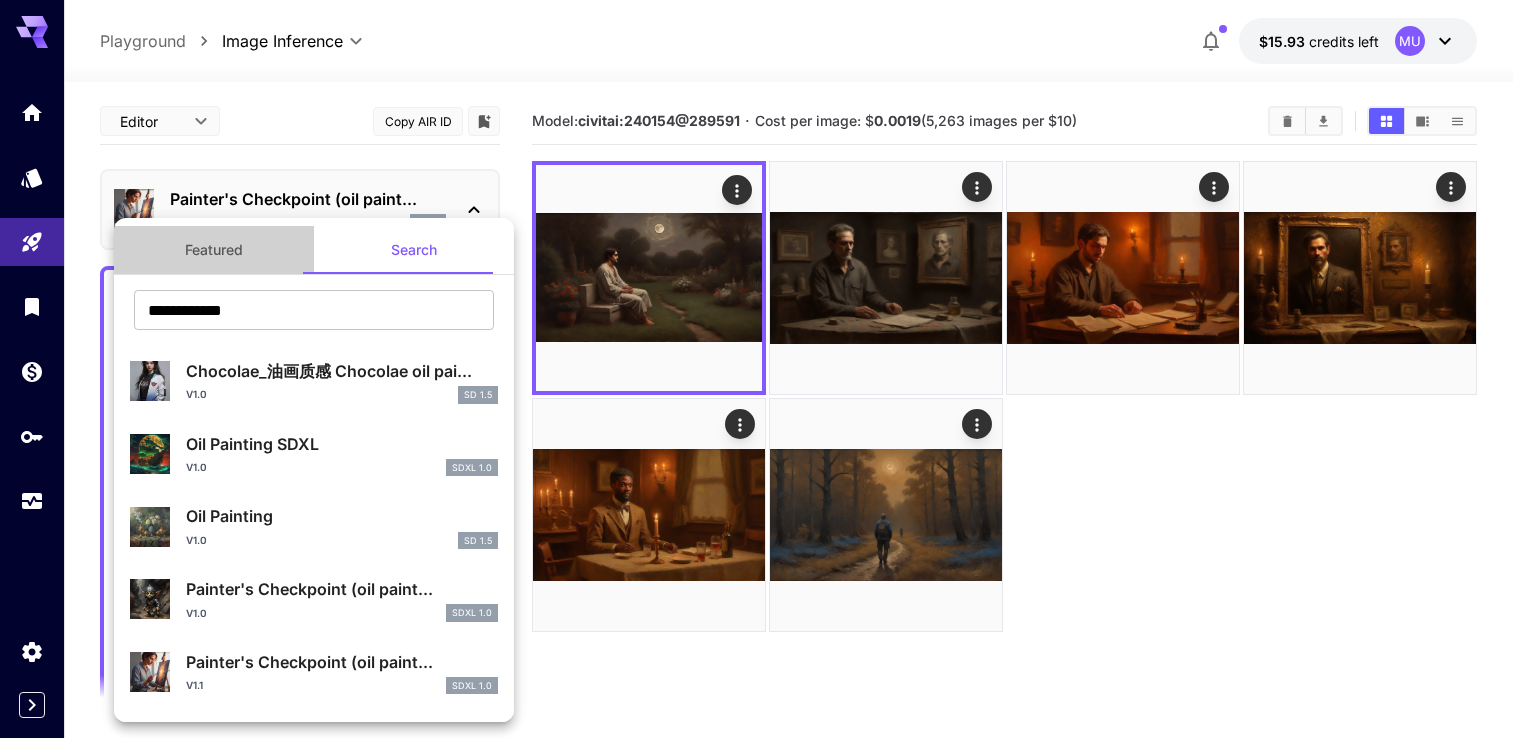 click on "Featured" at bounding box center (214, 250) 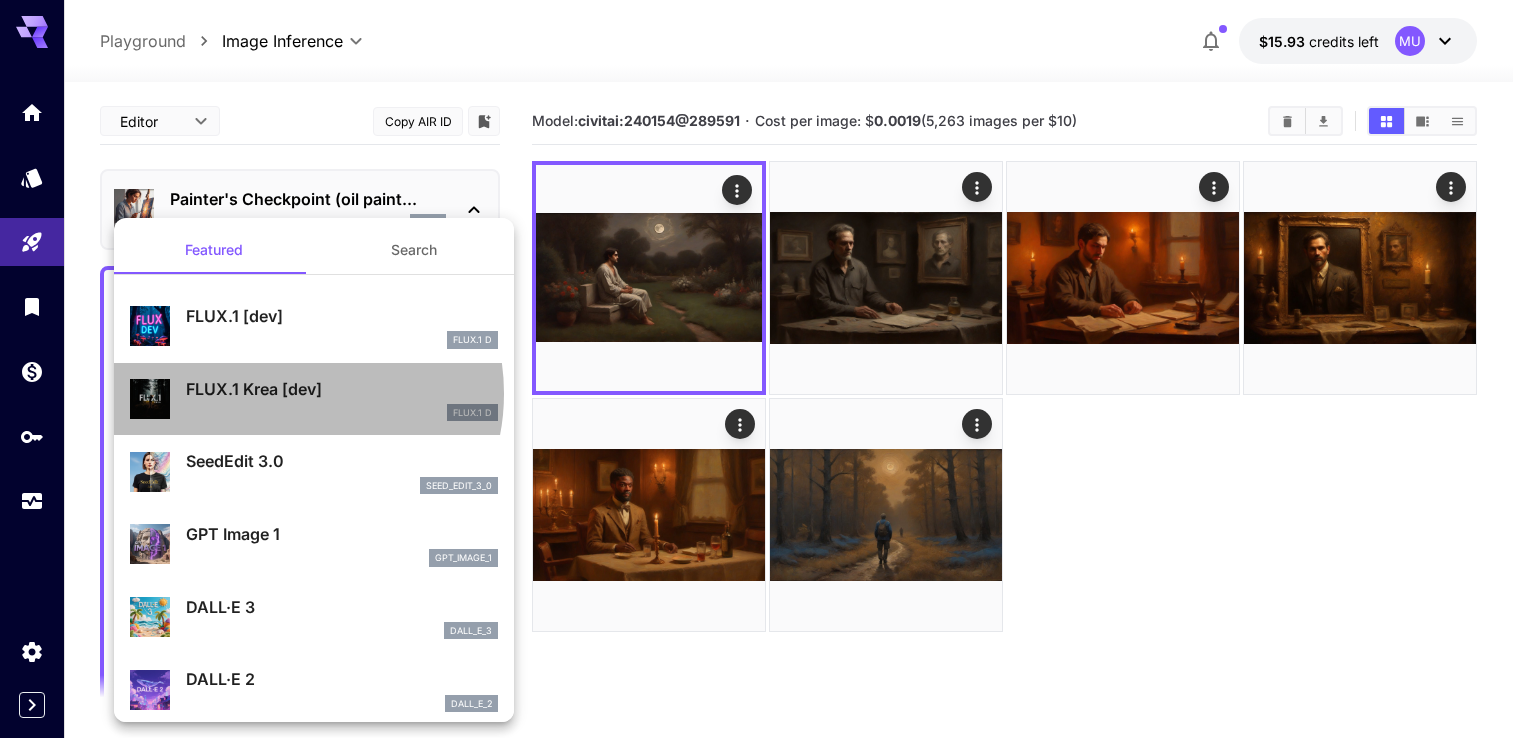 click on "FLUX.1 Krea [dev]" at bounding box center (342, 389) 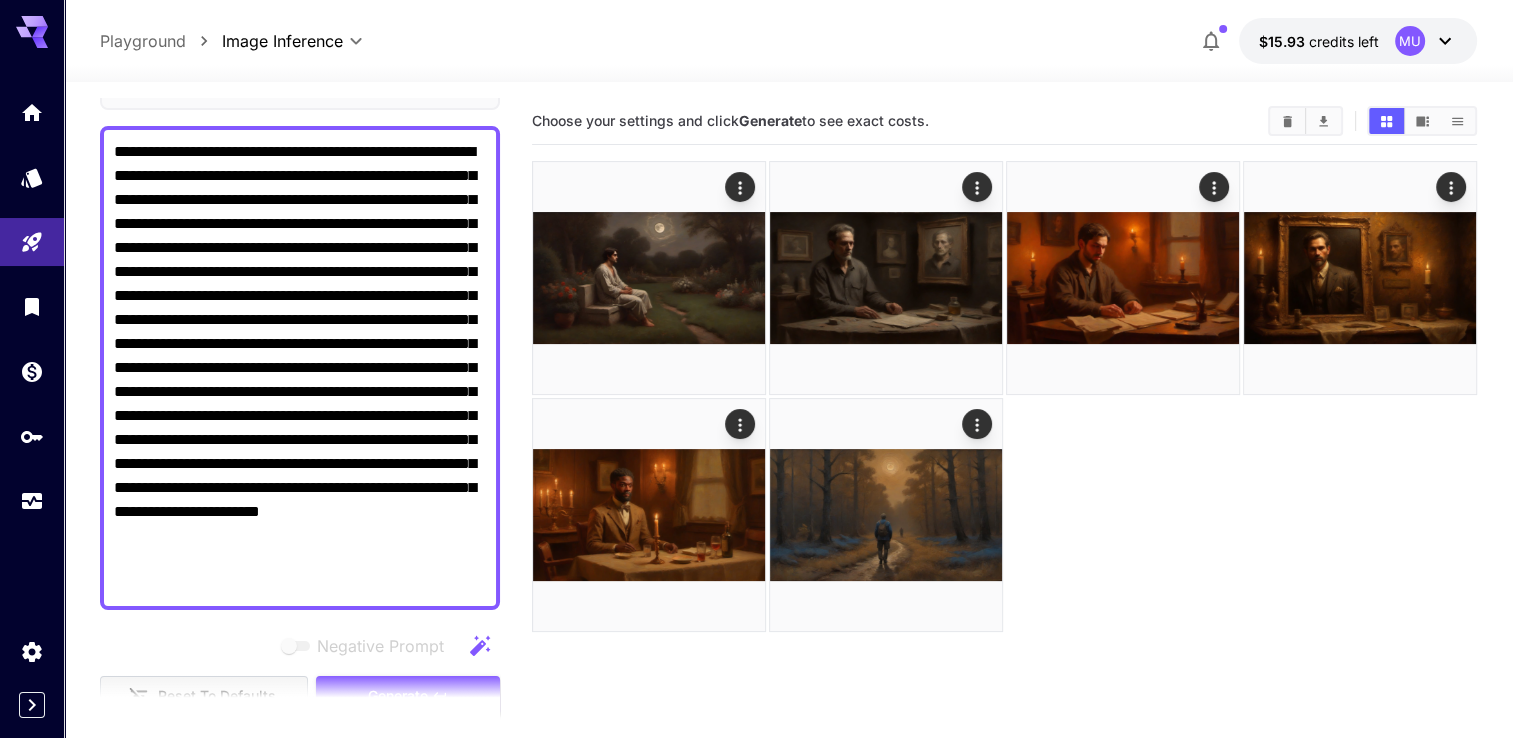 scroll, scrollTop: 300, scrollLeft: 0, axis: vertical 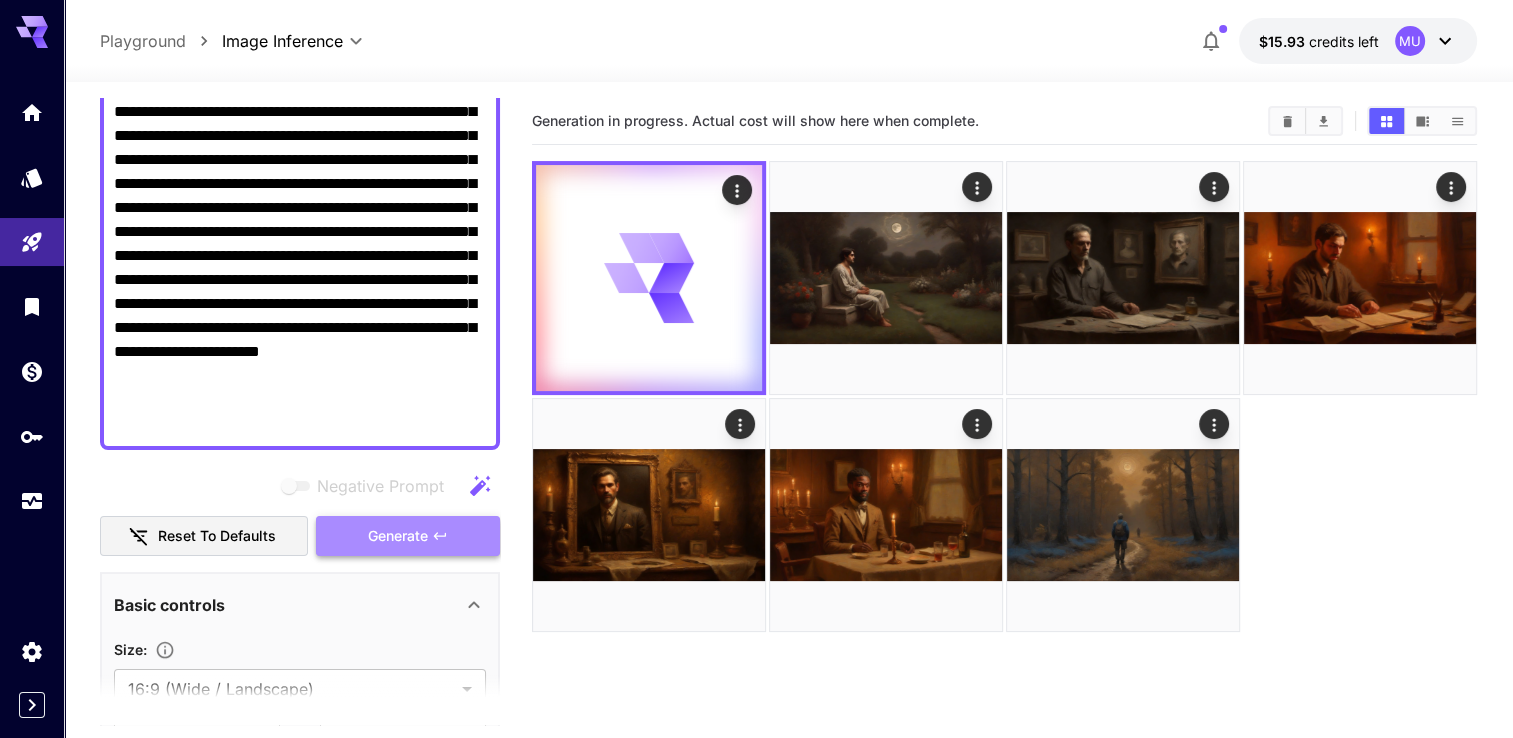 click on "Generate" at bounding box center [398, 536] 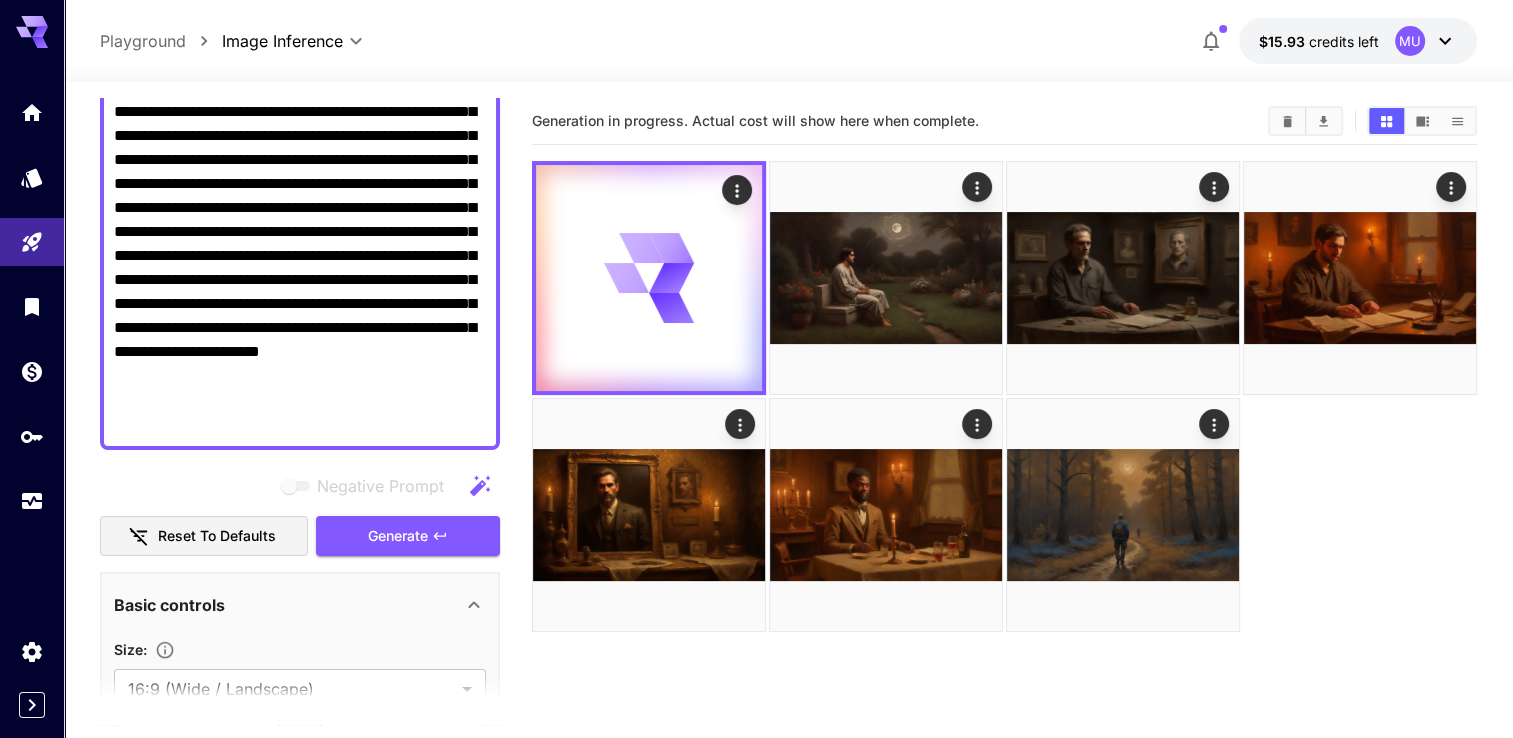 scroll, scrollTop: 0, scrollLeft: 0, axis: both 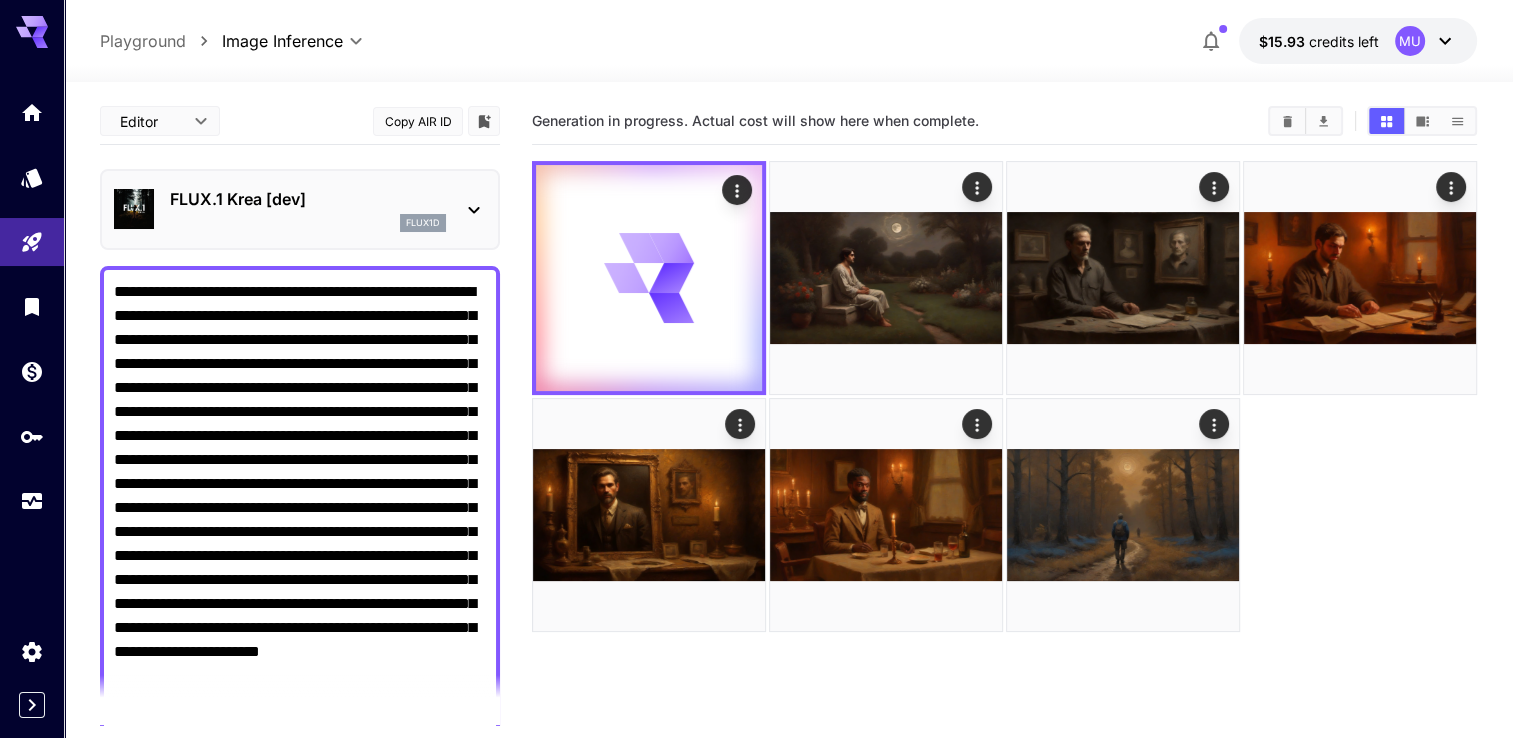 click 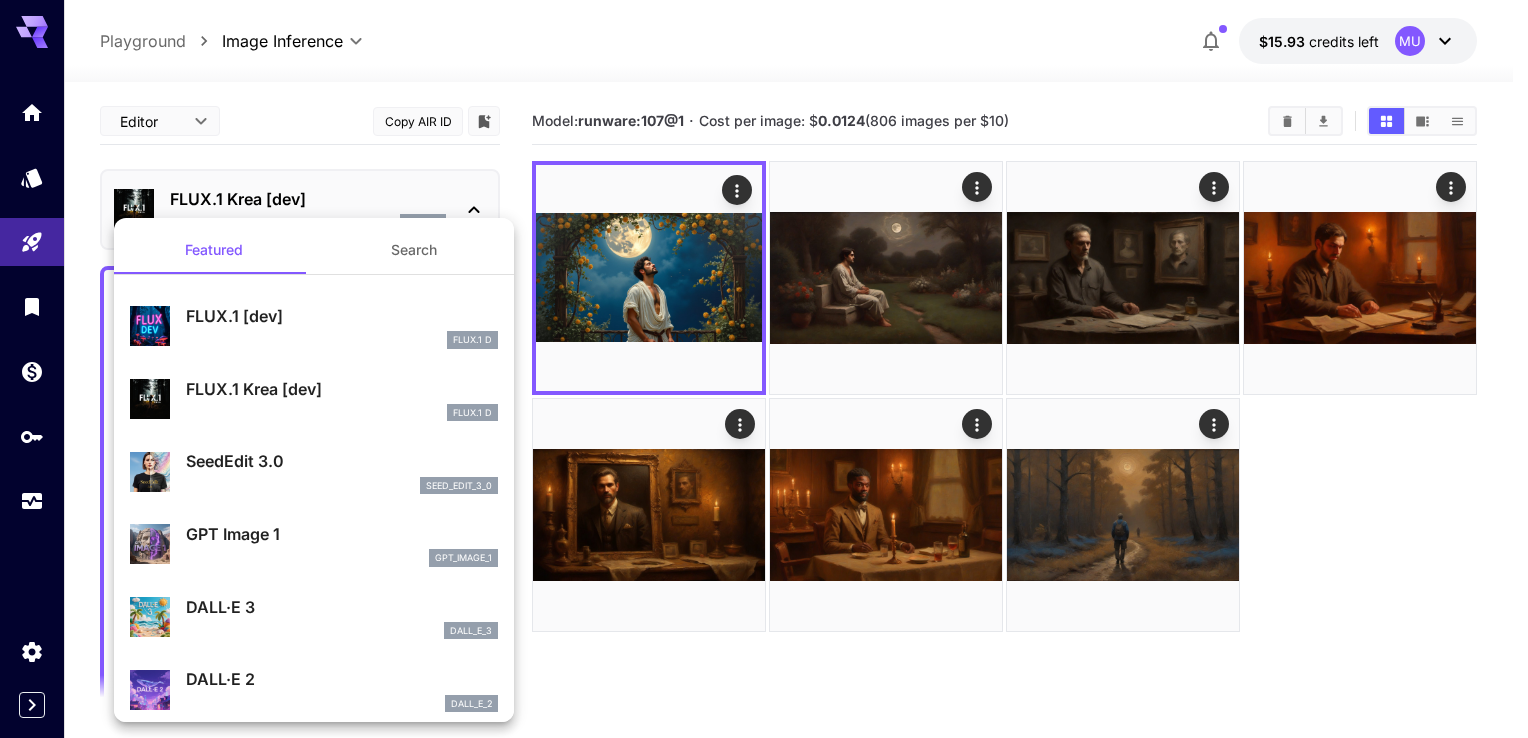click at bounding box center (764, 369) 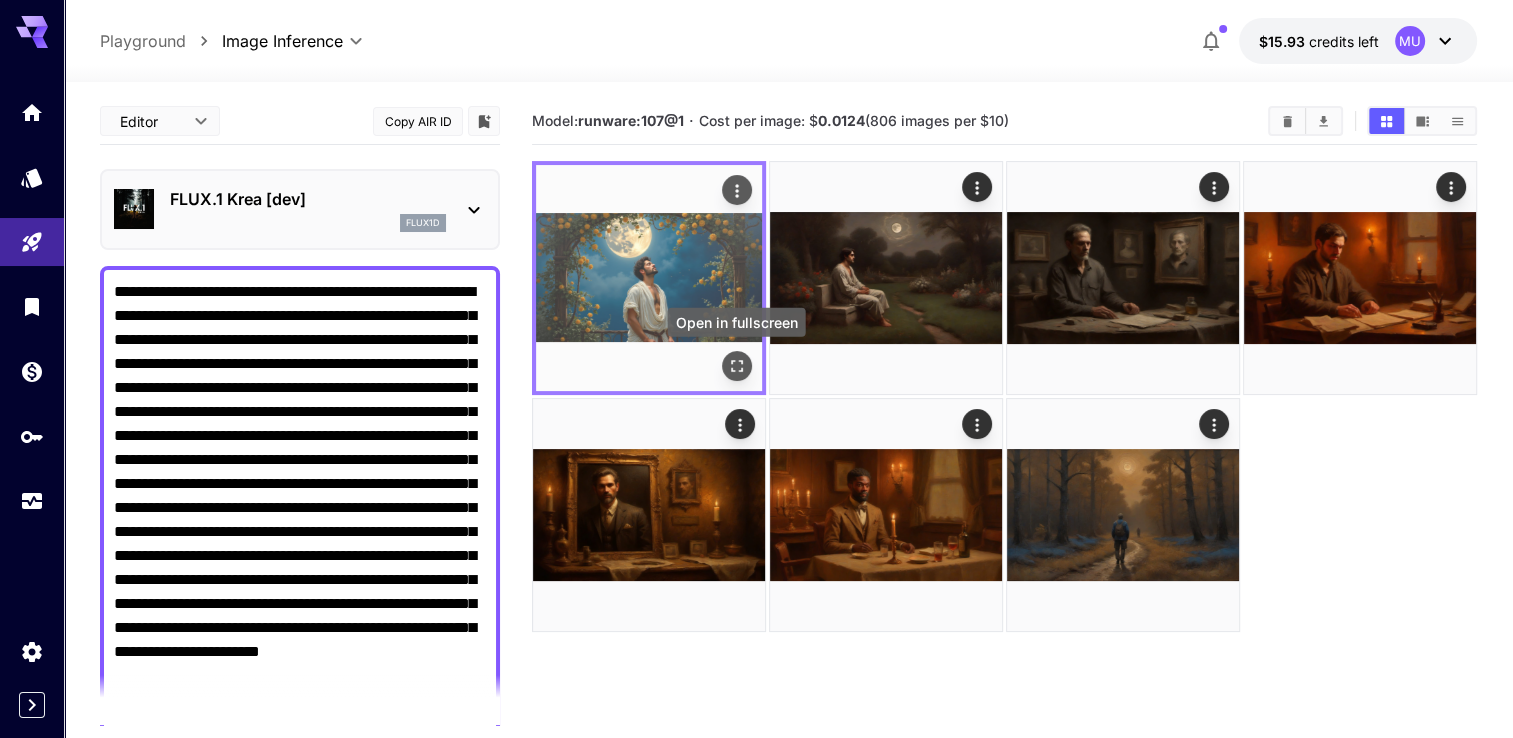click at bounding box center [737, 366] 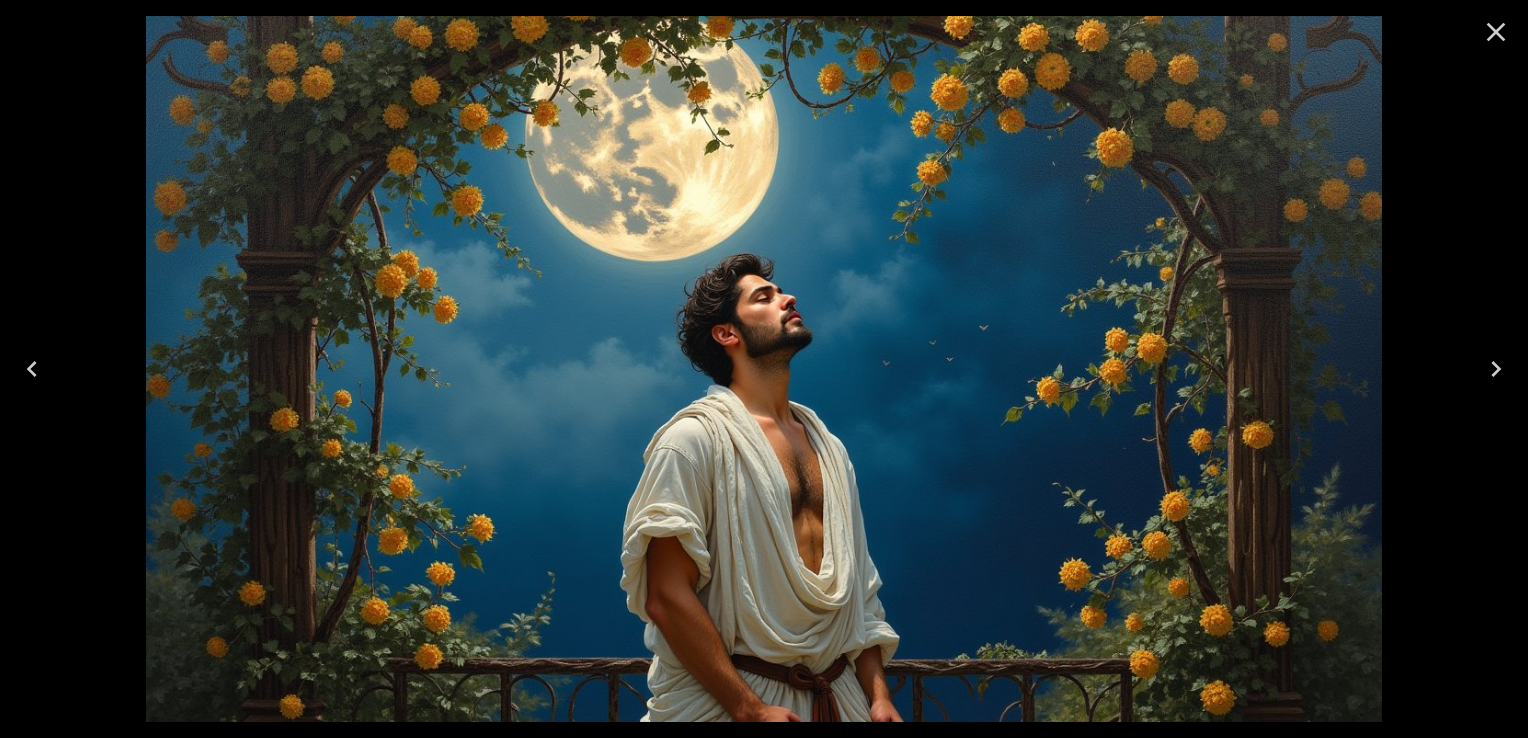 click 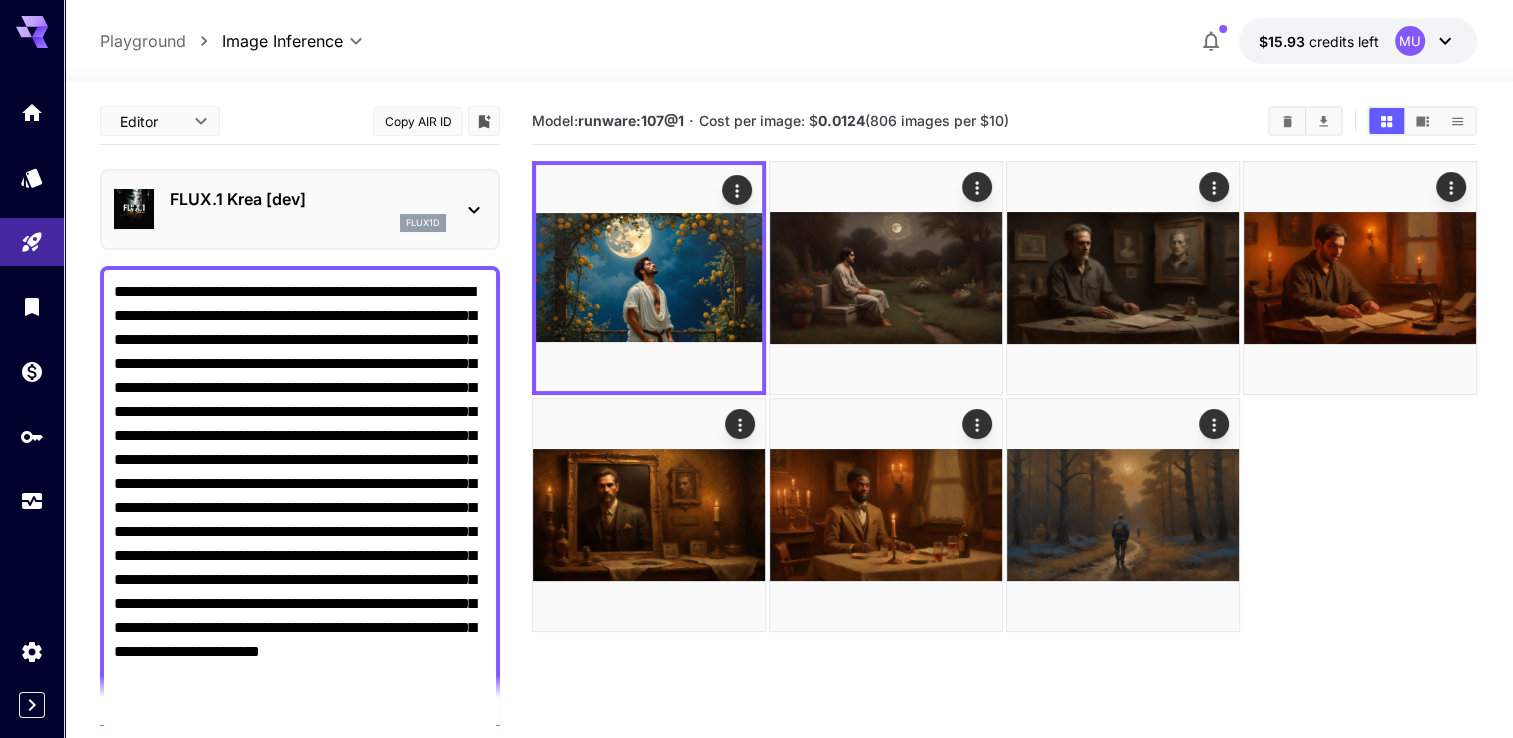 click on "flux1d" at bounding box center [308, 223] 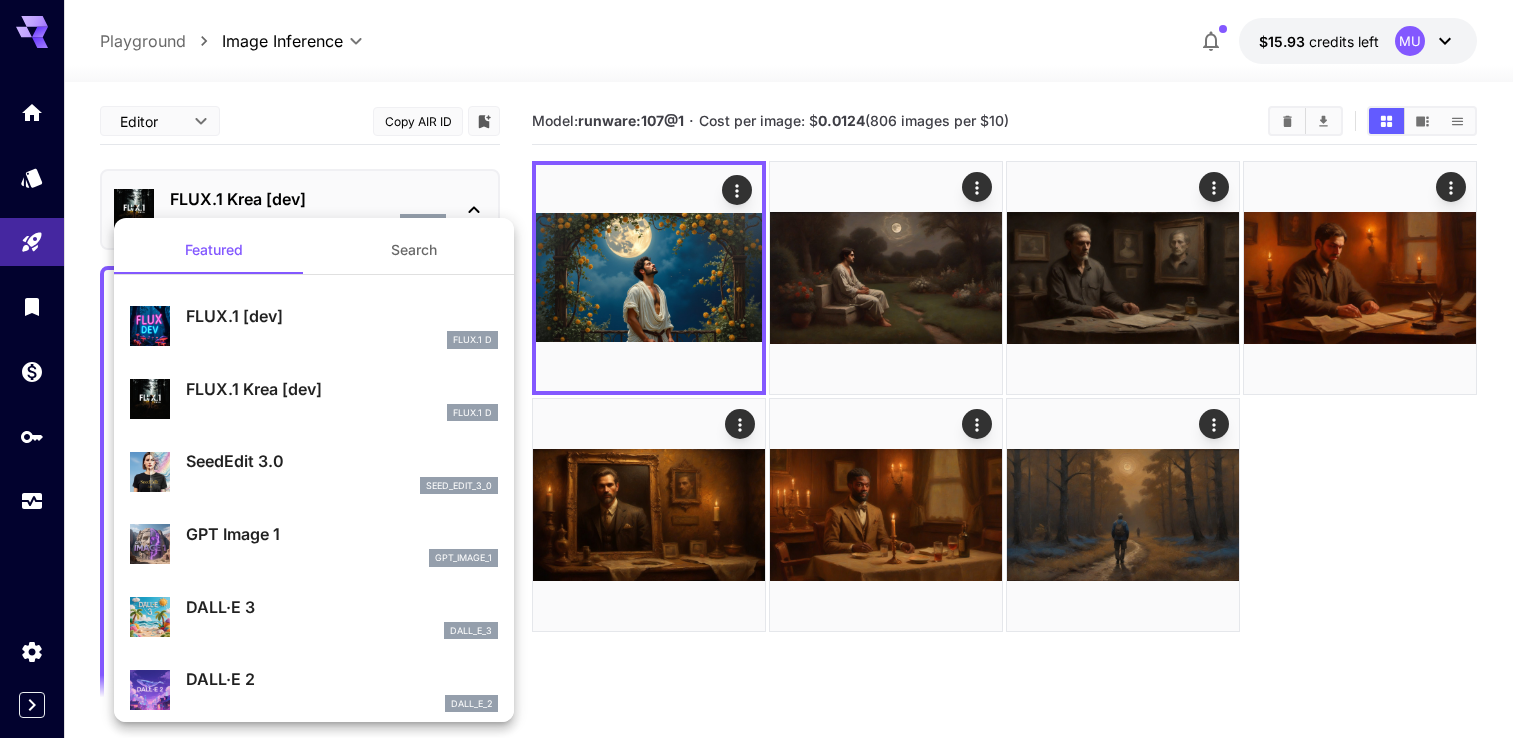 click on "GPT Image 1" at bounding box center (342, 534) 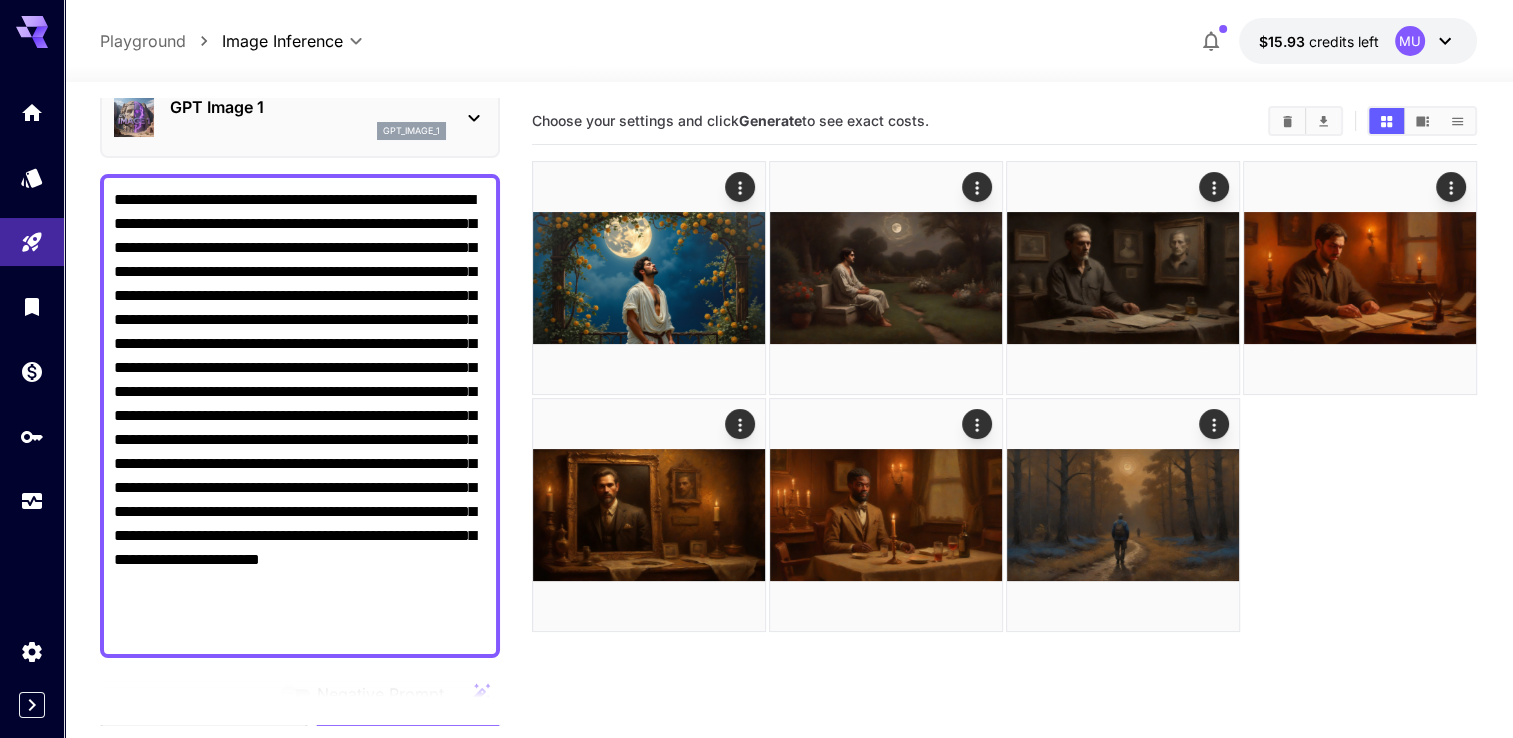 scroll, scrollTop: 500, scrollLeft: 0, axis: vertical 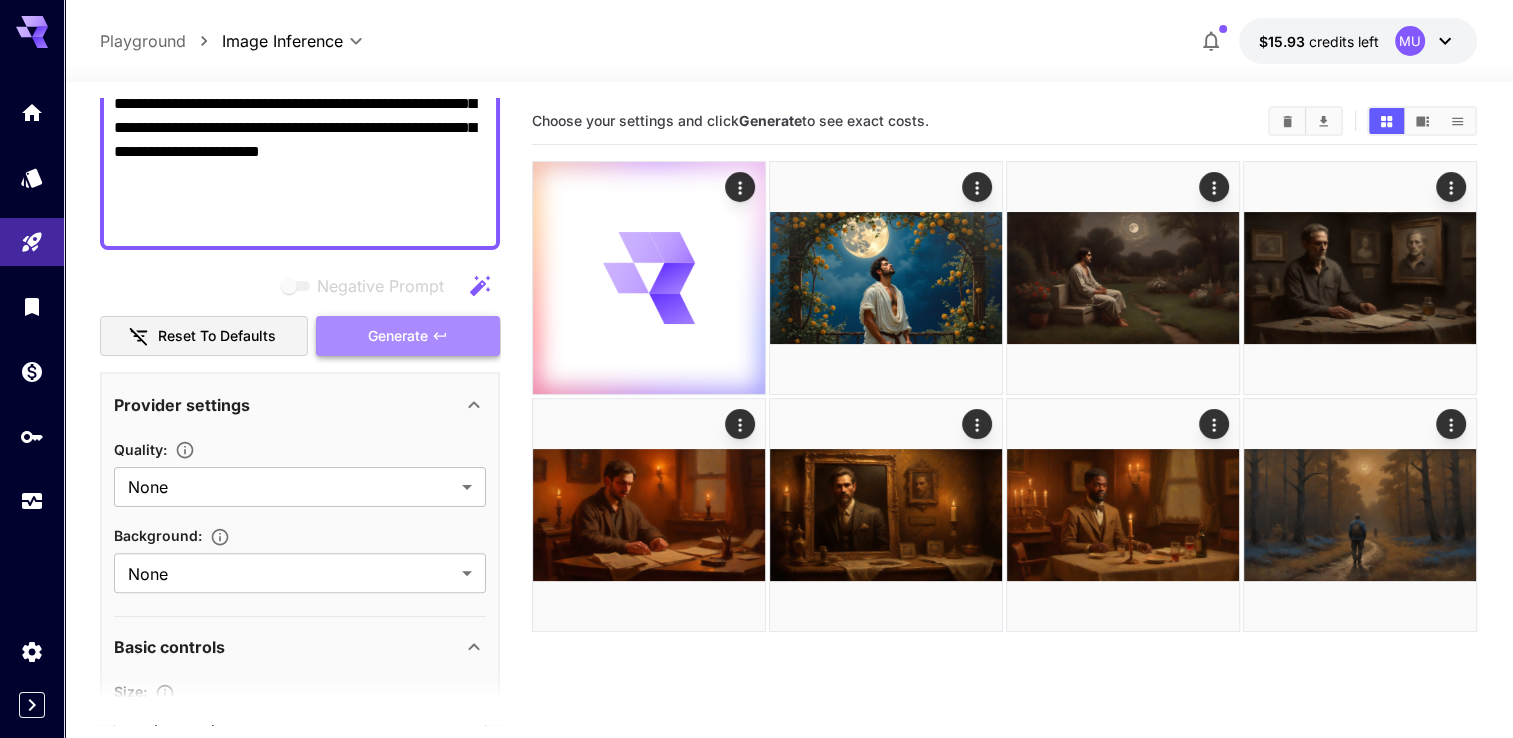 click on "Generate" at bounding box center [398, 336] 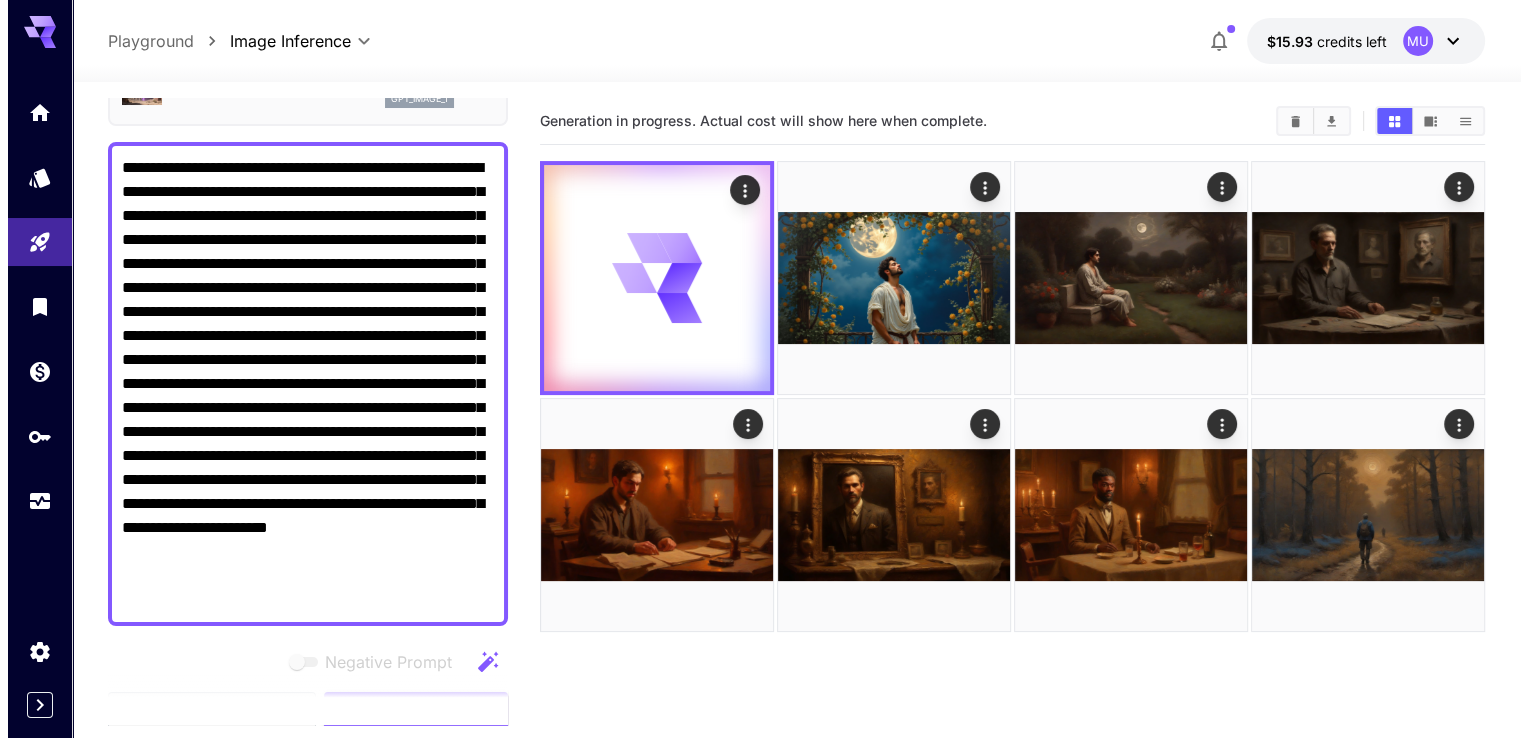scroll, scrollTop: 0, scrollLeft: 0, axis: both 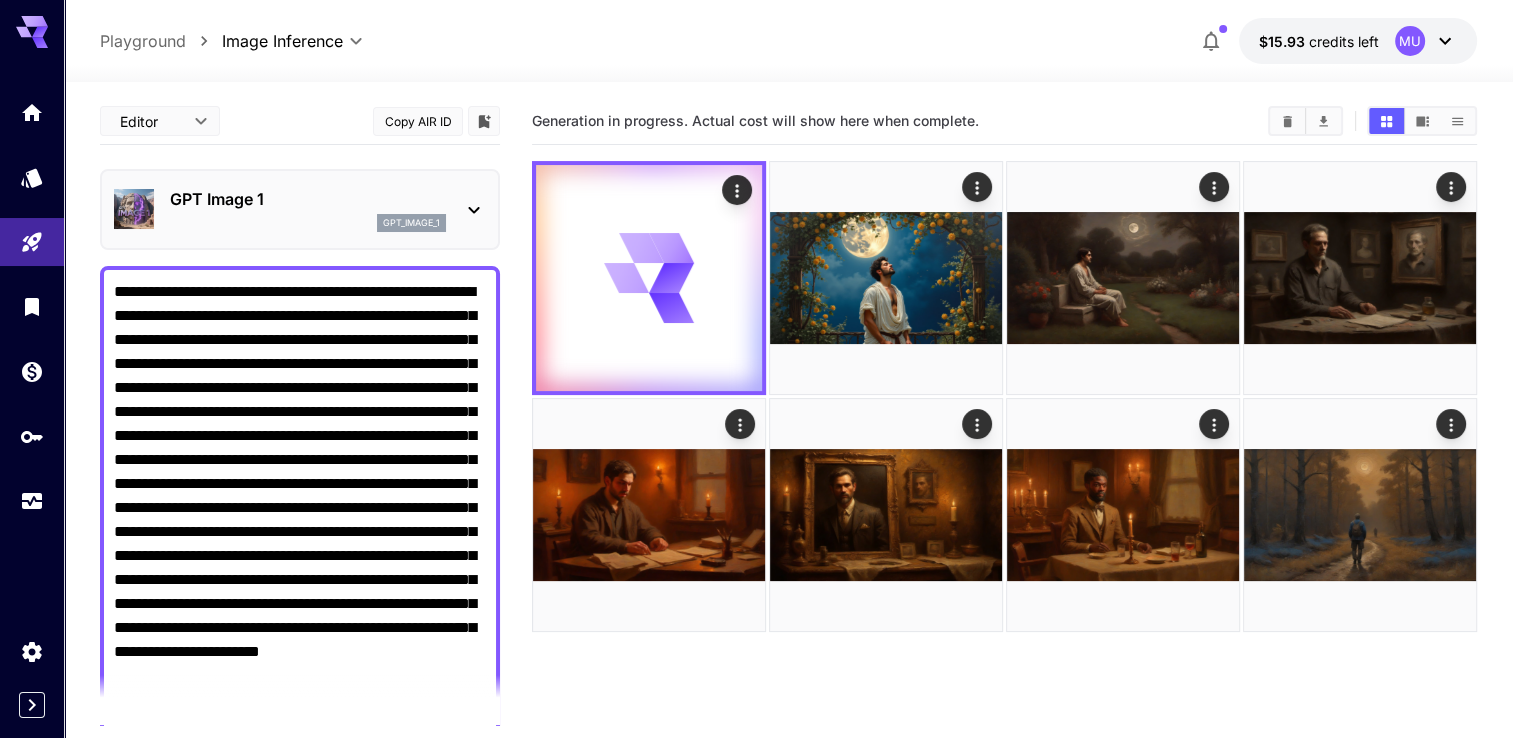 click on "gpt_image_1" at bounding box center [308, 223] 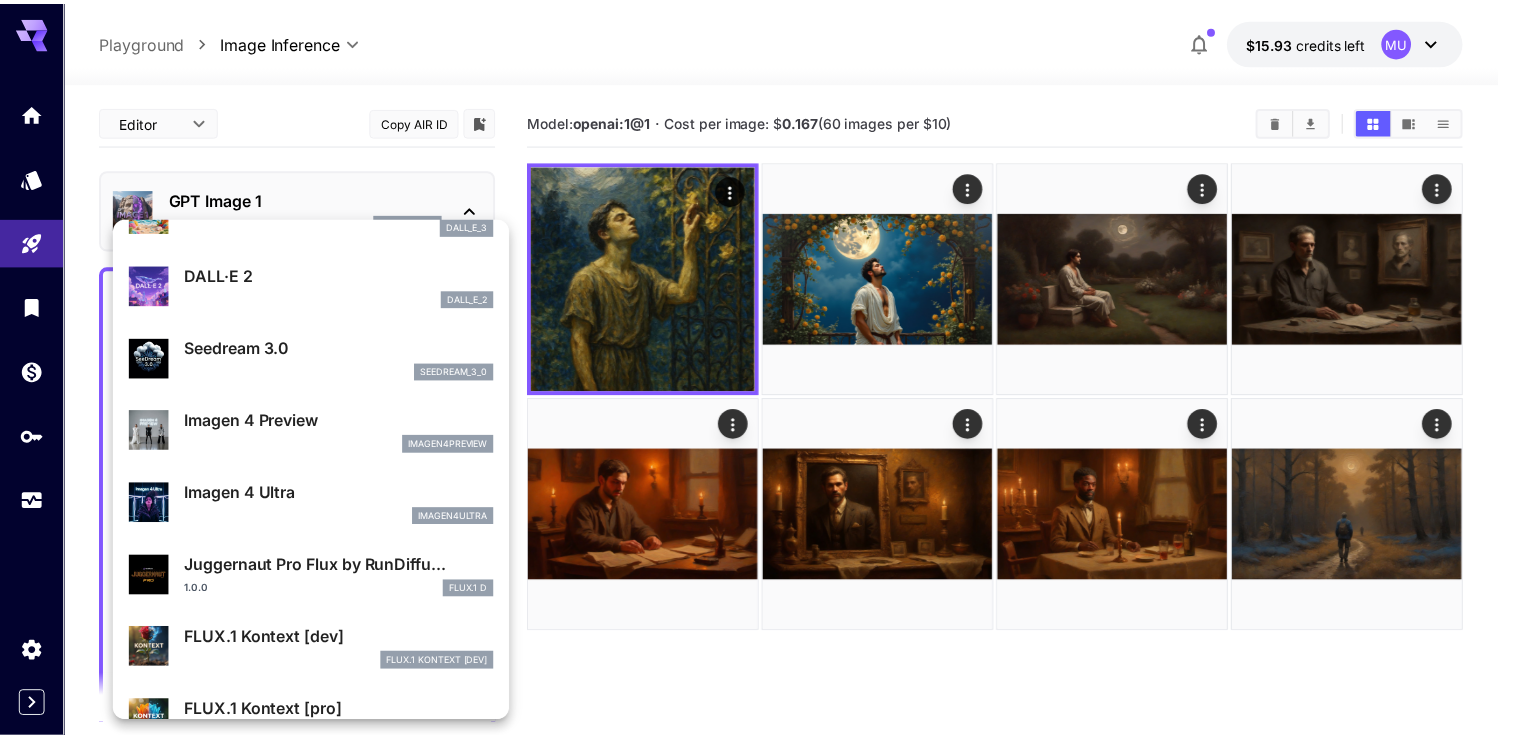 scroll, scrollTop: 6, scrollLeft: 0, axis: vertical 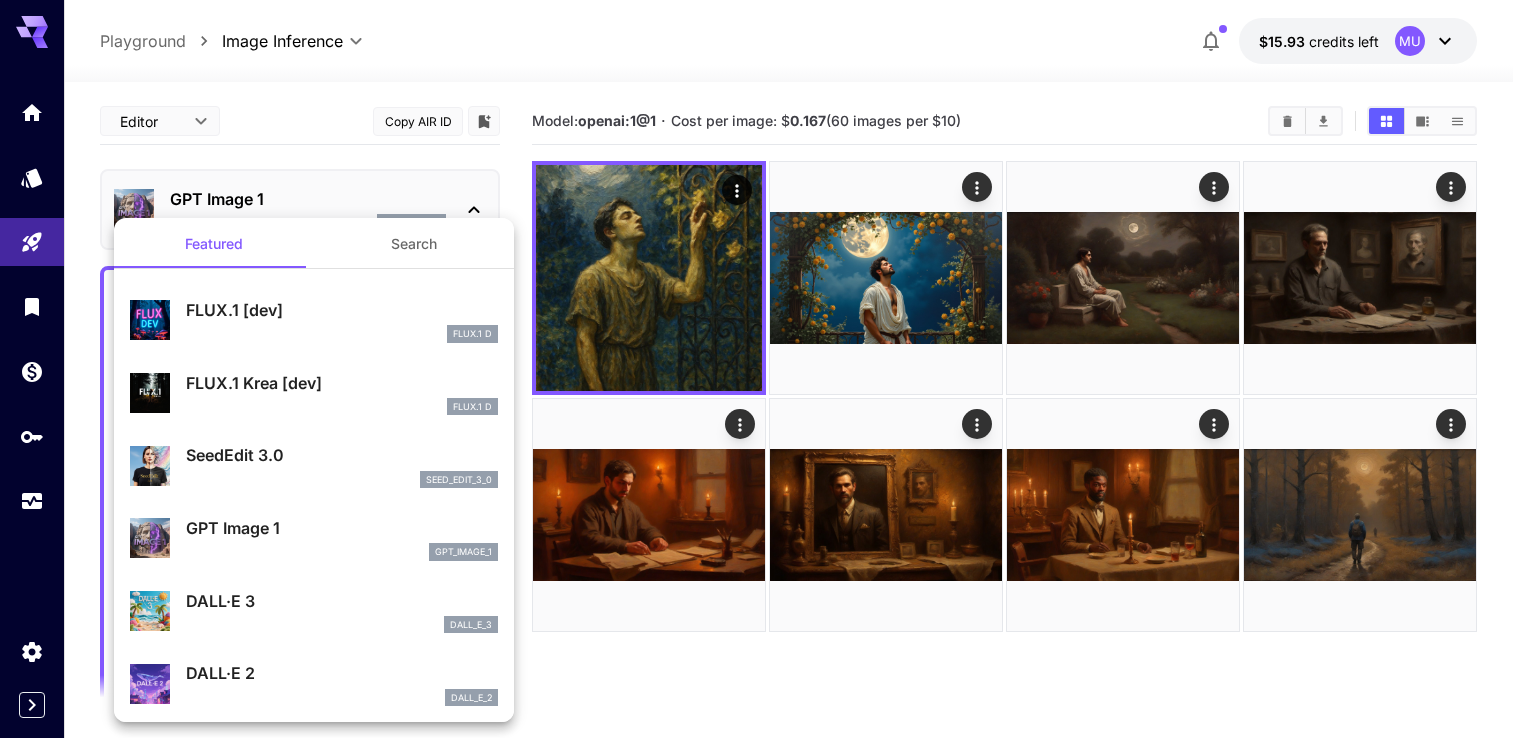 click at bounding box center (764, 369) 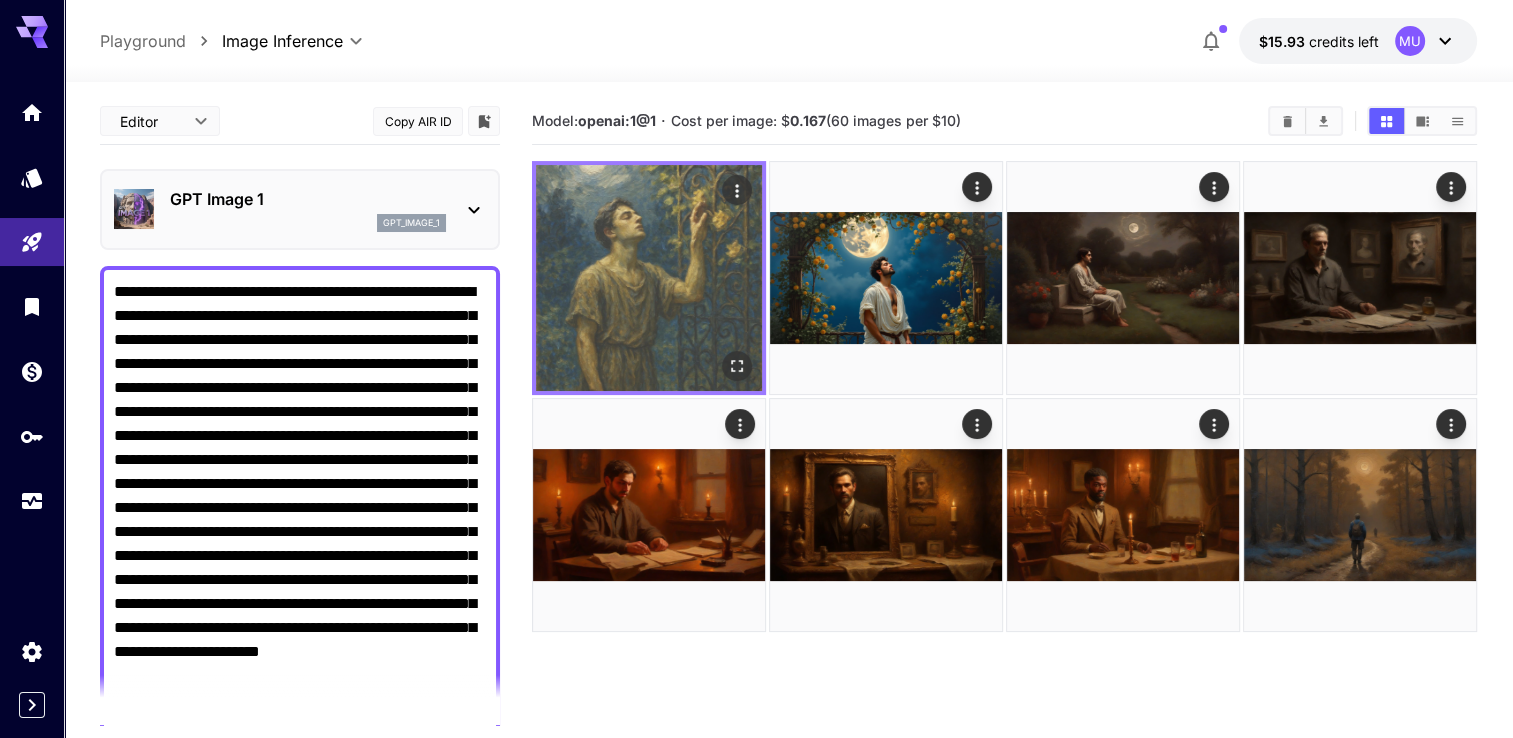click 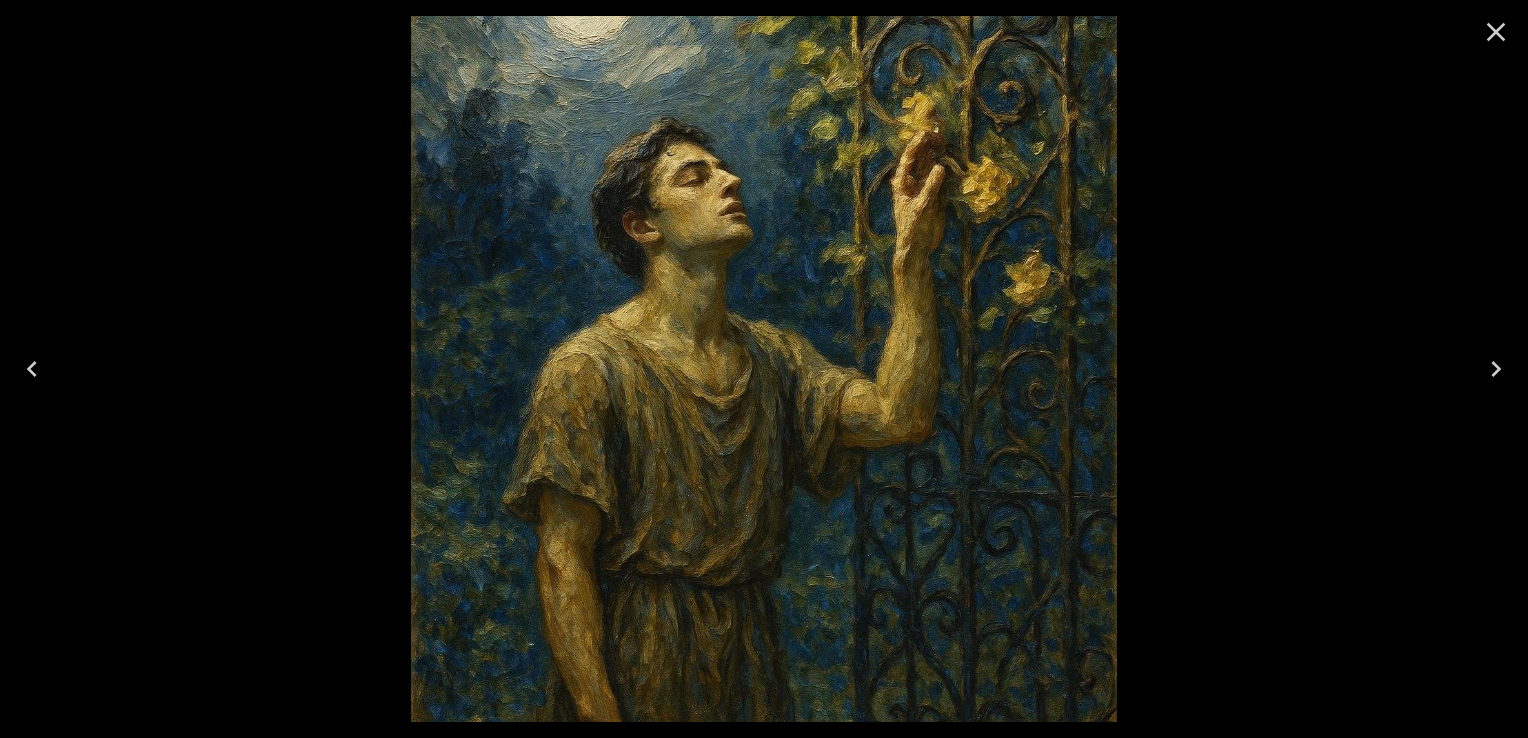 click 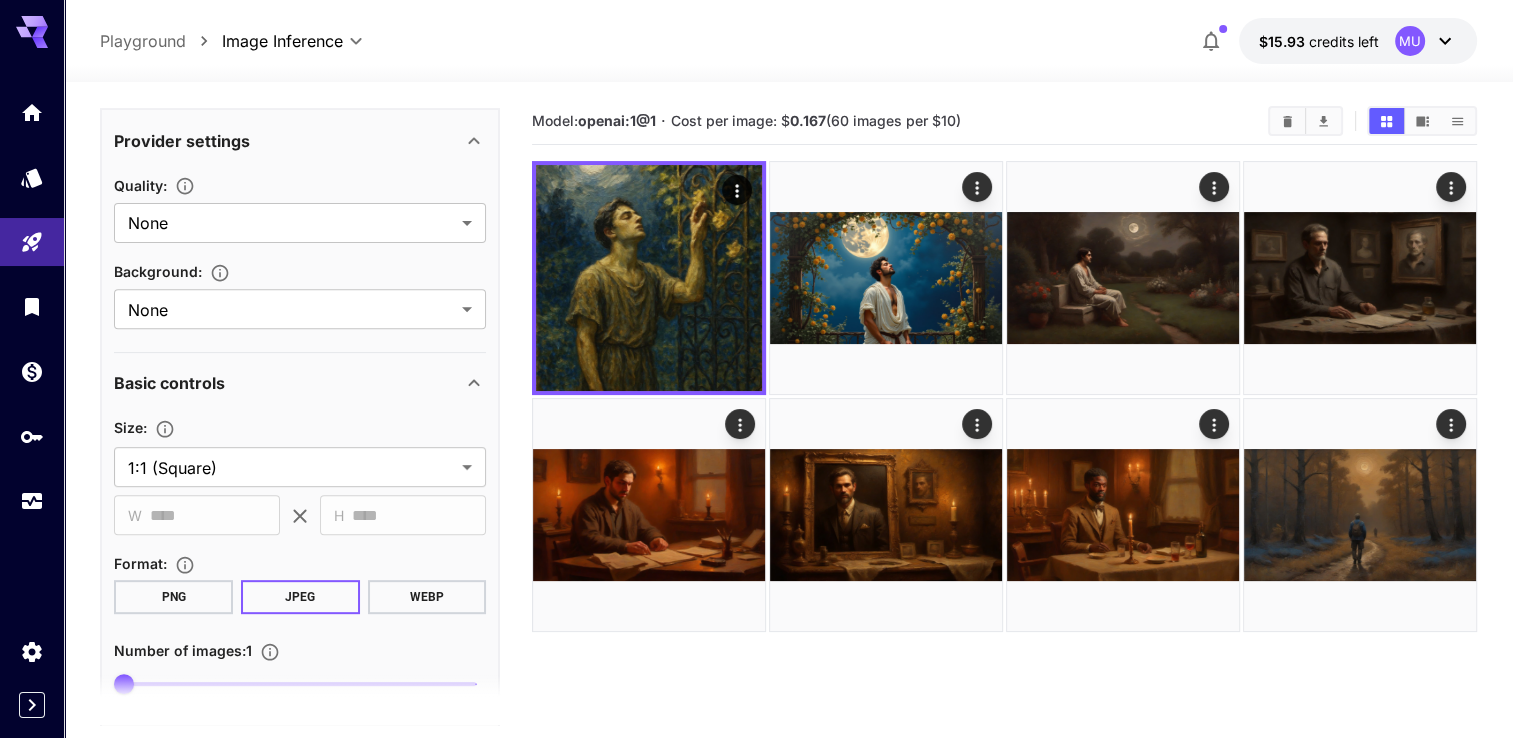 scroll, scrollTop: 800, scrollLeft: 0, axis: vertical 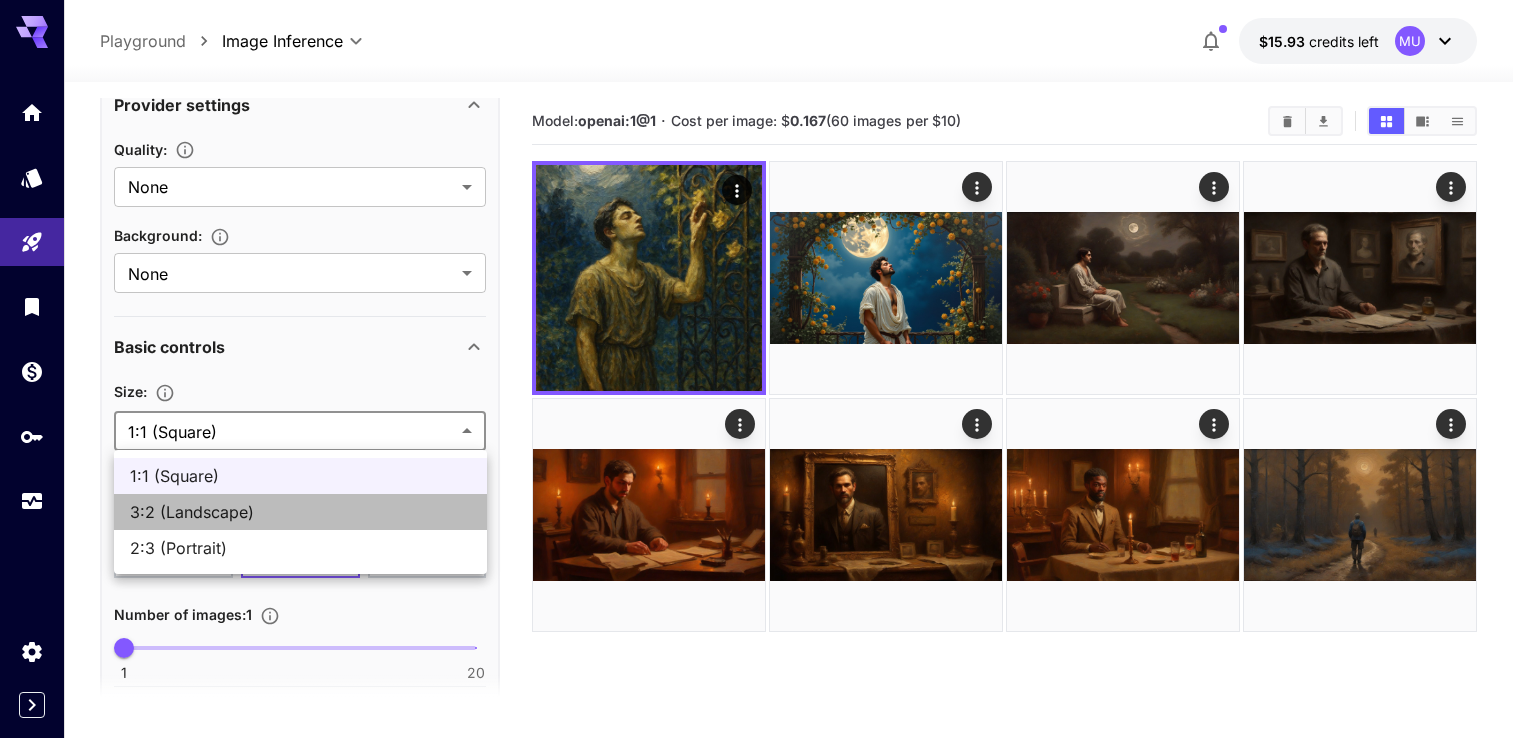 click on "3:2 (Landscape)" at bounding box center [300, 512] 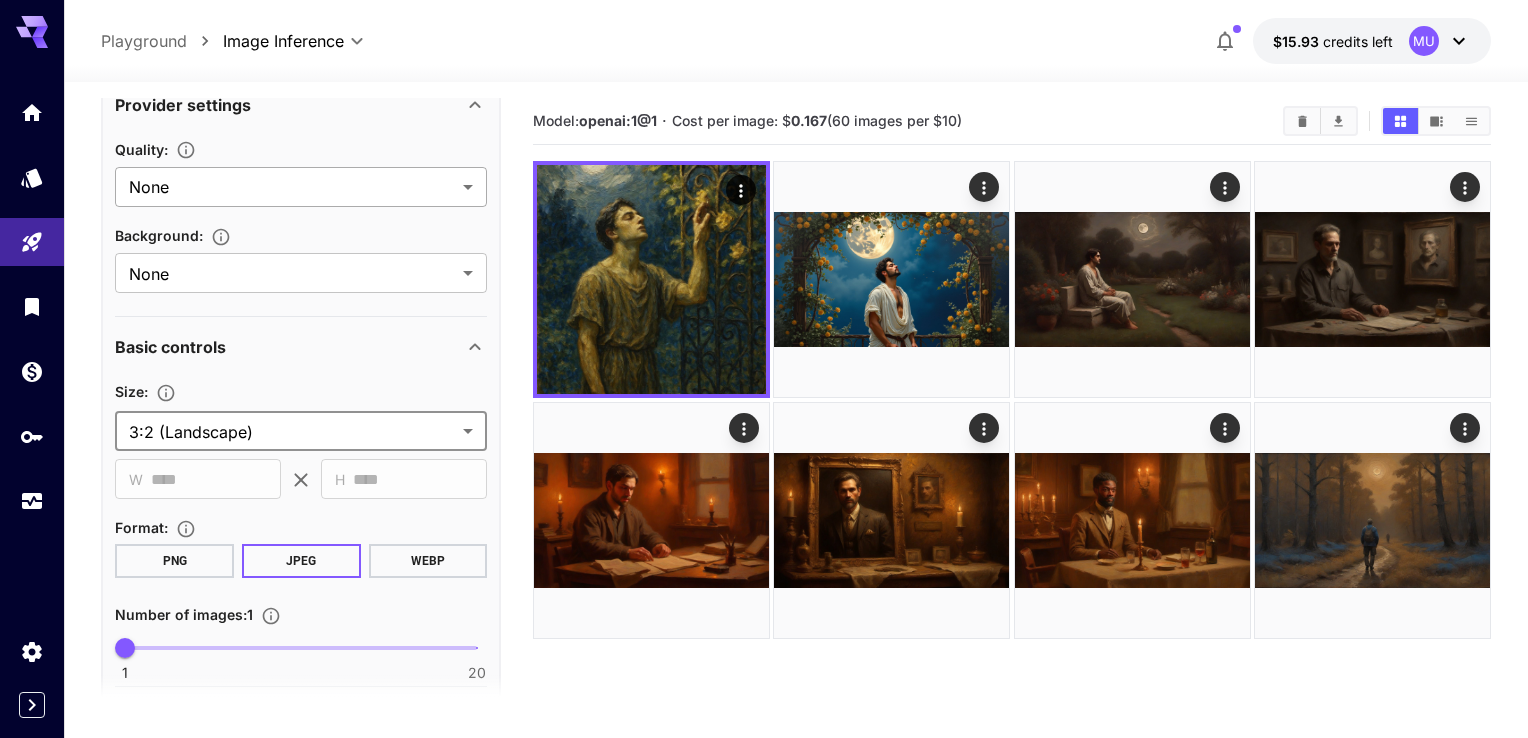 click on "**********" at bounding box center (764, 448) 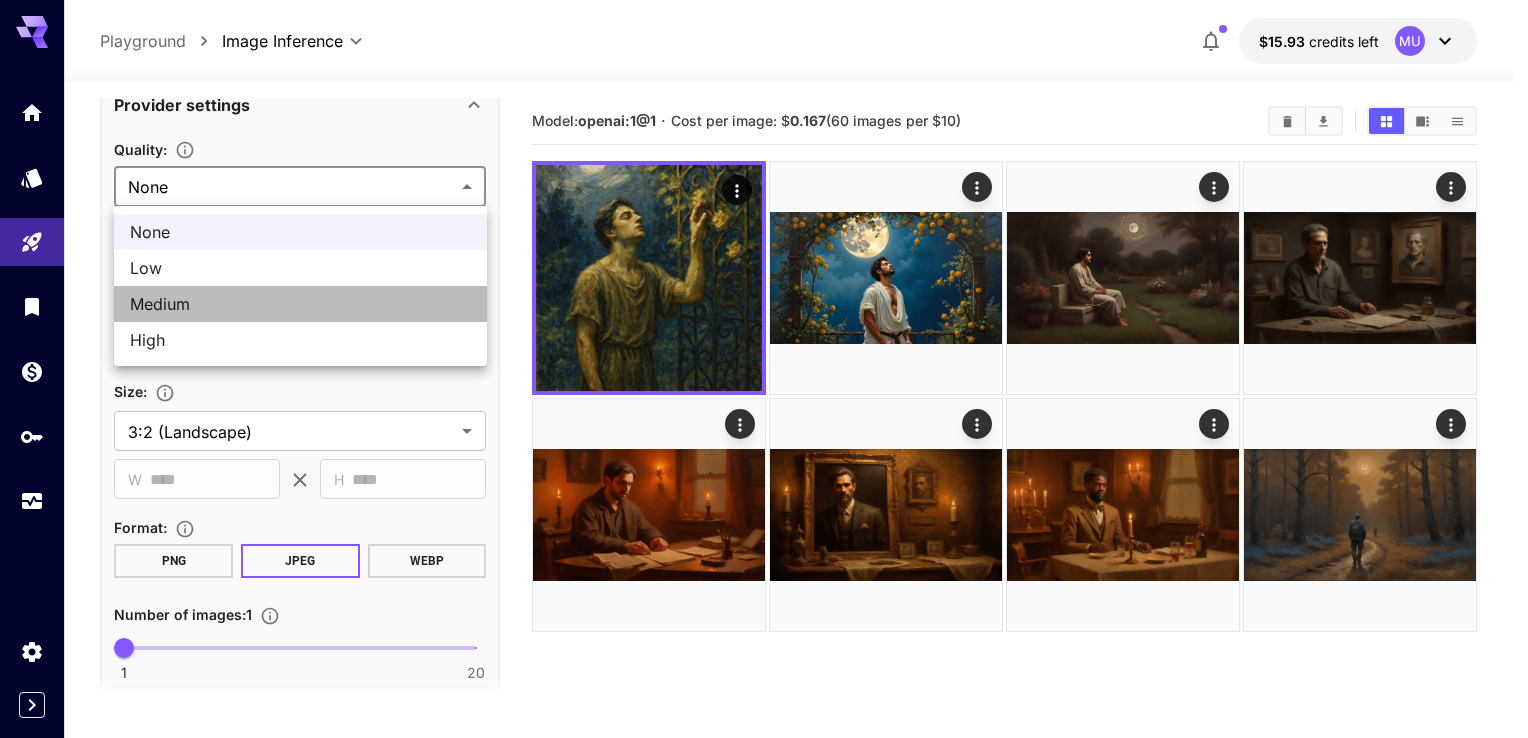 click on "Medium" at bounding box center [300, 304] 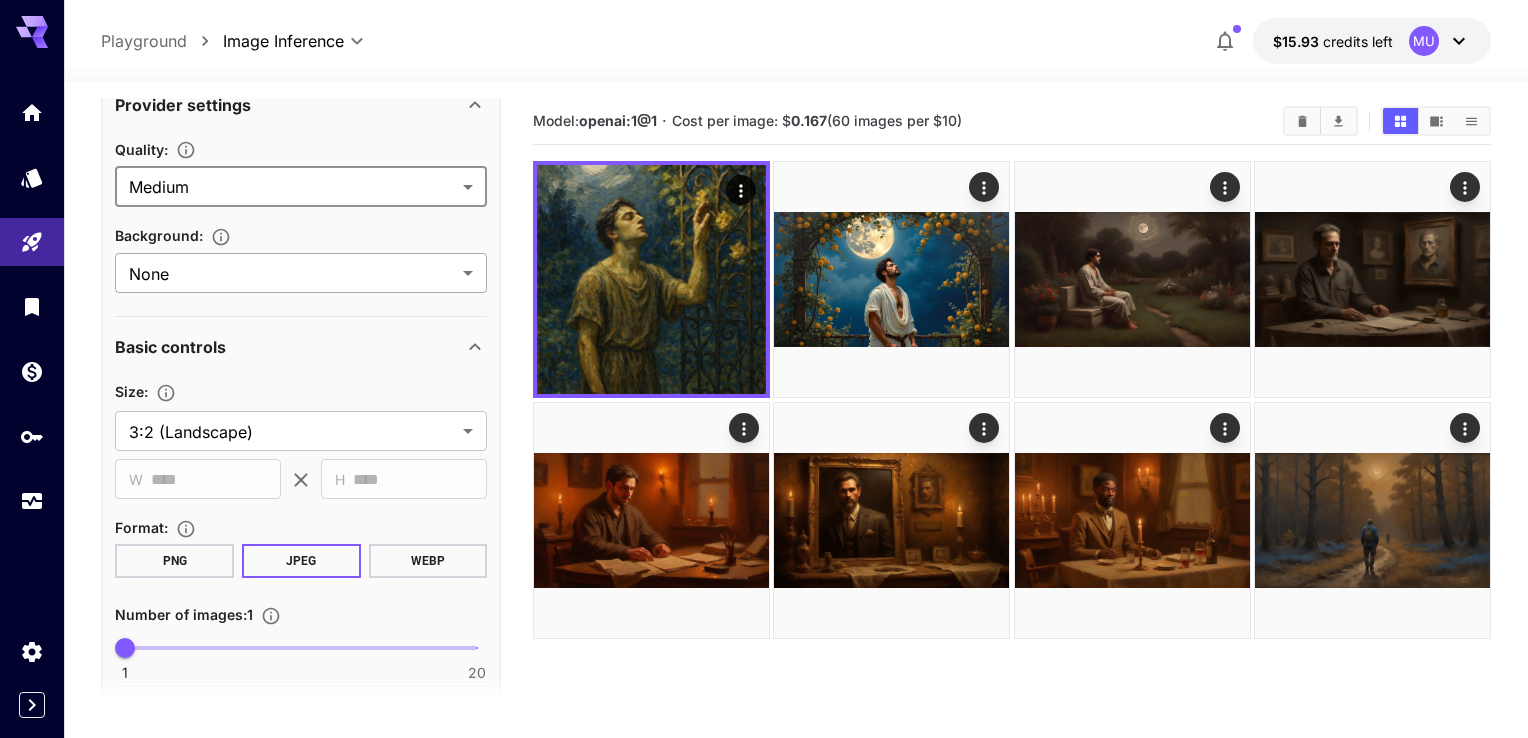 click on "**********" at bounding box center (764, 448) 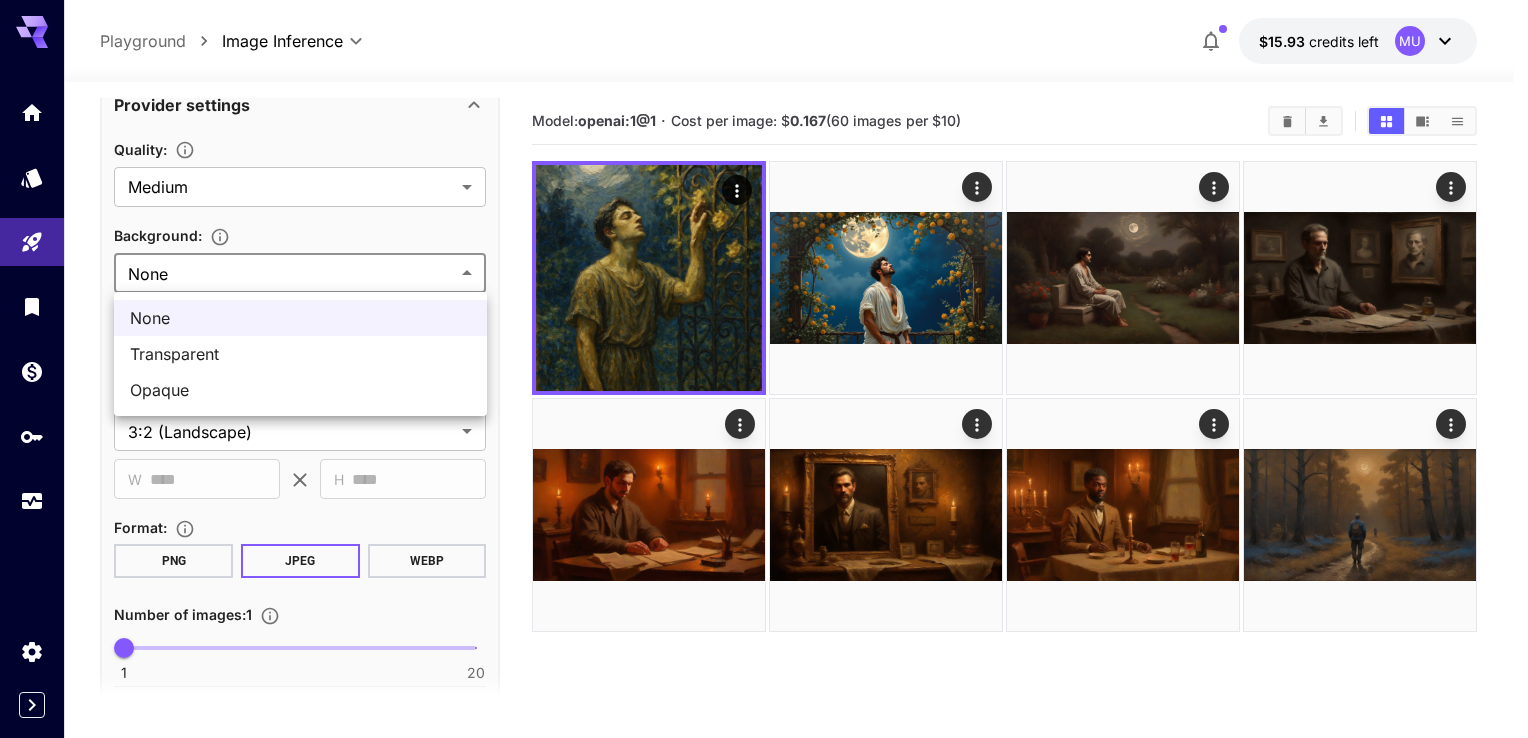 click at bounding box center (764, 369) 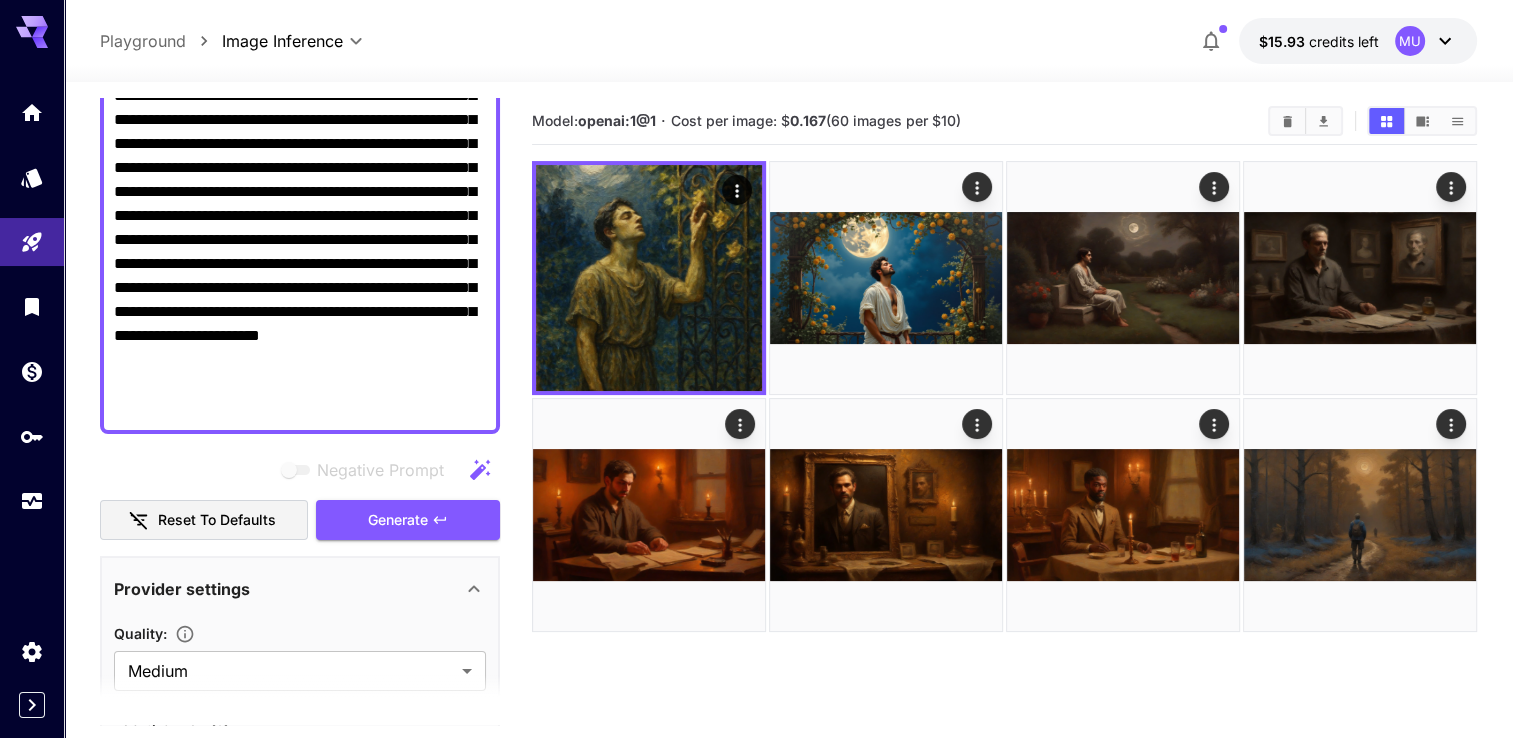 scroll, scrollTop: 100, scrollLeft: 0, axis: vertical 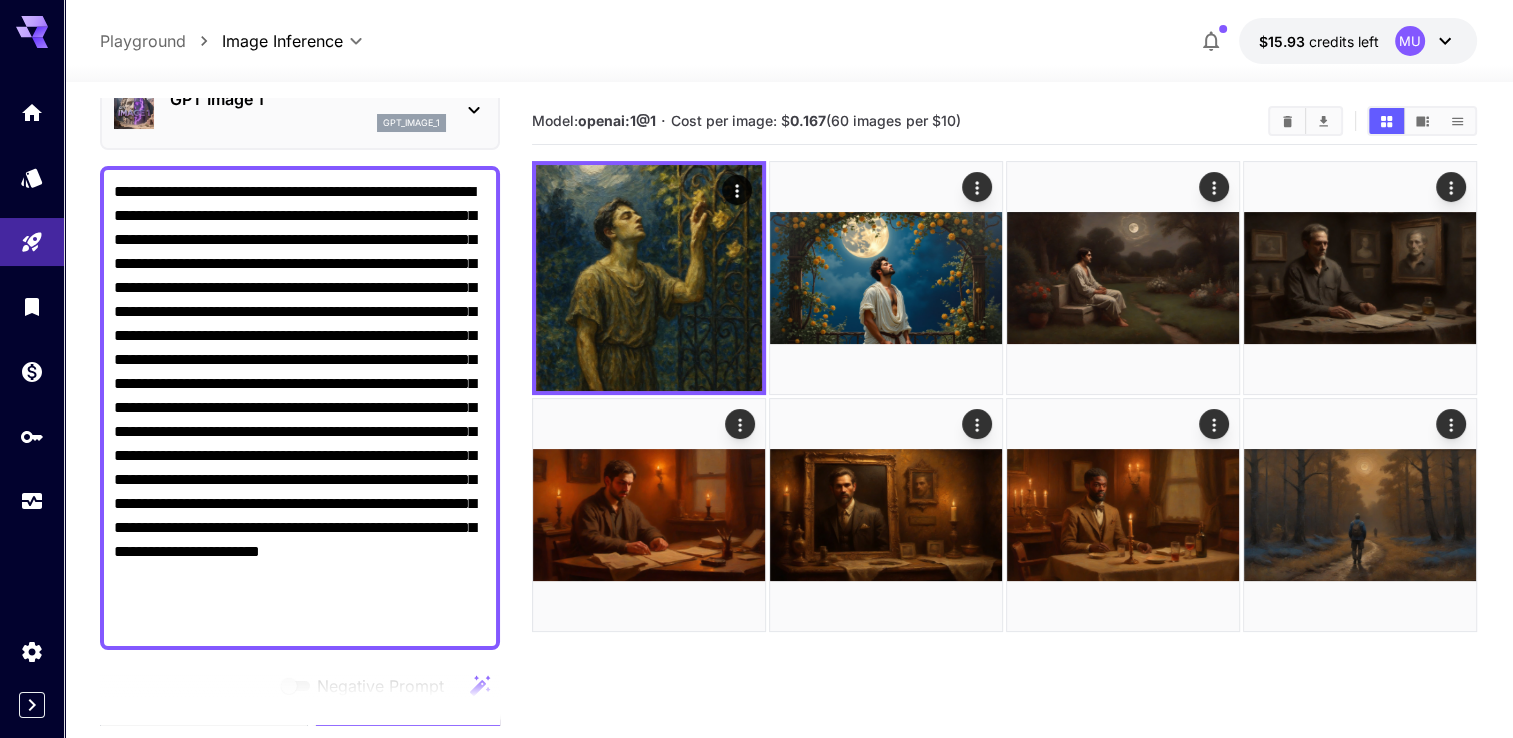 drag, startPoint x: 482, startPoint y: 362, endPoint x: 471, endPoint y: 362, distance: 11 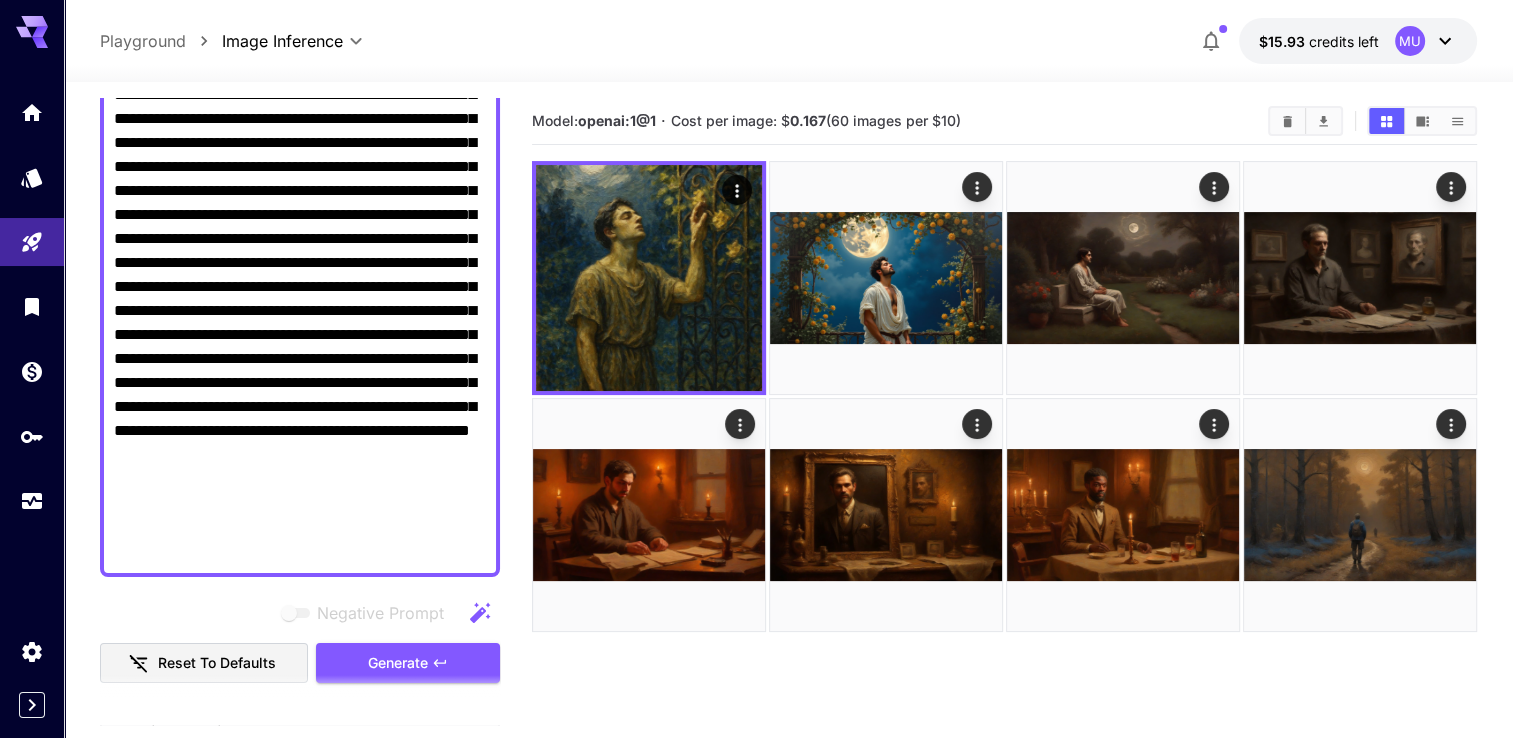scroll, scrollTop: 400, scrollLeft: 0, axis: vertical 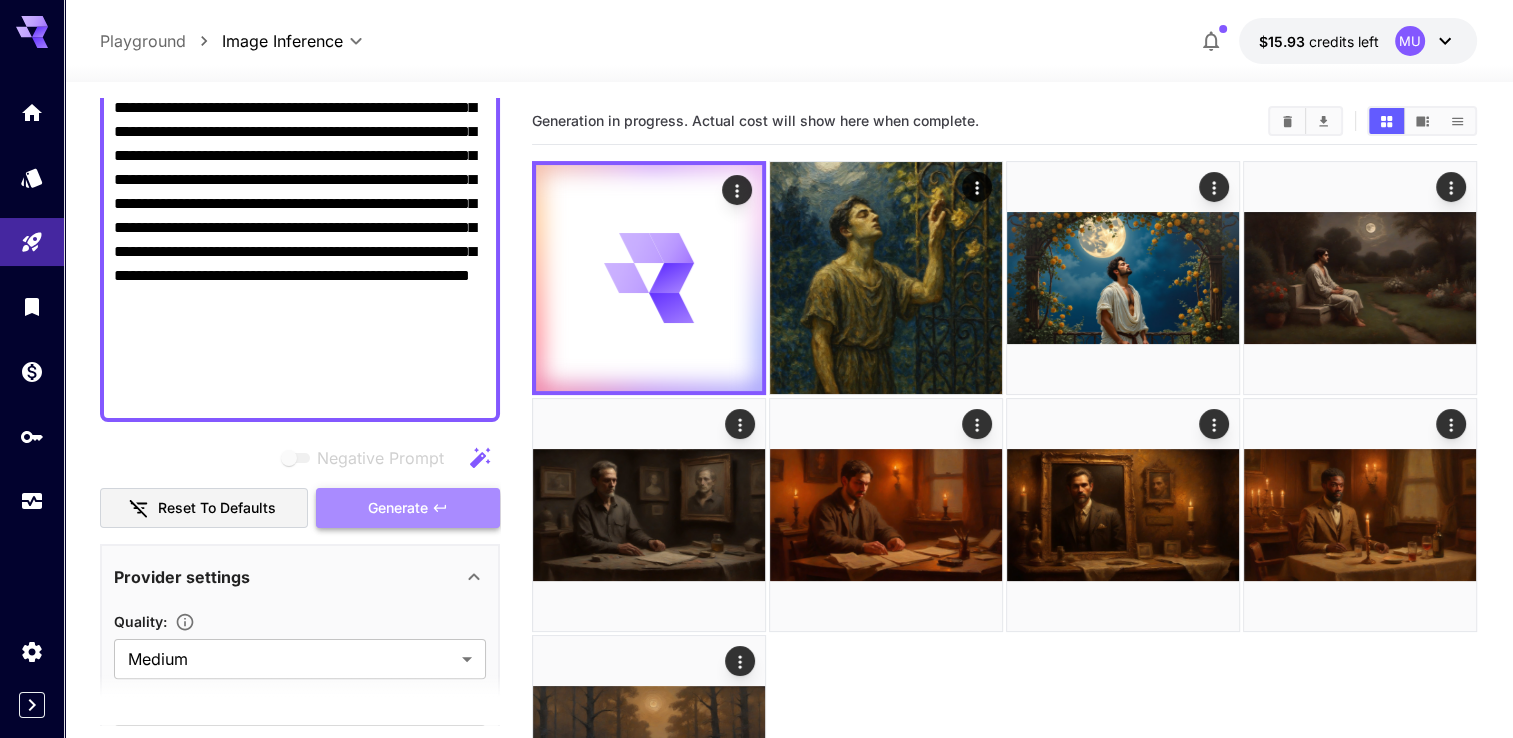 click on "Generate" at bounding box center [398, 508] 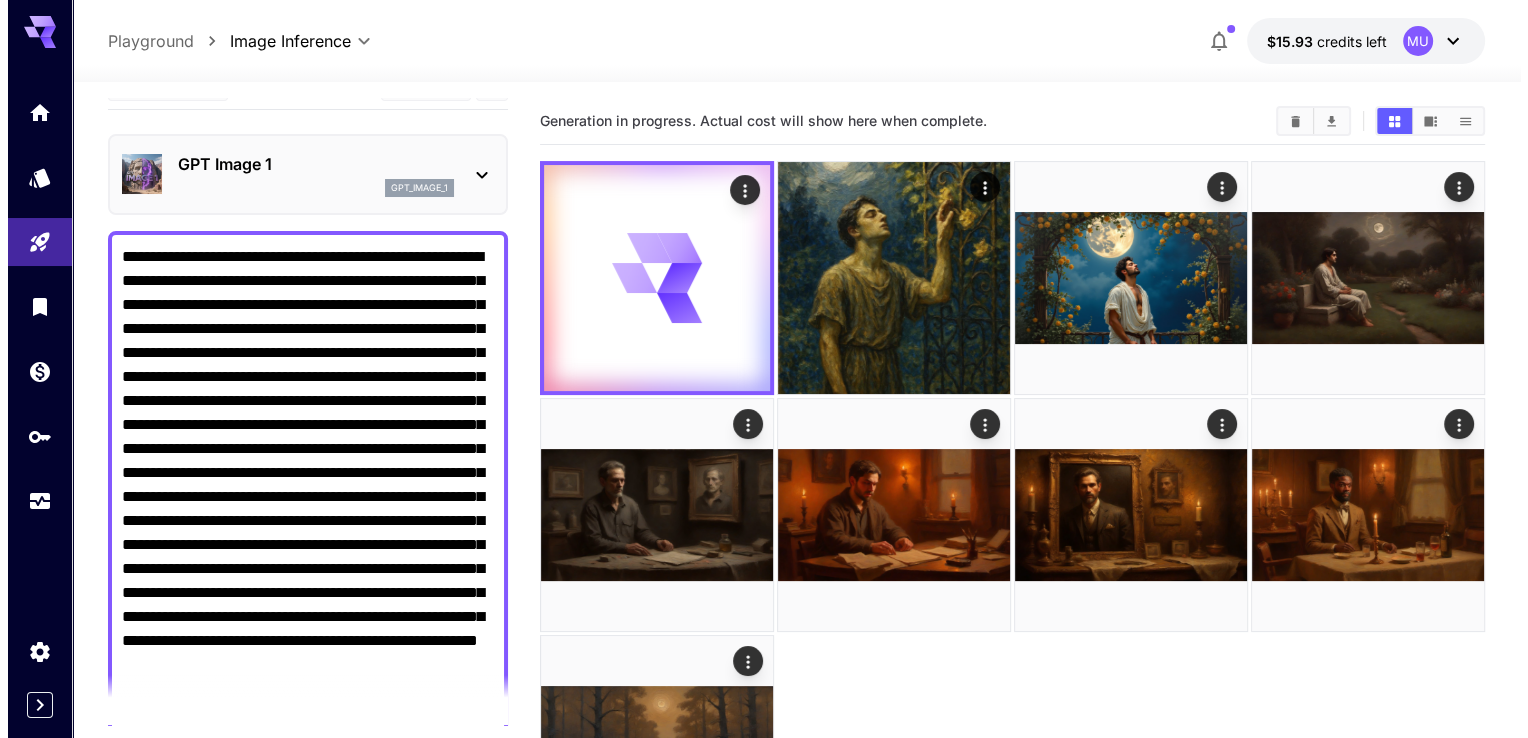 scroll, scrollTop: 0, scrollLeft: 0, axis: both 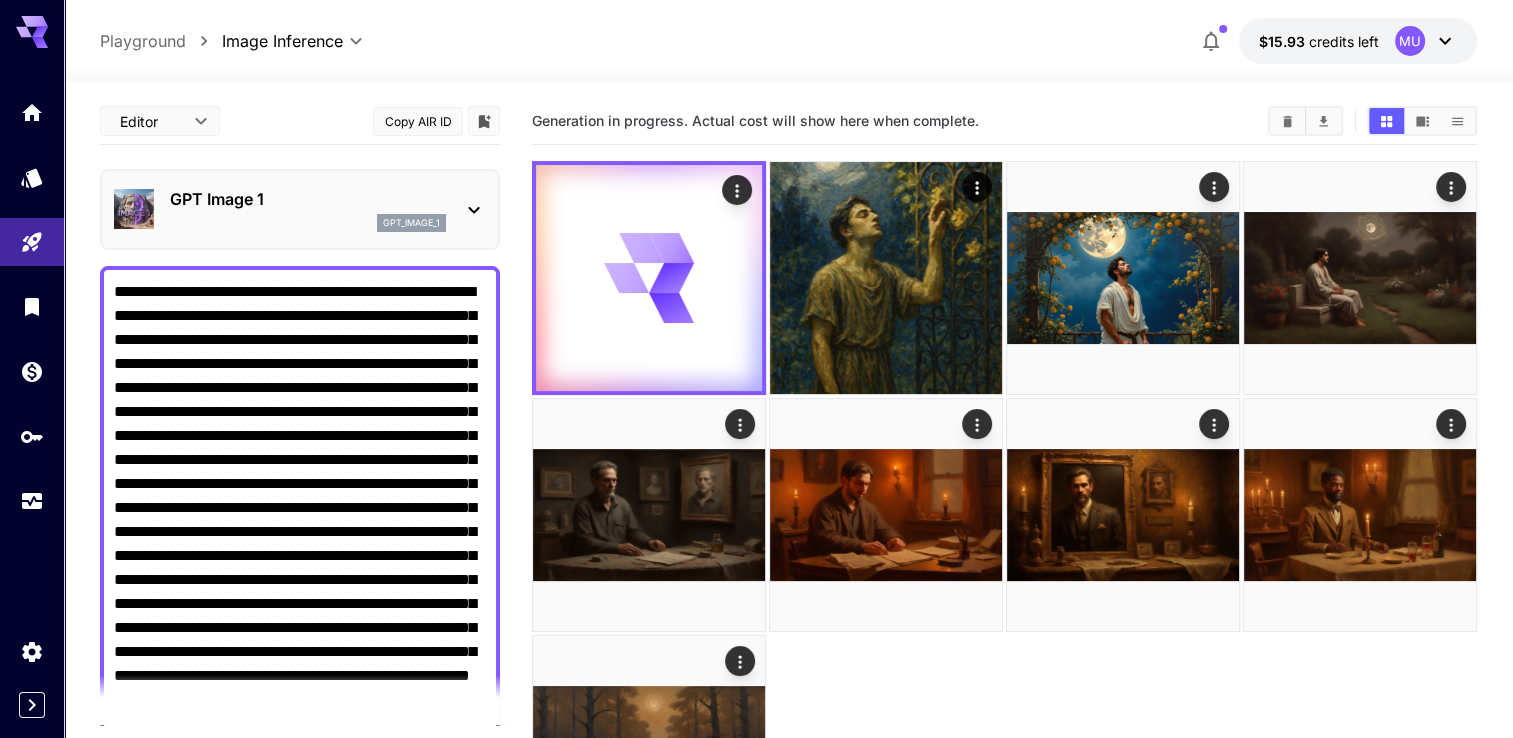 click 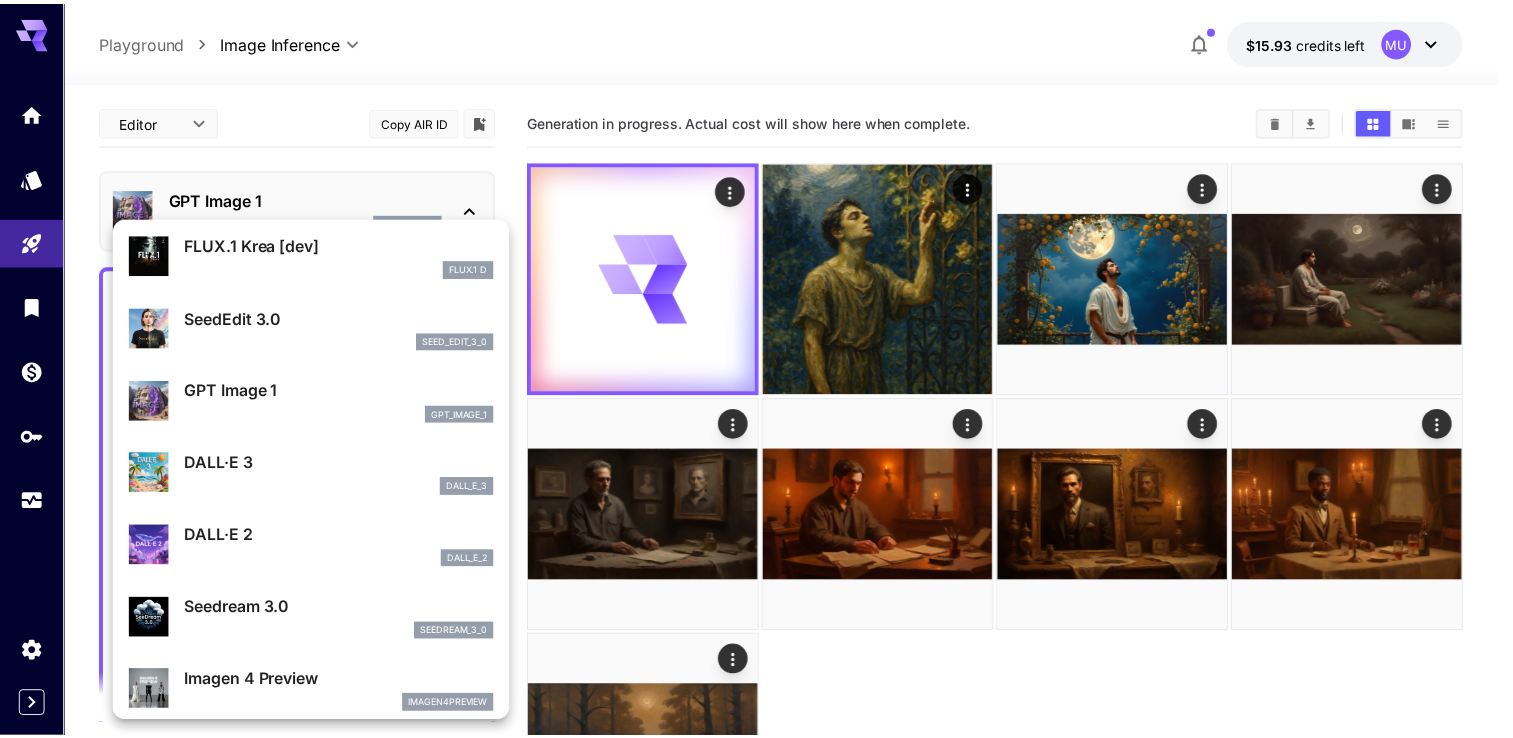 scroll, scrollTop: 200, scrollLeft: 0, axis: vertical 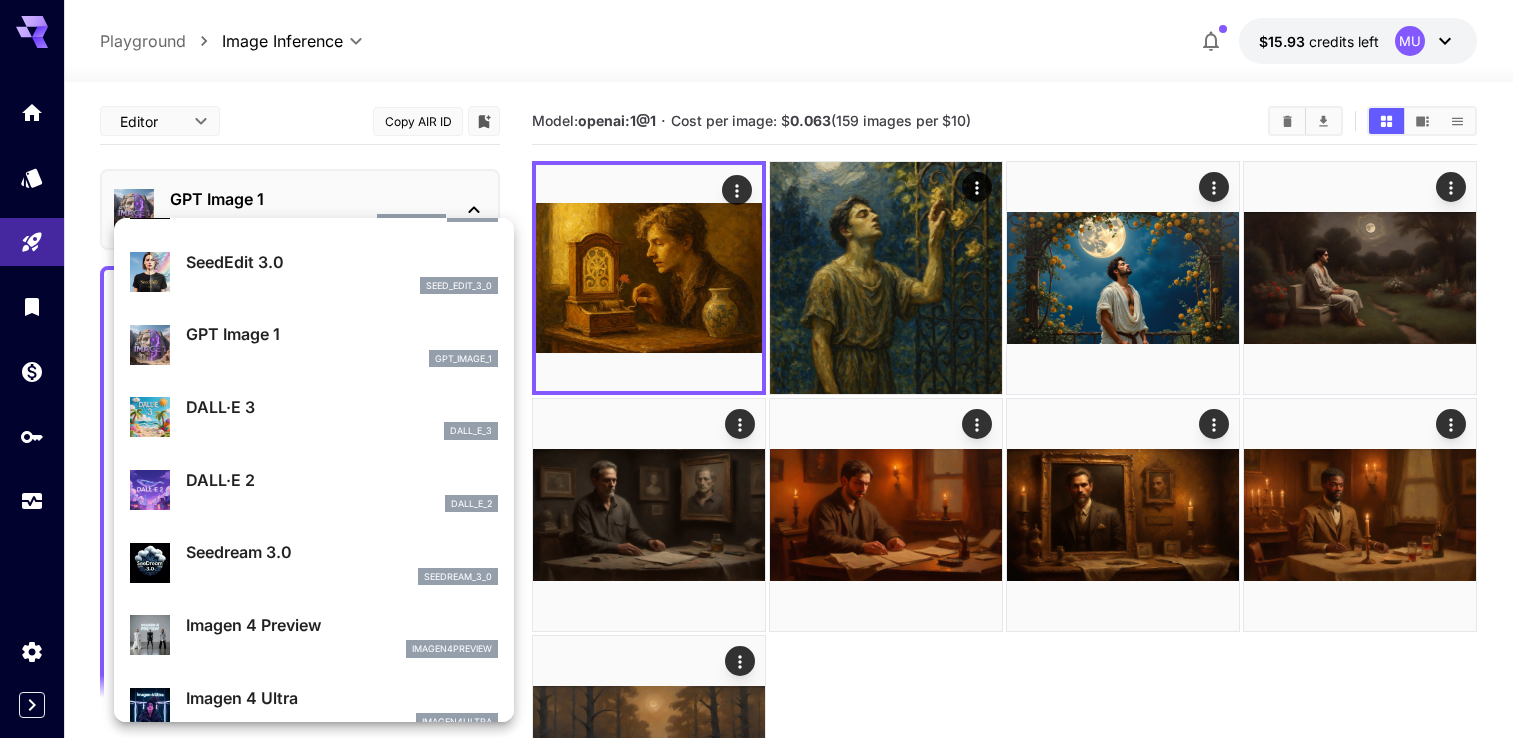 click at bounding box center [764, 369] 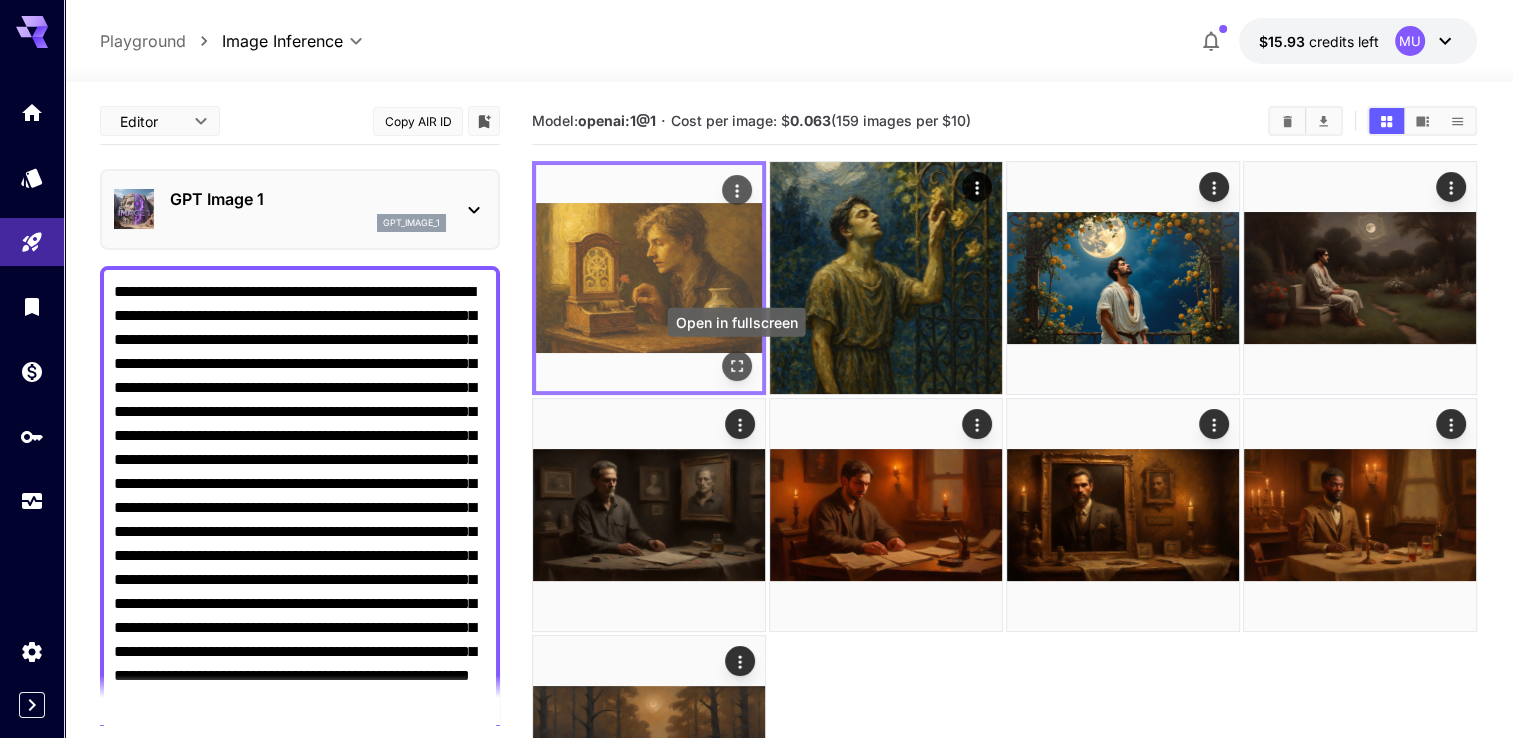 click 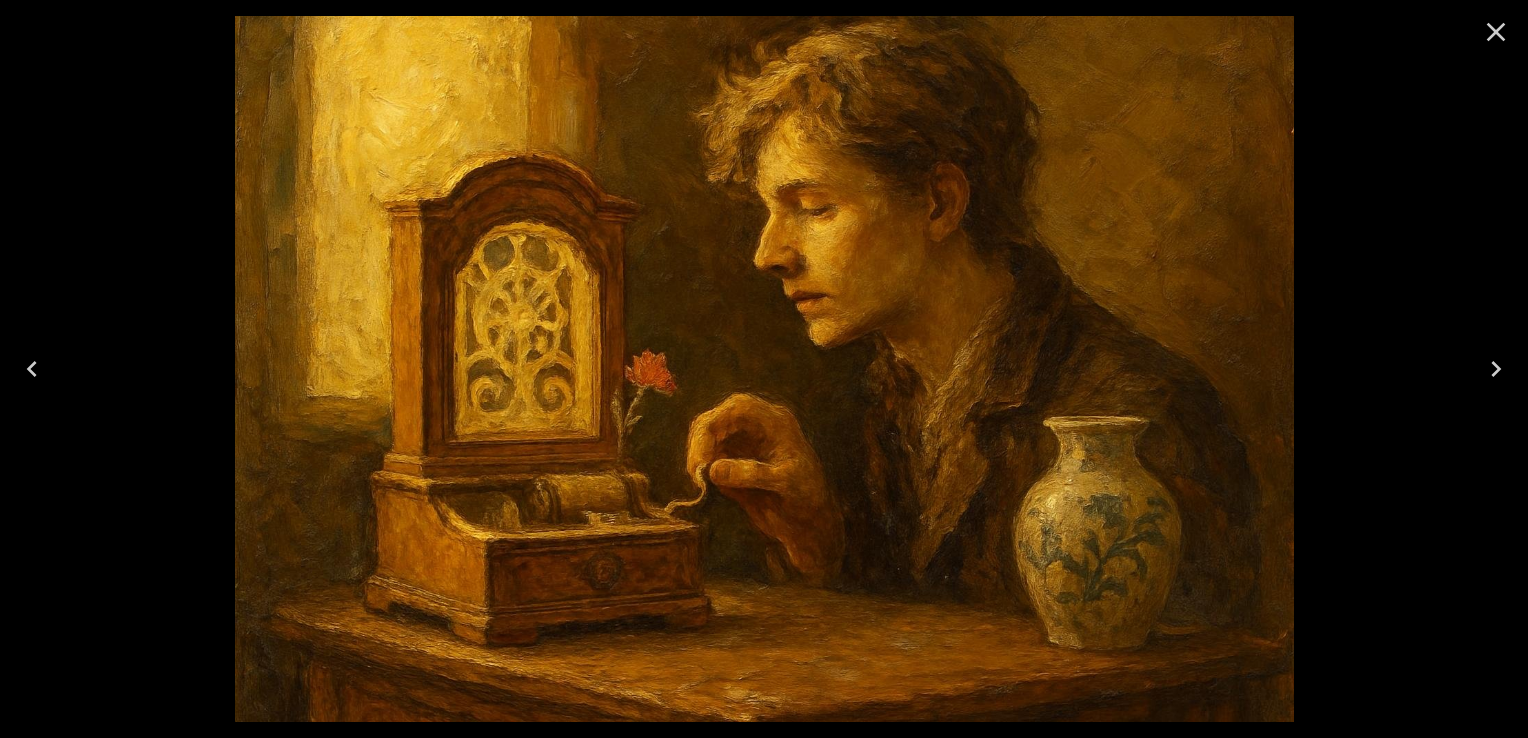 click 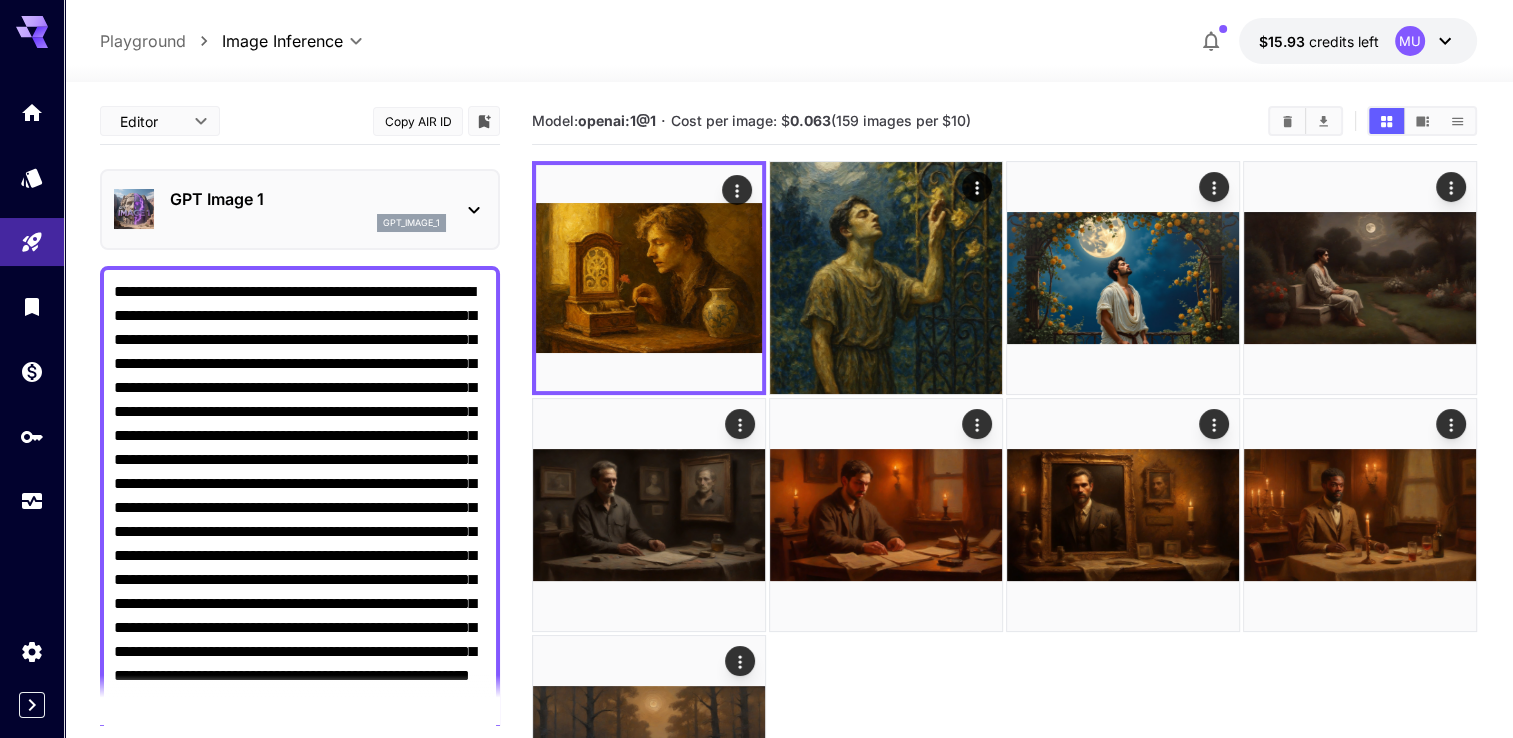 click on "**********" at bounding box center [300, 544] 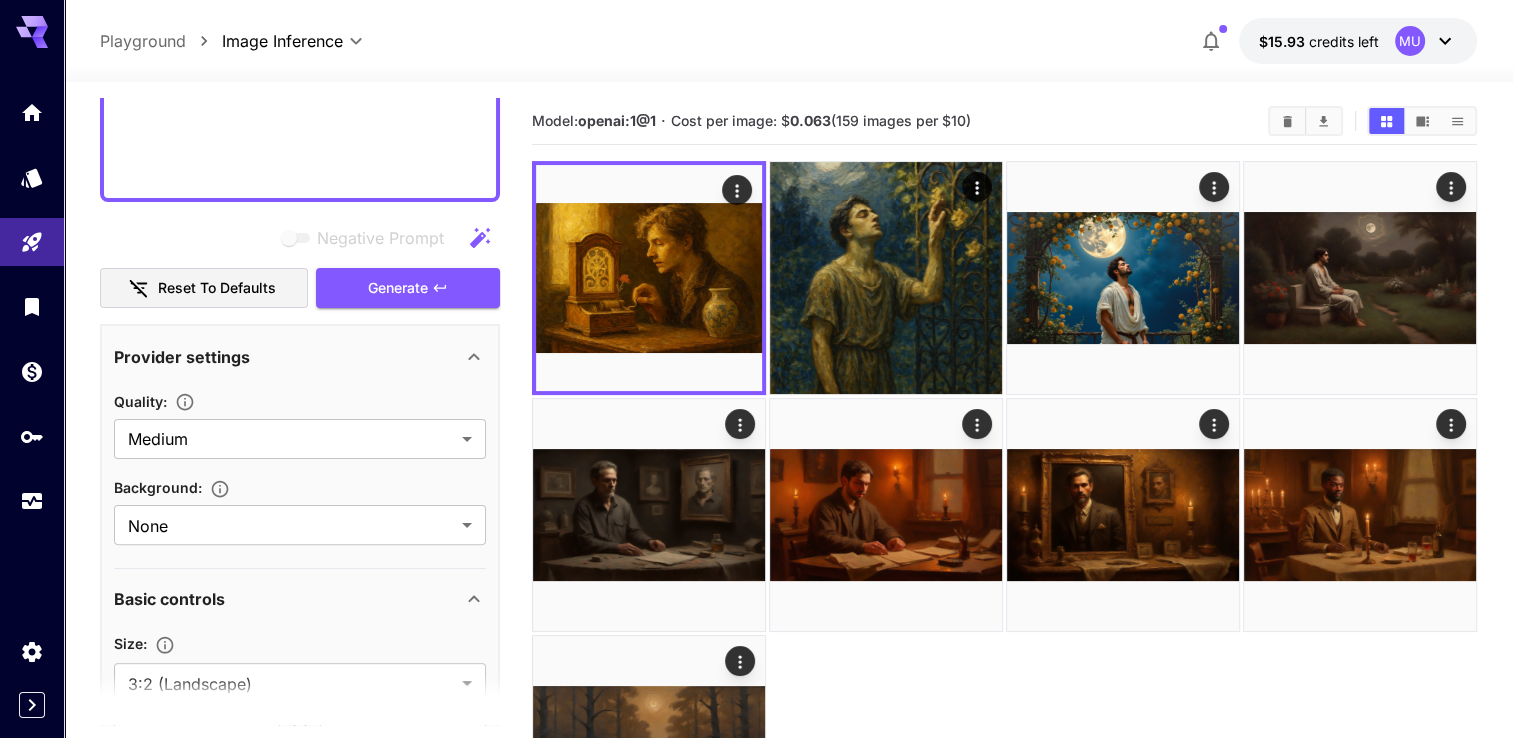 scroll, scrollTop: 300, scrollLeft: 0, axis: vertical 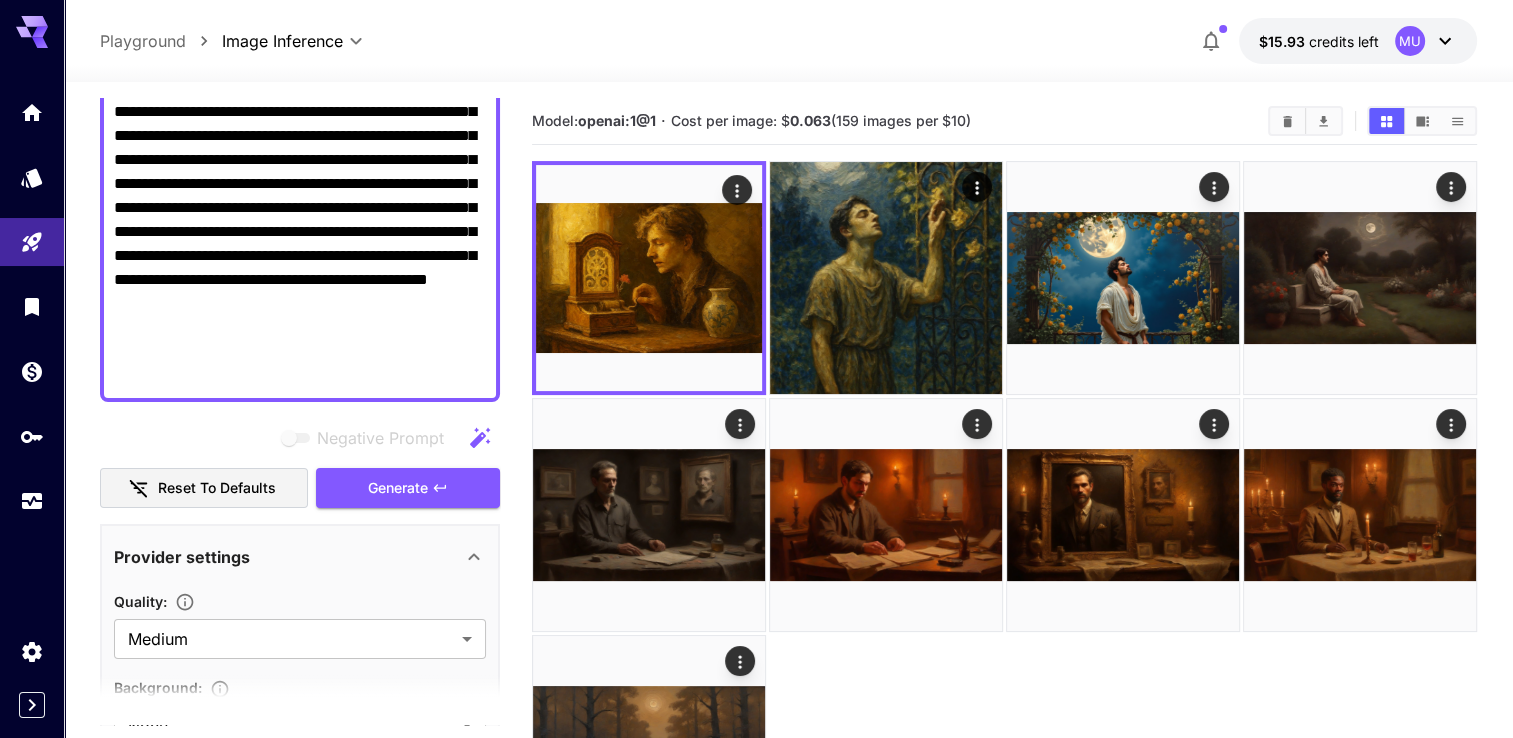 click on "**********" at bounding box center [300, 184] 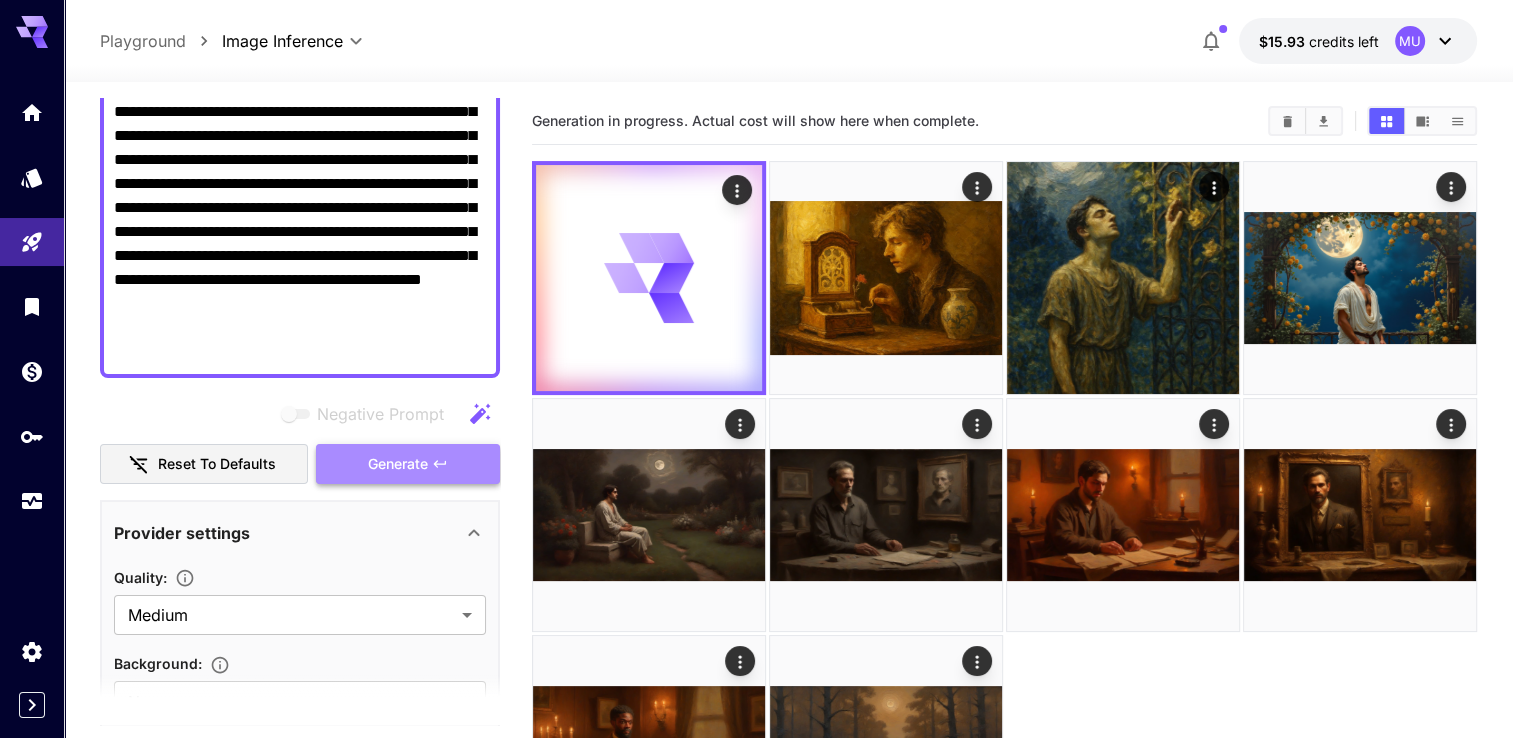 click on "Generate" at bounding box center [398, 464] 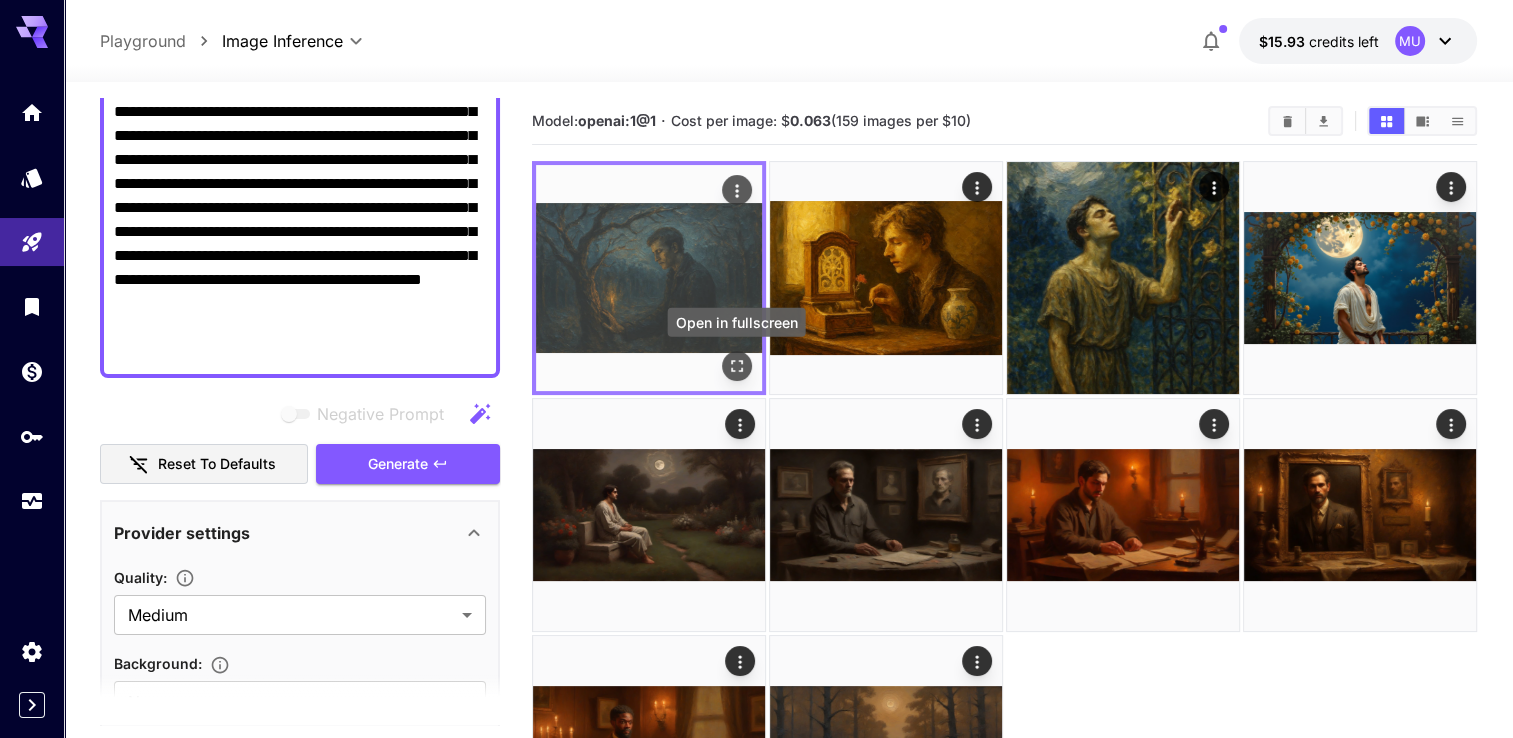 click on "Open in fullscreen" at bounding box center (737, 328) 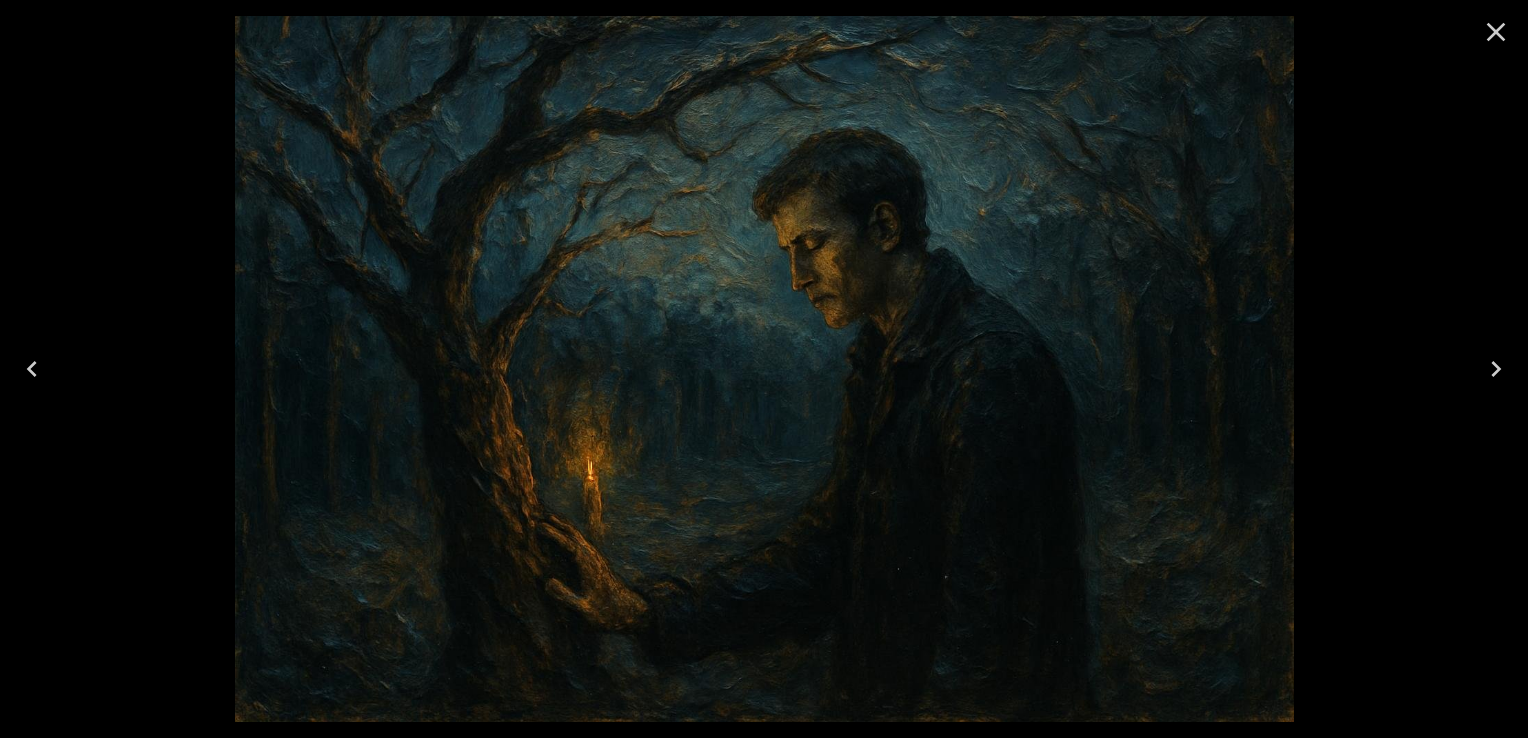 click 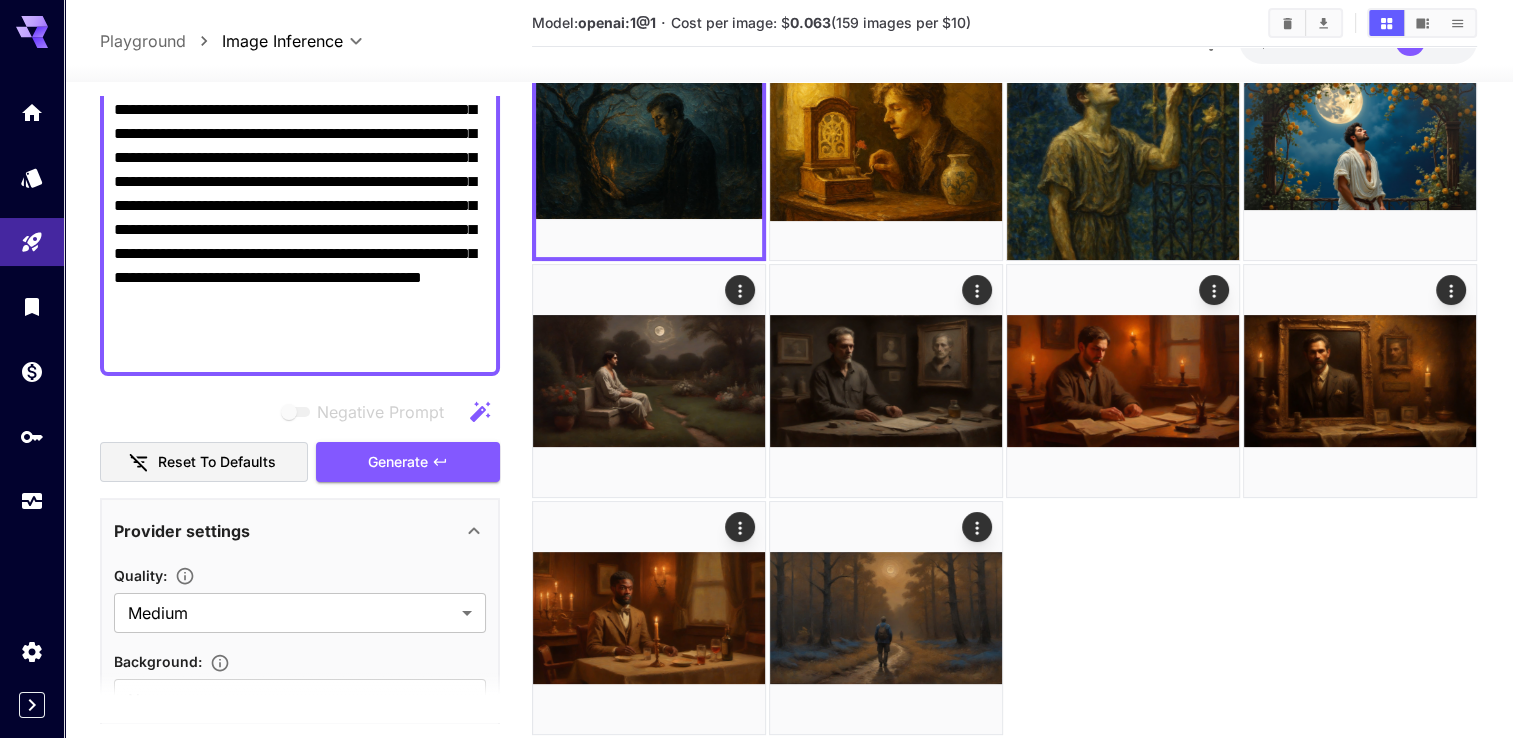 scroll, scrollTop: 189, scrollLeft: 0, axis: vertical 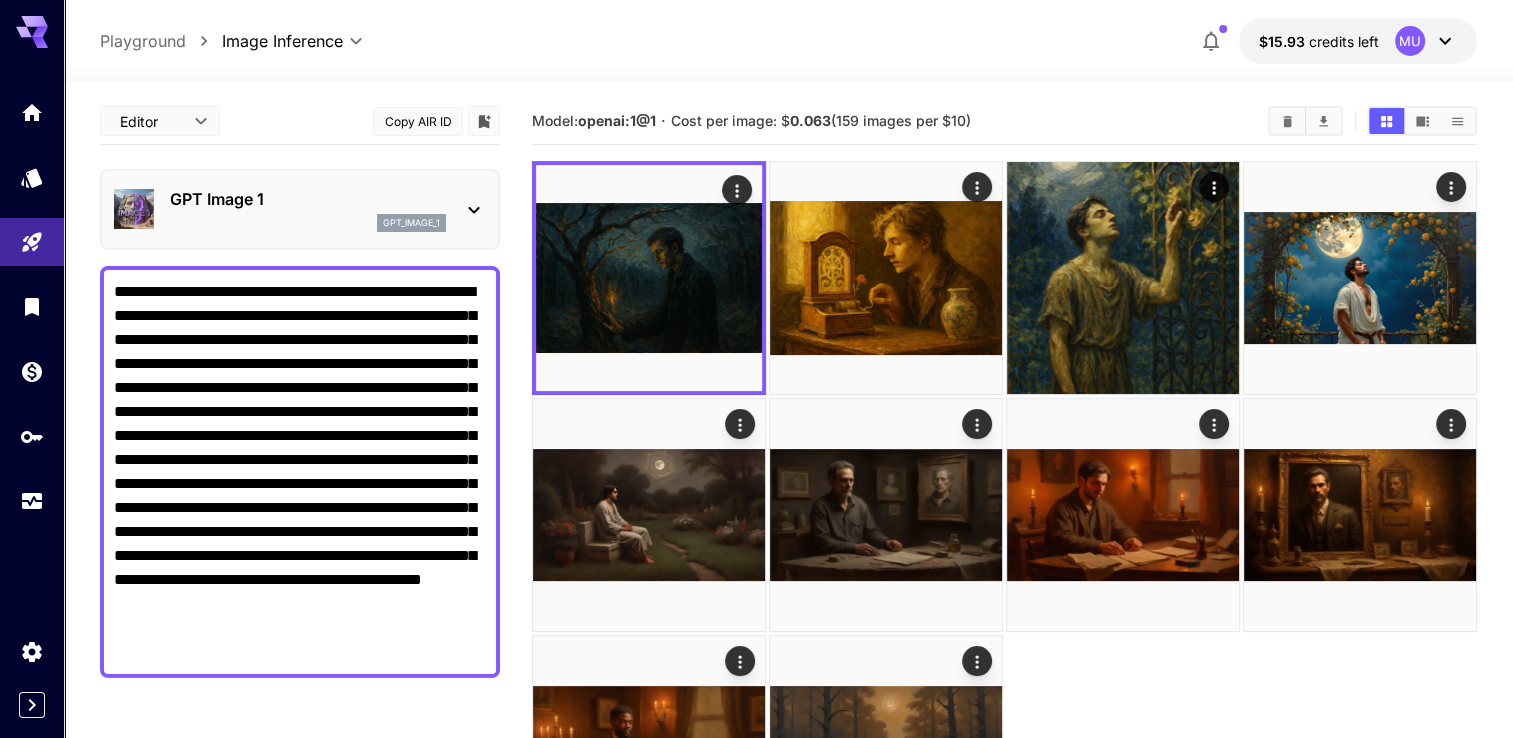click on "GPT Image 1 gpt_image_1" at bounding box center [300, 209] 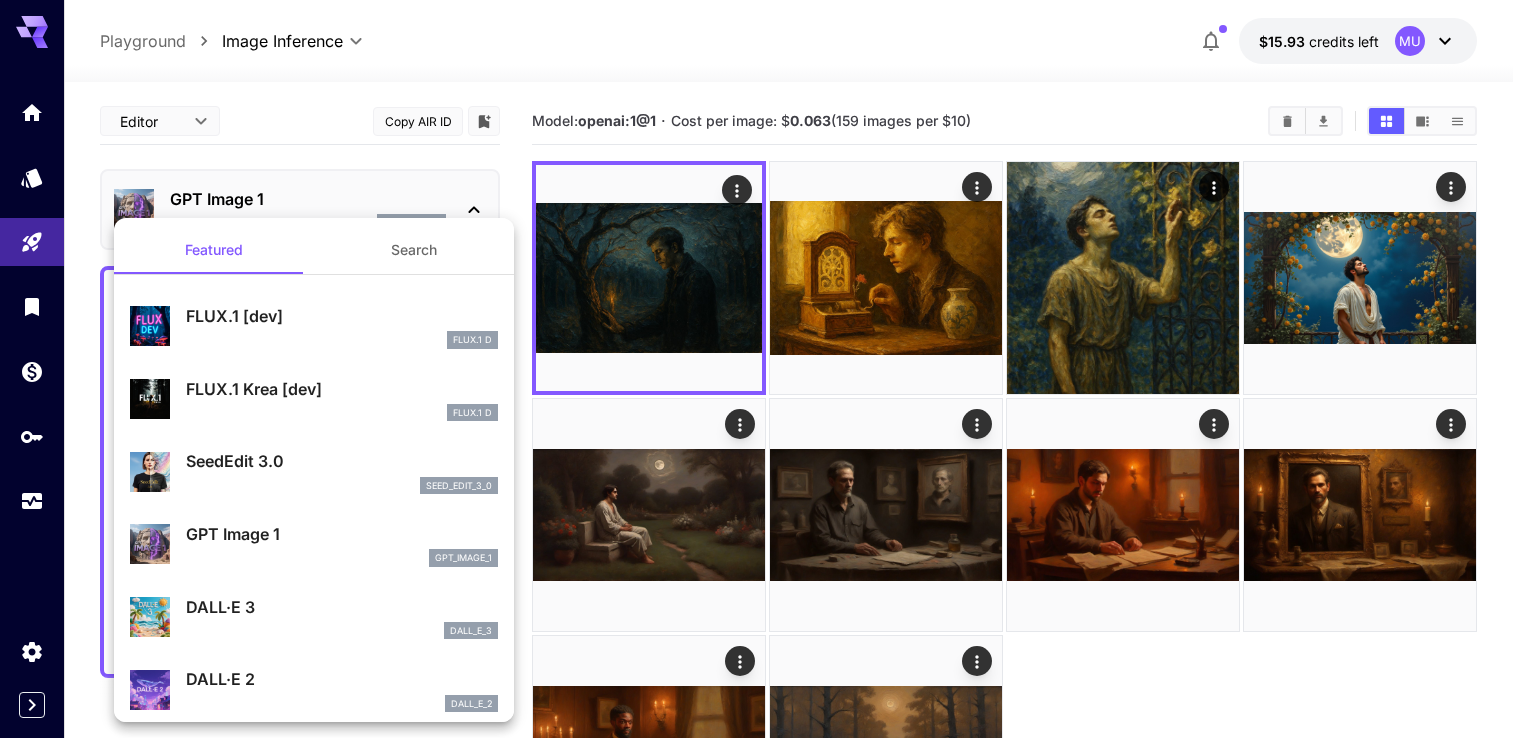 click at bounding box center [764, 369] 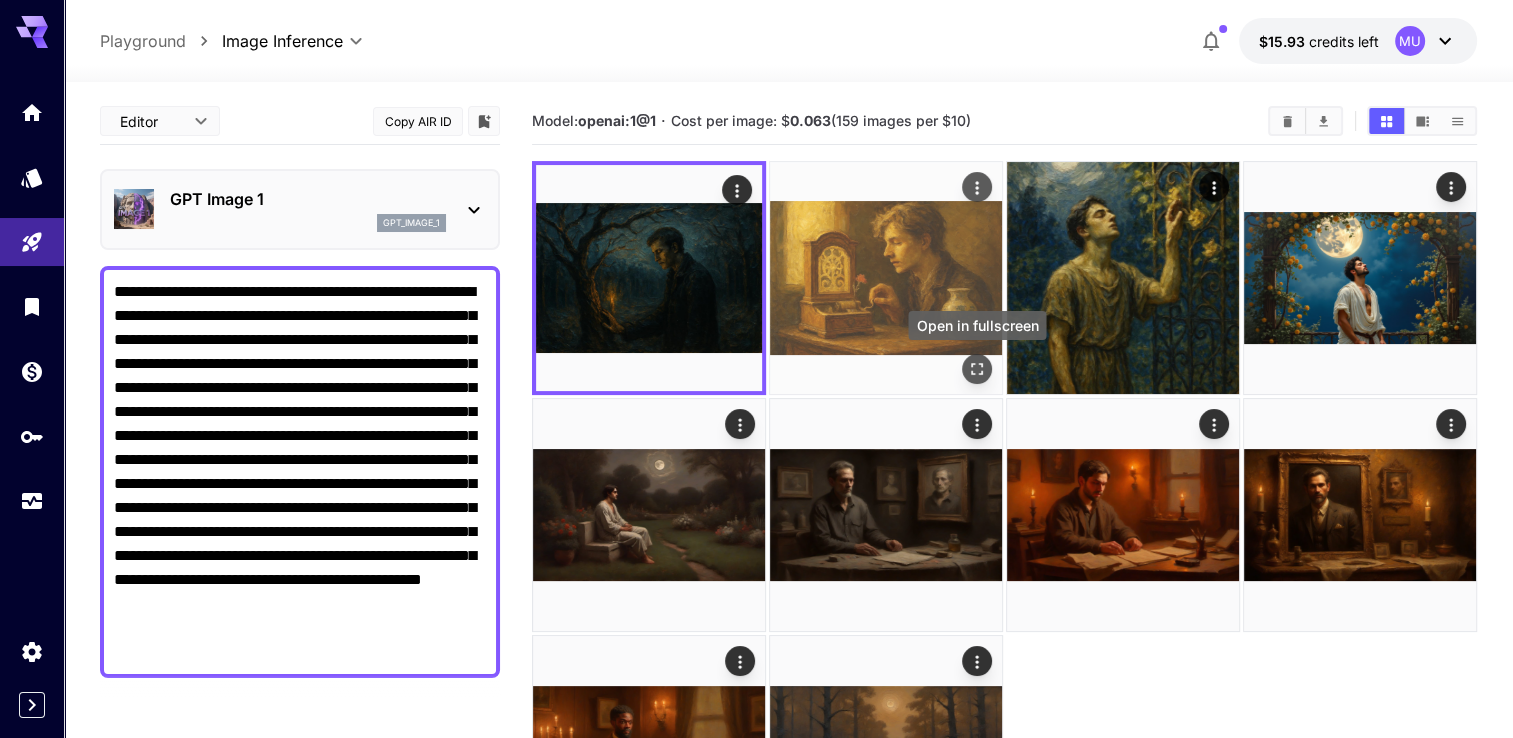 click 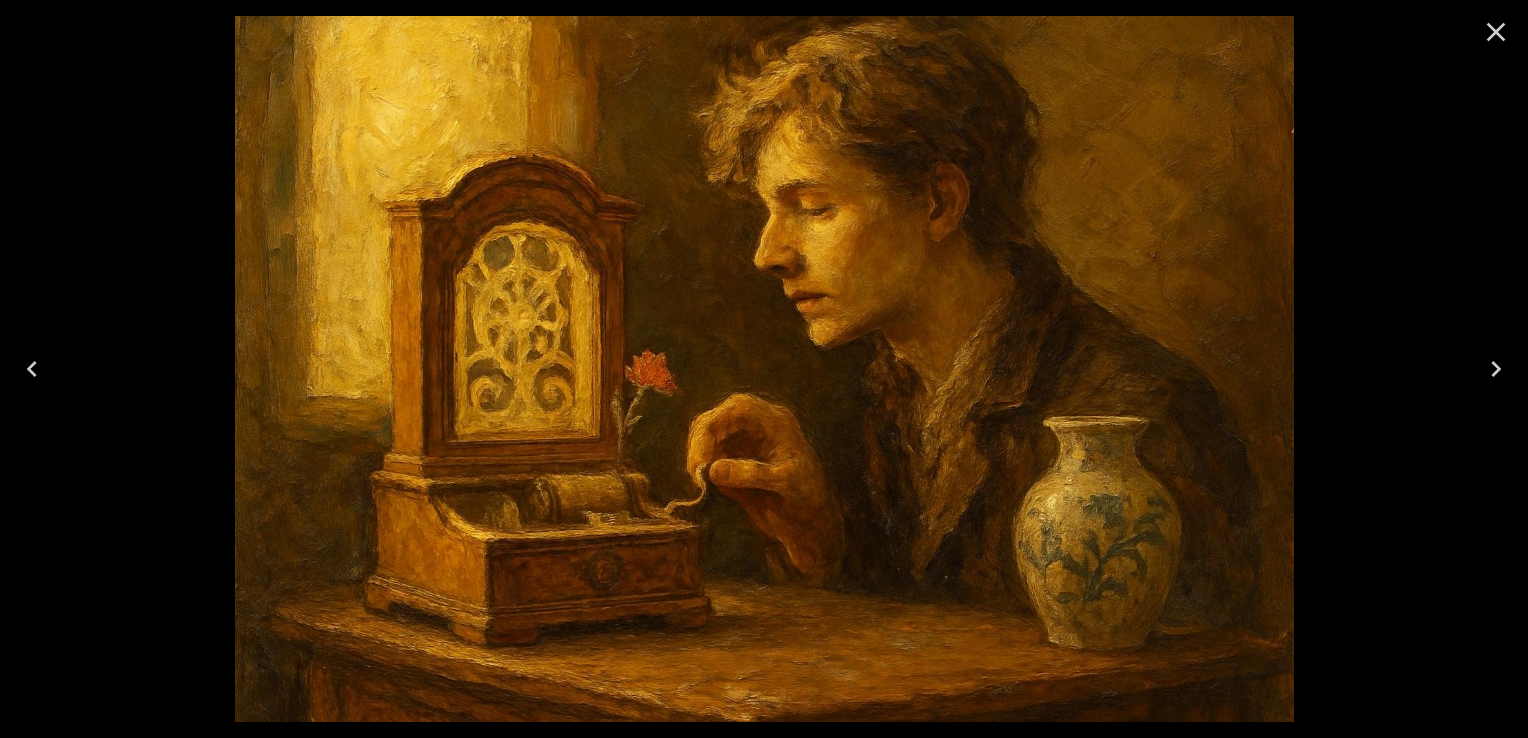click 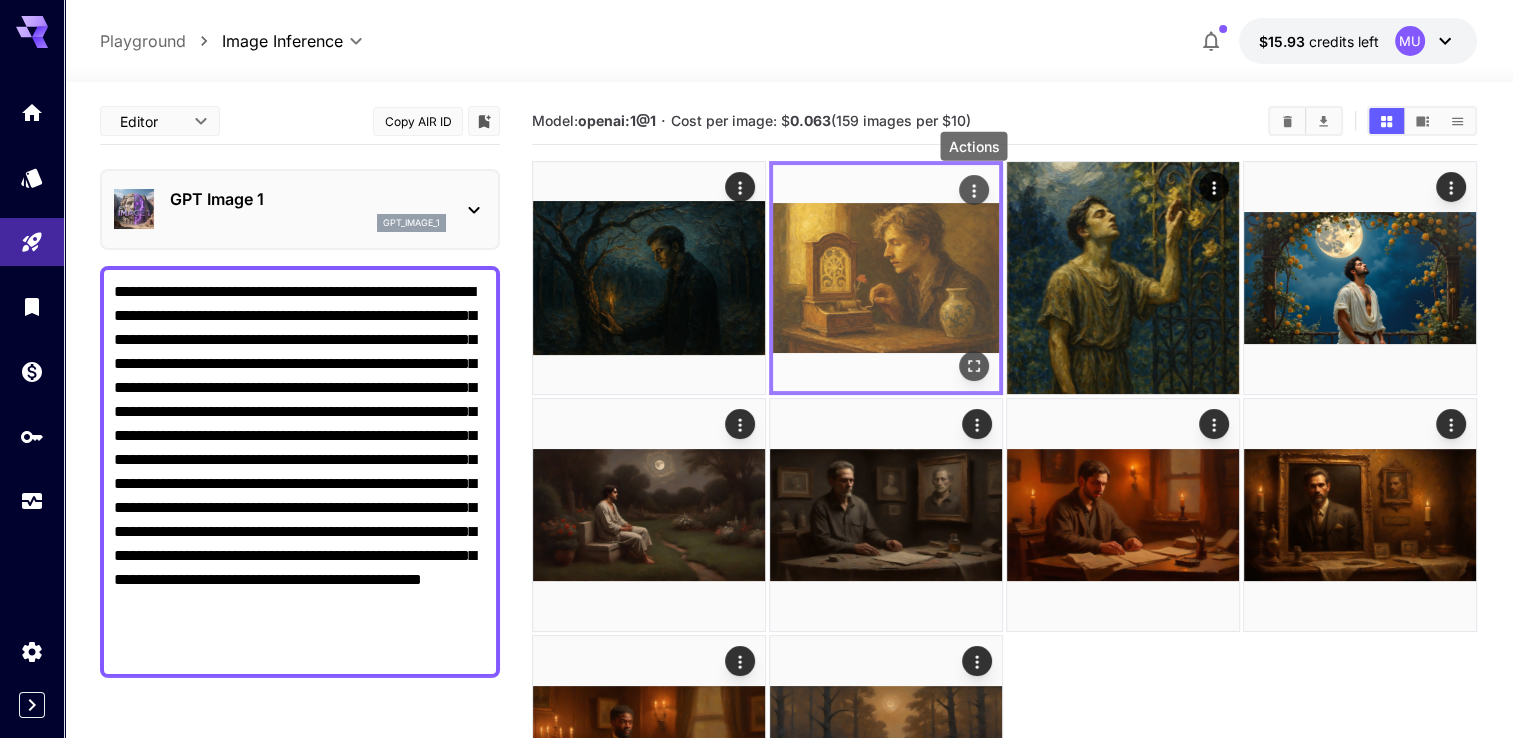 click 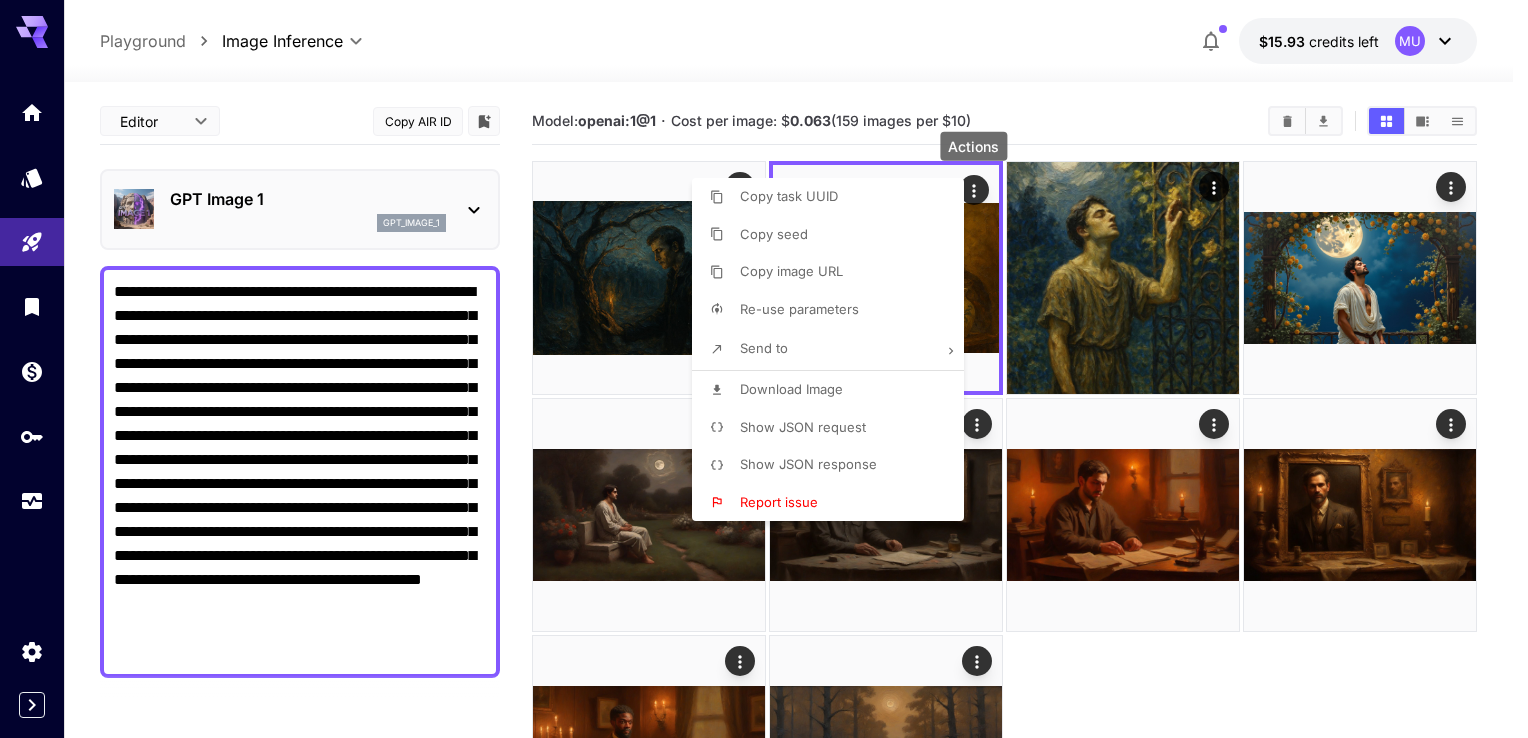 click at bounding box center (764, 369) 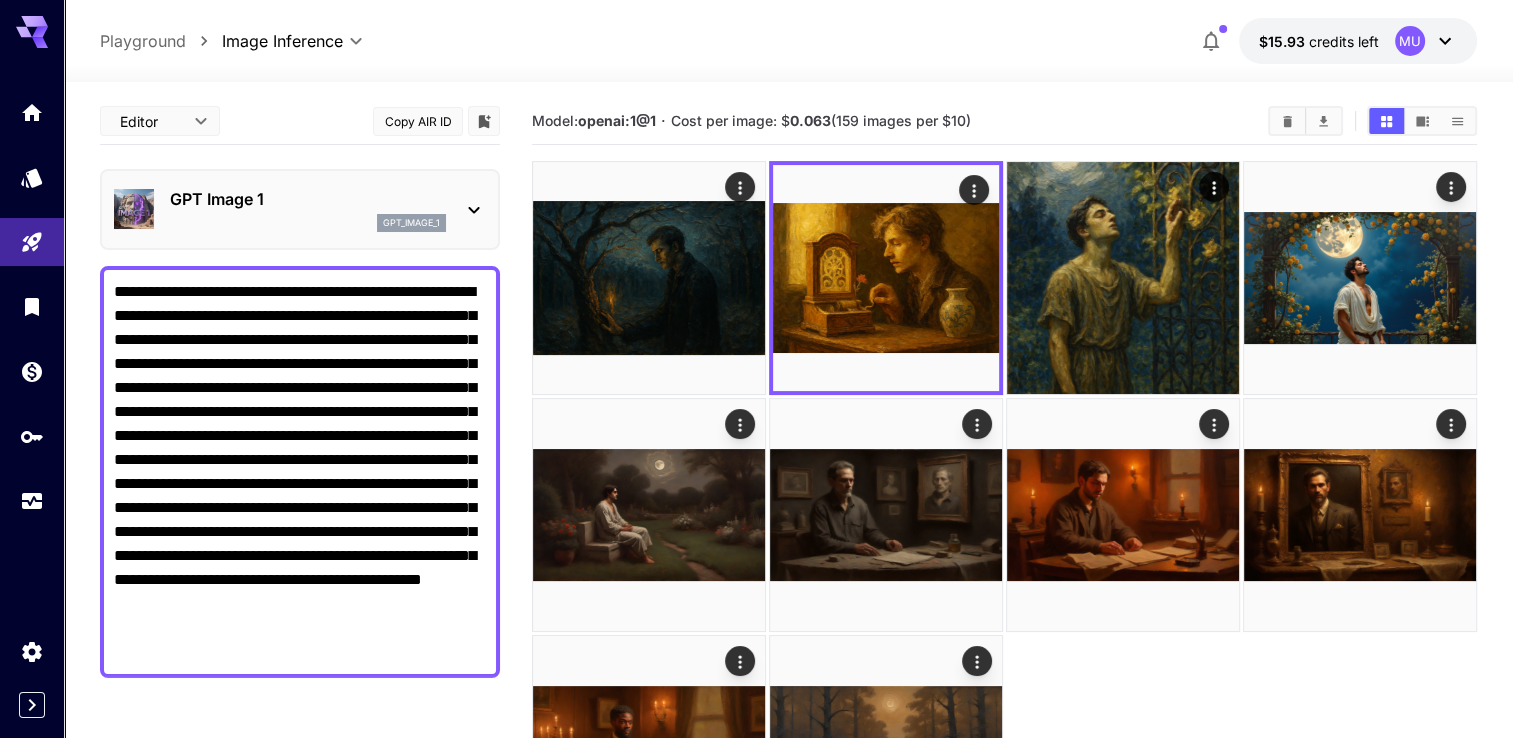 click on "**********" at bounding box center [300, 472] 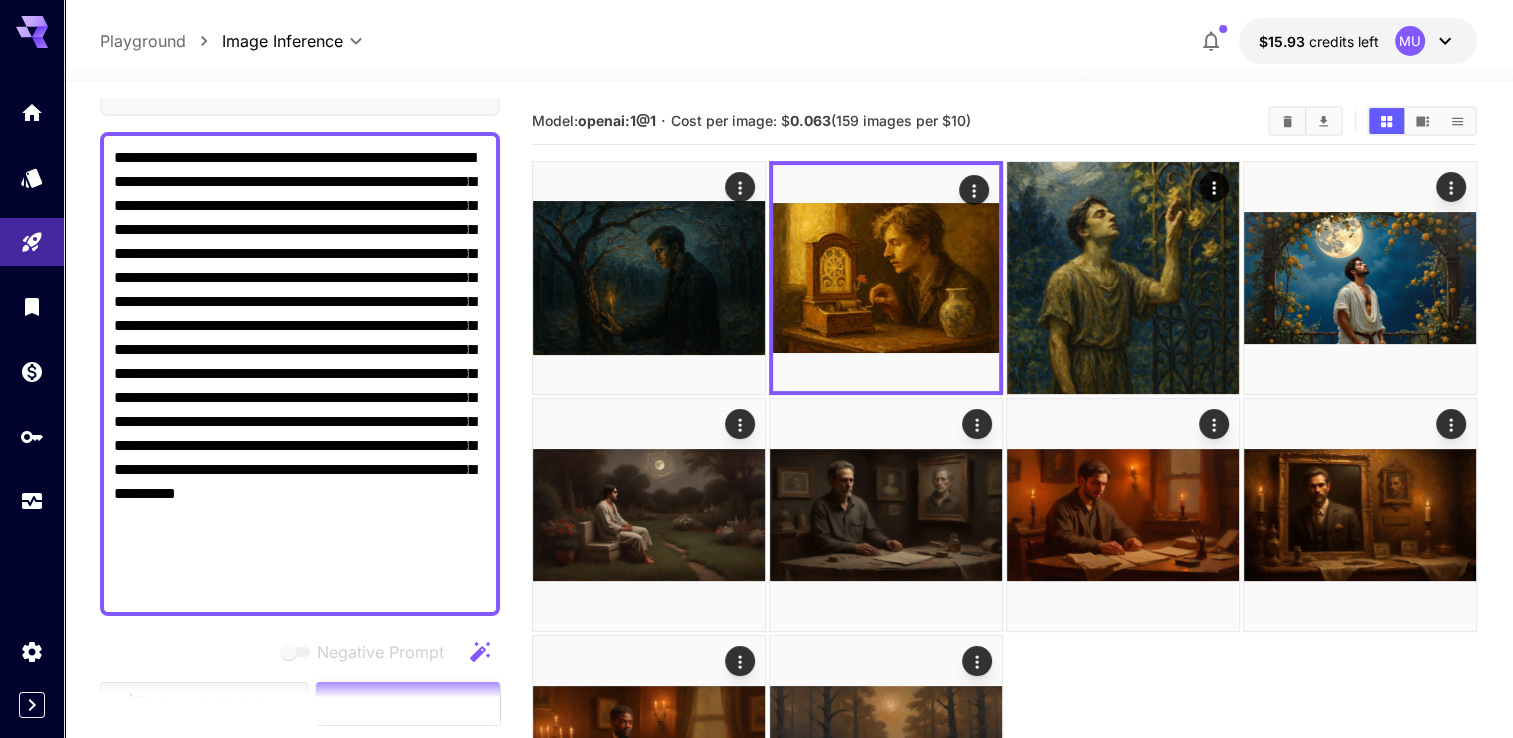 scroll, scrollTop: 300, scrollLeft: 0, axis: vertical 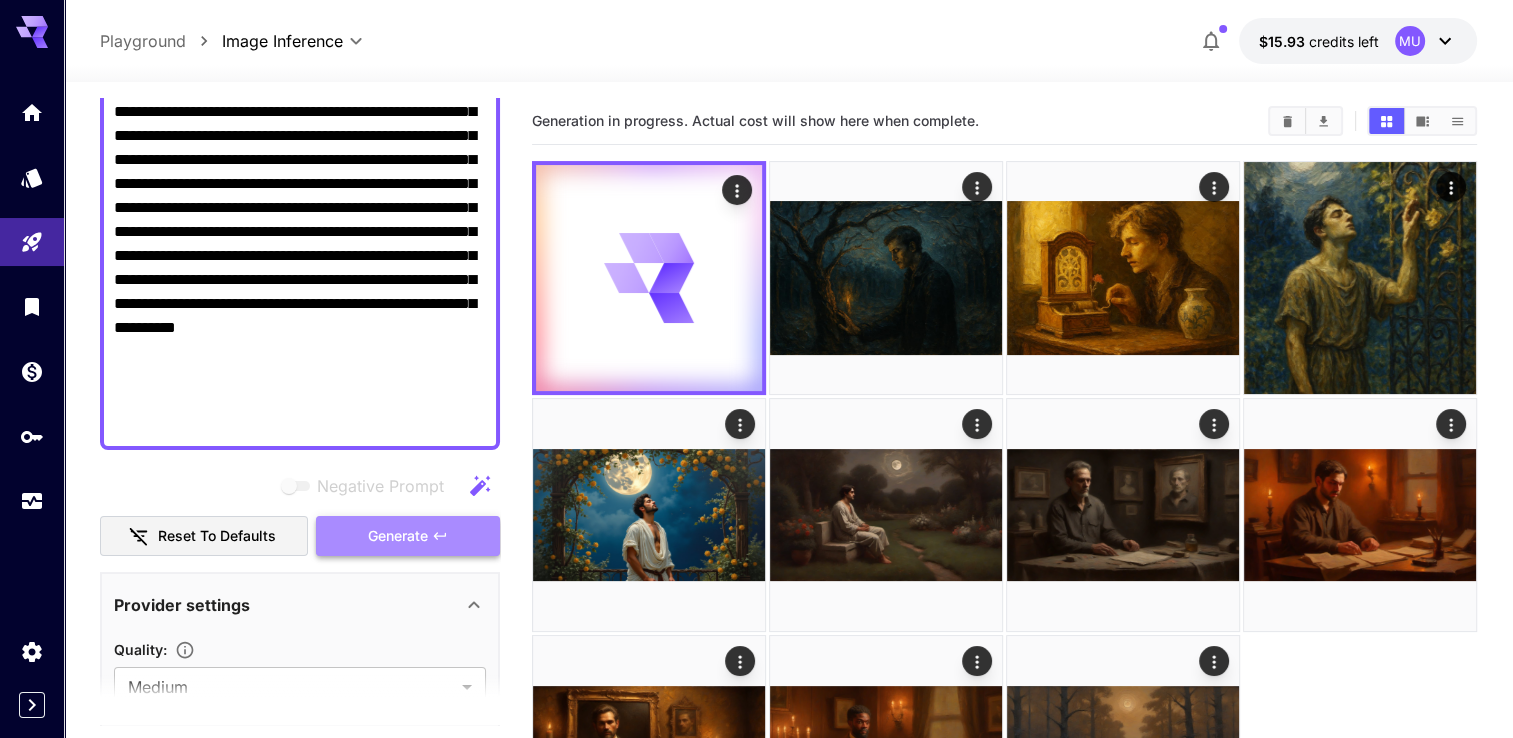 click on "Generate" at bounding box center (398, 536) 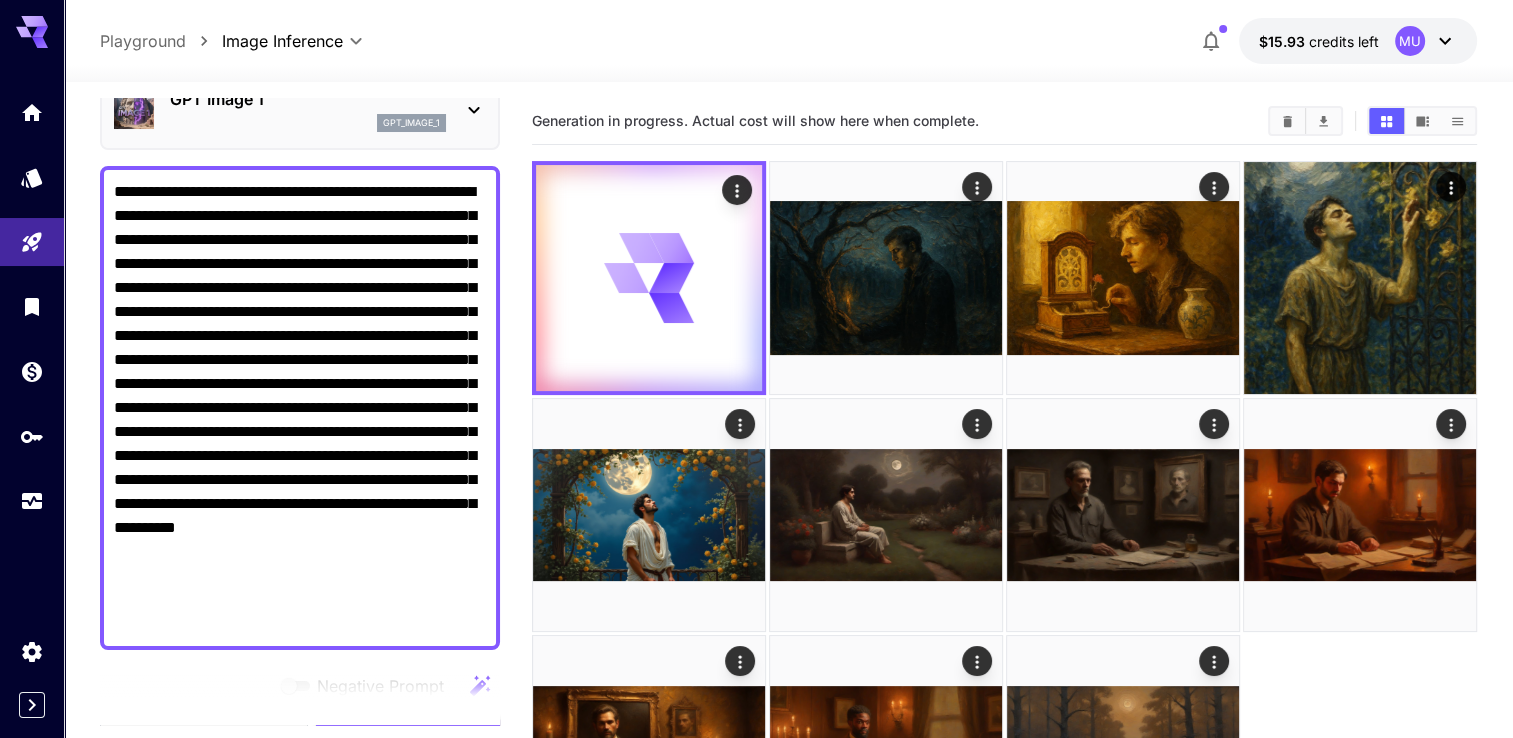 scroll, scrollTop: 0, scrollLeft: 0, axis: both 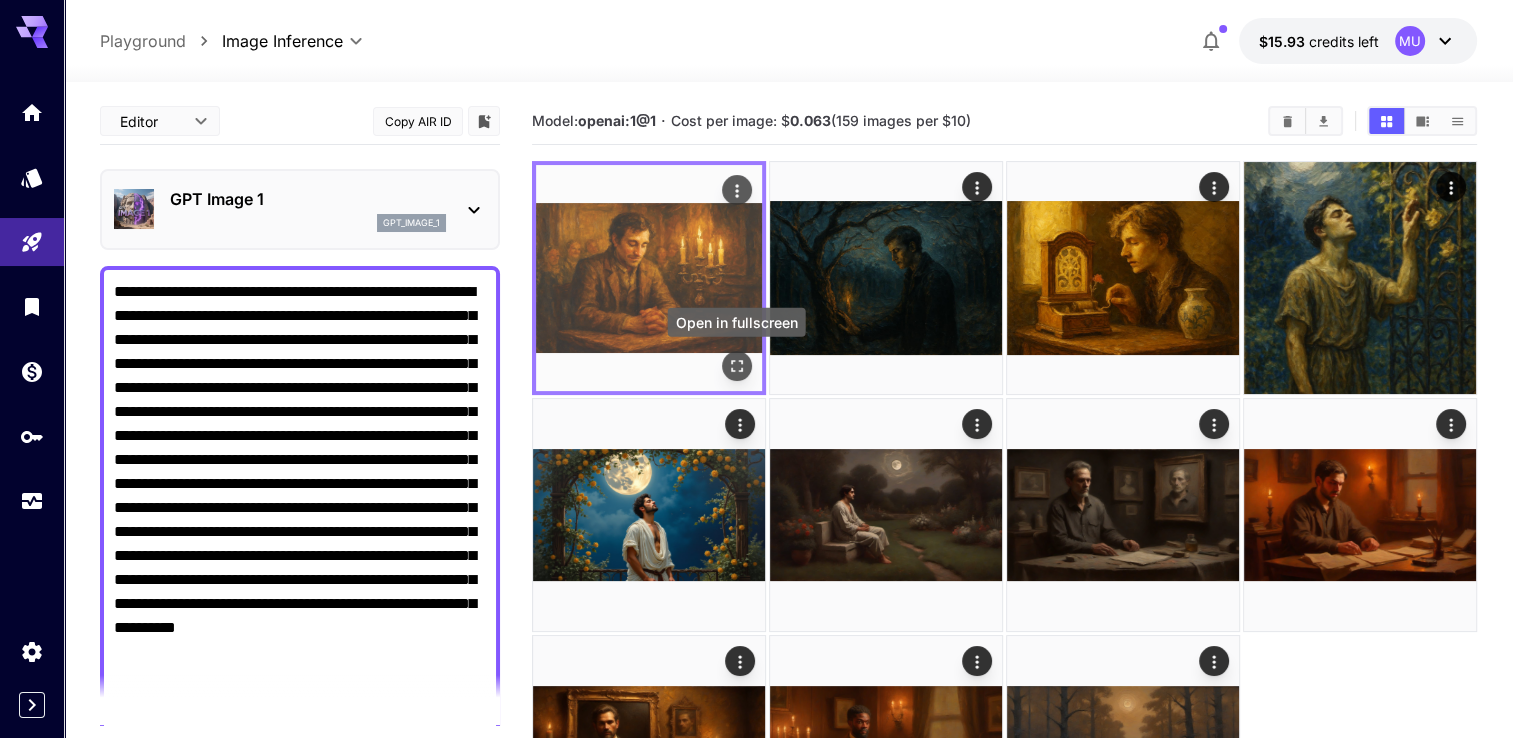 click 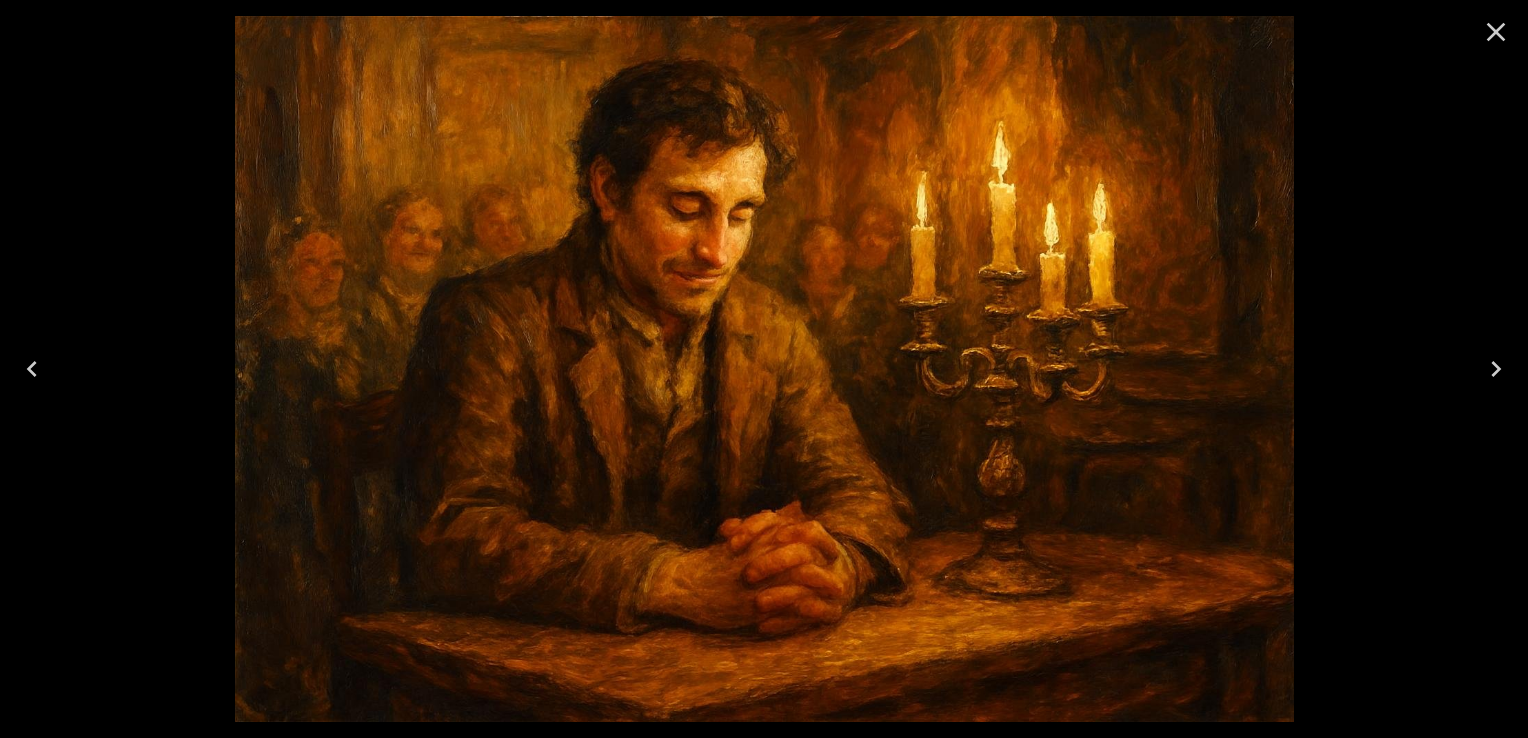 click 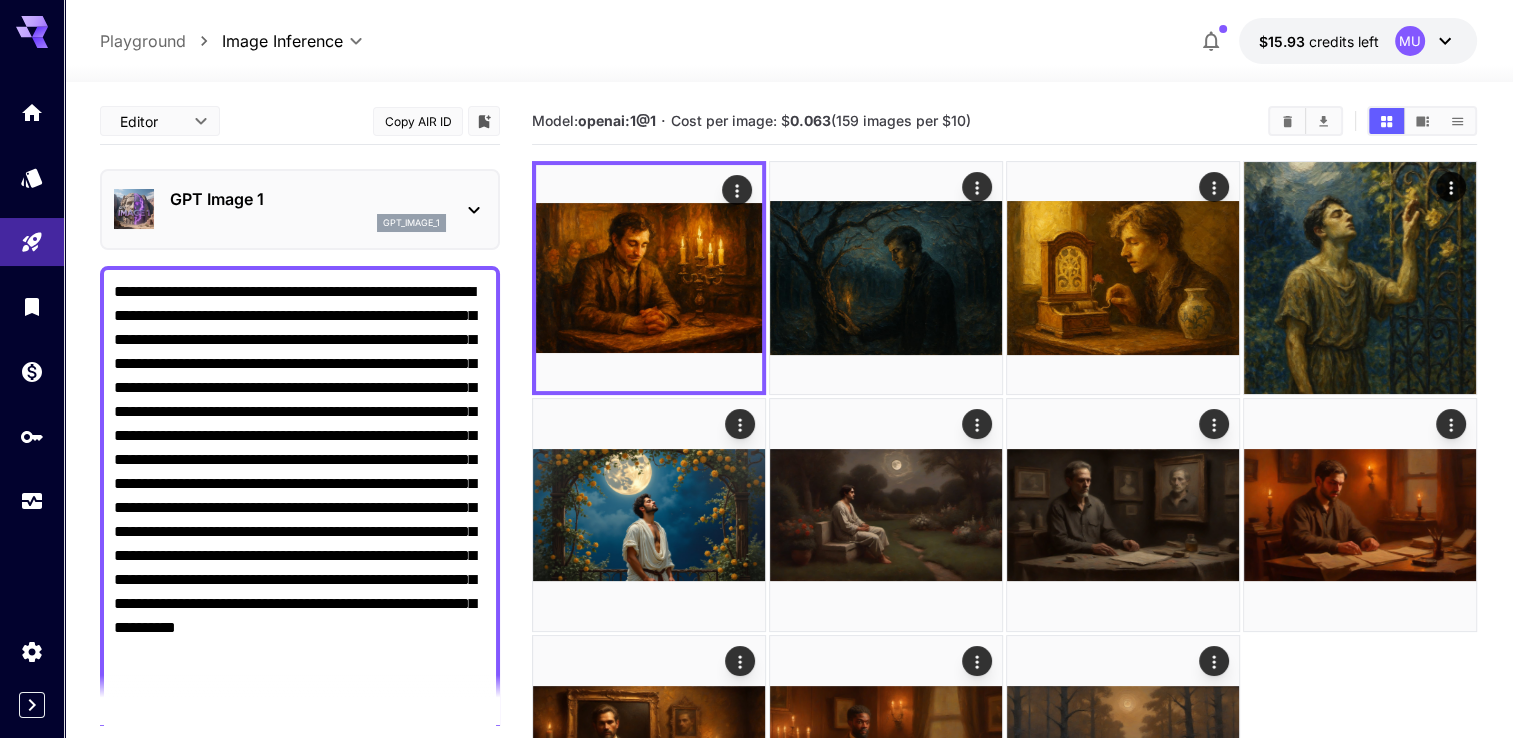 click on "**********" at bounding box center (300, 508) 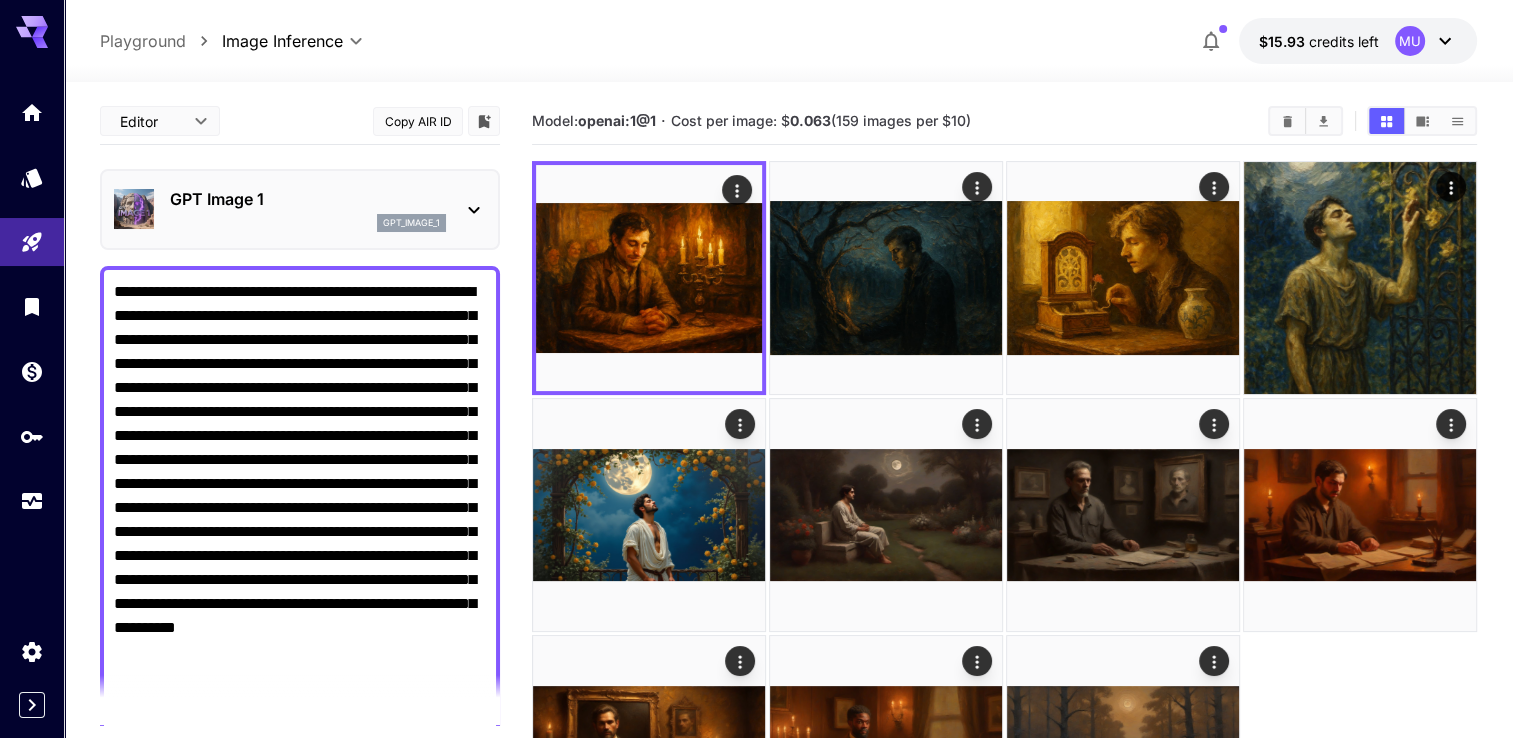 paste on "**********" 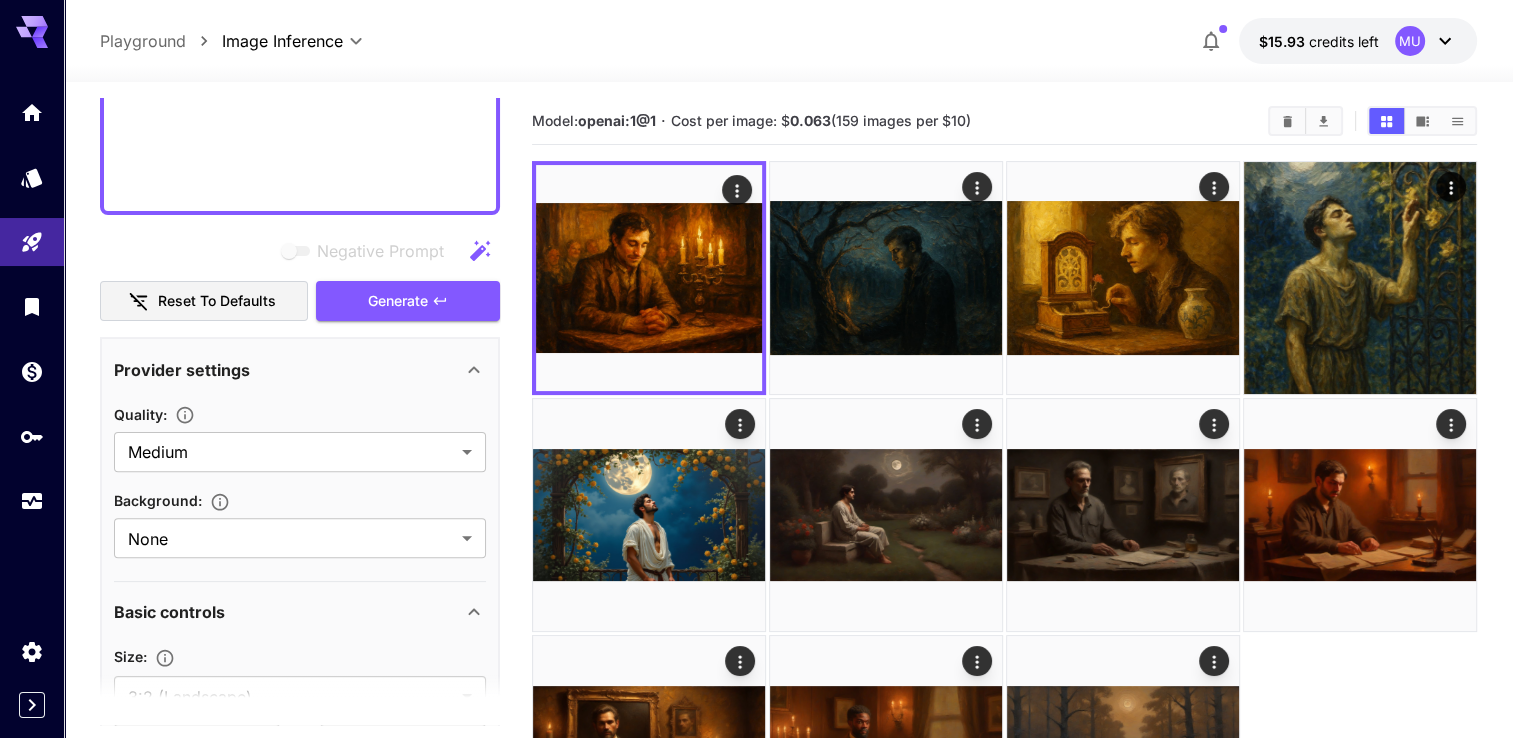 scroll, scrollTop: 580, scrollLeft: 0, axis: vertical 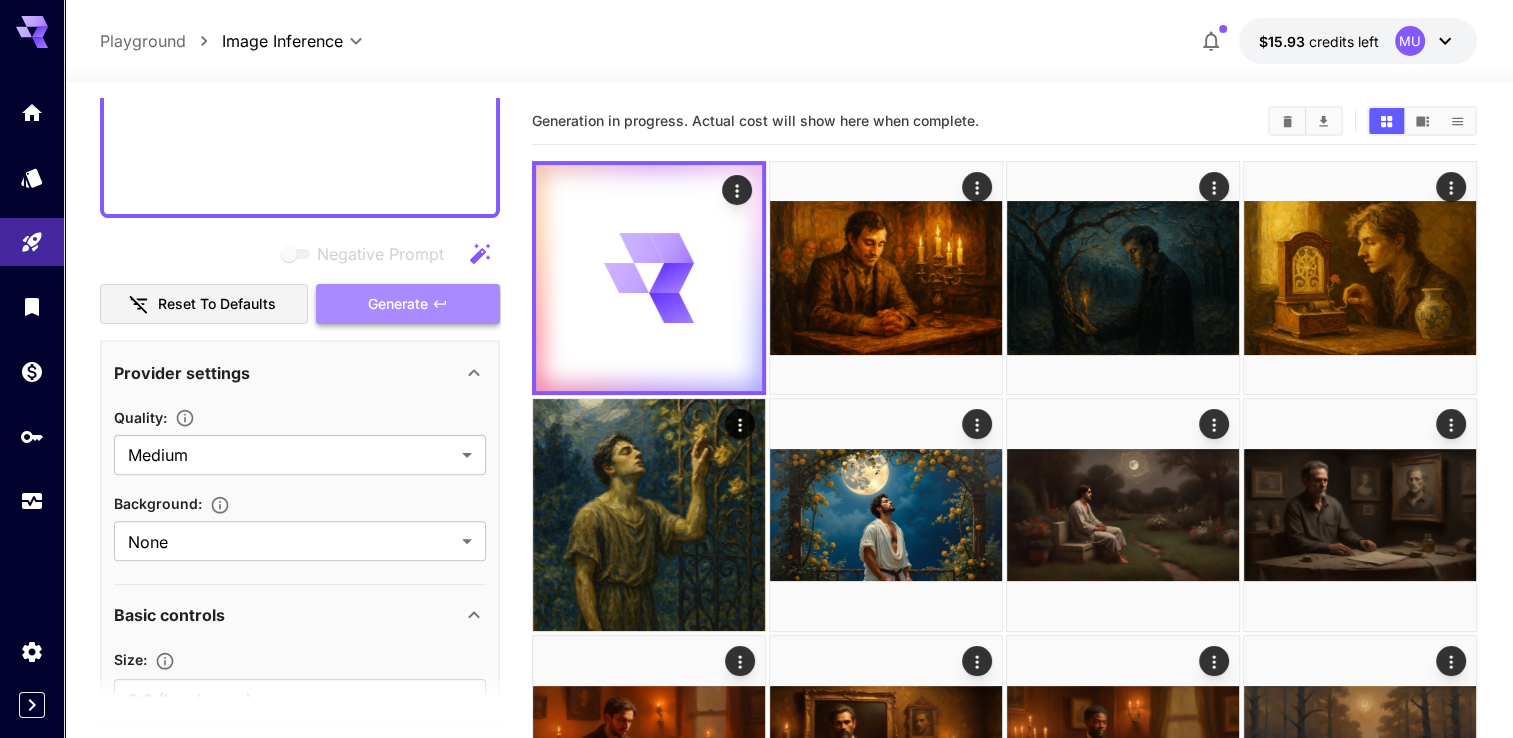 click on "Generate" at bounding box center (398, 304) 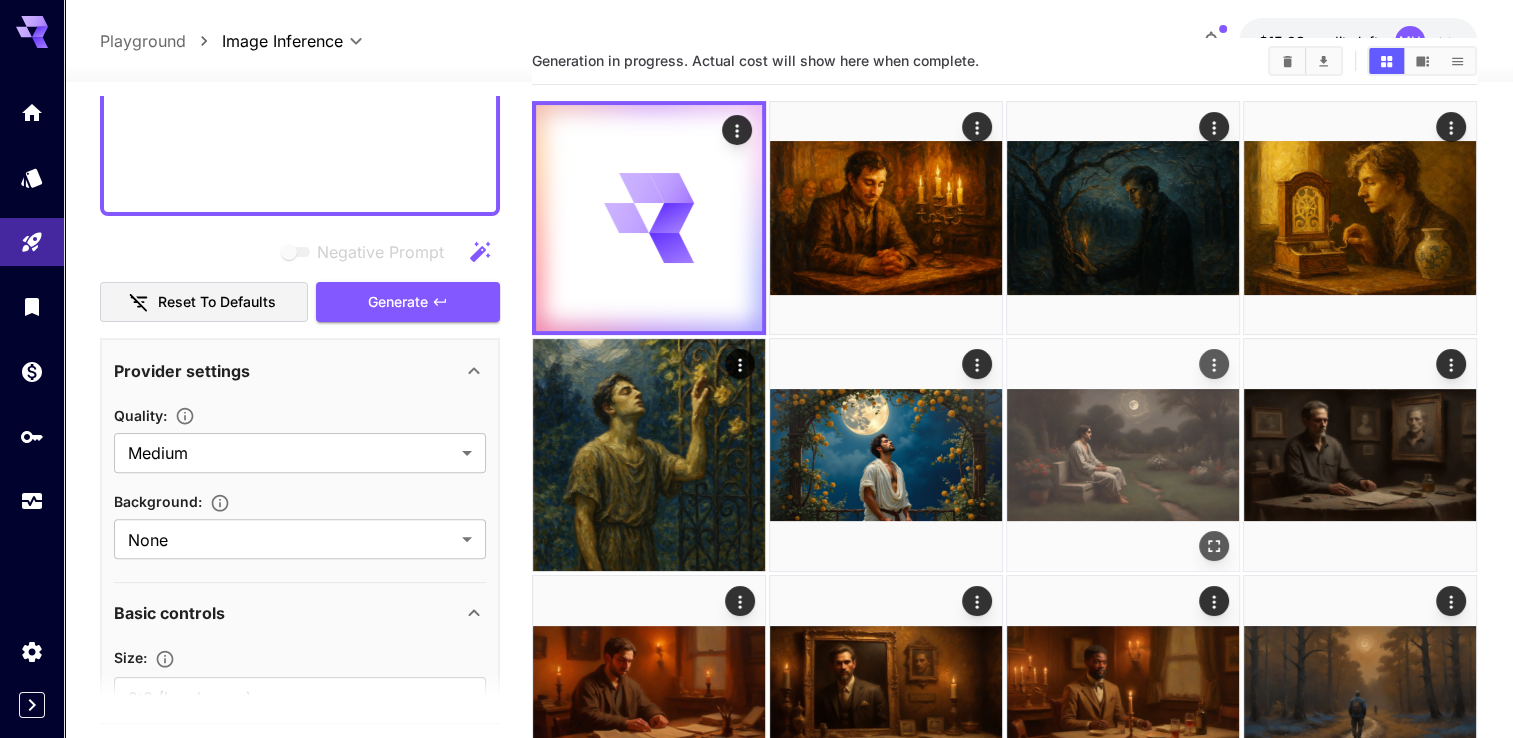 scroll, scrollTop: 0, scrollLeft: 0, axis: both 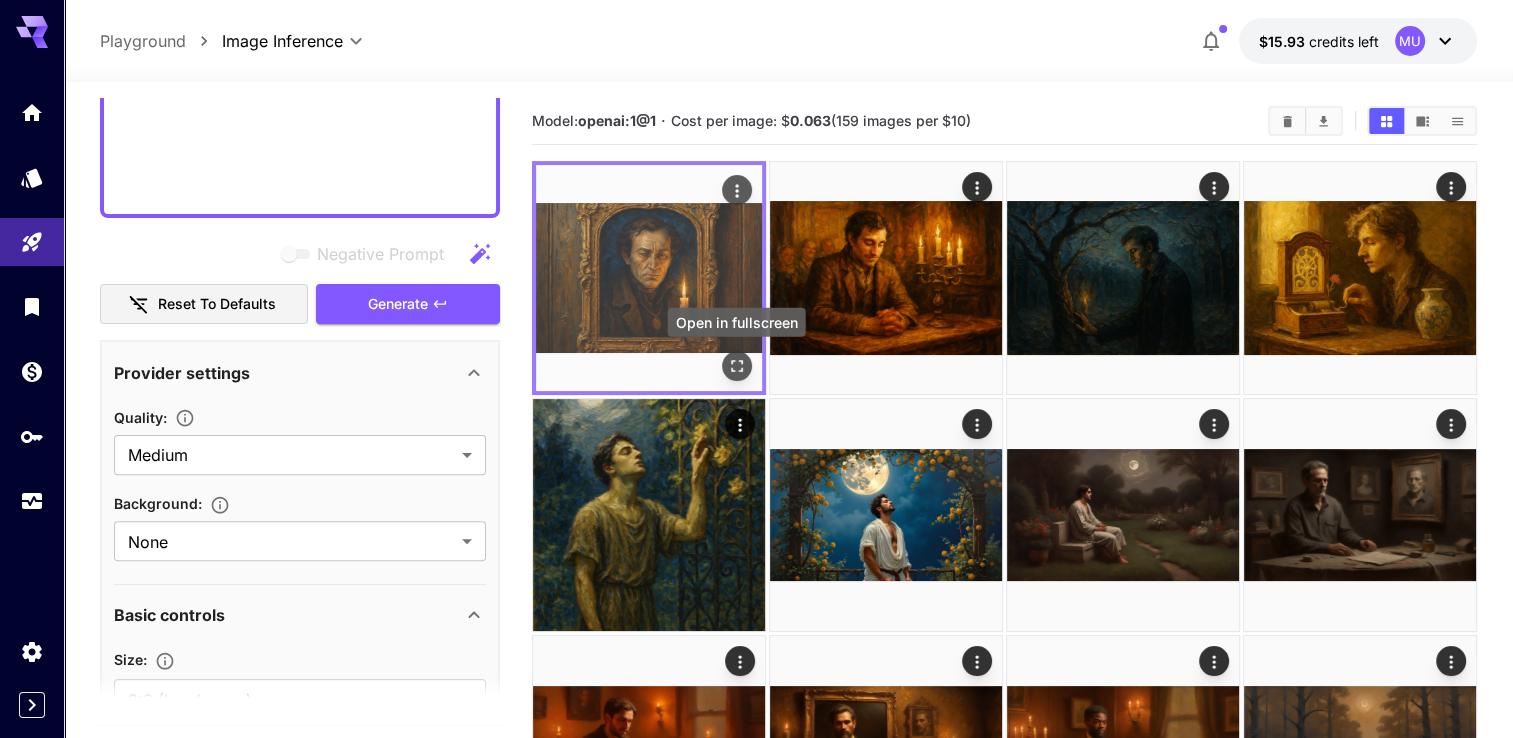click 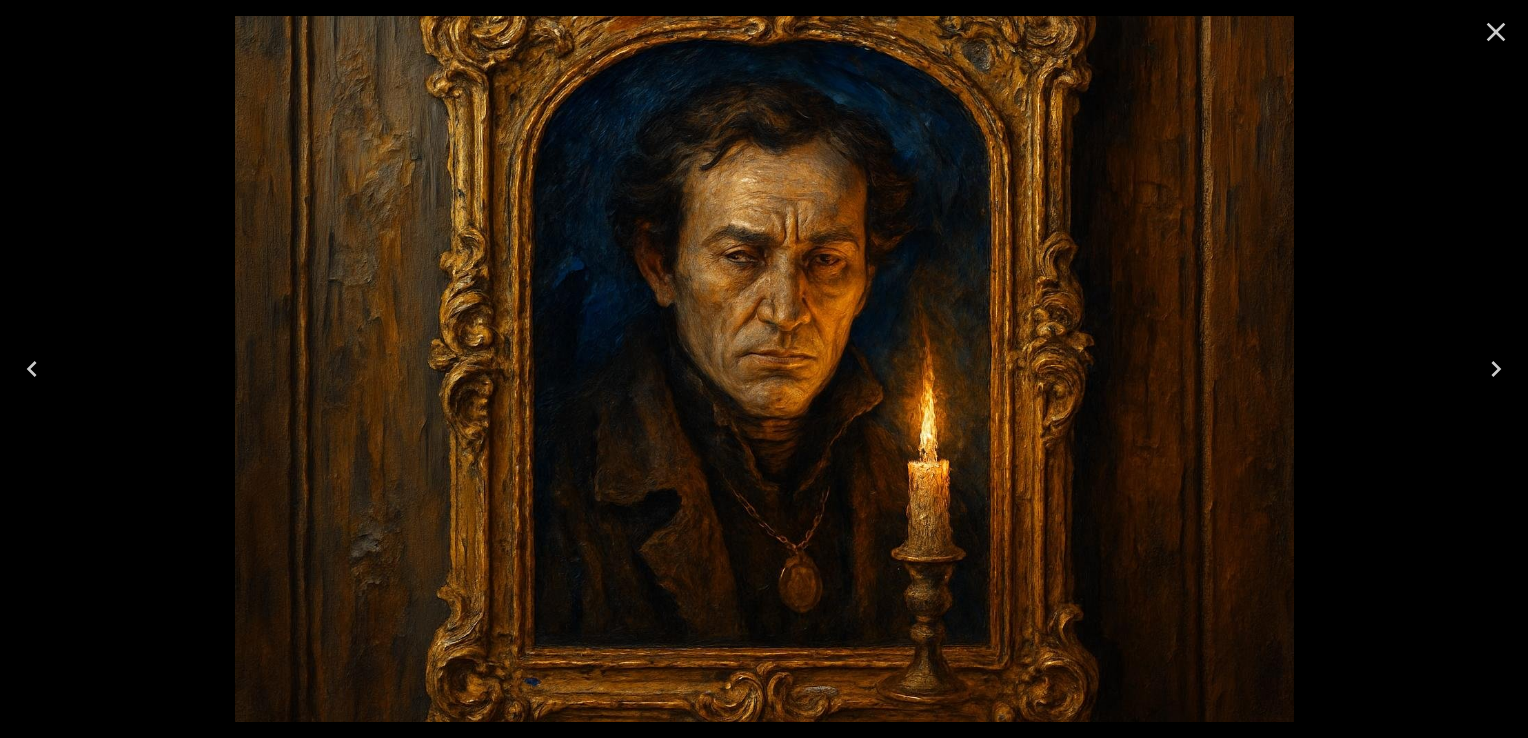 click 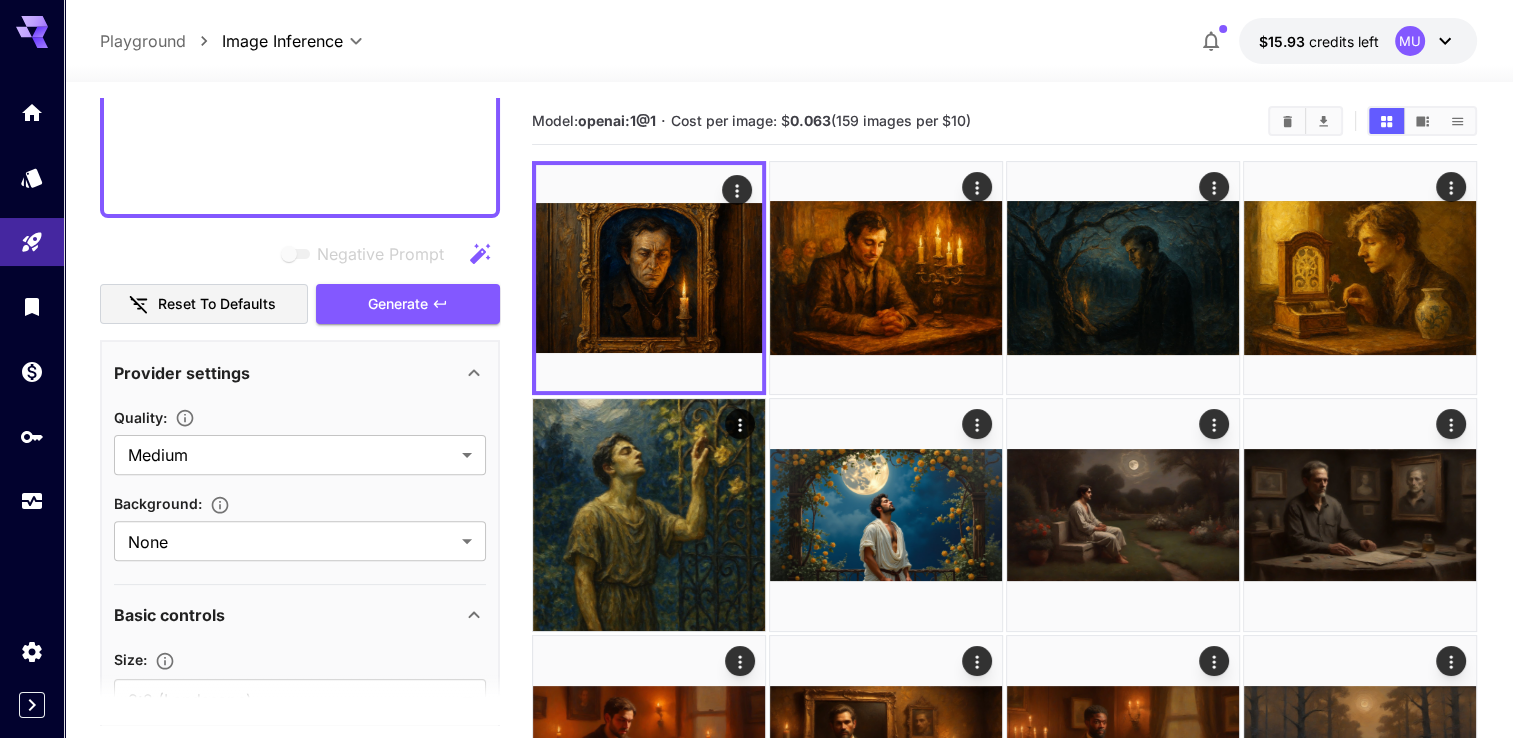 click on "**********" at bounding box center (788, 41) 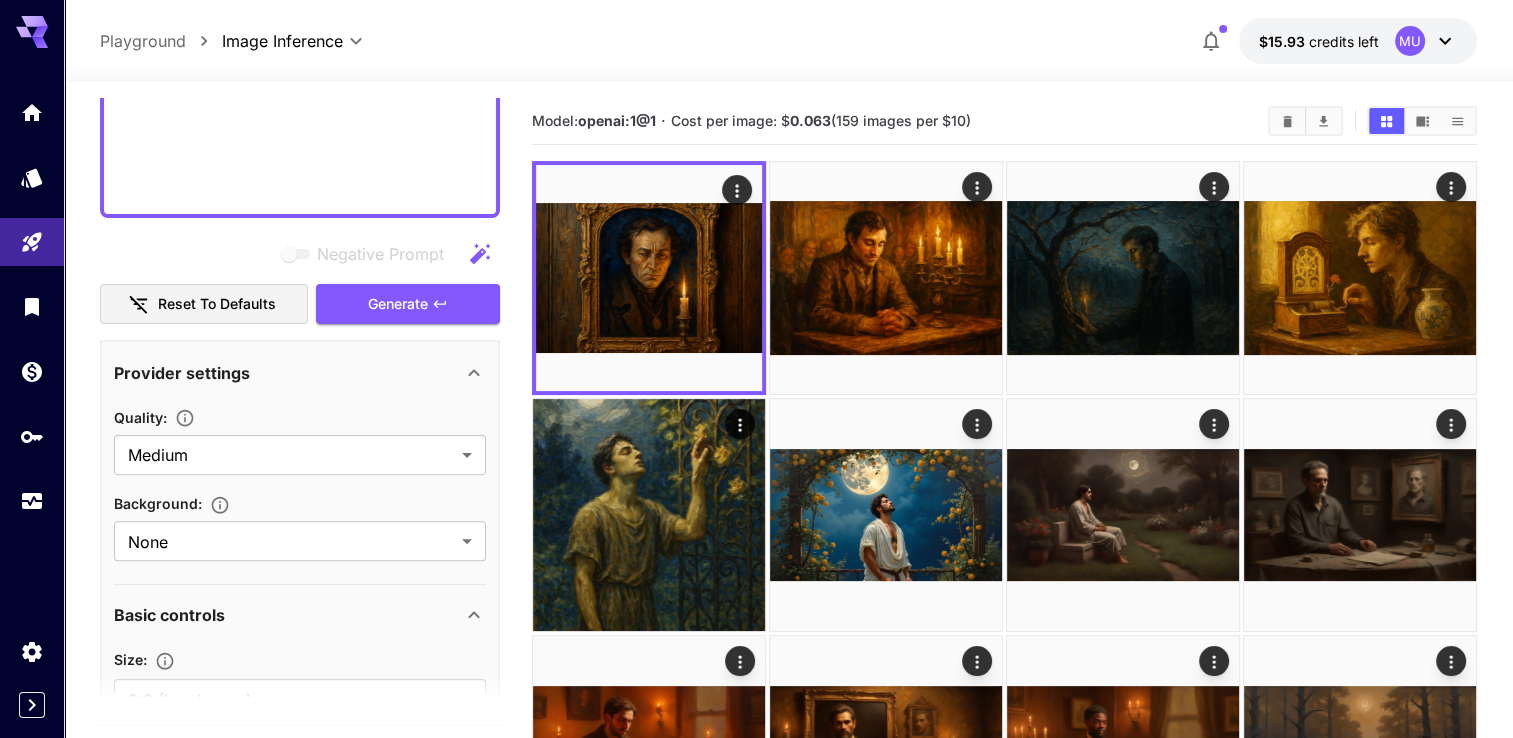click on "**********" at bounding box center (300, -48) 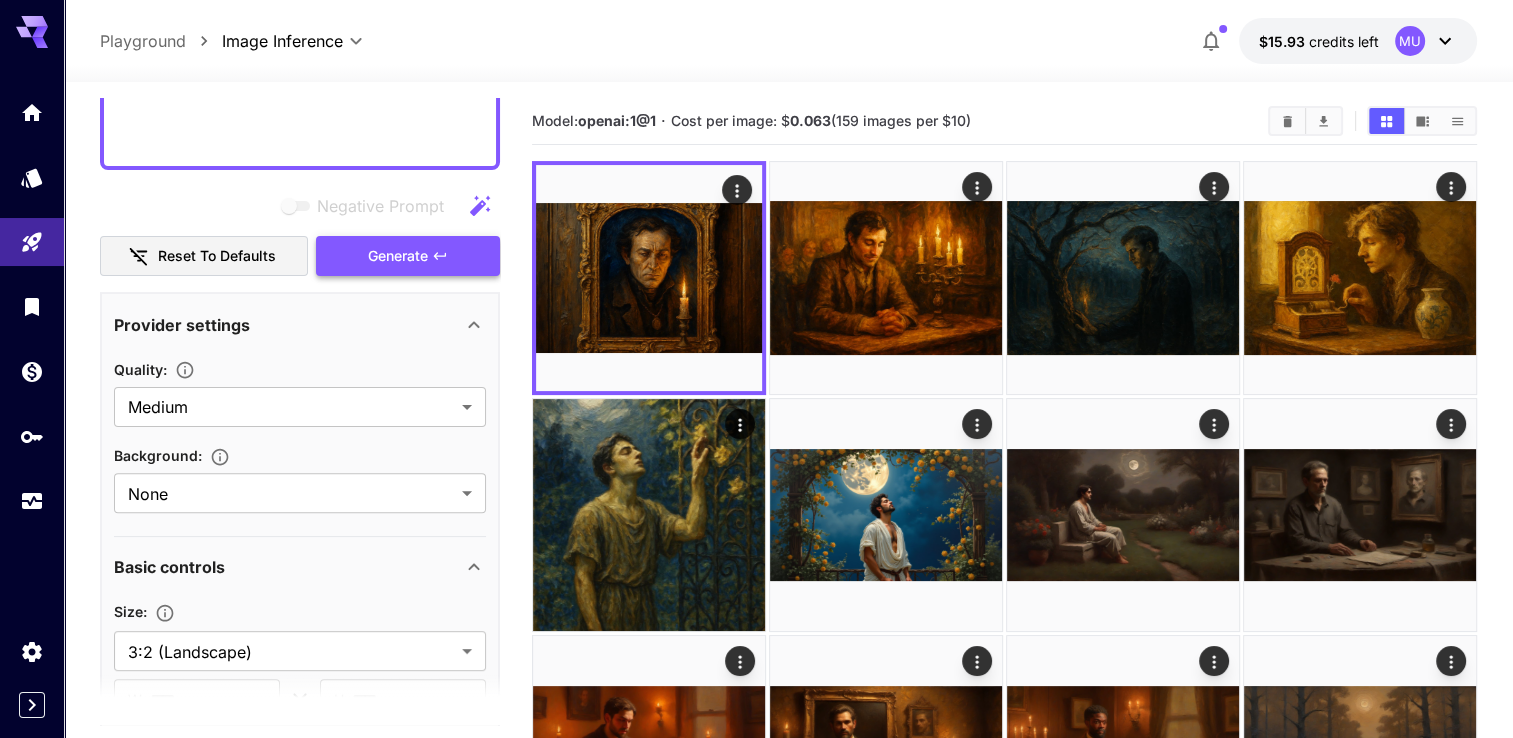 type on "**********" 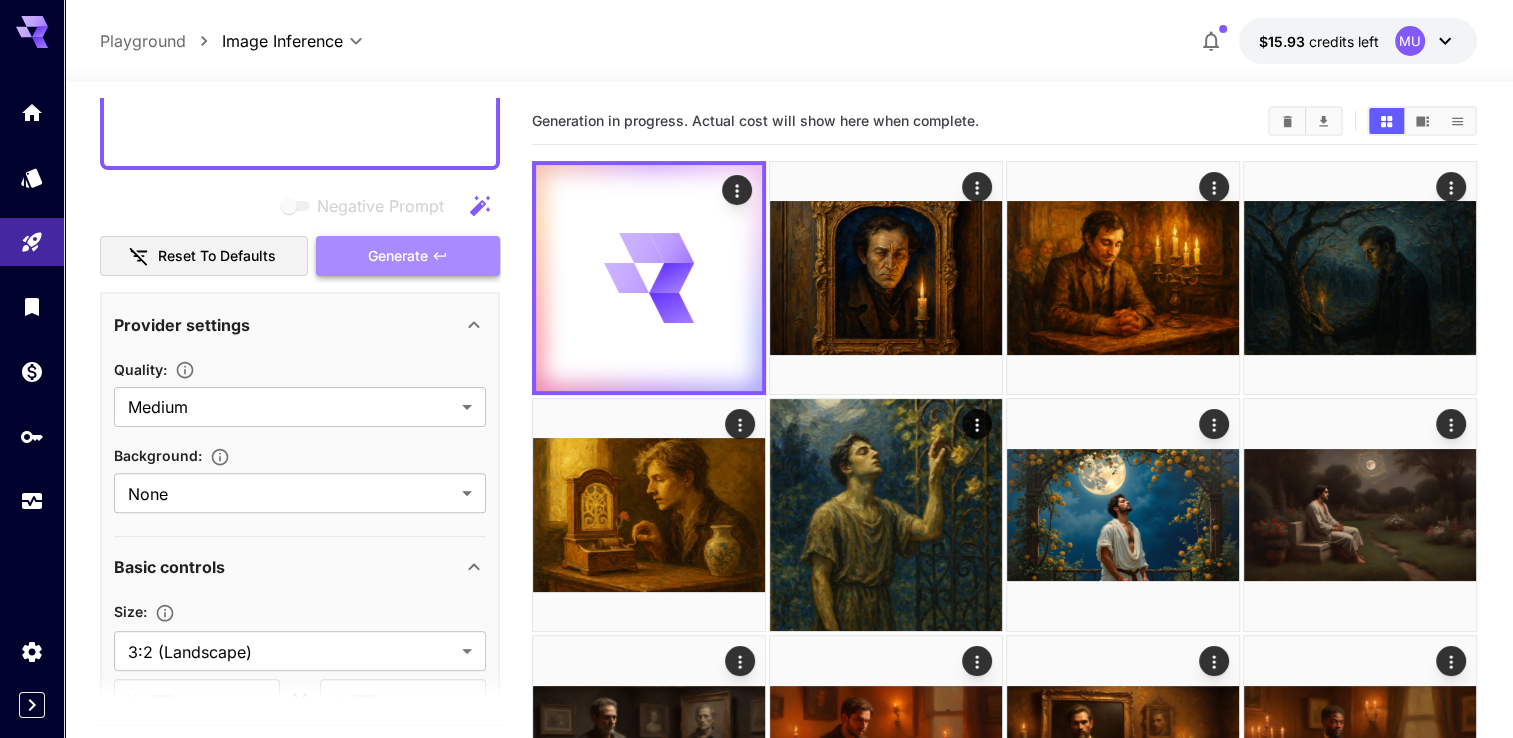click on "Generate" at bounding box center (398, 256) 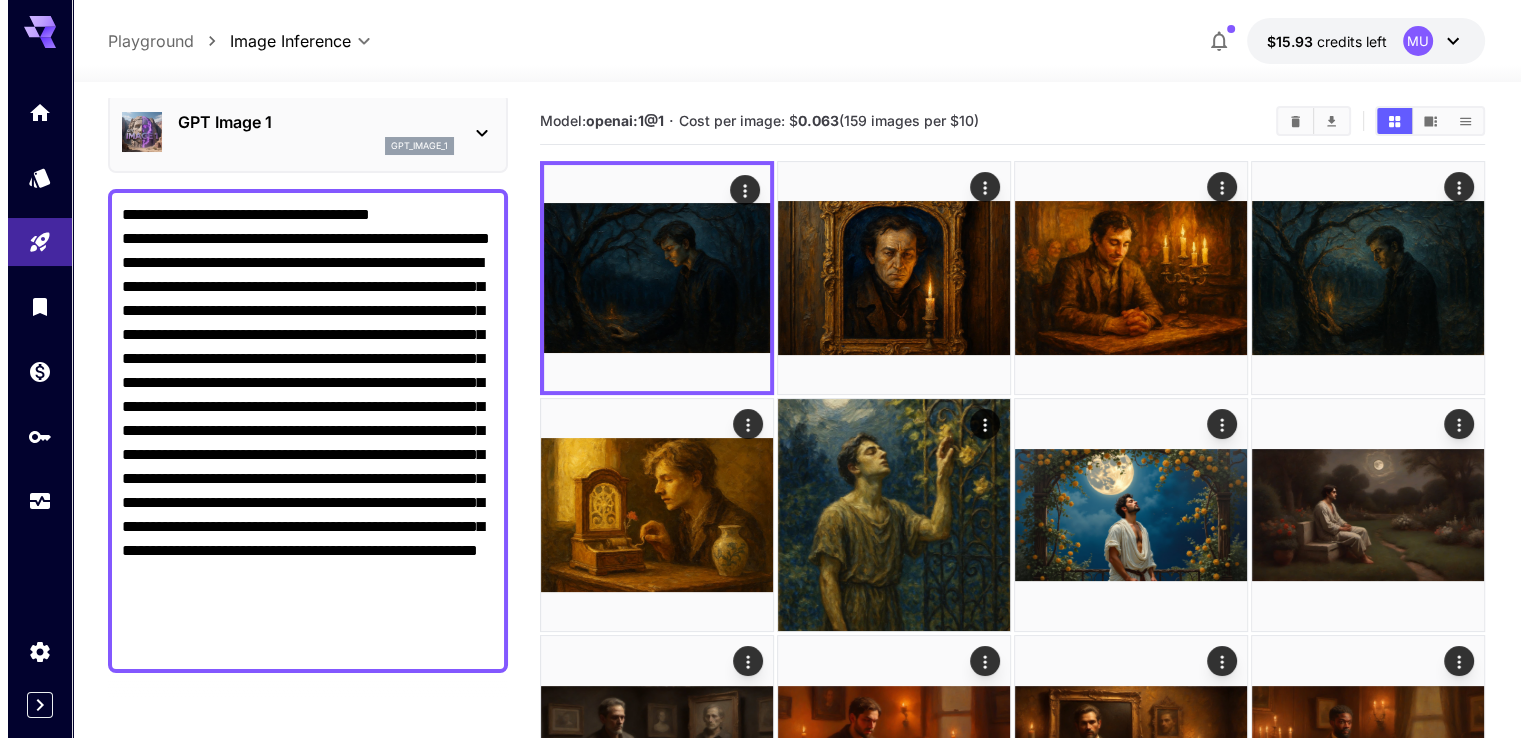 scroll, scrollTop: 0, scrollLeft: 0, axis: both 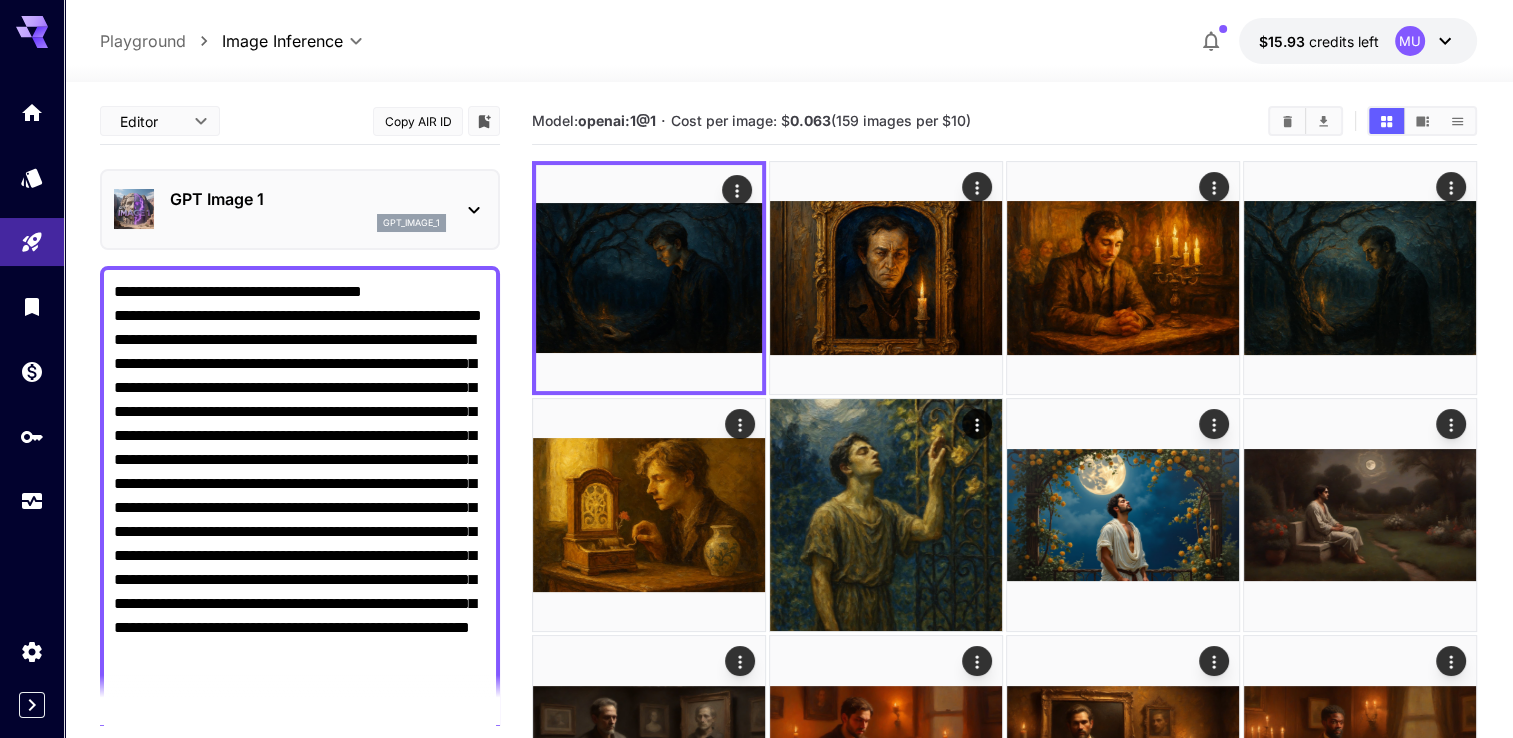 click on "GPT Image 1 gpt_image_1" at bounding box center [300, 209] 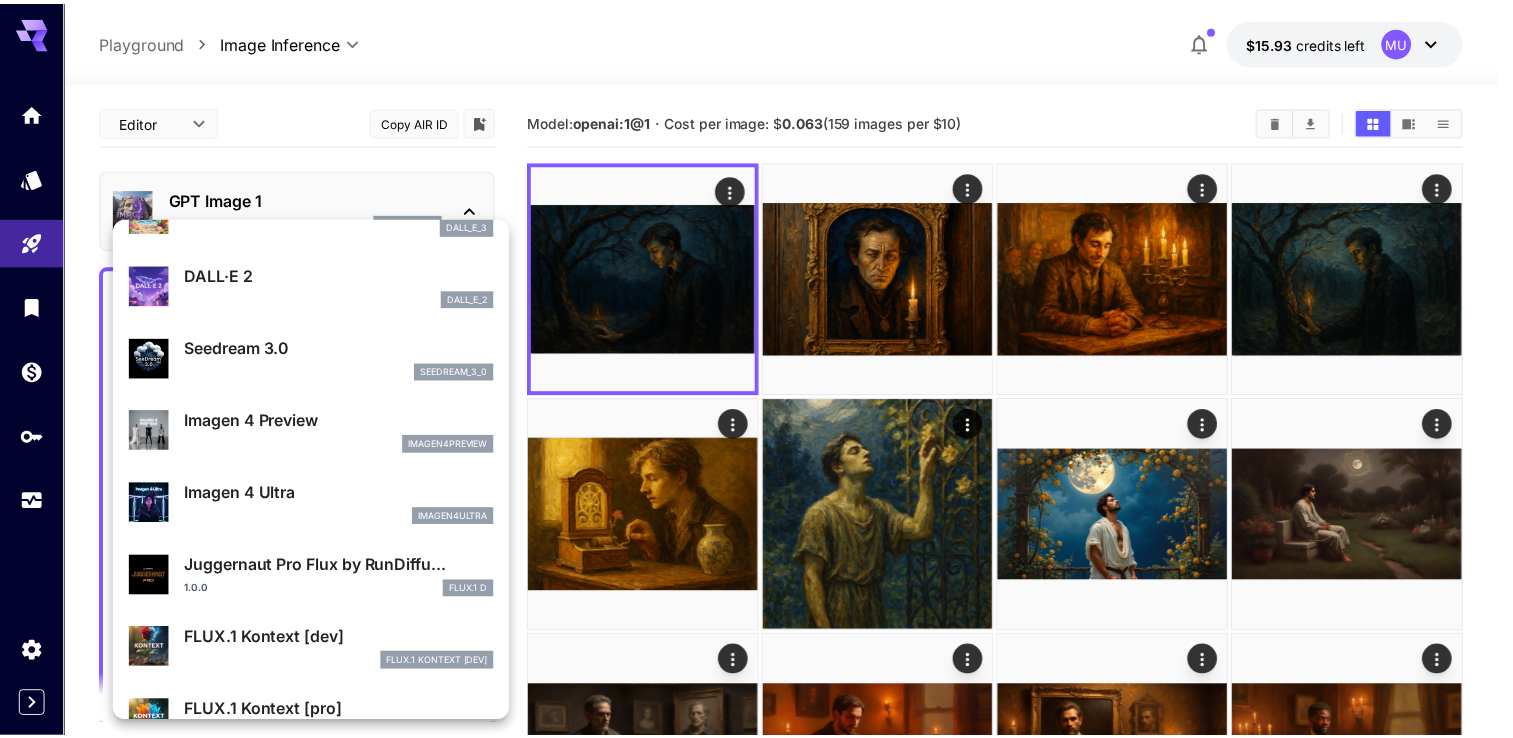 scroll, scrollTop: 0, scrollLeft: 0, axis: both 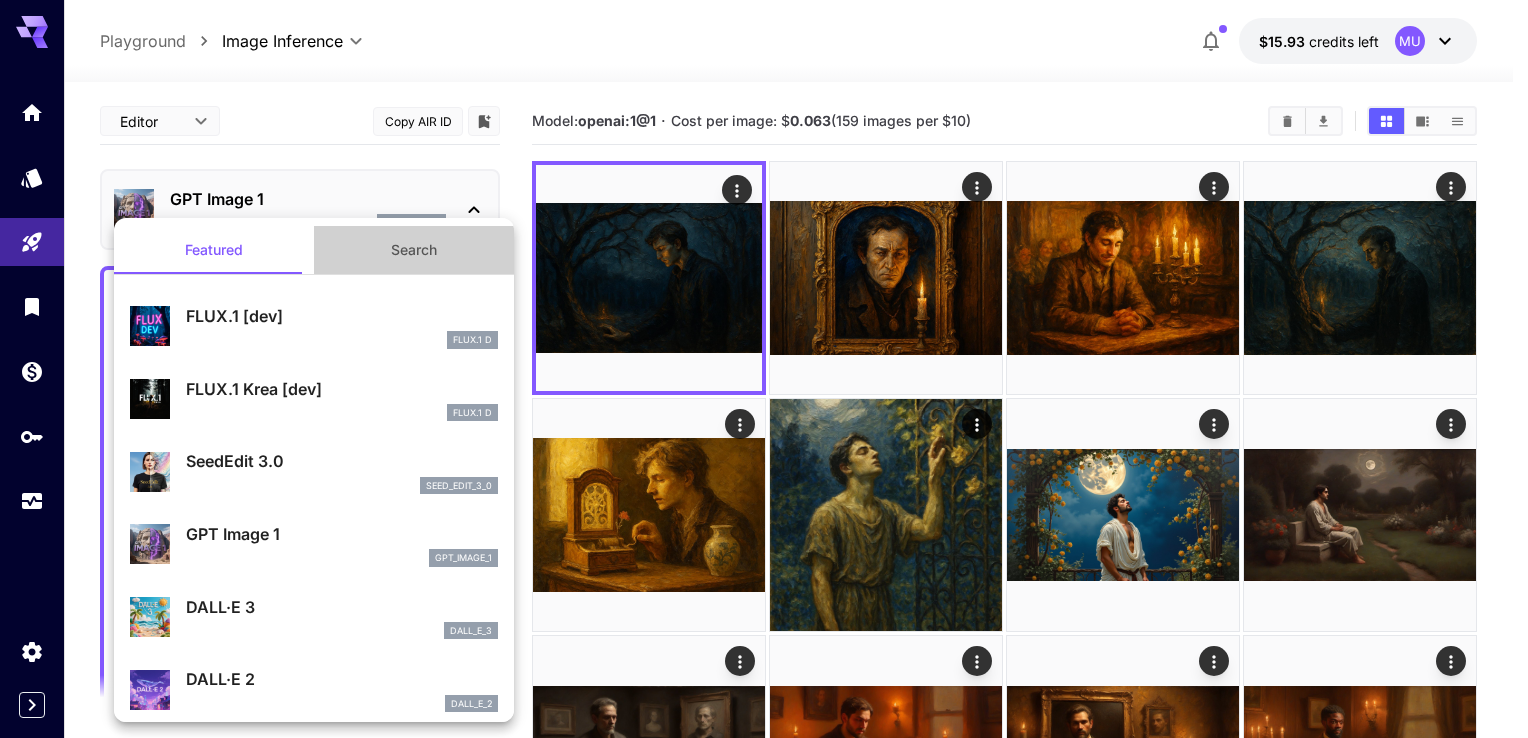 click on "Search" at bounding box center [414, 250] 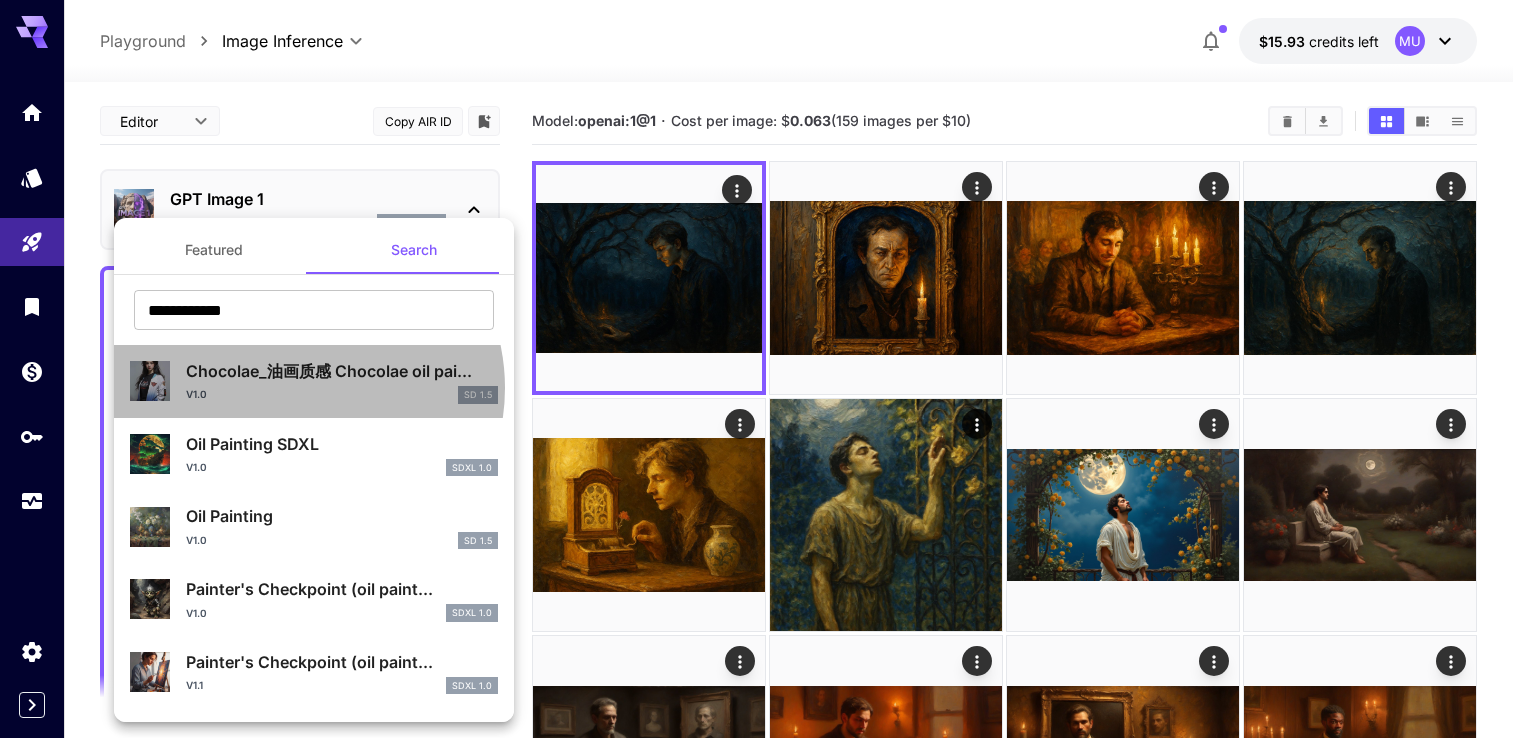 click on "v1.0 SD 1.5" at bounding box center [342, 395] 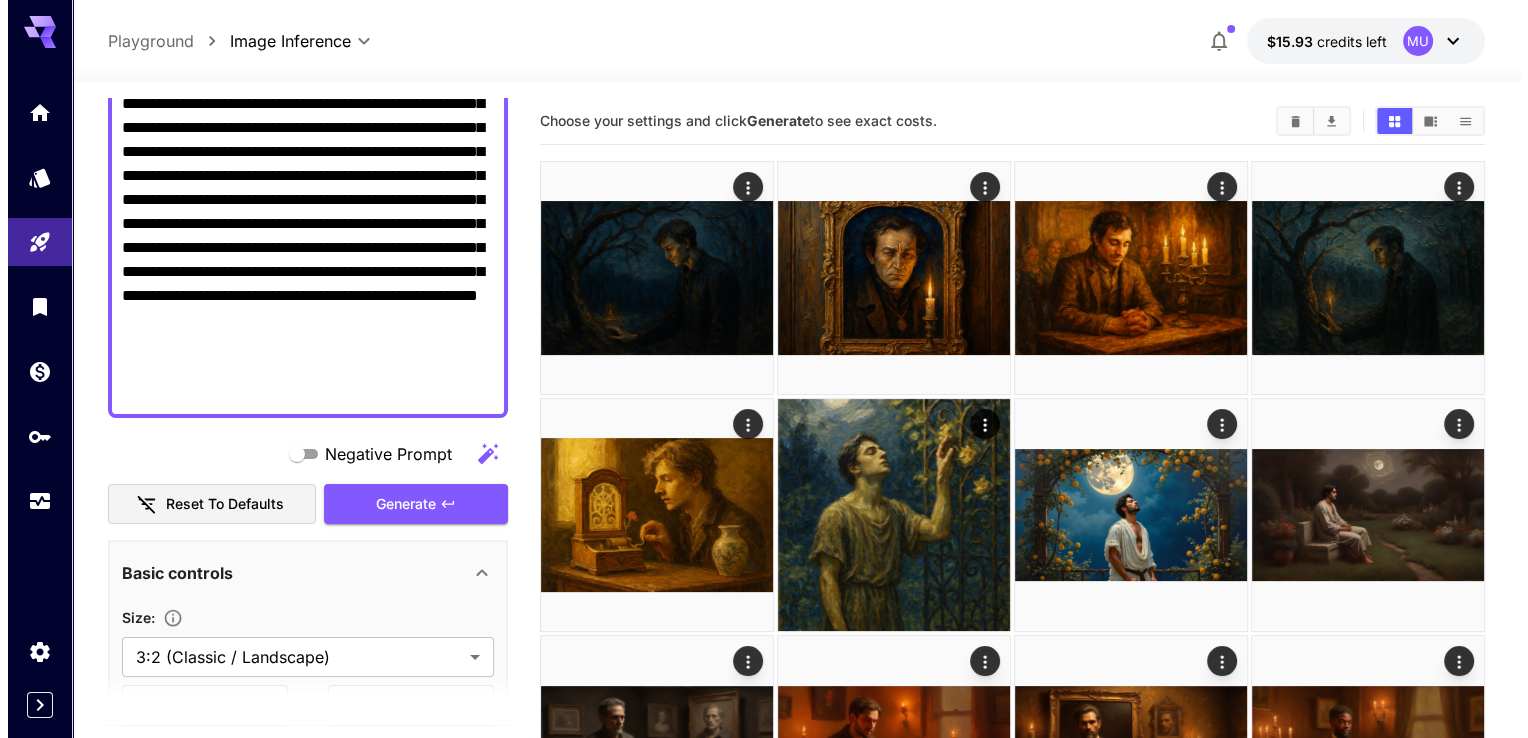 scroll, scrollTop: 0, scrollLeft: 0, axis: both 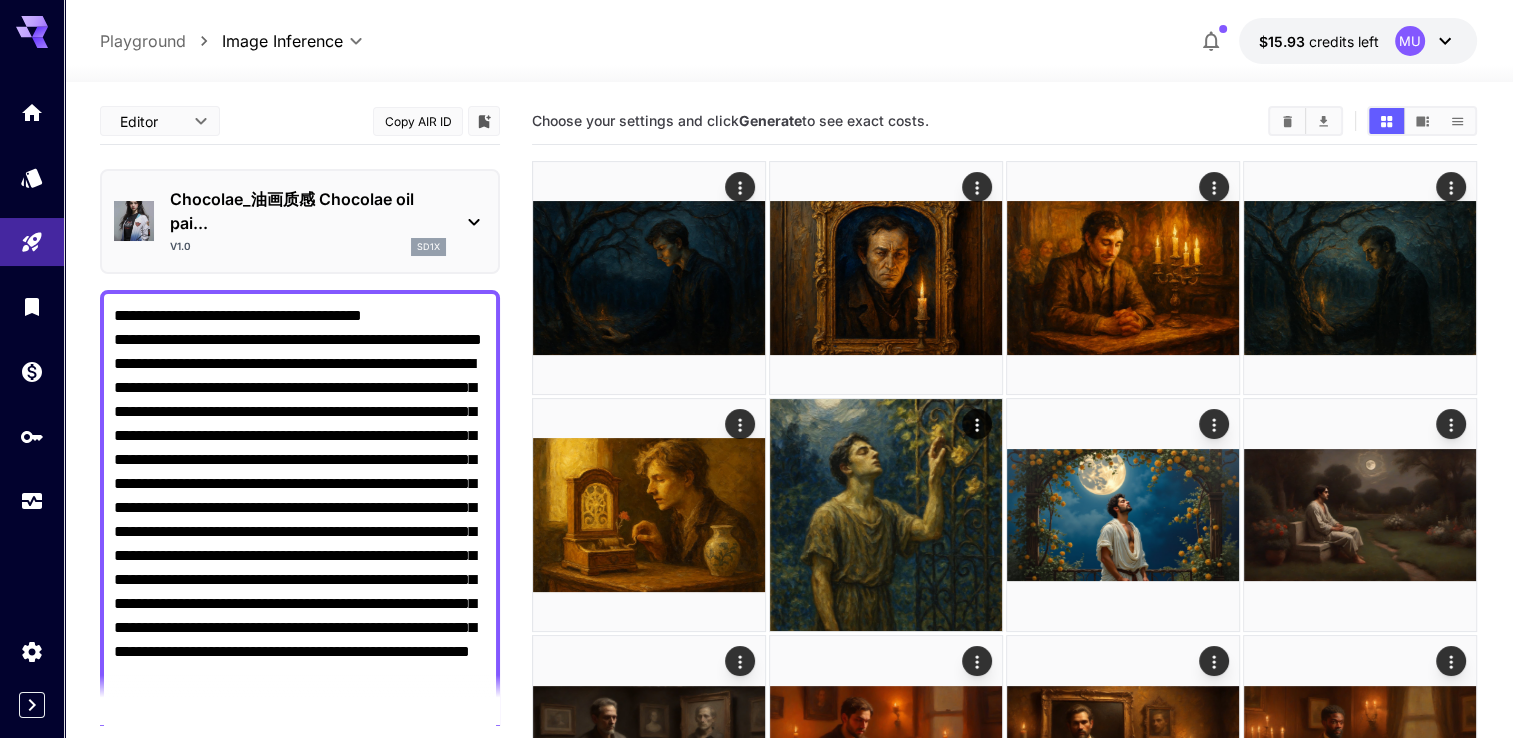 click on "Chocolae_油画质感  Chocolae oil pai..." at bounding box center [308, 211] 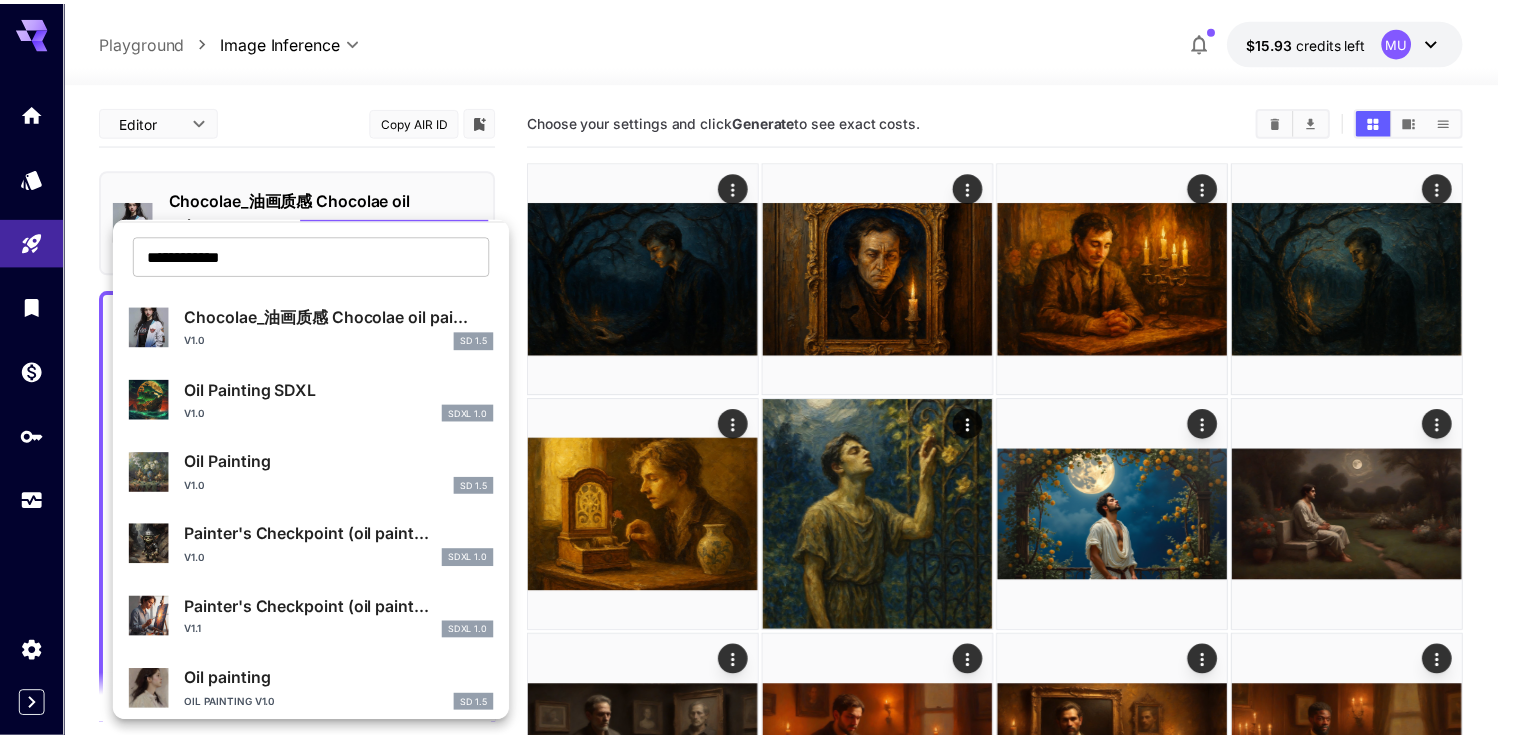 scroll, scrollTop: 100, scrollLeft: 0, axis: vertical 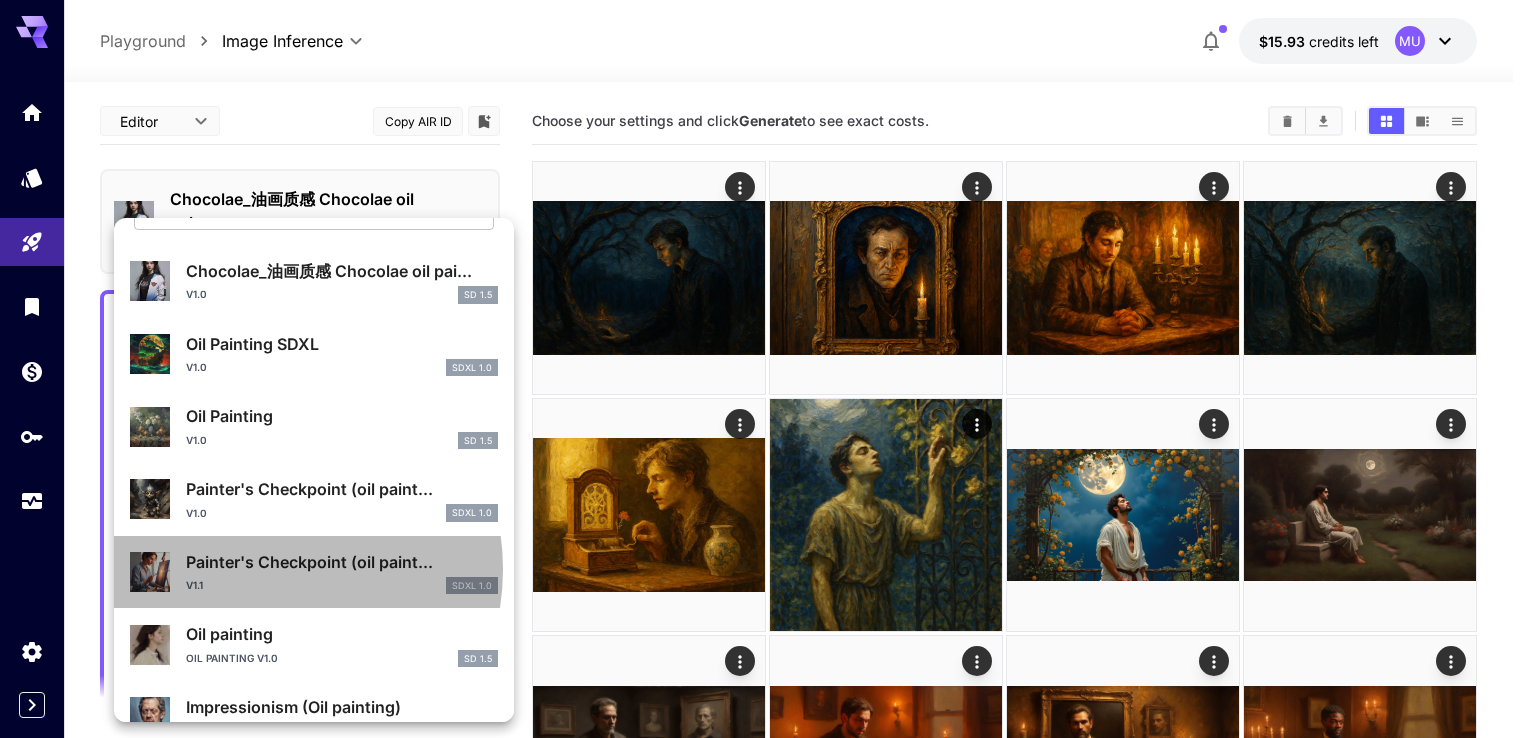 click on "Painter's Checkpoint (oil paint..." at bounding box center (342, 562) 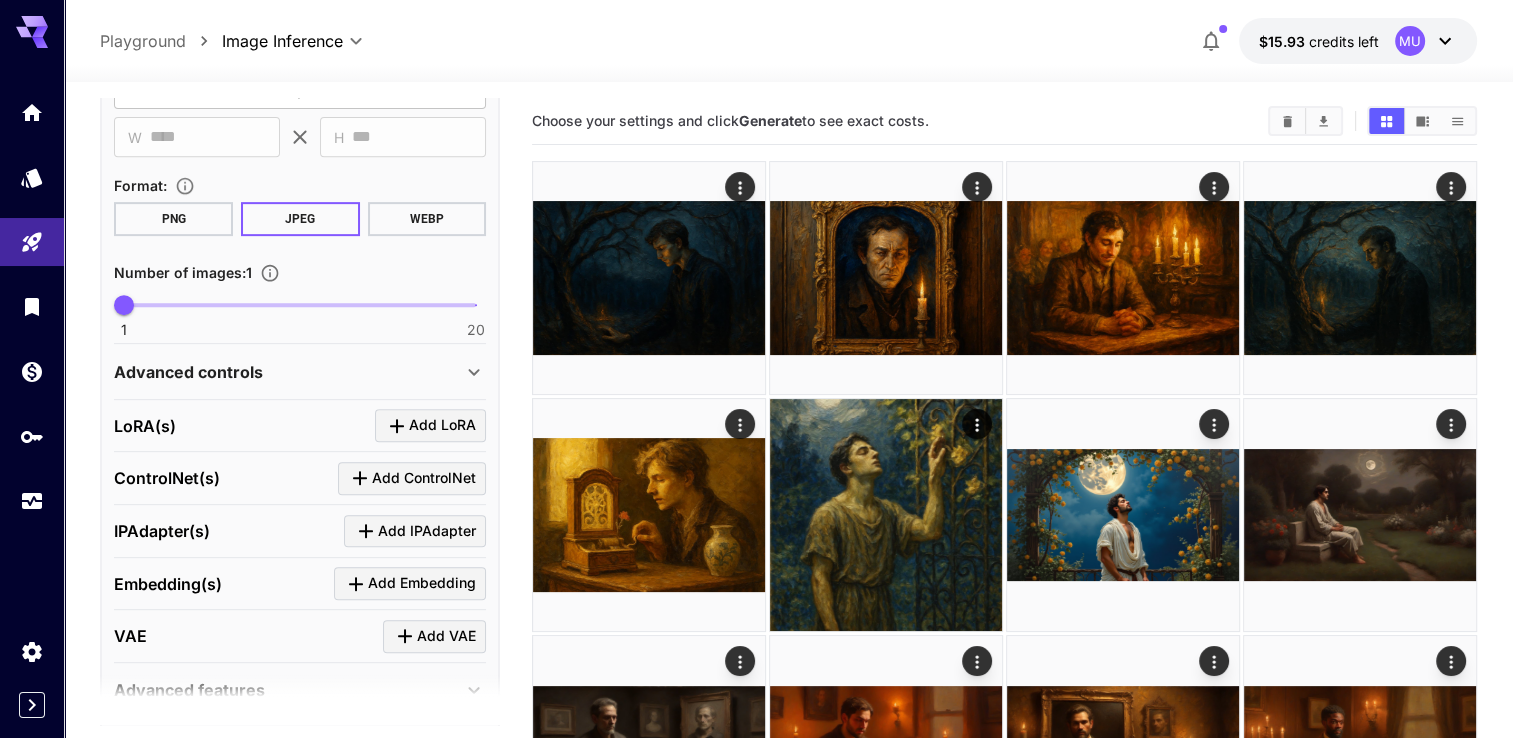 scroll, scrollTop: 1332, scrollLeft: 0, axis: vertical 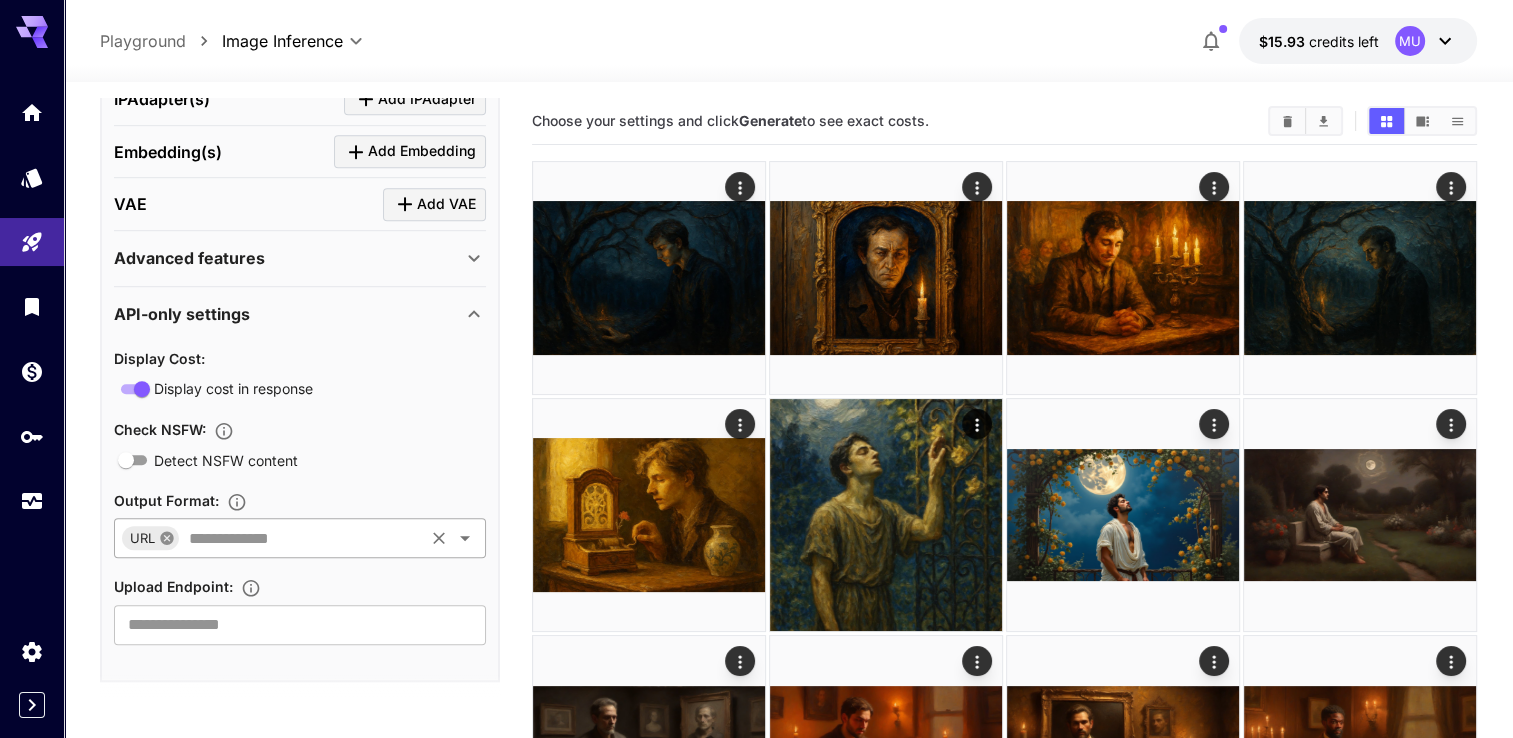 click 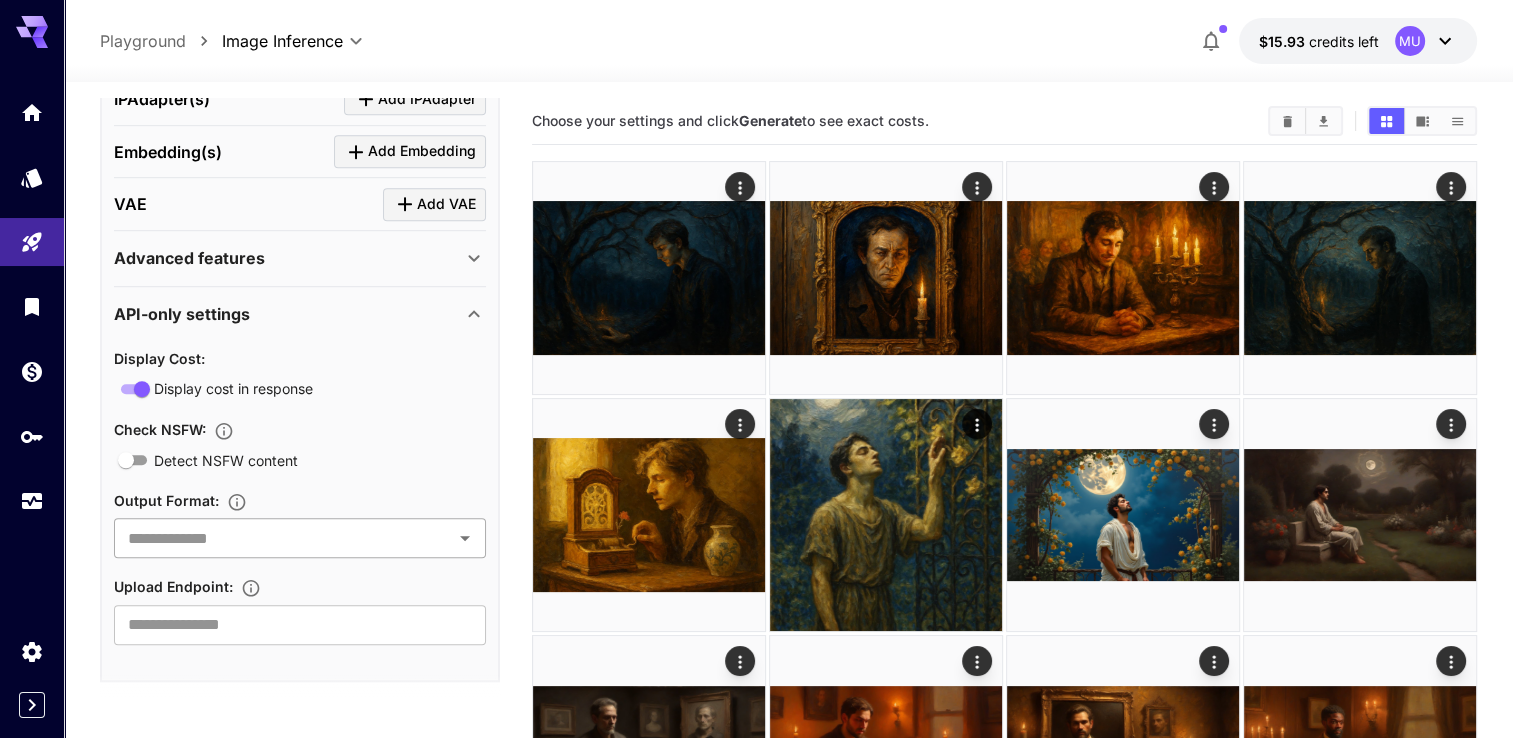 click at bounding box center (283, 538) 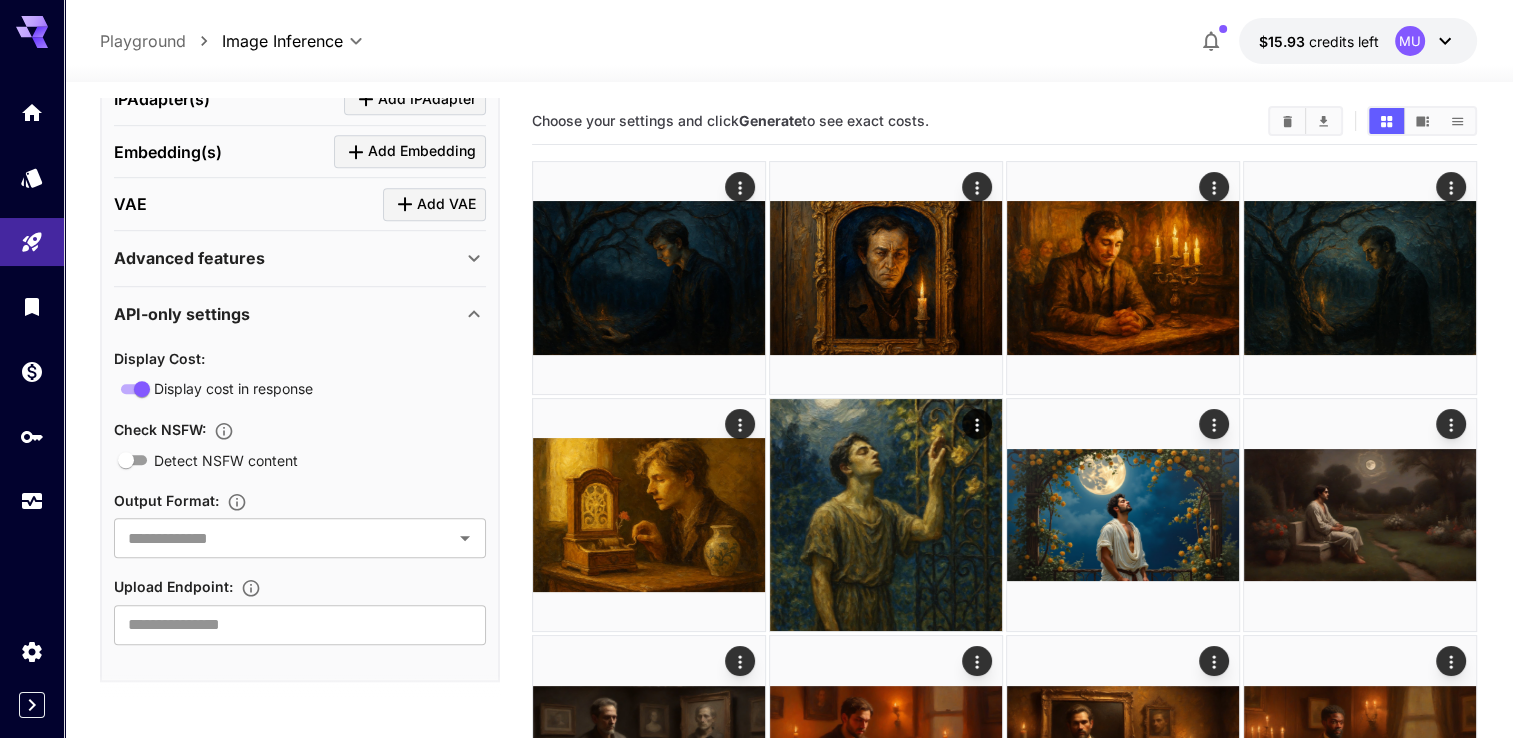 click on "Output Format :" at bounding box center (300, 500) 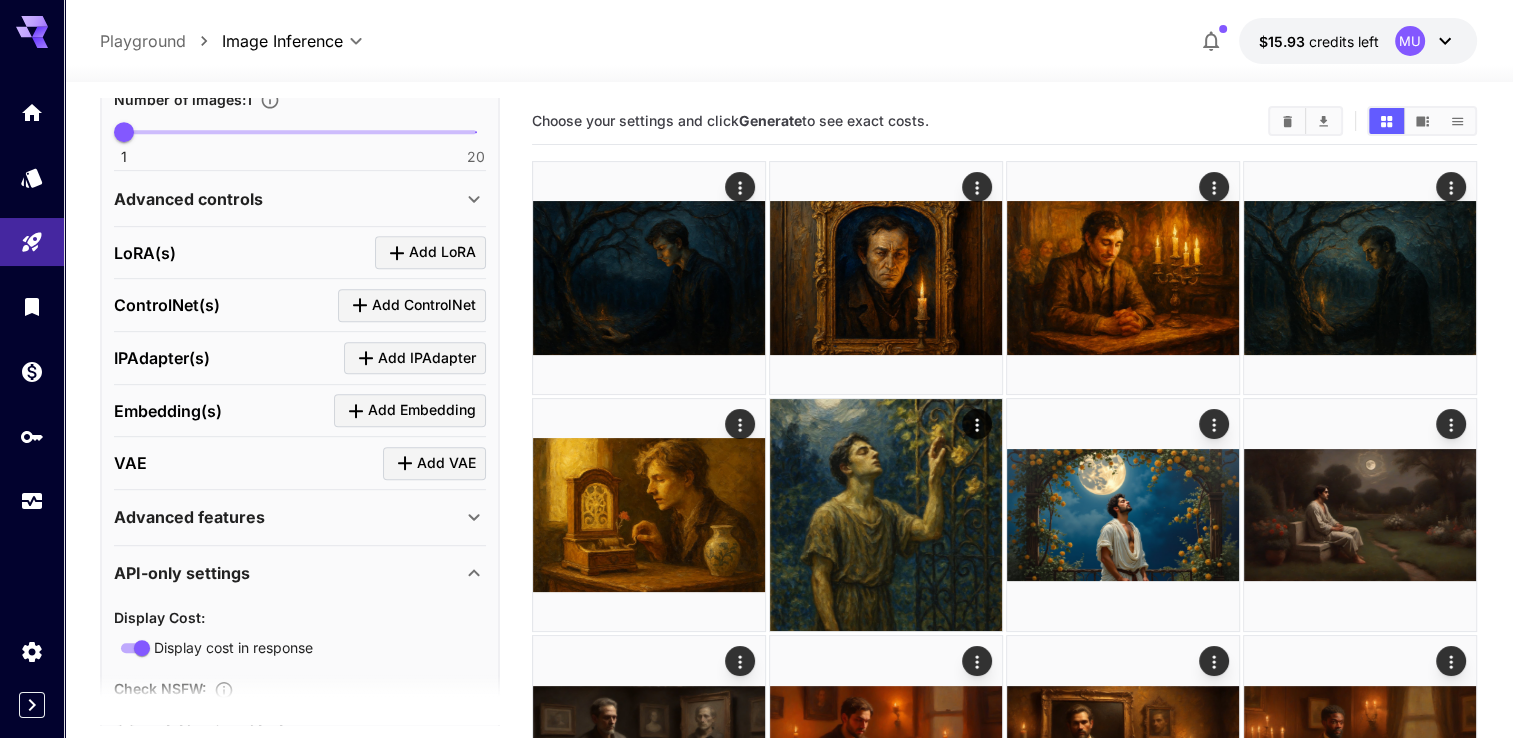 scroll, scrollTop: 1032, scrollLeft: 0, axis: vertical 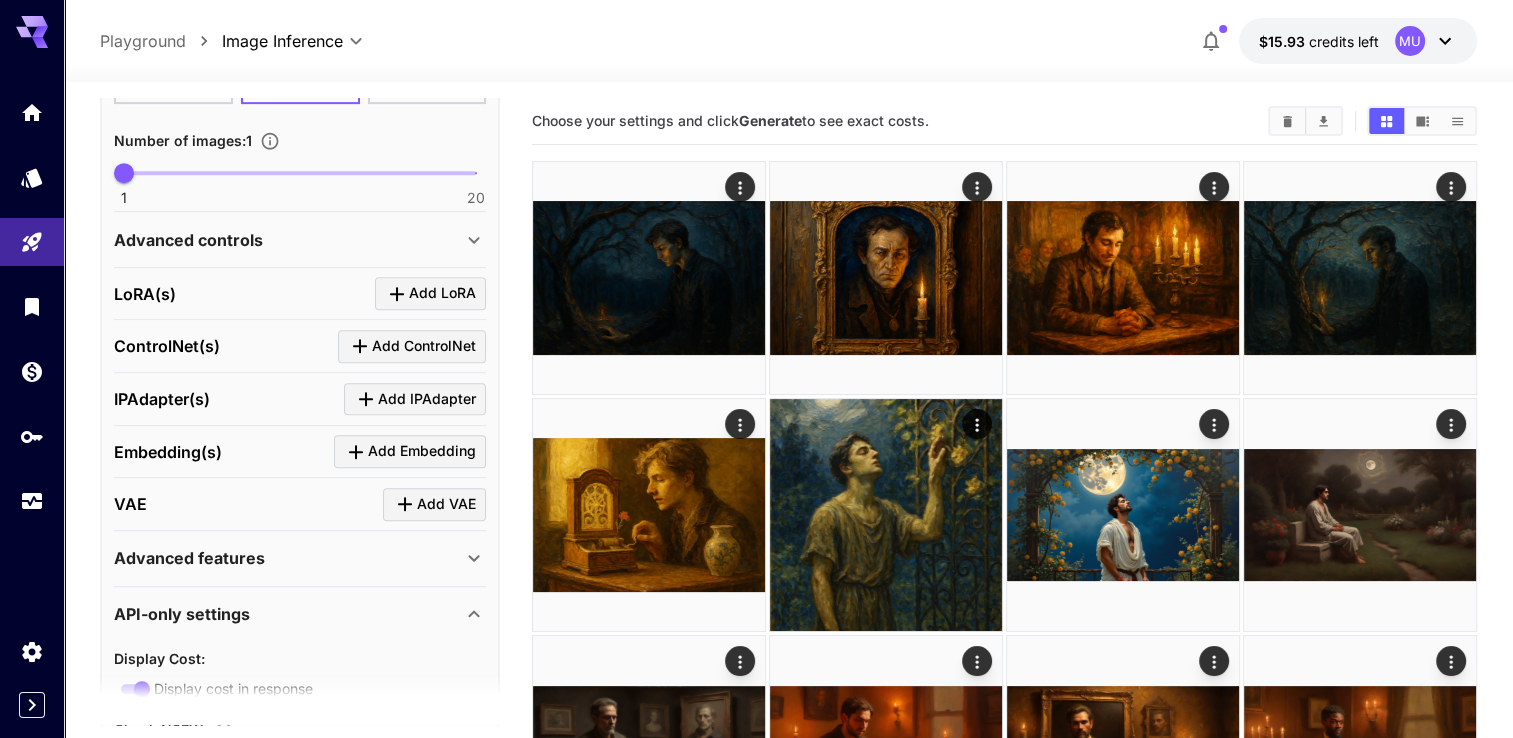 click on "Advanced features" at bounding box center [288, 558] 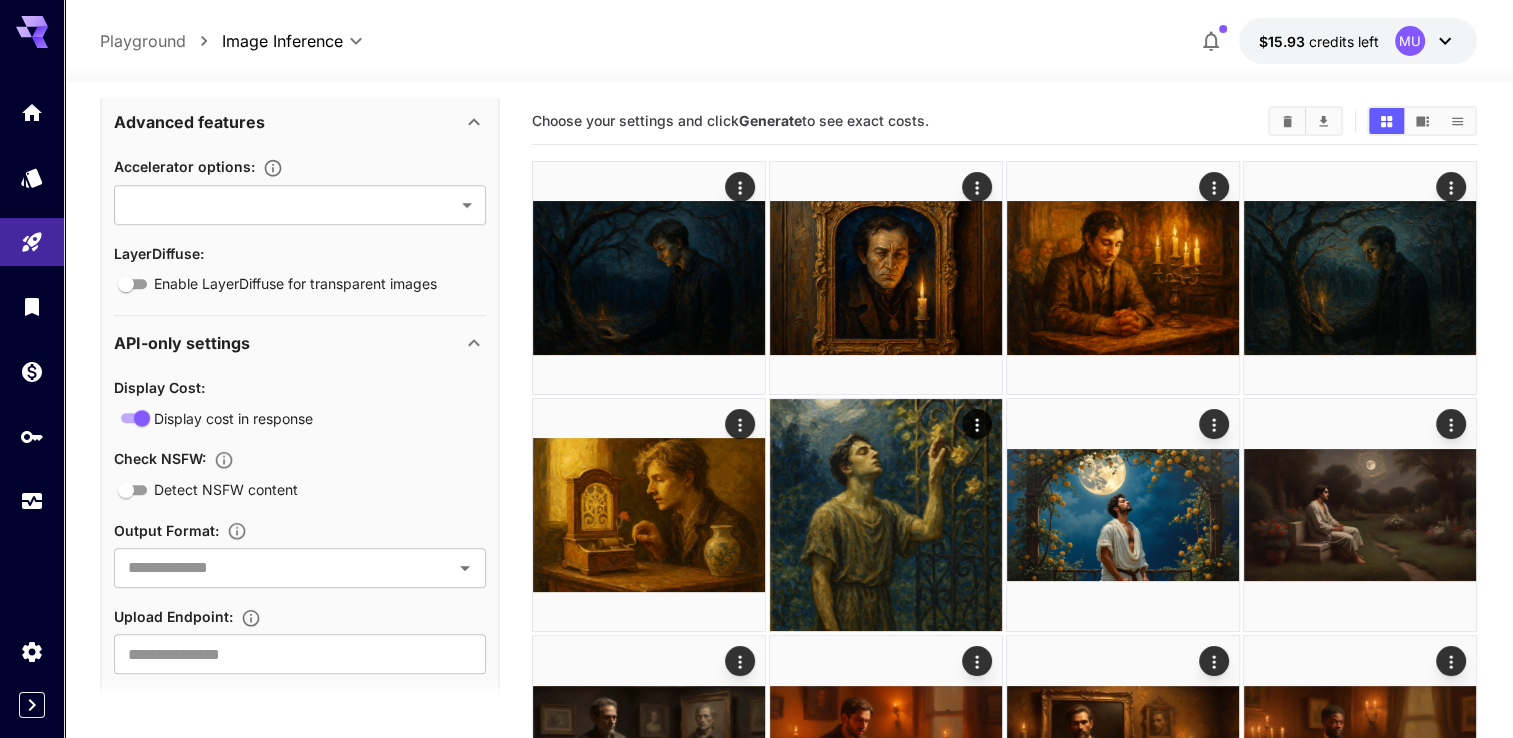 scroll, scrollTop: 1499, scrollLeft: 0, axis: vertical 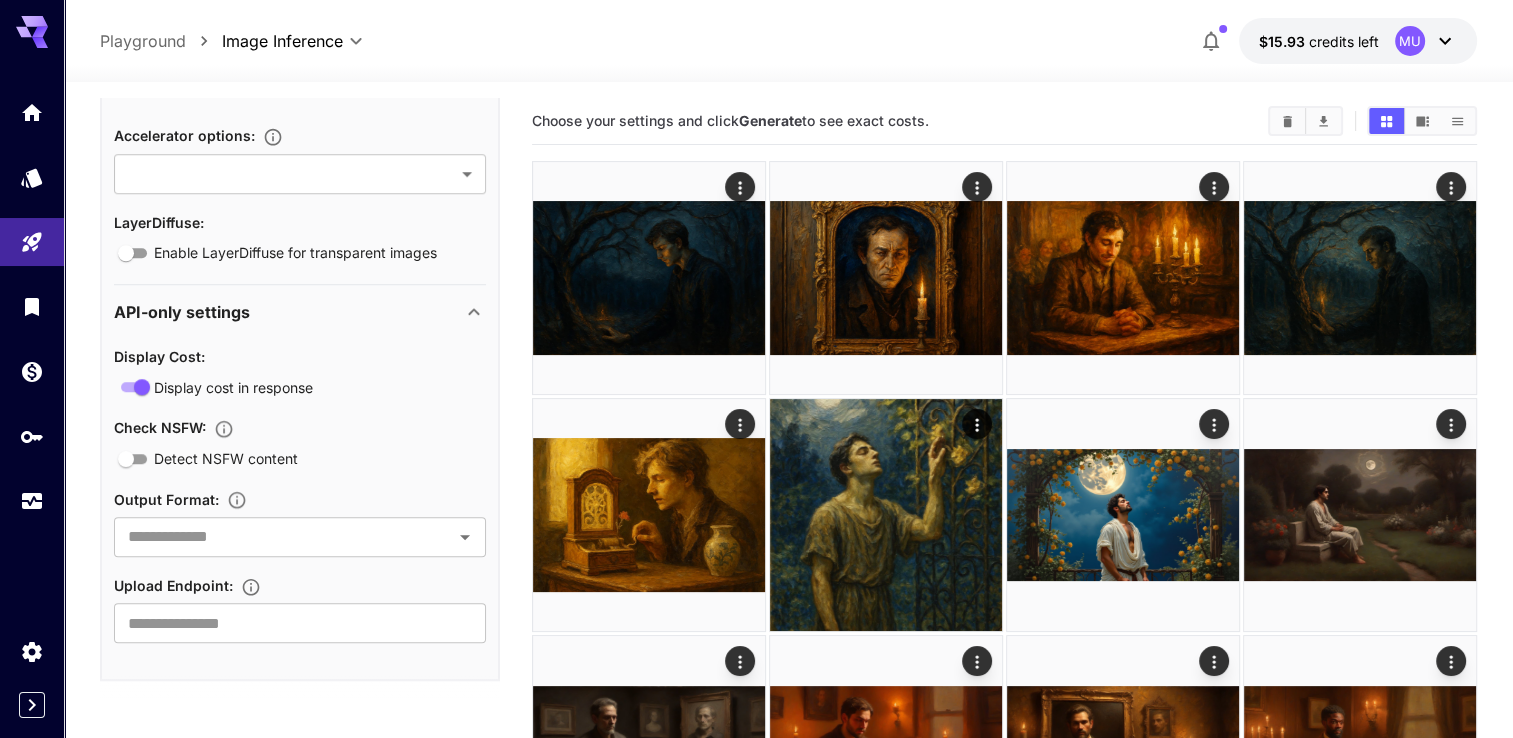 click 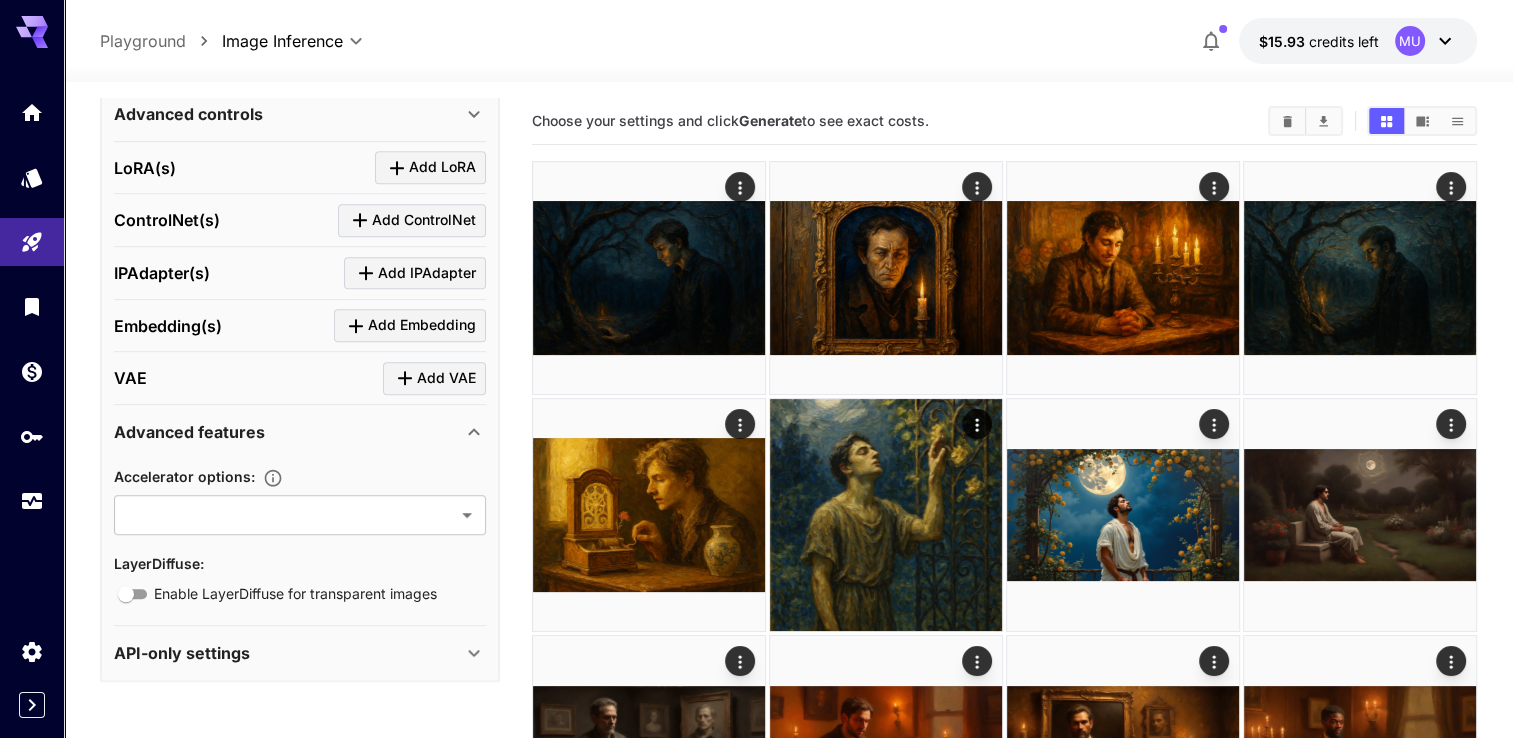 scroll, scrollTop: 958, scrollLeft: 0, axis: vertical 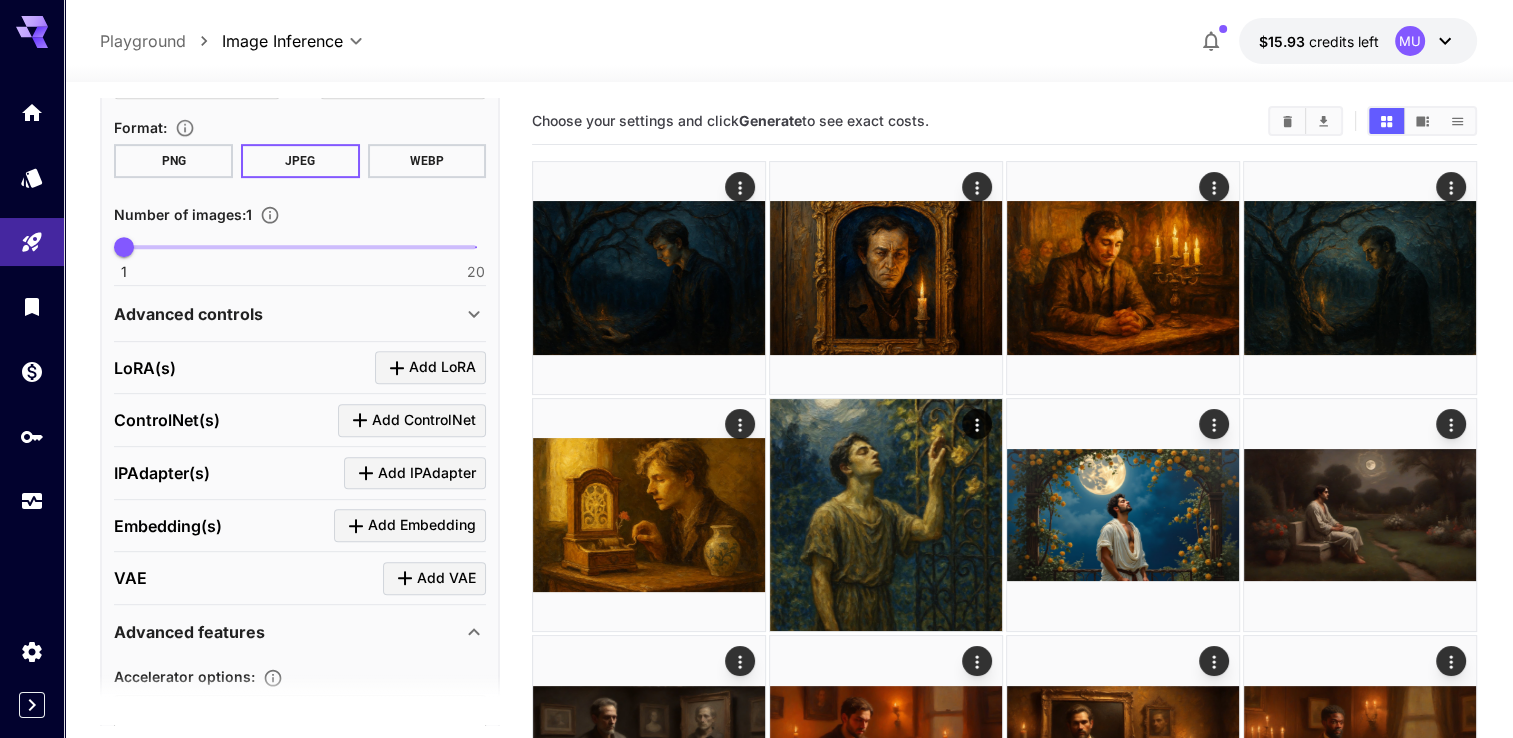 click 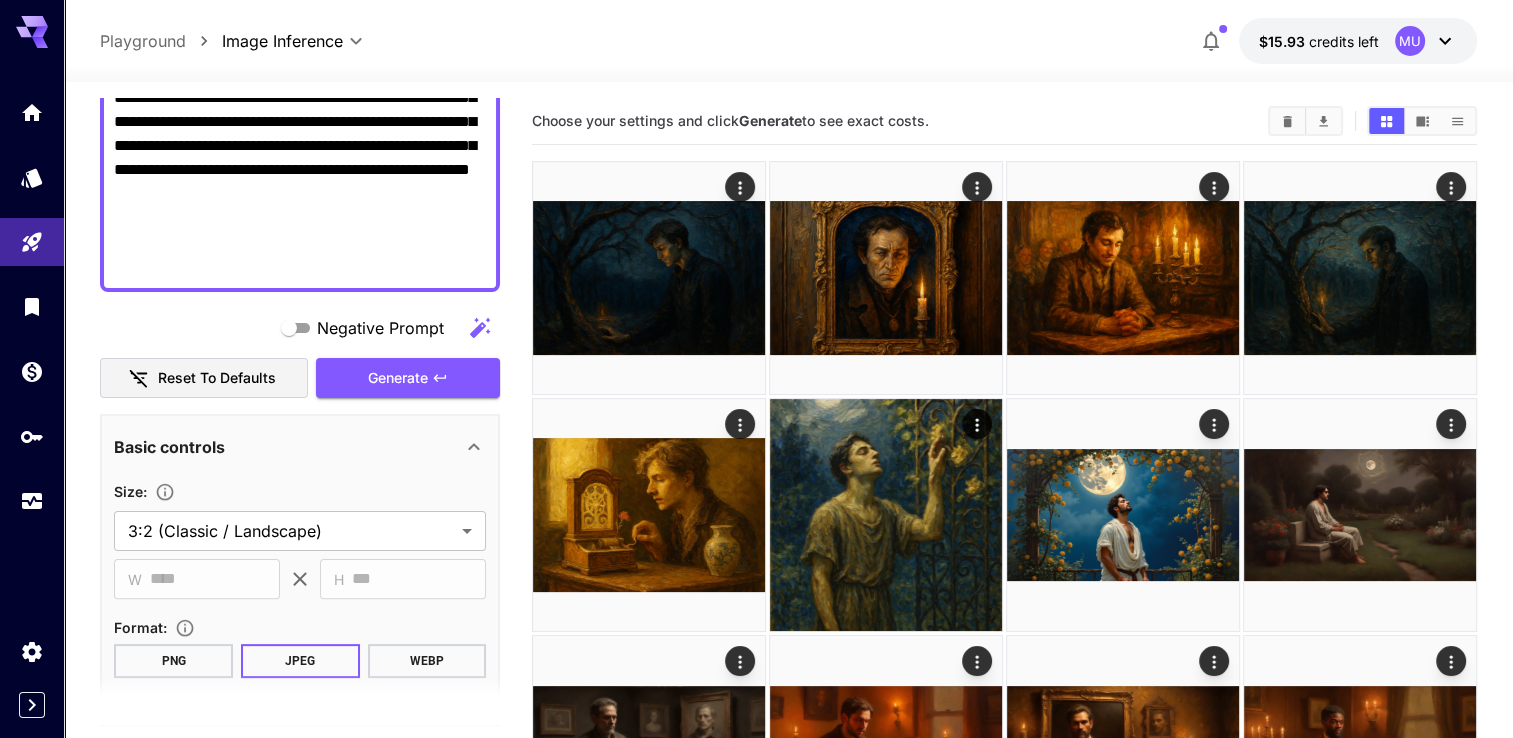 scroll, scrollTop: 58, scrollLeft: 0, axis: vertical 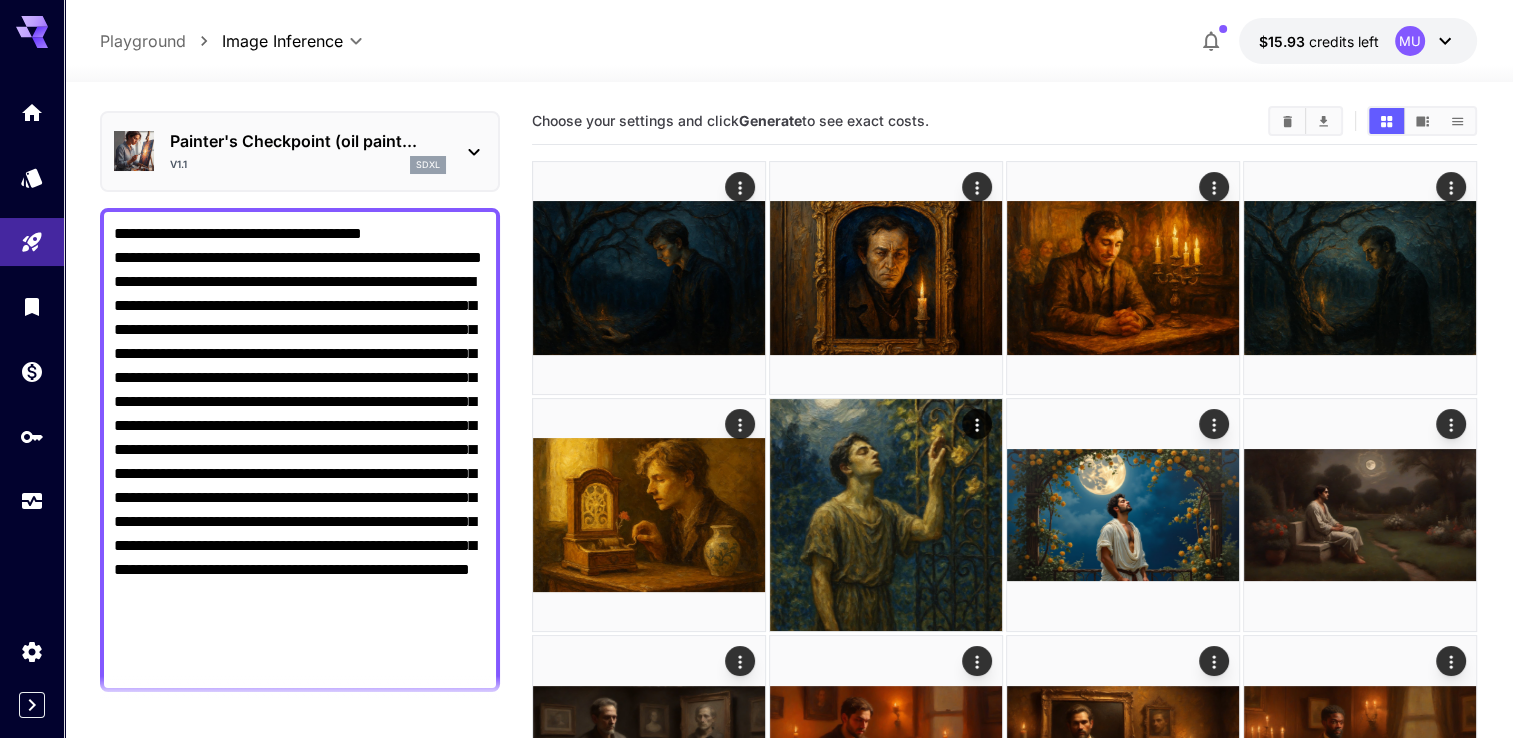 click on "**********" at bounding box center [300, 450] 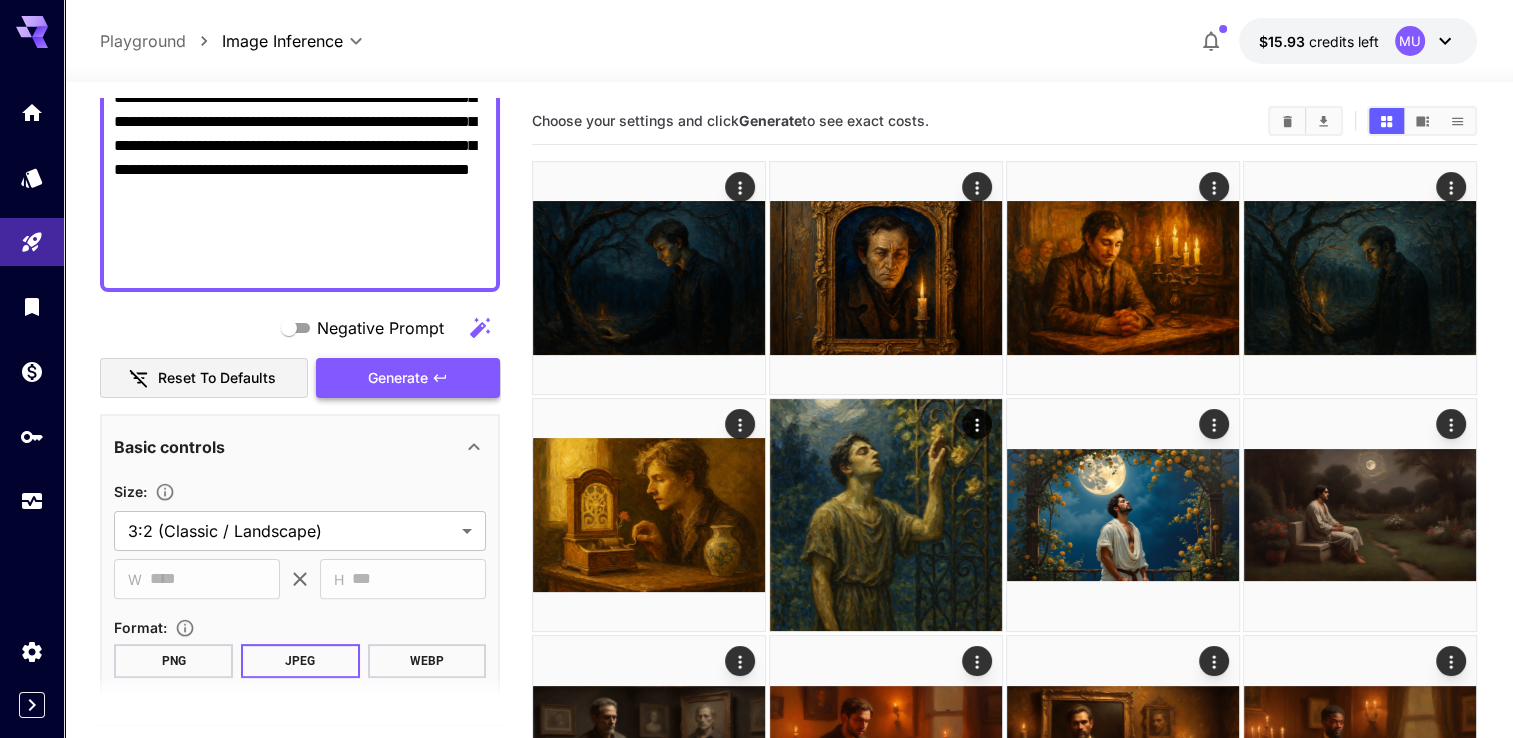 click on "Generate" at bounding box center (398, 378) 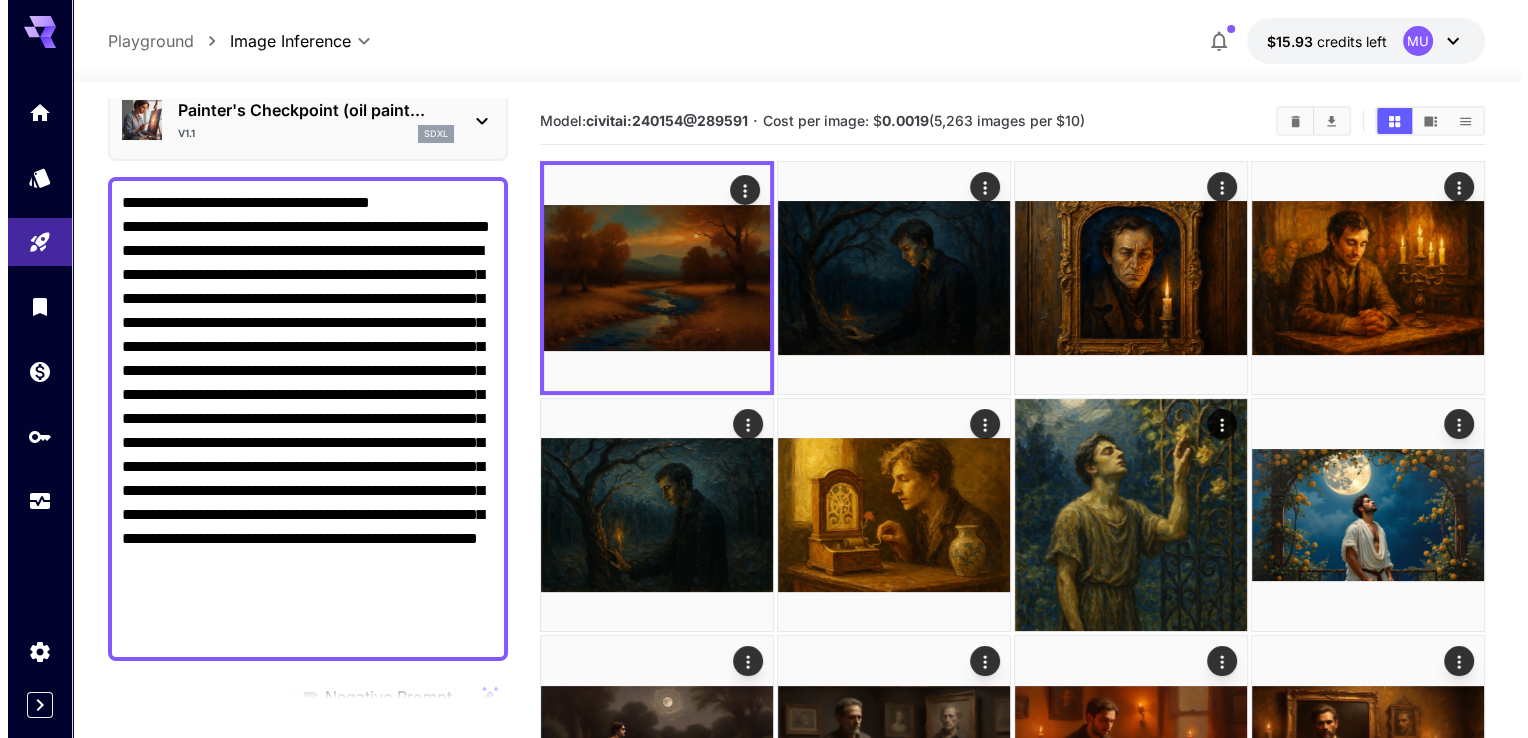 scroll, scrollTop: 58, scrollLeft: 0, axis: vertical 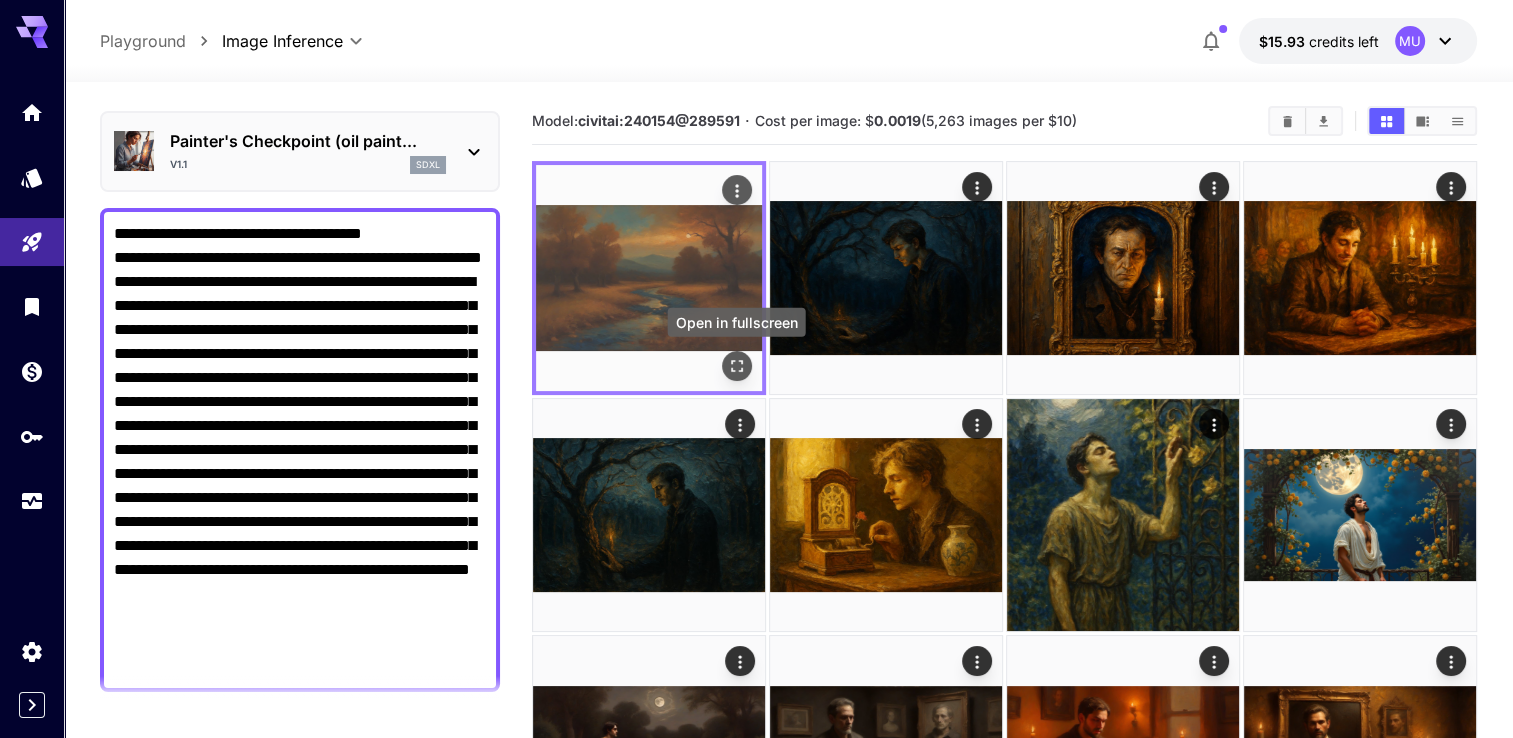 click 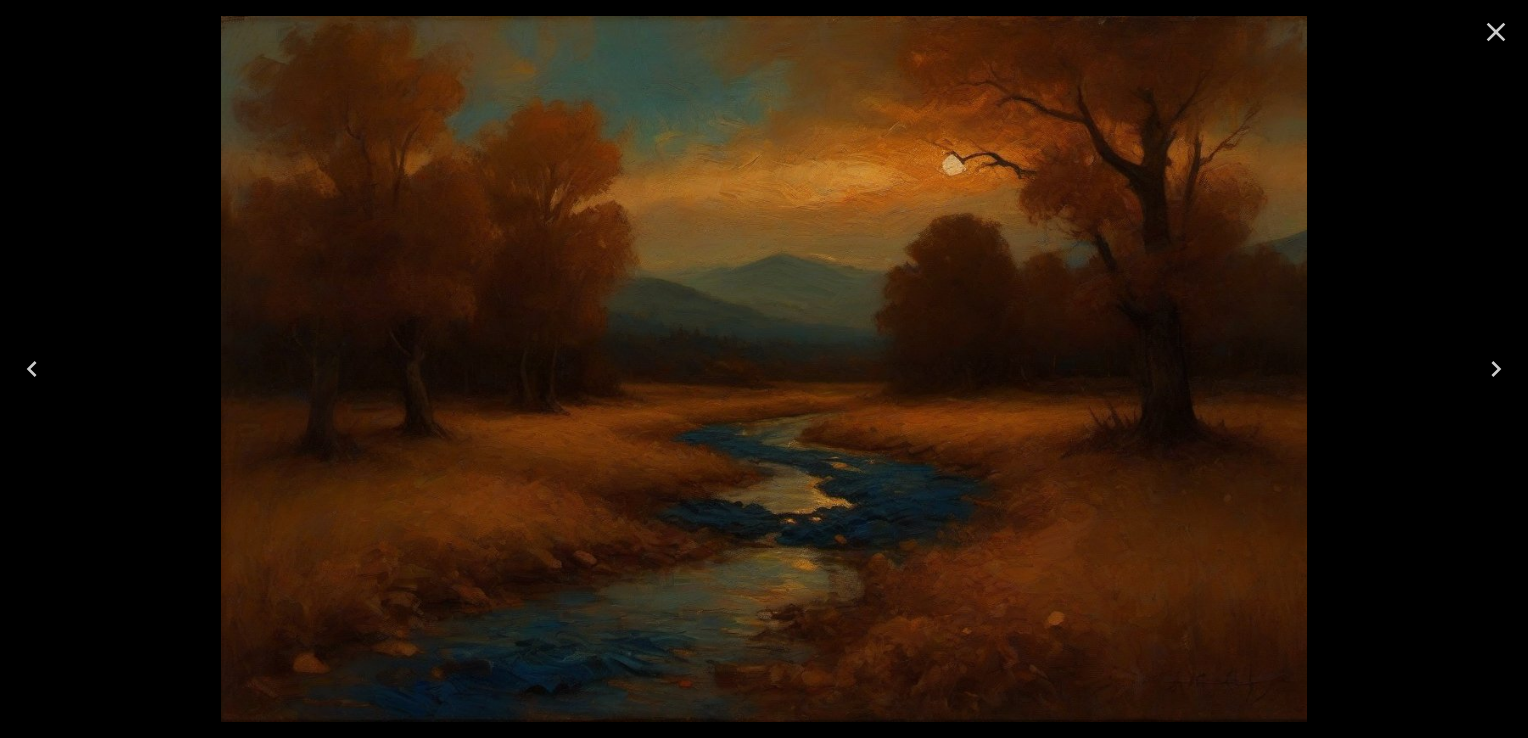 click at bounding box center [1496, 32] 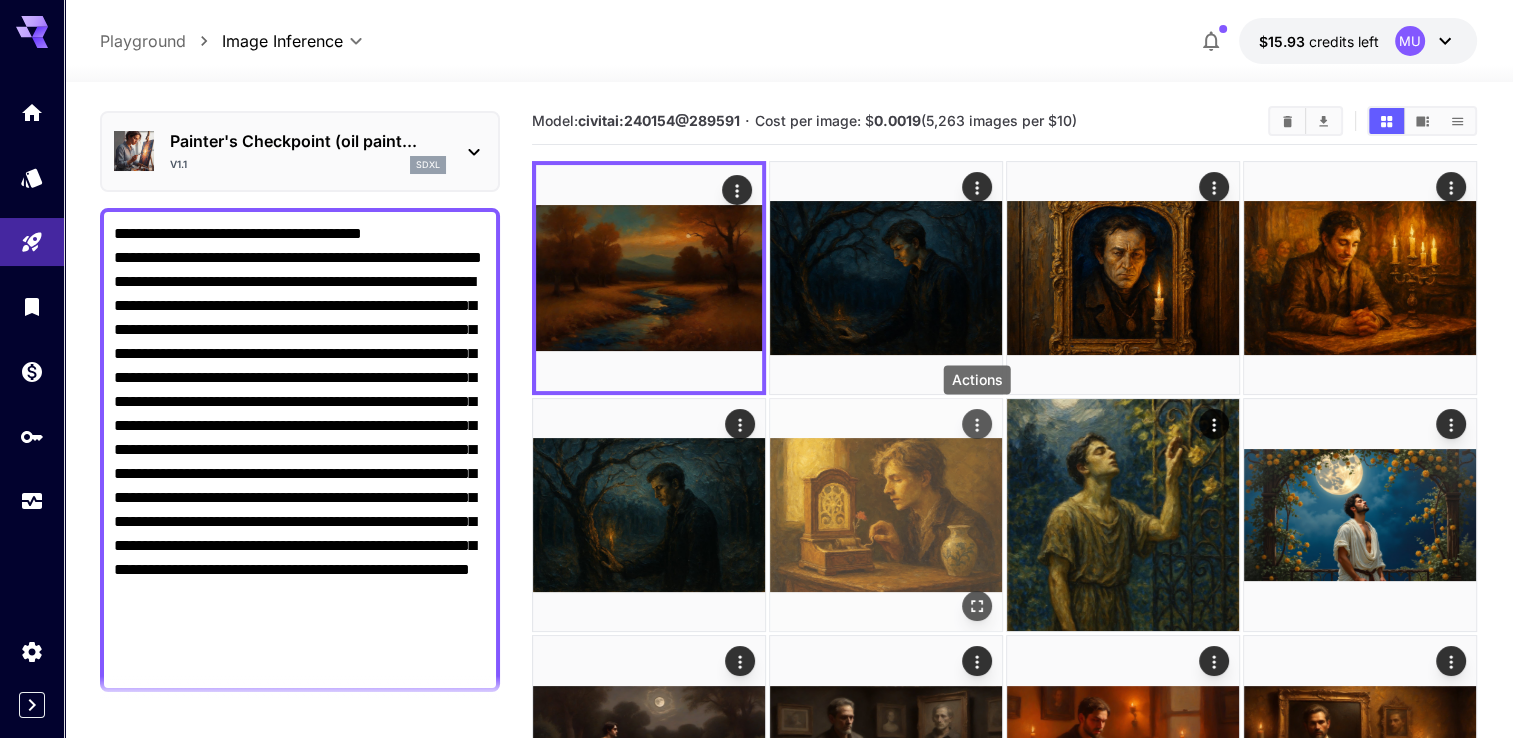 click 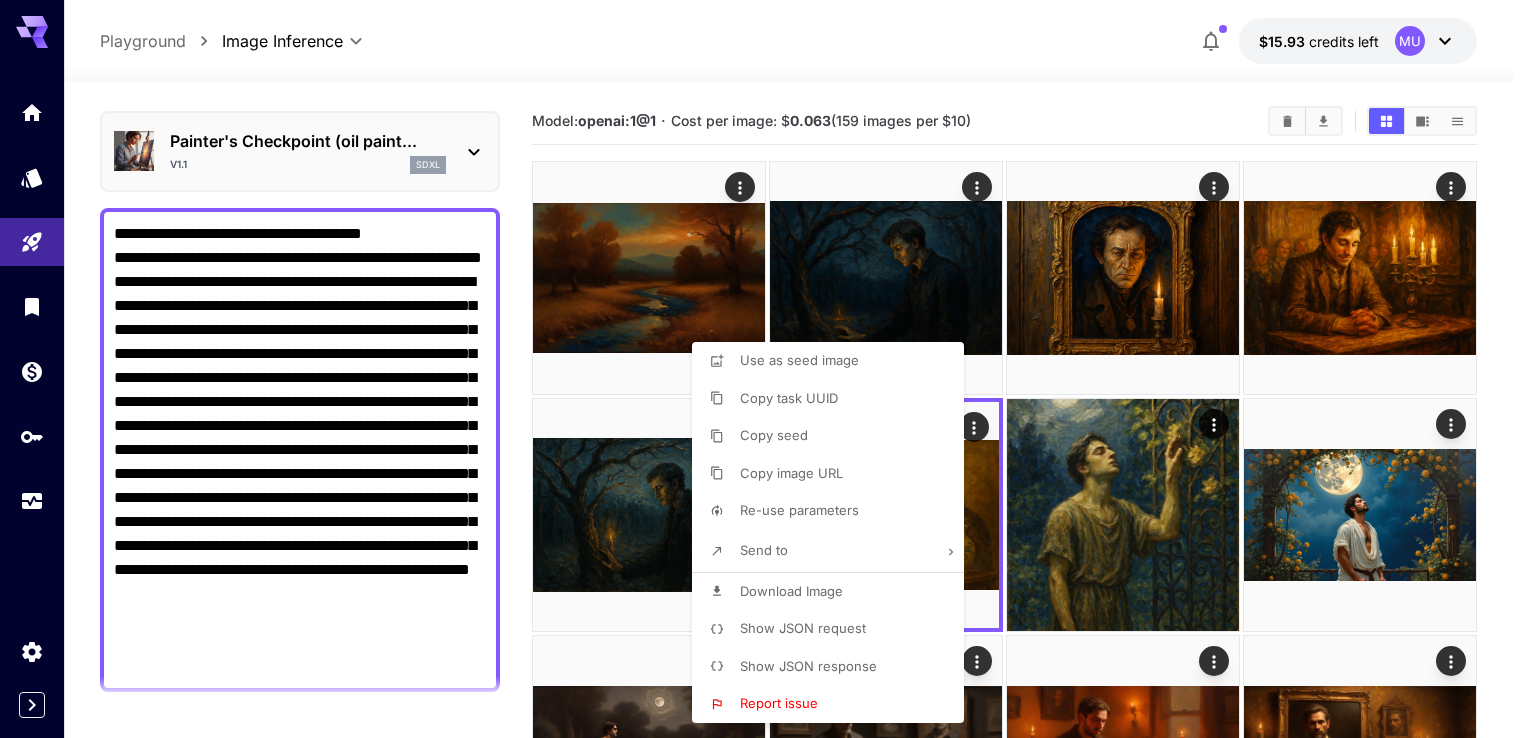 click at bounding box center [764, 369] 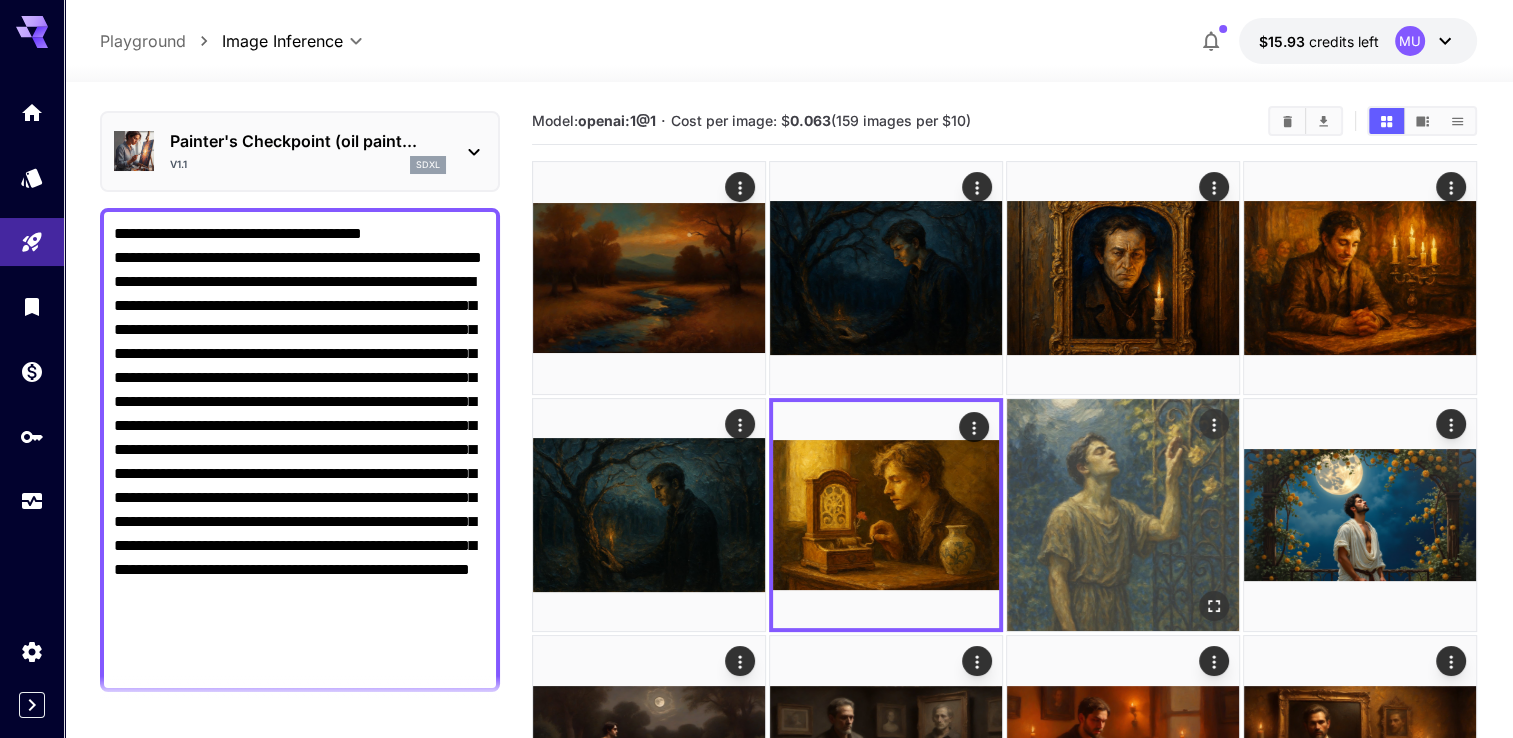click 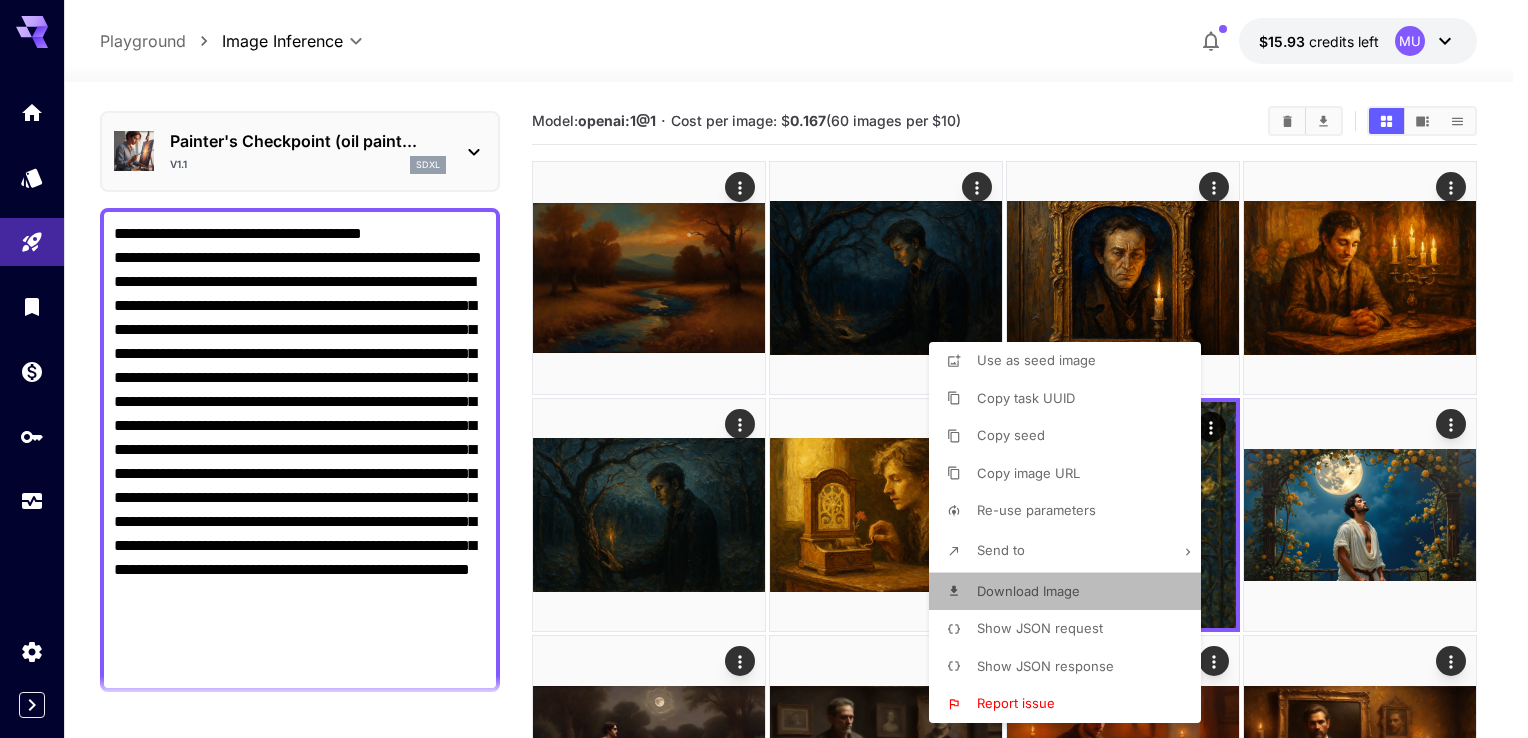 click on "Download Image" at bounding box center (1028, 592) 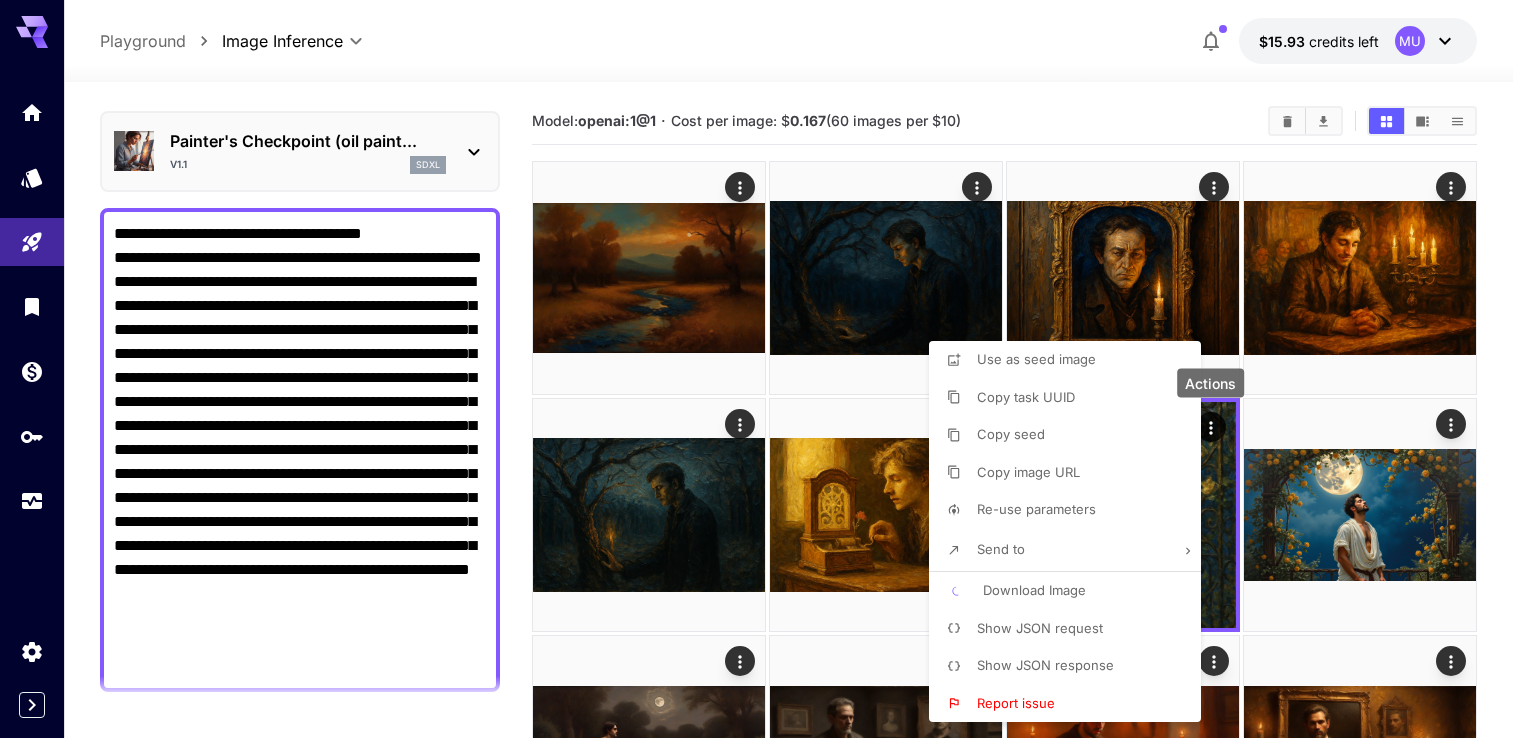 click on "Show JSON request" at bounding box center (1040, 628) 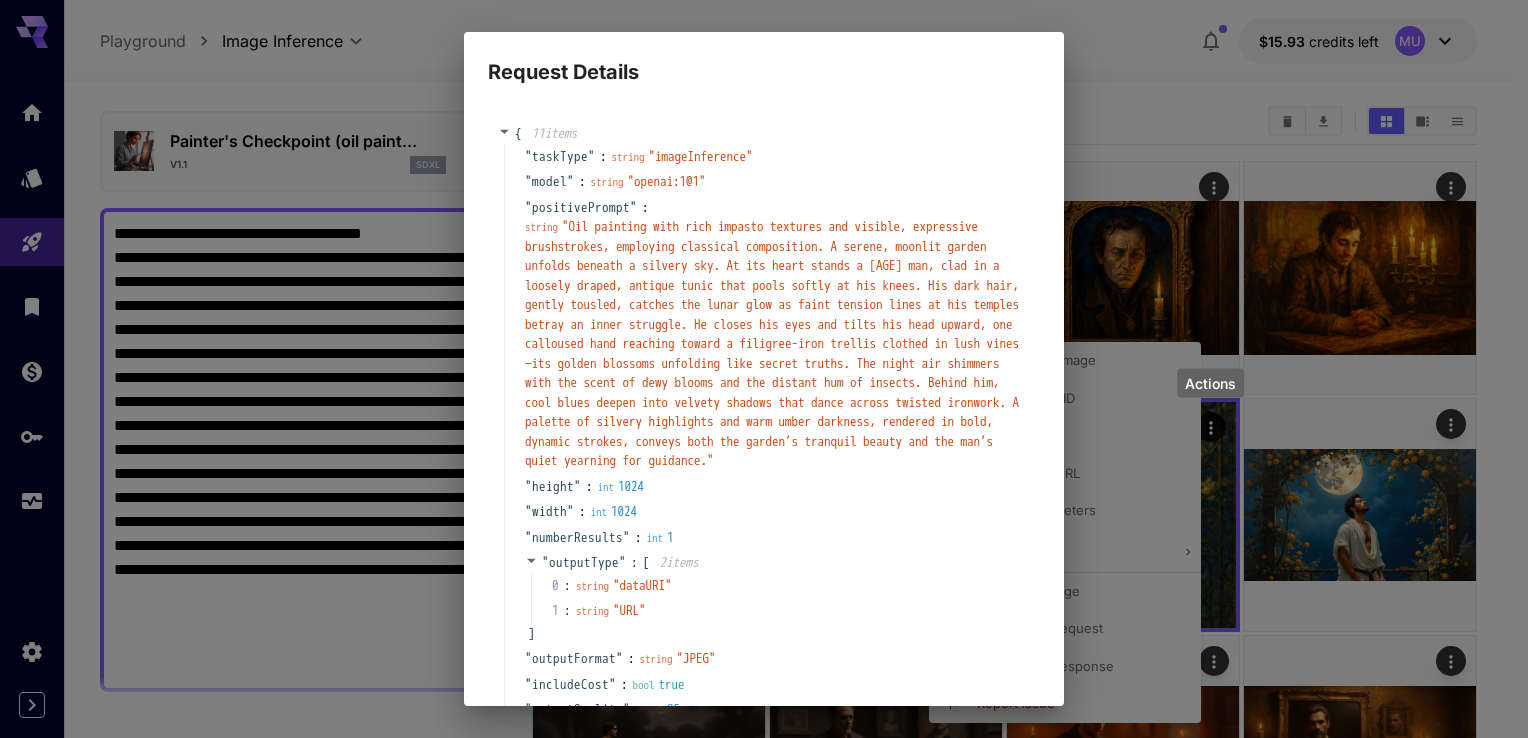 click on "" positivePrompt " : string " Oil painting with rich impasto textures and visible, expressive brushstrokes, employing classical composition. A serene, moonlit garden unfolds beneath a silvery sky. At its heart stands a [AGE] man, clad in a loosely draped, antique tunic that pools softly at his knees. His dark hair, gently tousled, catches the lunar glow as faint tension lines at his temples betray an inner struggle. He closes his eyes and tilts his head upward, one calloused hand reaching toward a filigree-iron trellis clothed in lush vines—its golden blossoms unfolding like secret truths. The night air shimmers with the scent of dewy blooms and the distant hum of insects. Behind him, cool blues deepen into velvety shadows that dance across twisted ironwork. A palette of silvery highlights and warm umber darkness, rendered in bold, dynamic strokes, conveys both the garden’s tranquil beauty and the man’s quiet yearning for guidance. "" at bounding box center [767, 334] 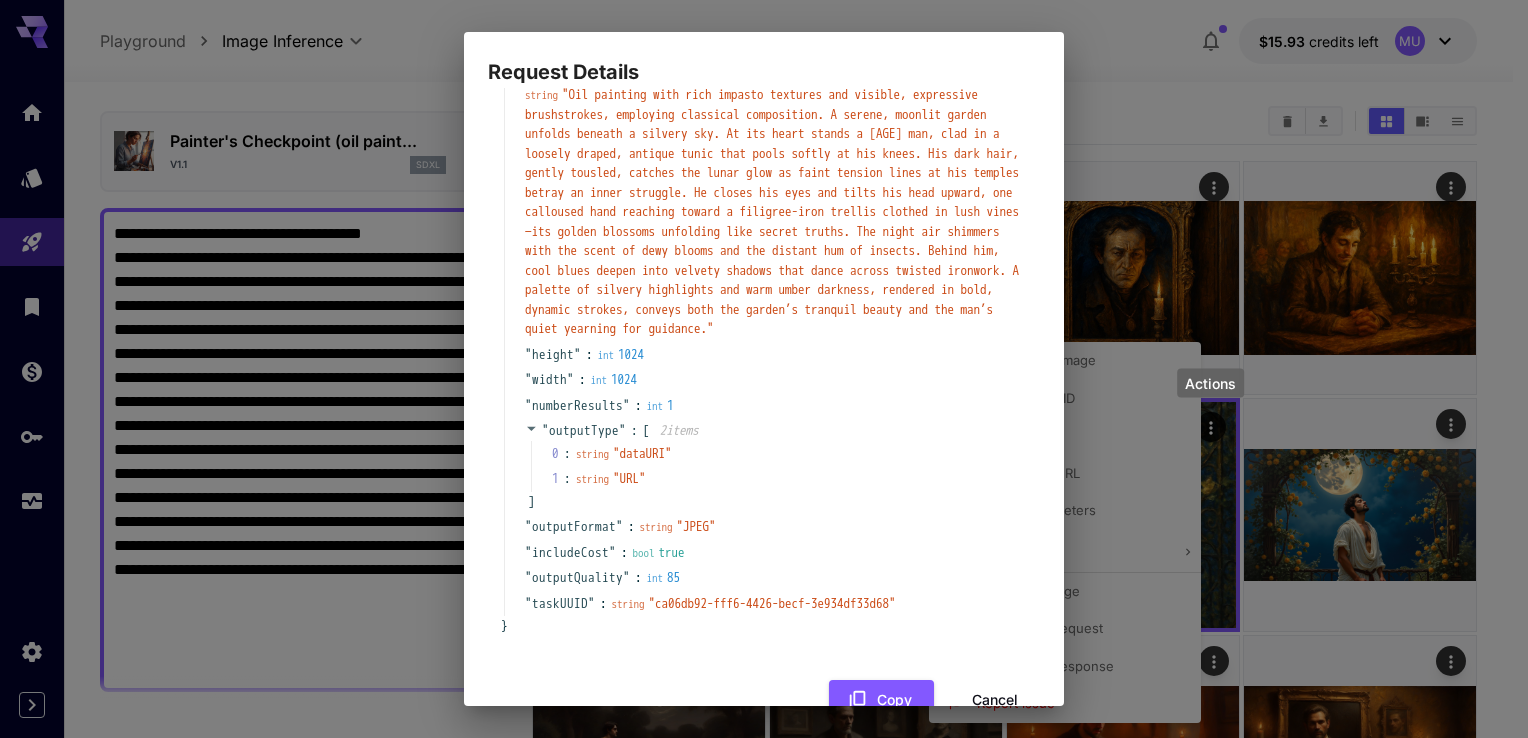 scroll, scrollTop: 220, scrollLeft: 0, axis: vertical 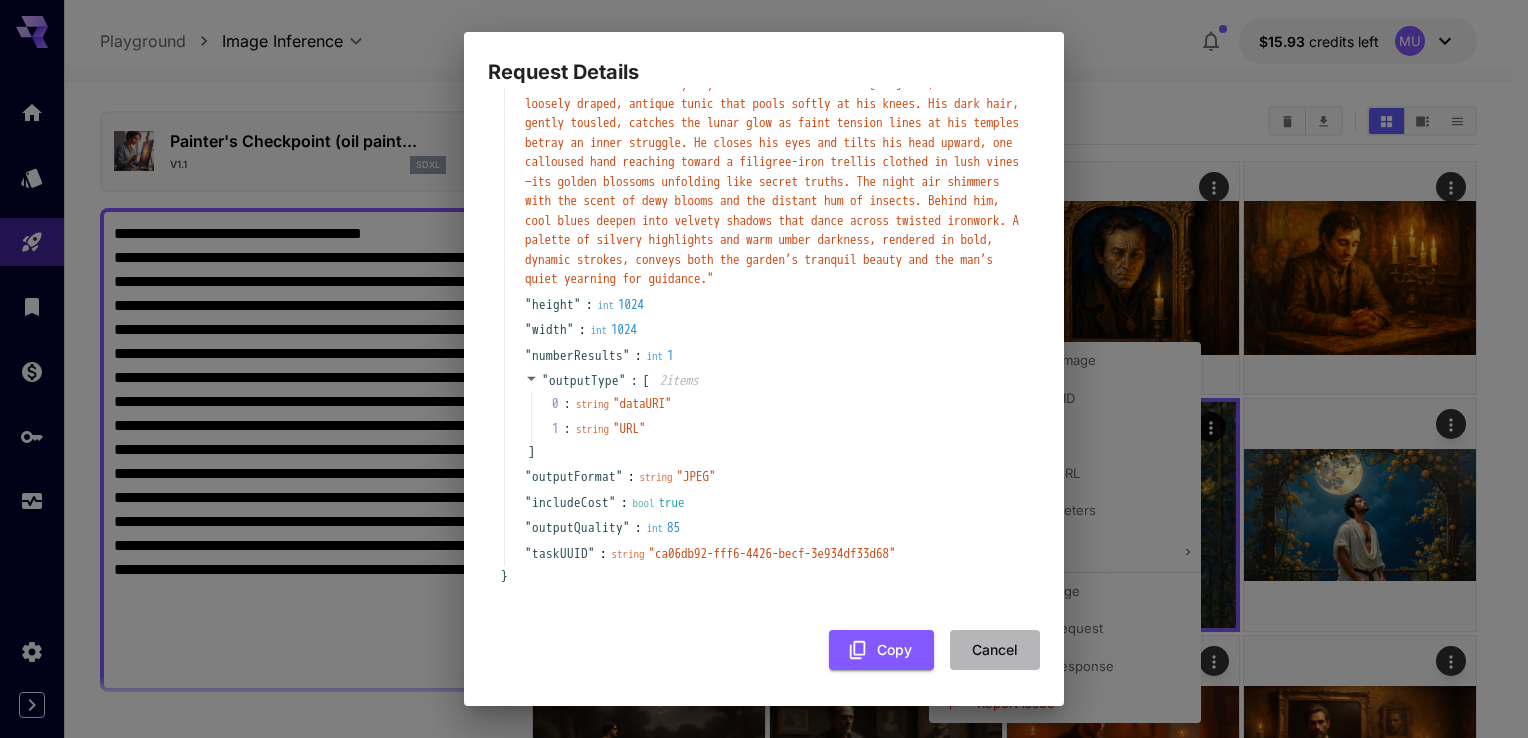 click on "Cancel" at bounding box center (995, 650) 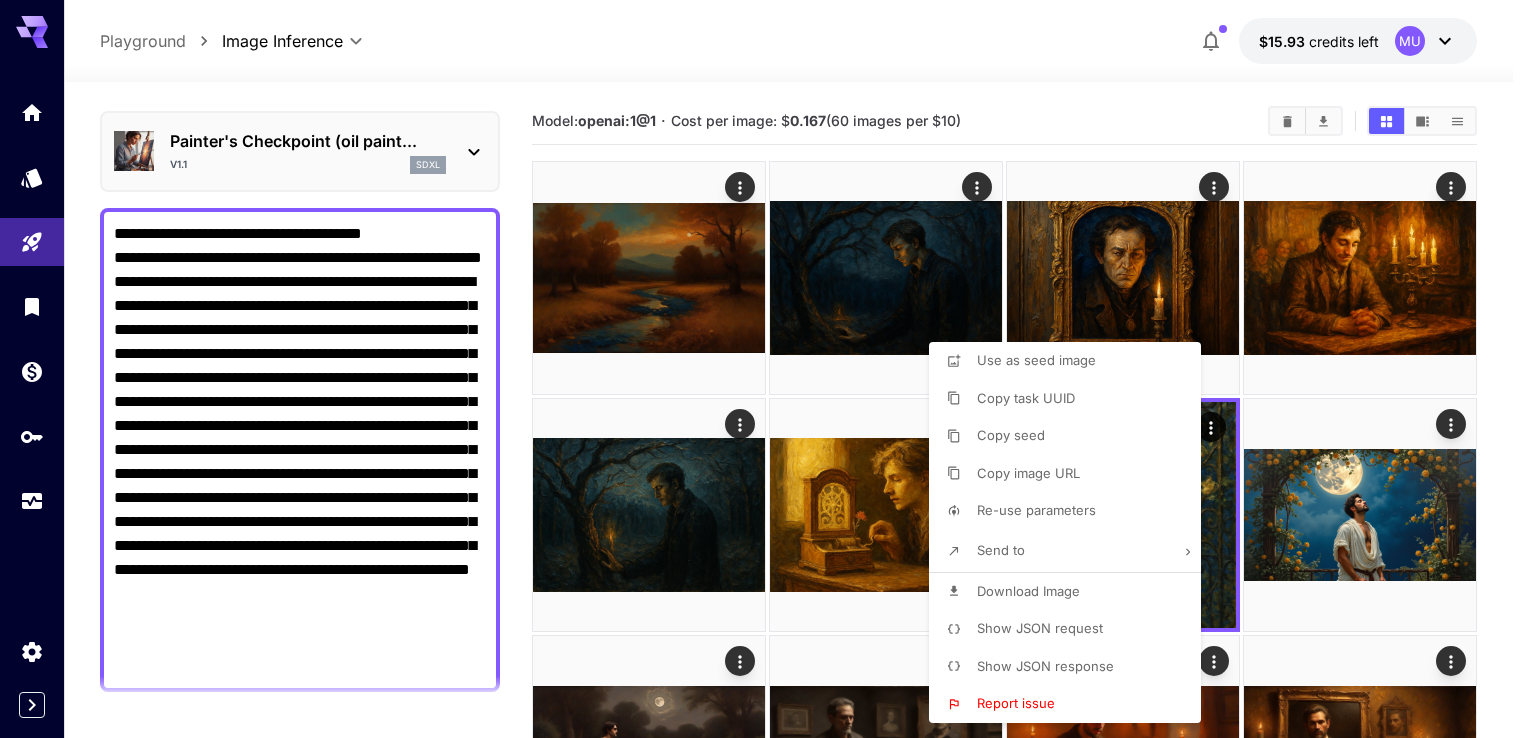 click at bounding box center (764, 369) 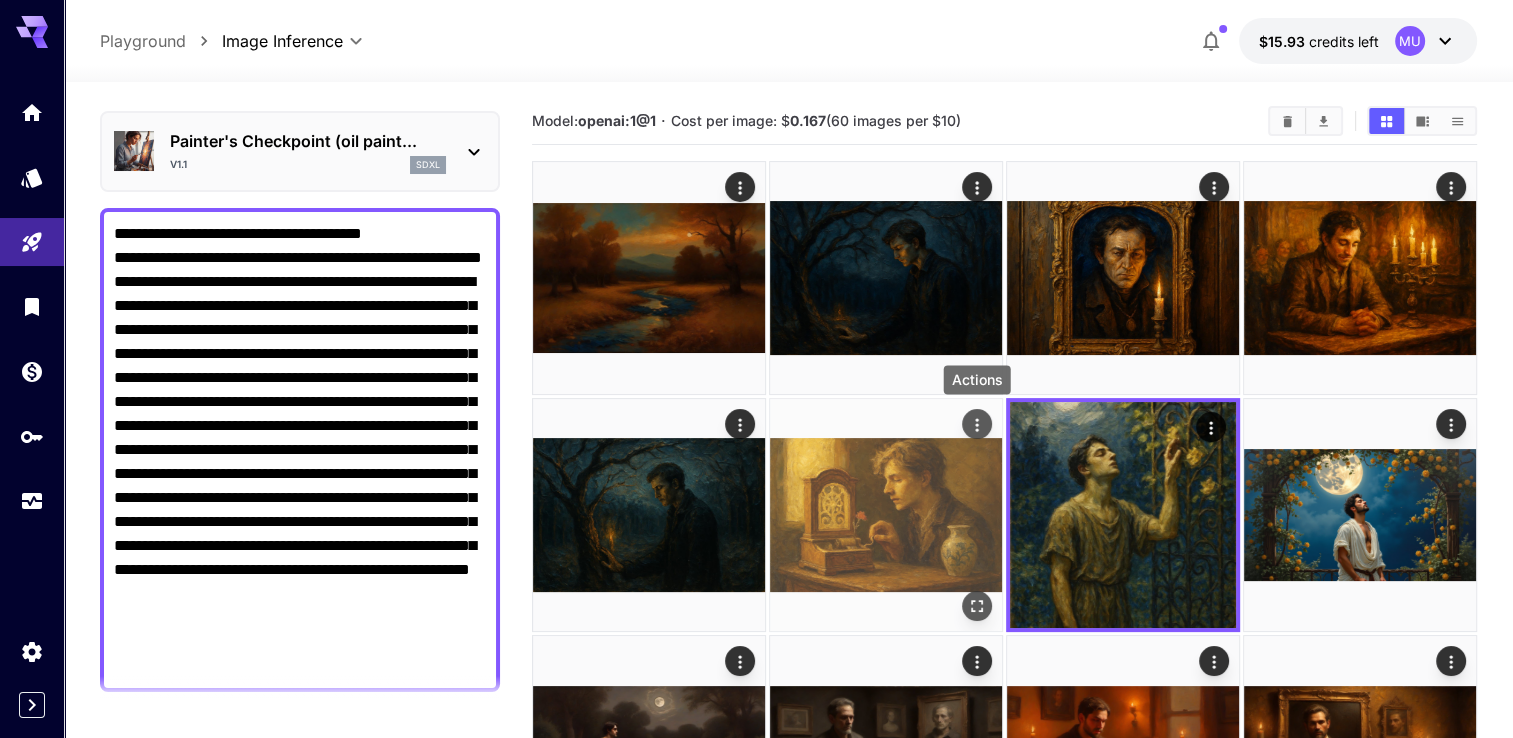 click 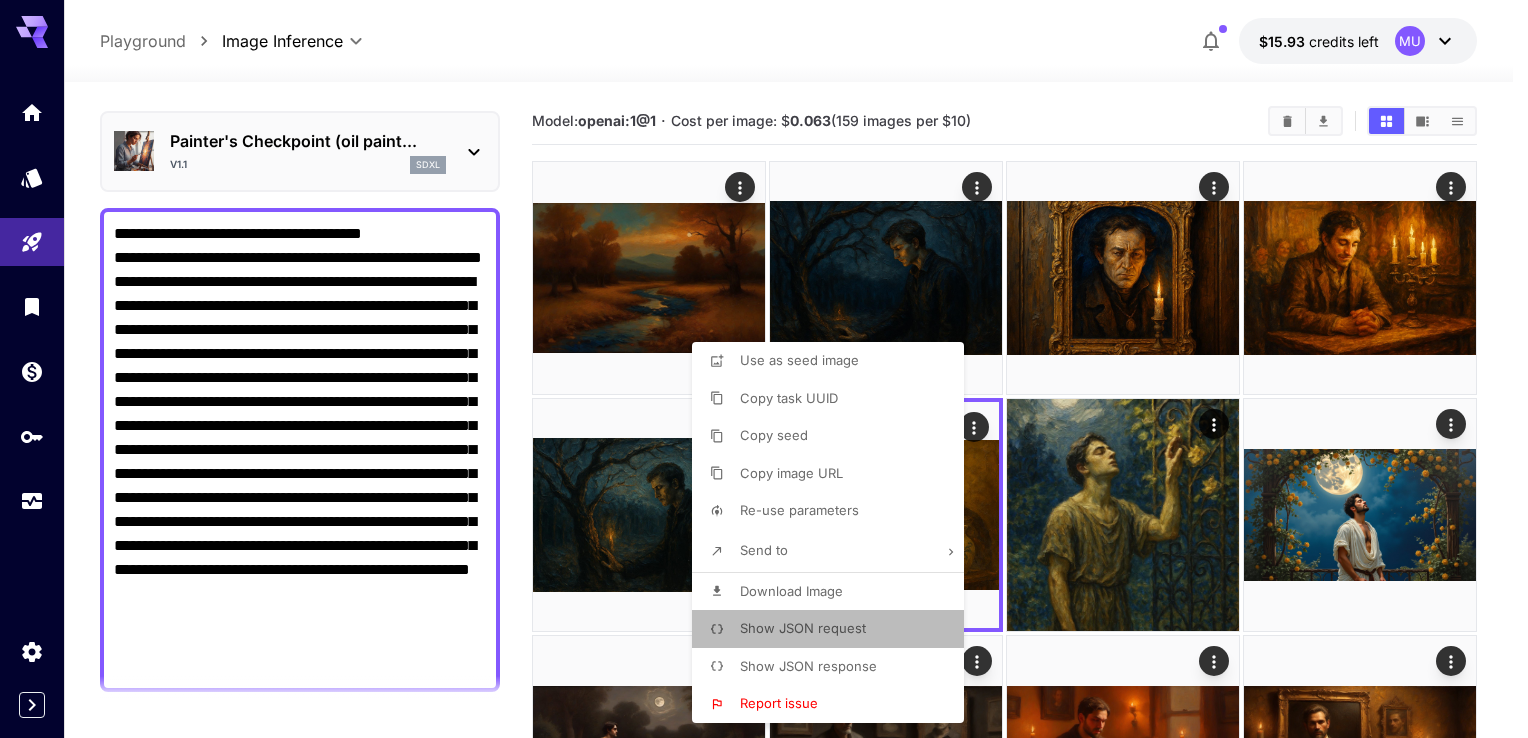 click on "Show JSON request" at bounding box center [803, 628] 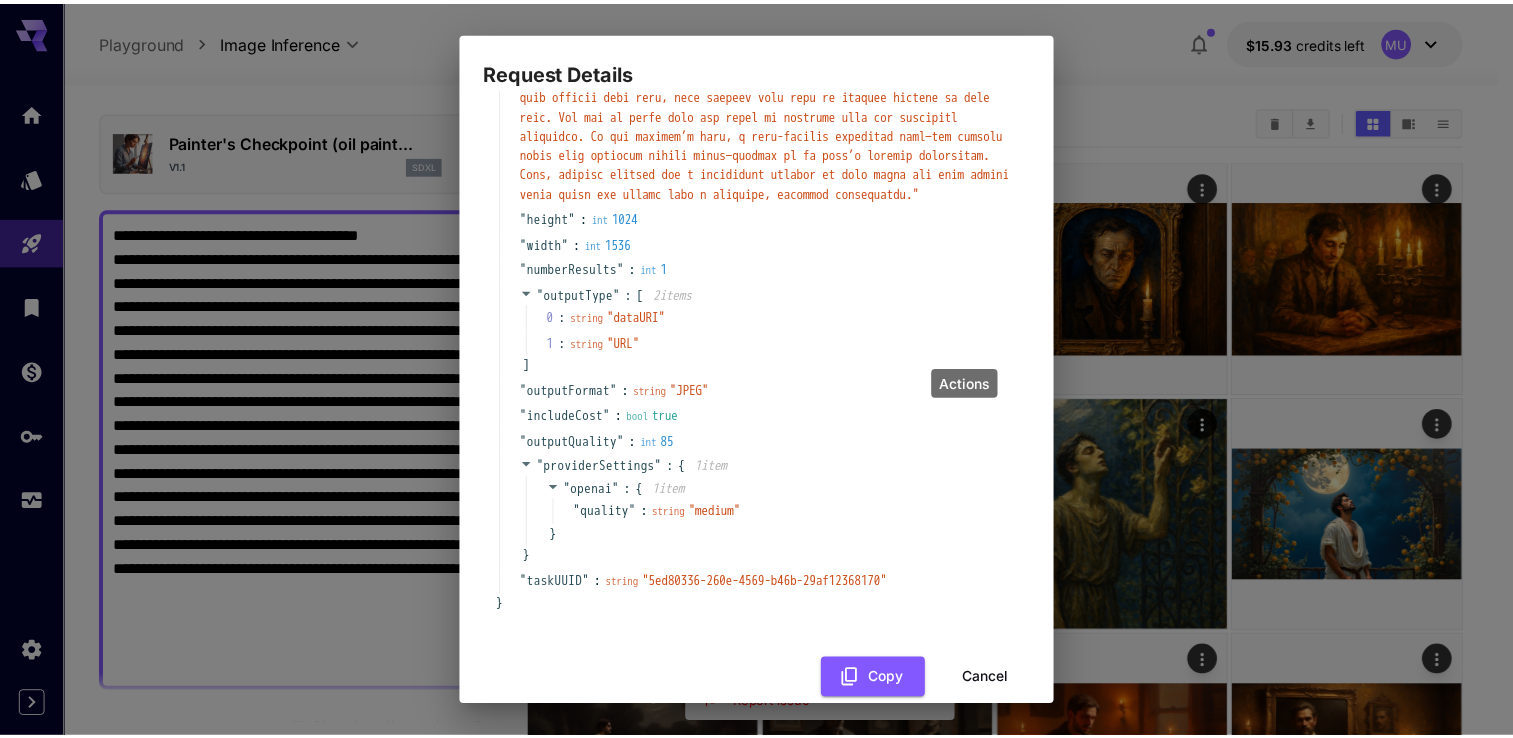 scroll, scrollTop: 356, scrollLeft: 0, axis: vertical 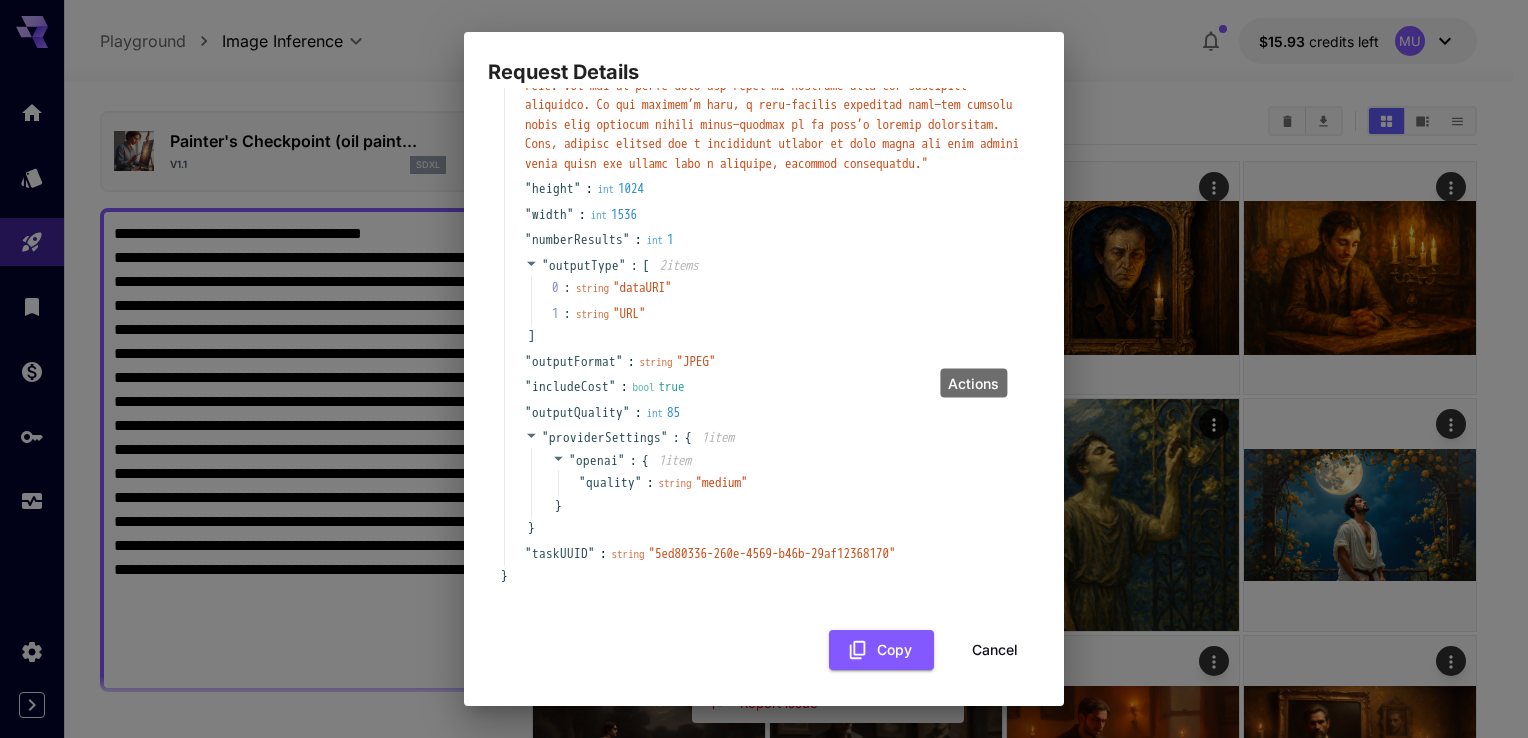 click on "Cancel" at bounding box center (995, 650) 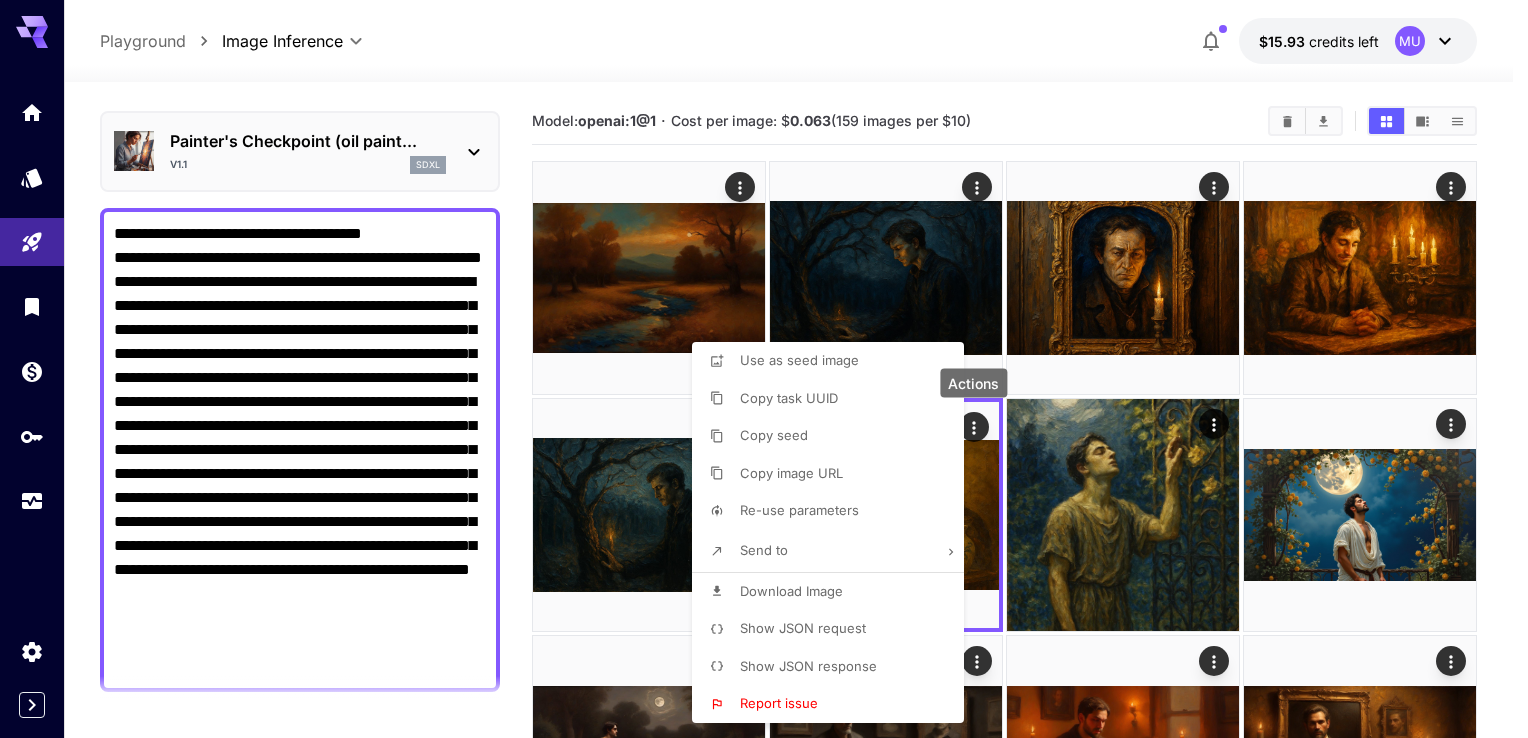 click at bounding box center (764, 369) 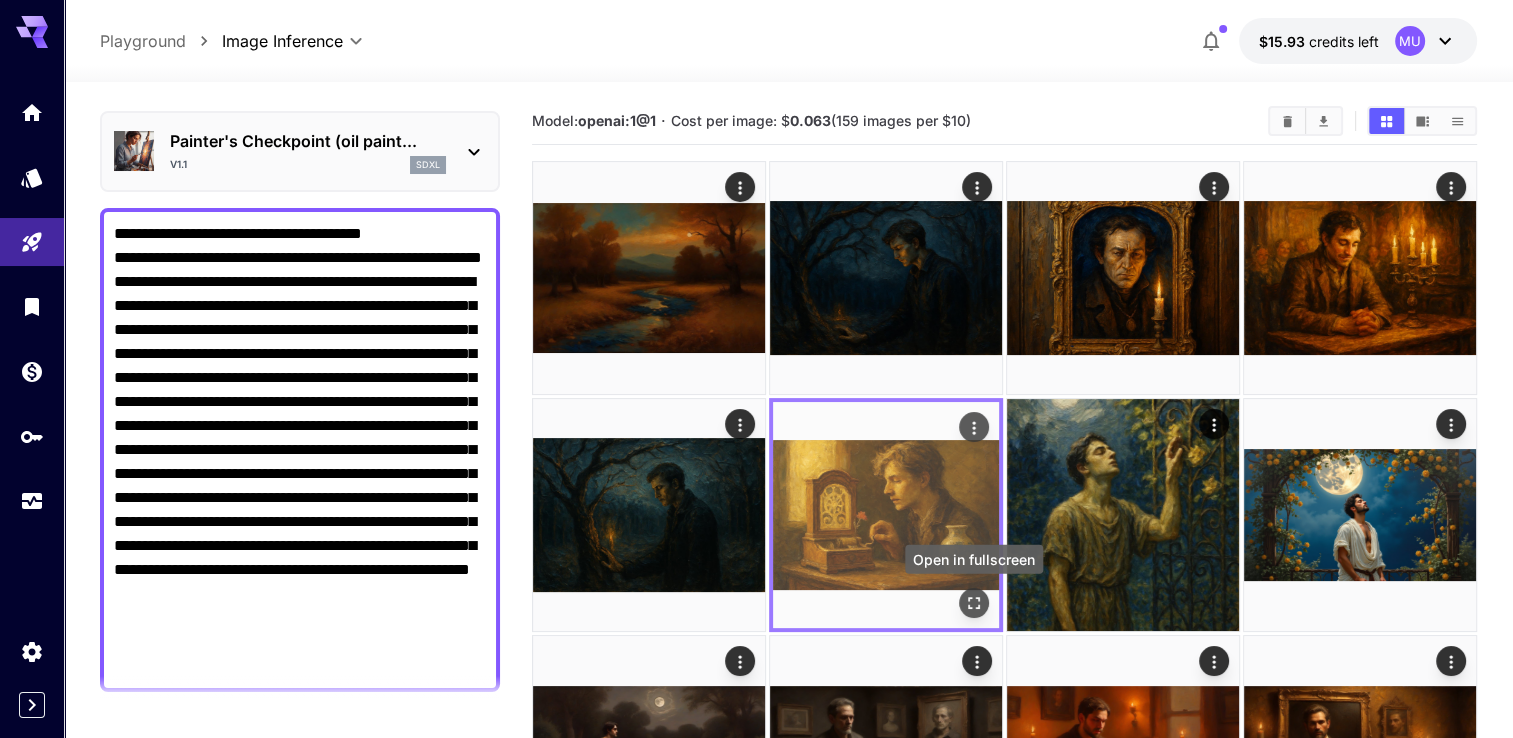 click 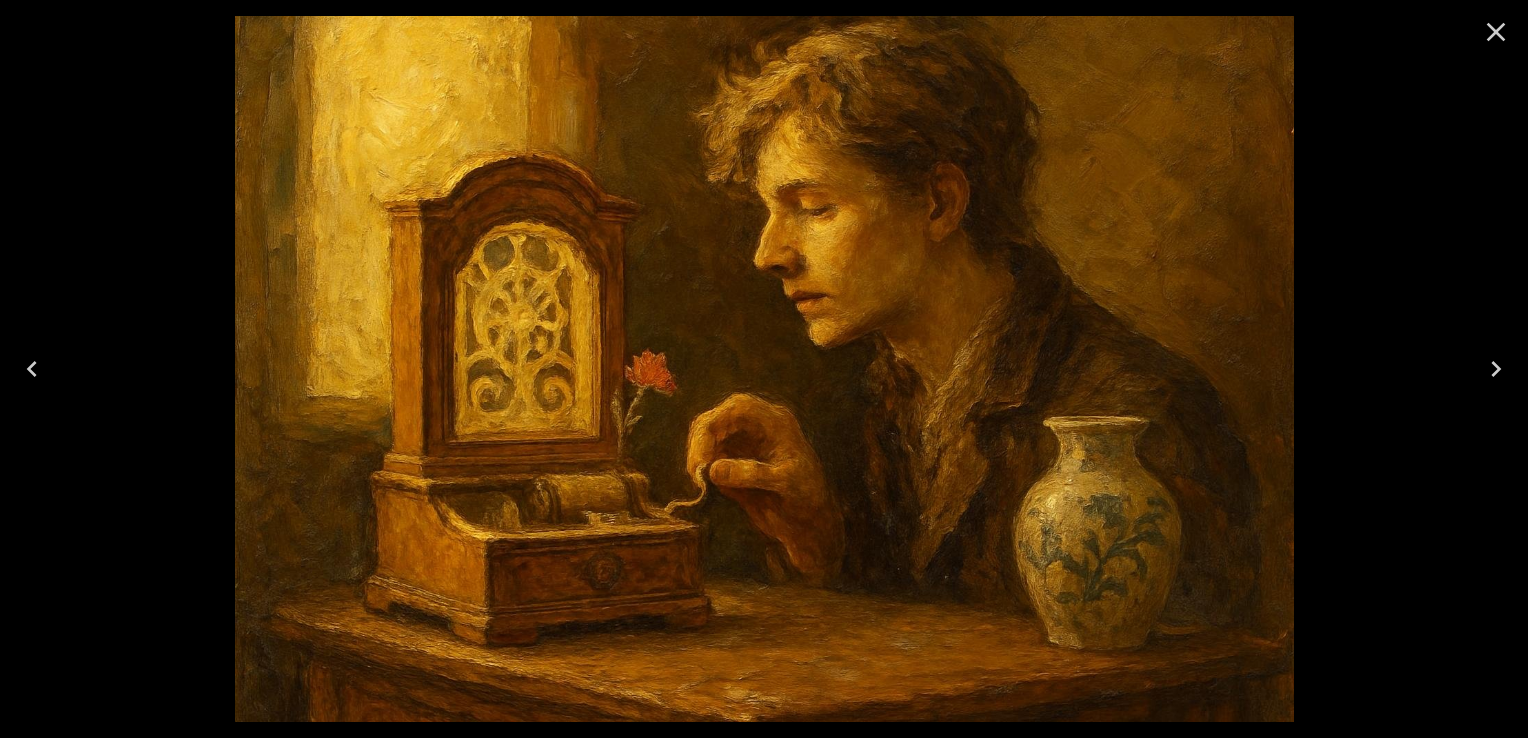 click 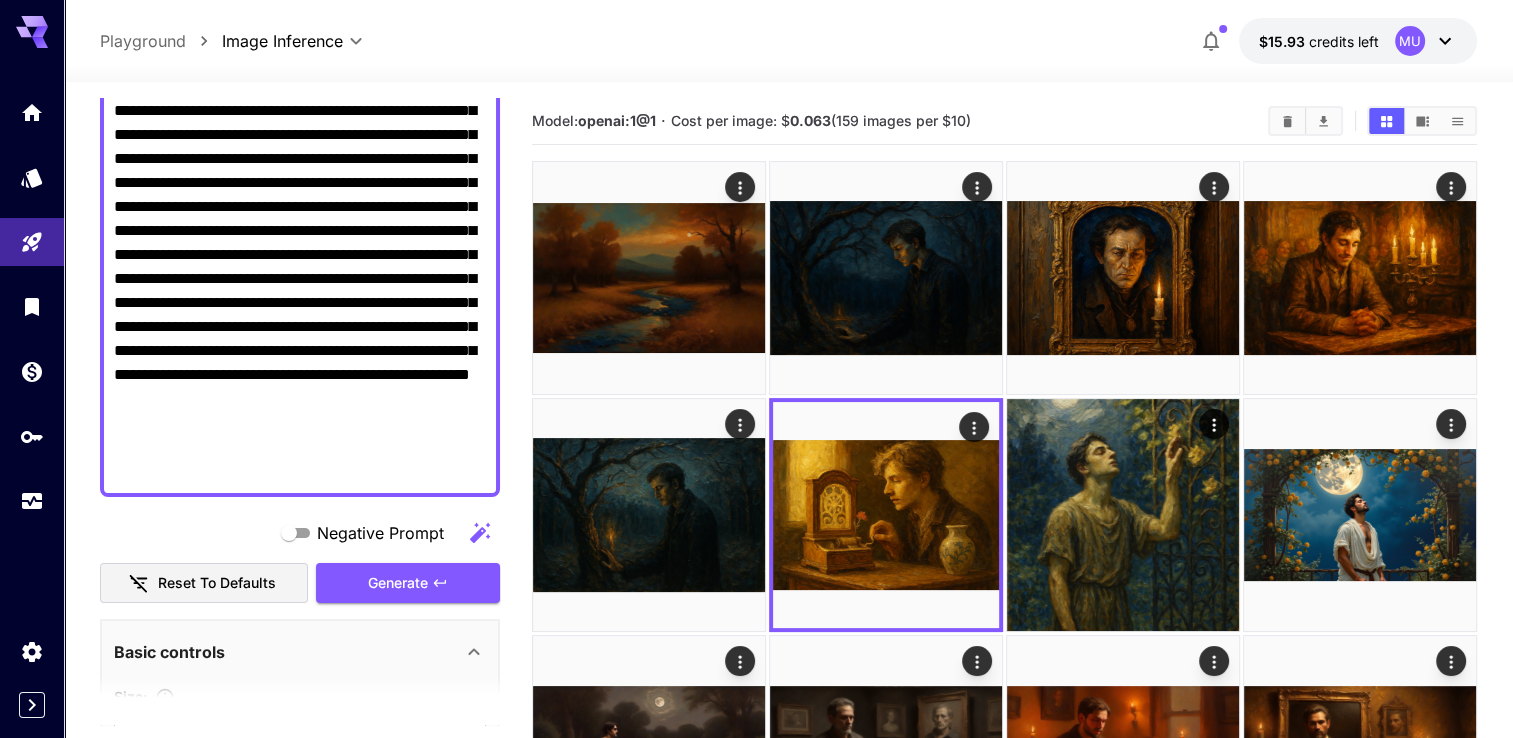 scroll, scrollTop: 0, scrollLeft: 0, axis: both 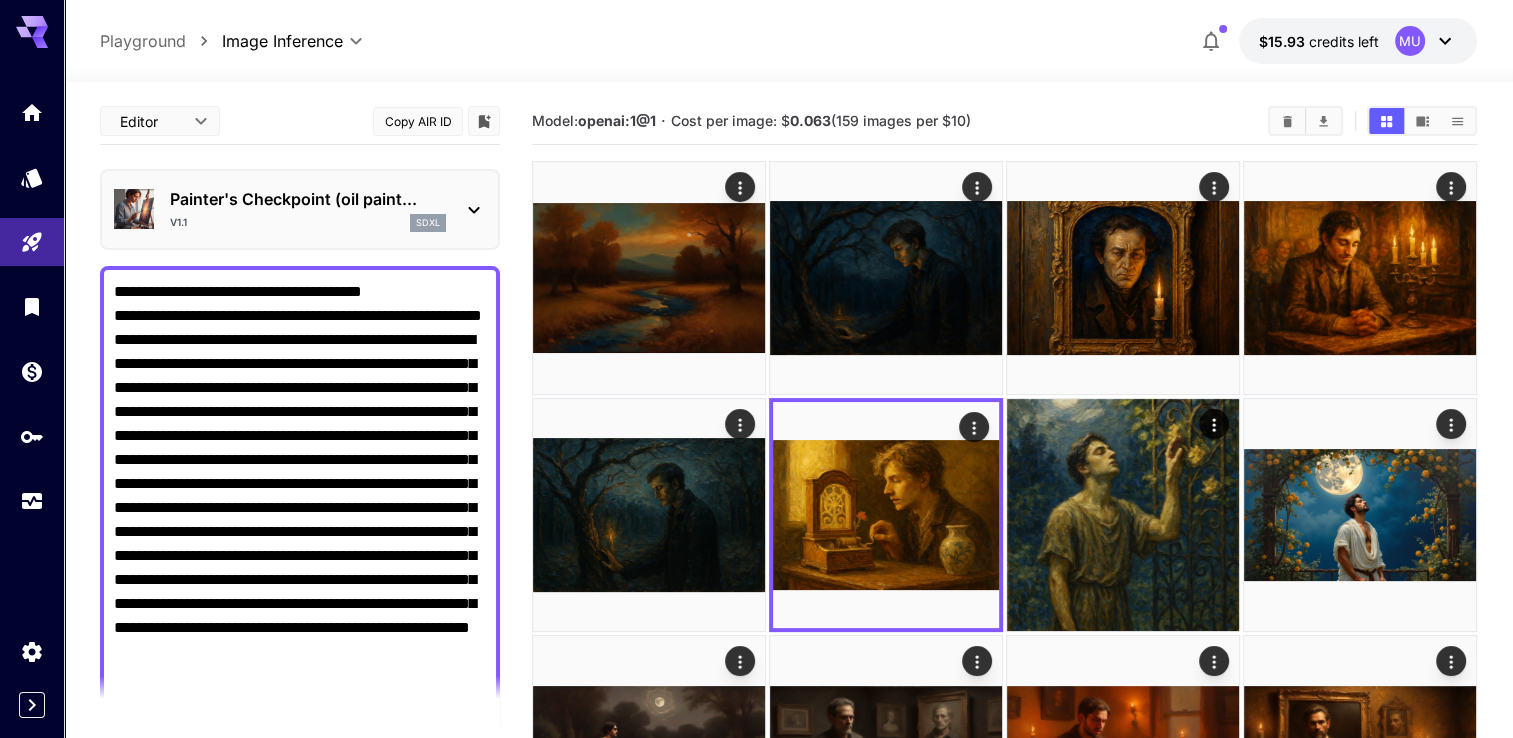 click on "Painter's Checkpoint (oil paint... v1.1 sdxl" at bounding box center (300, 209) 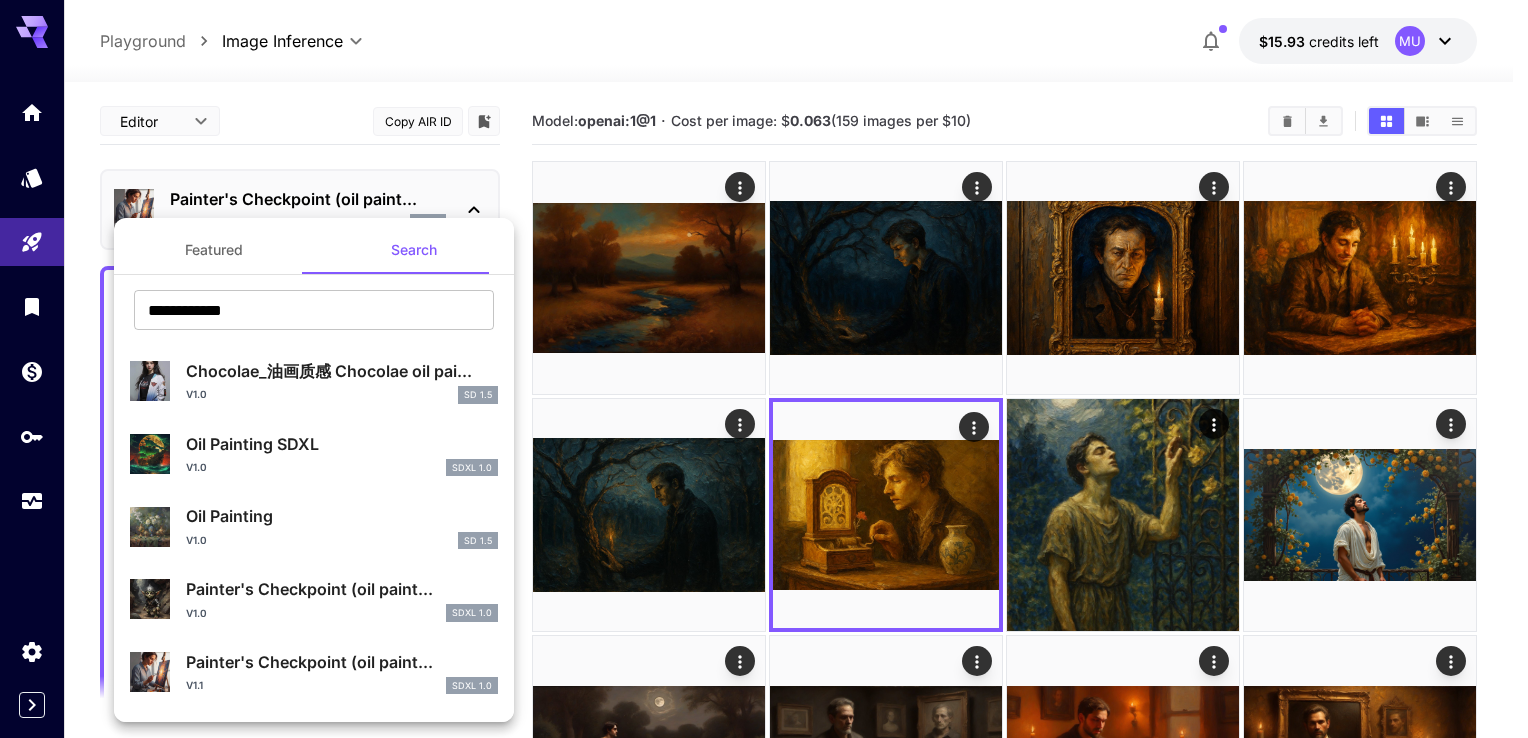 click at bounding box center [764, 369] 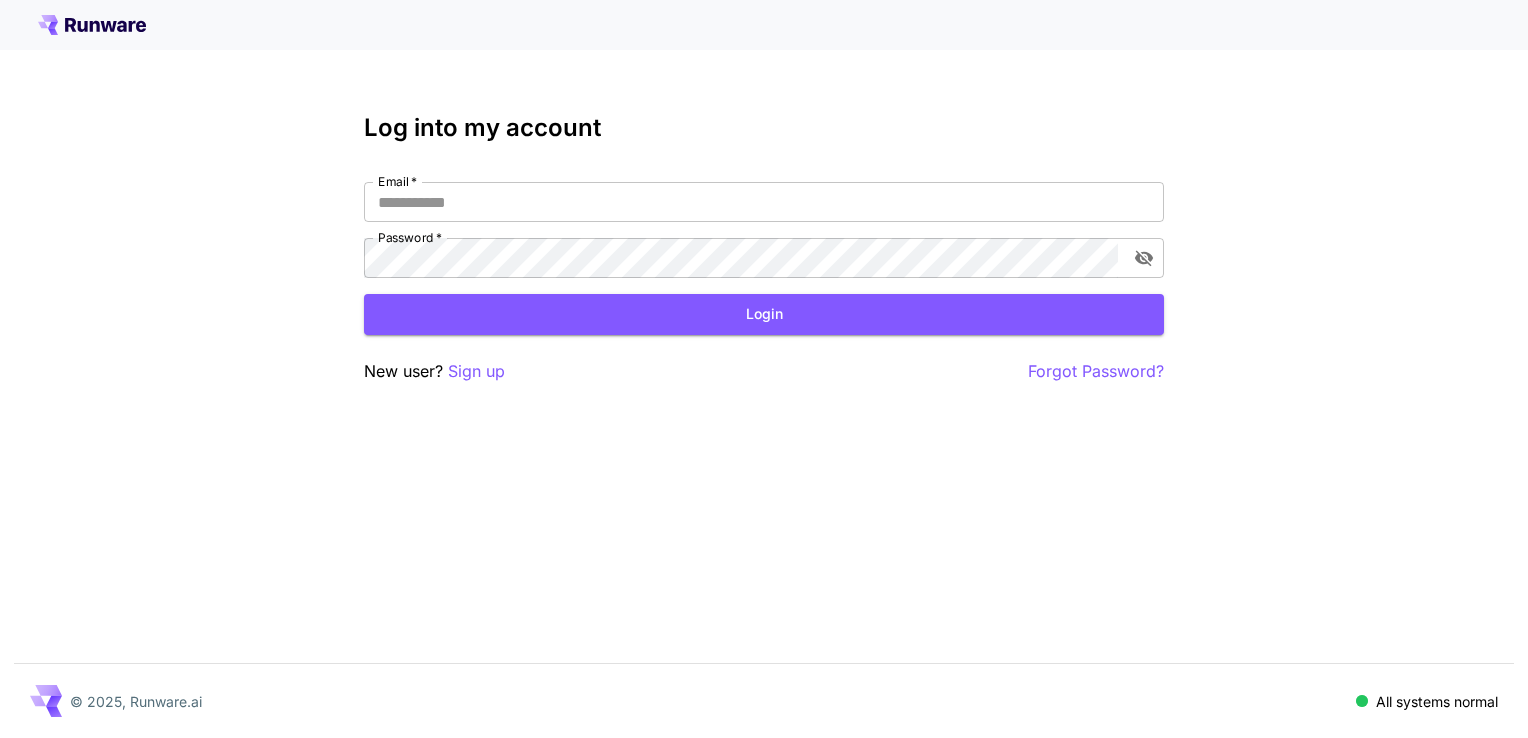 scroll, scrollTop: 0, scrollLeft: 0, axis: both 